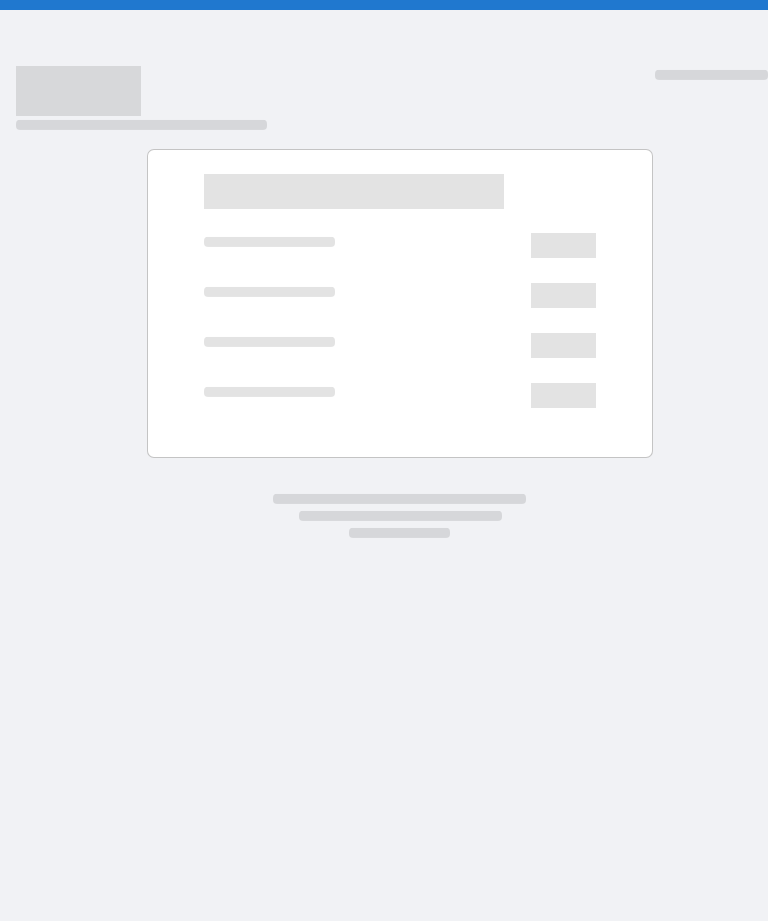 scroll, scrollTop: 0, scrollLeft: 0, axis: both 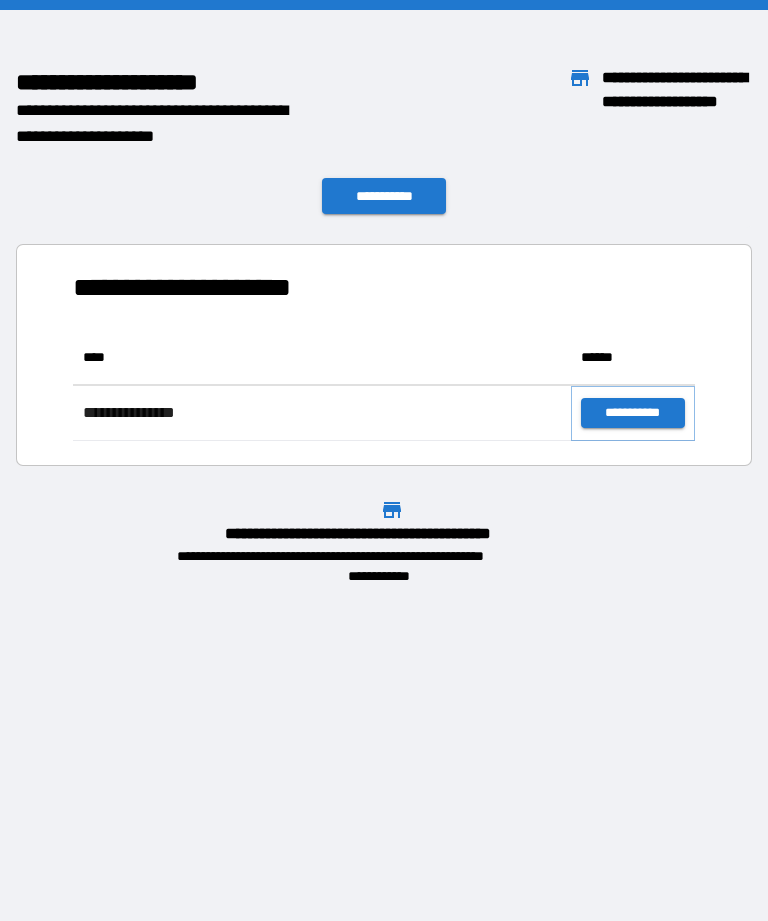 click on "**********" at bounding box center [633, 413] 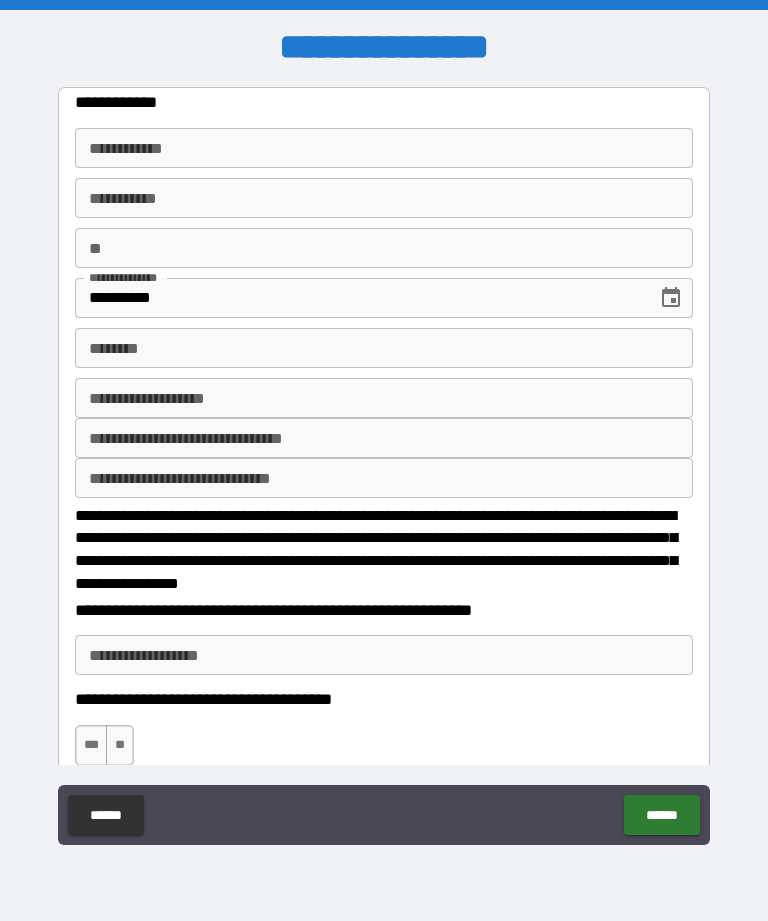 type on "*" 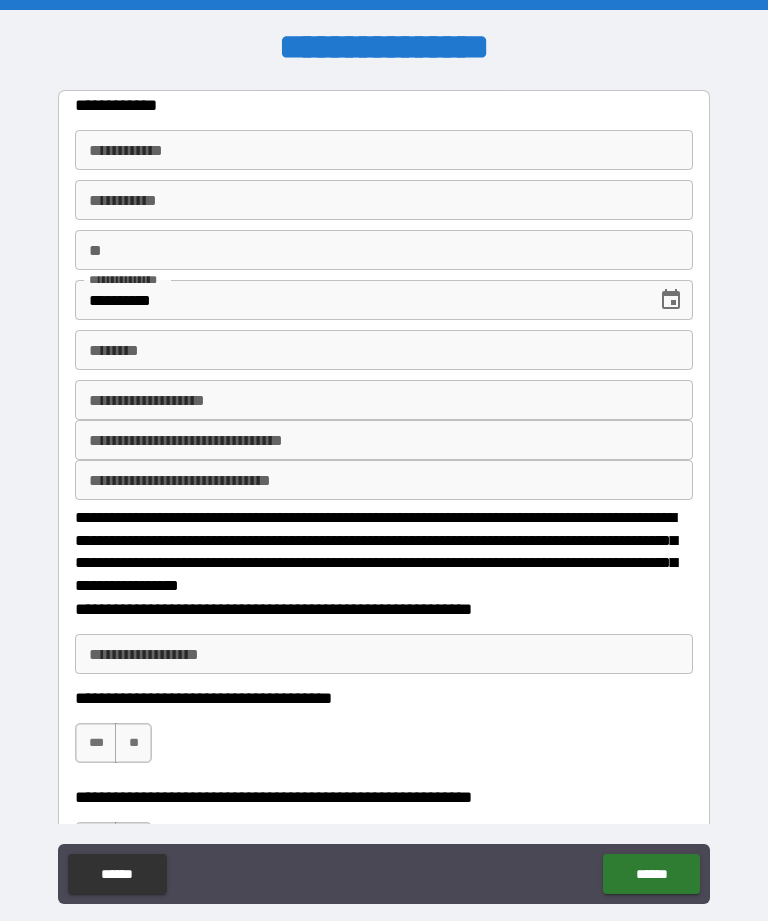 click on "**********" at bounding box center [384, 150] 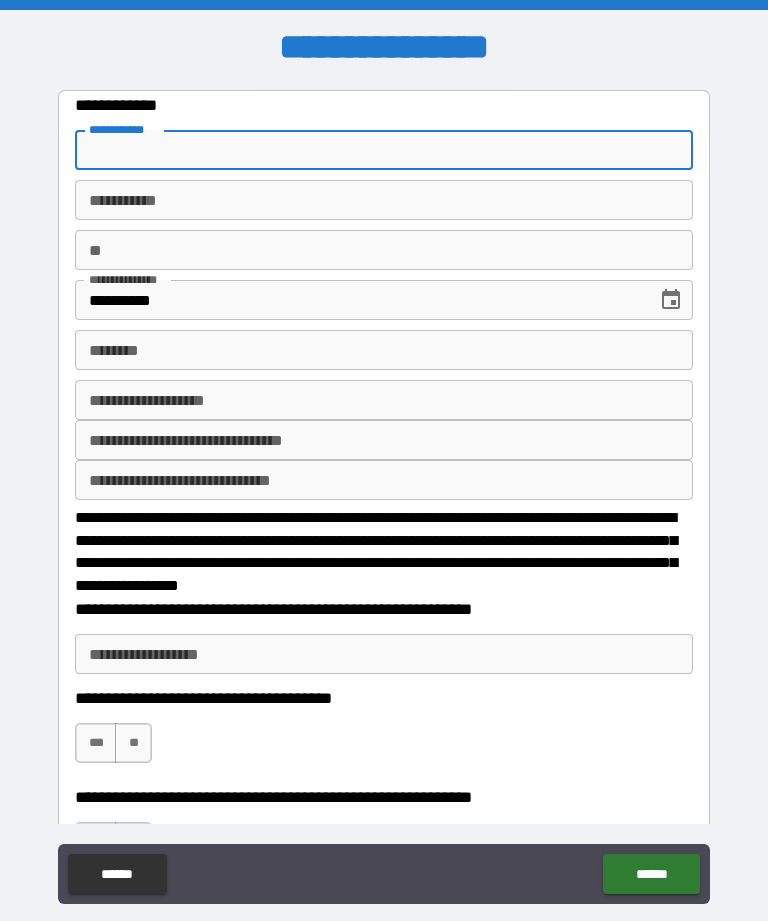 type on "*" 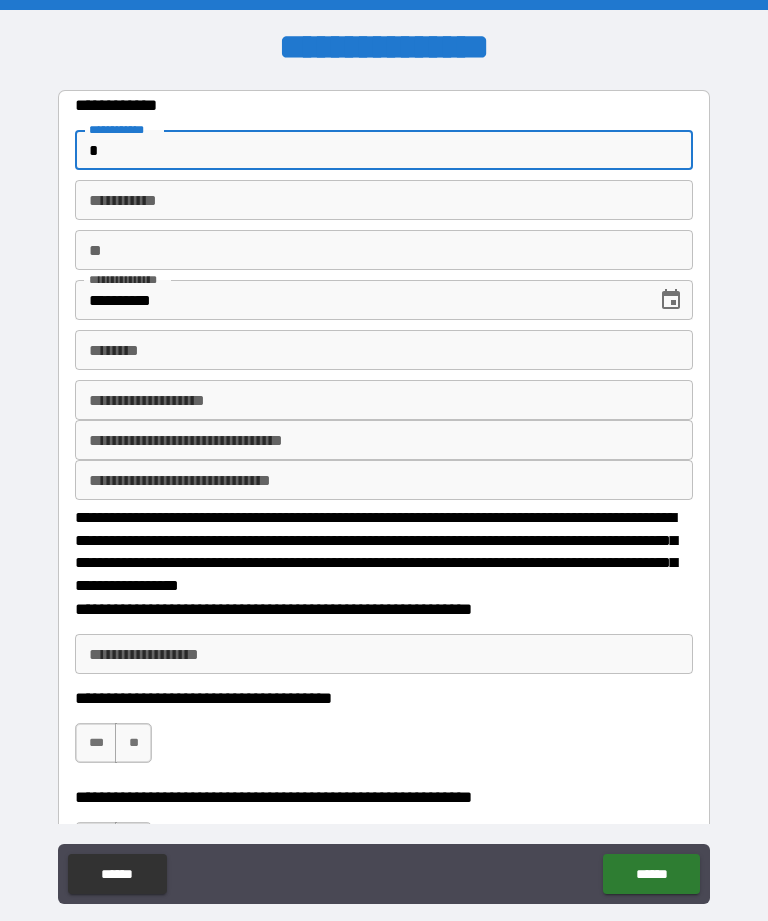type on "**" 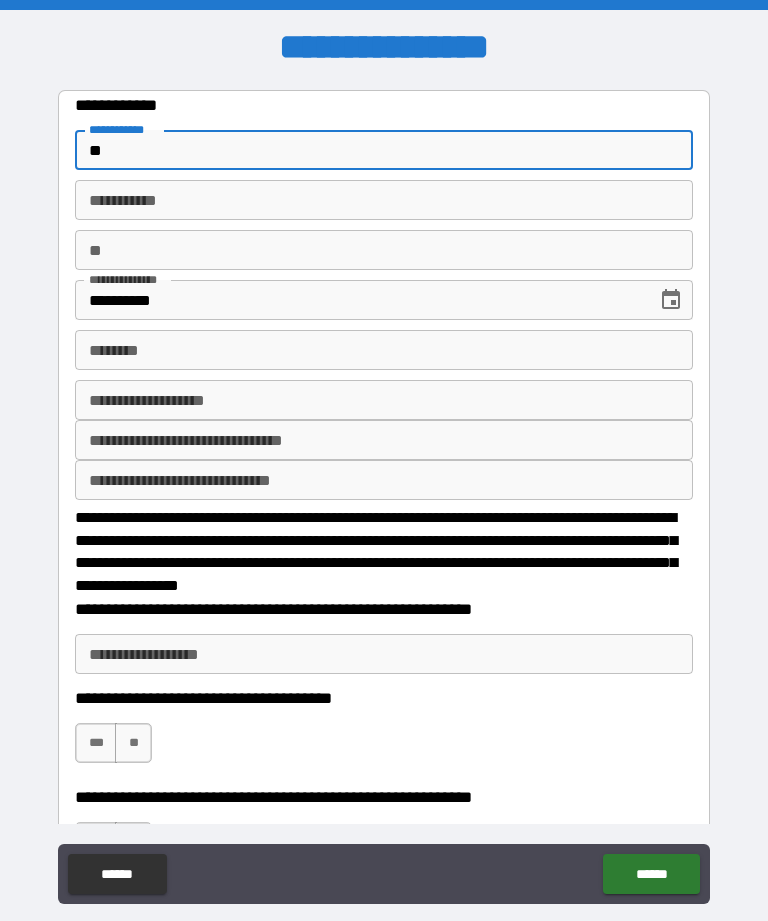 type on "***" 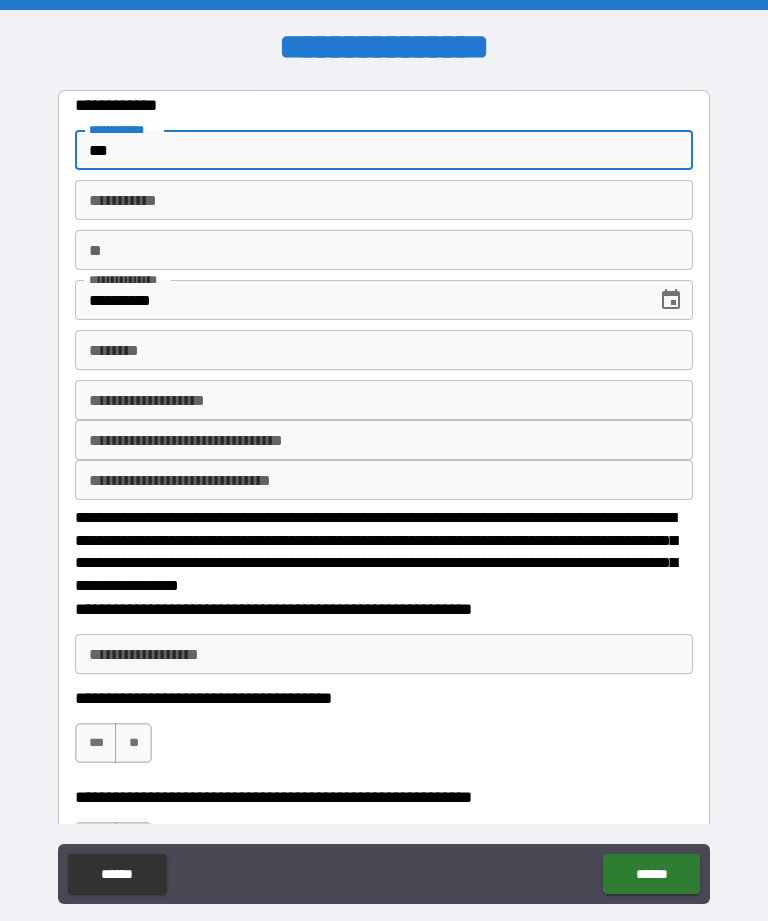 type on "****" 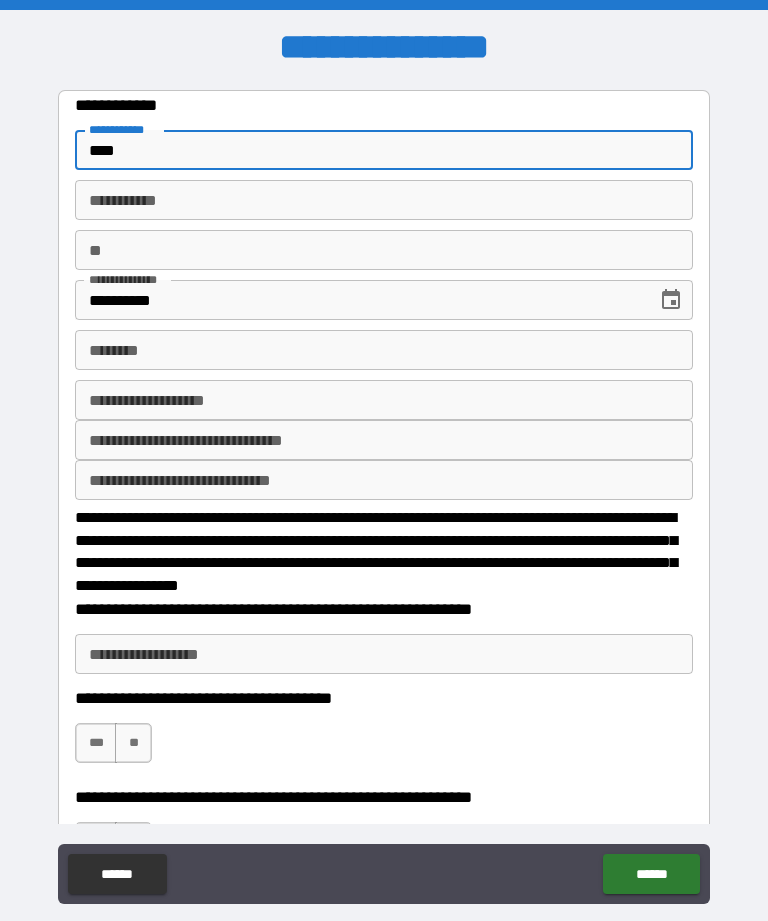 type on "*" 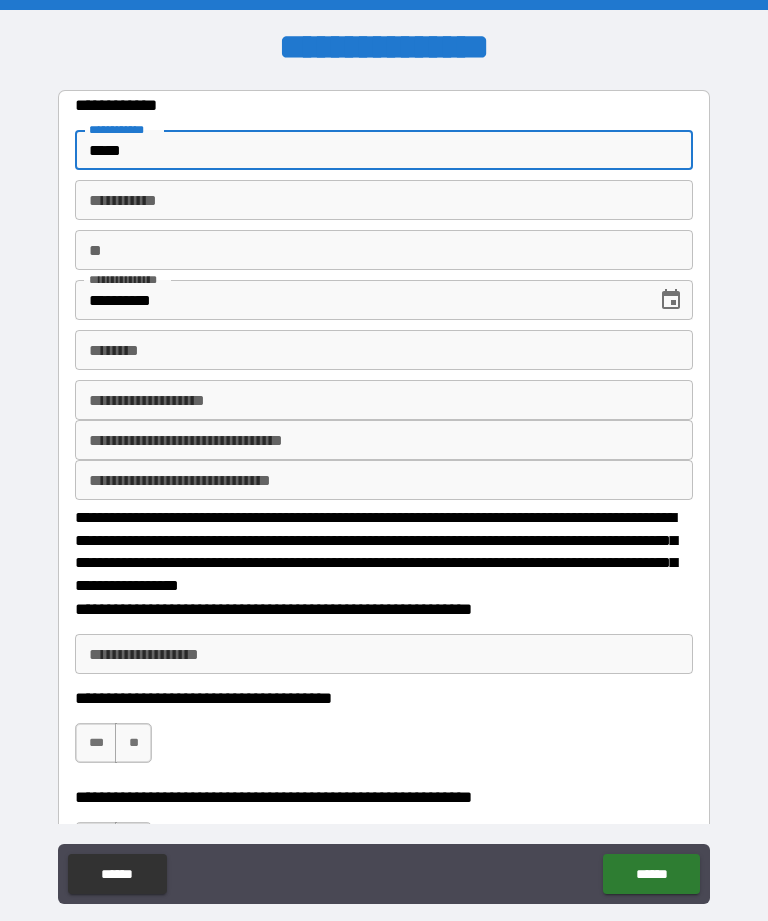 type on "*" 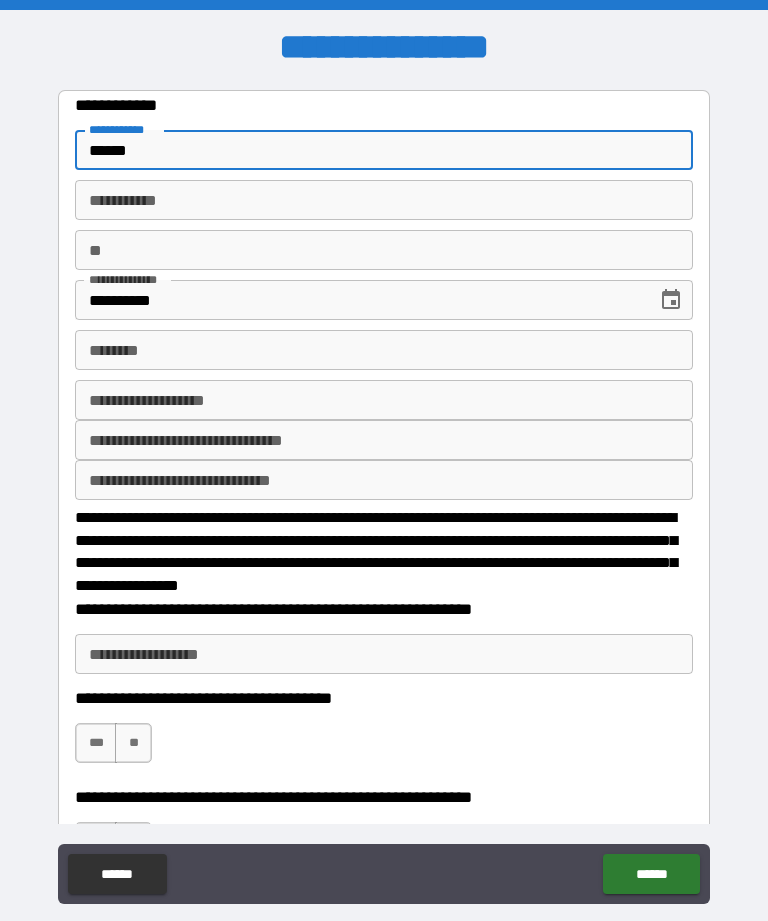 type on "*" 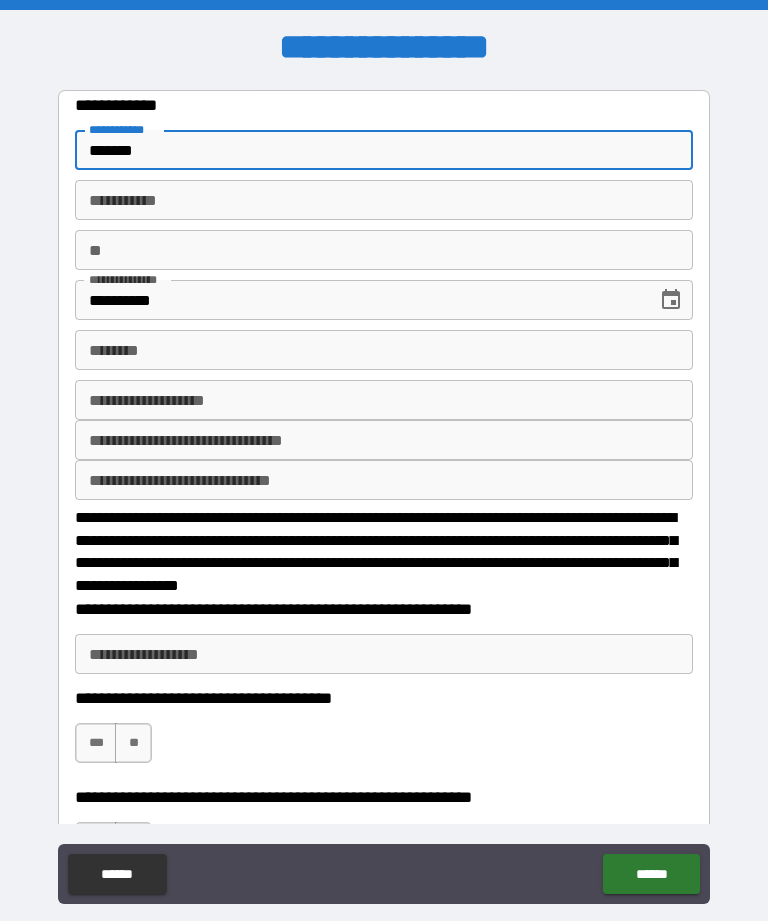 type on "*" 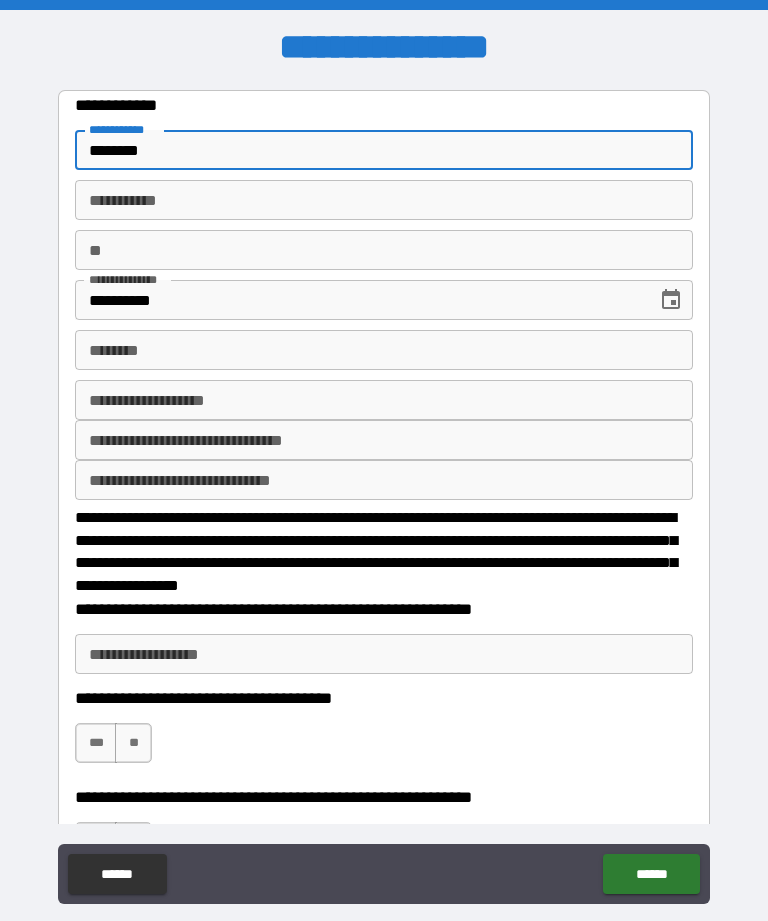 type on "*" 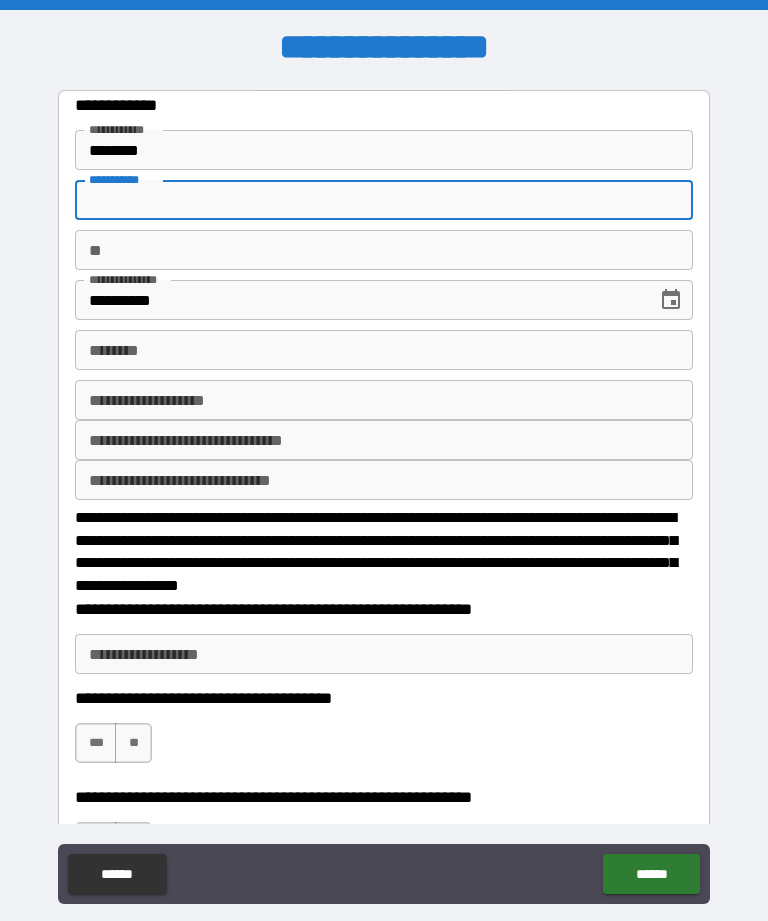 type on "*" 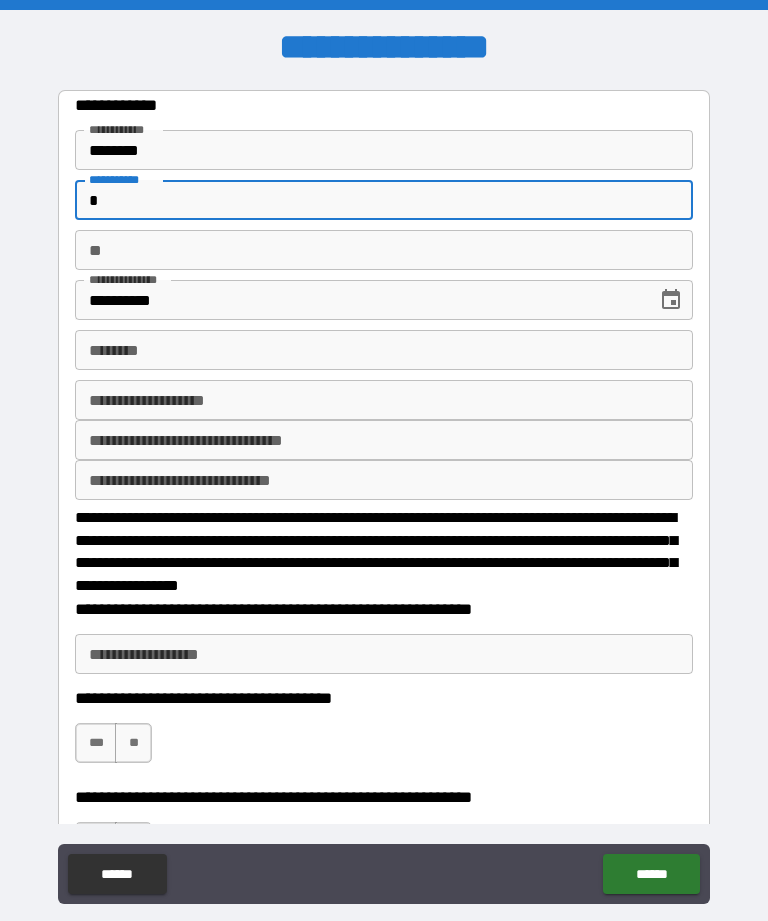 type on "**" 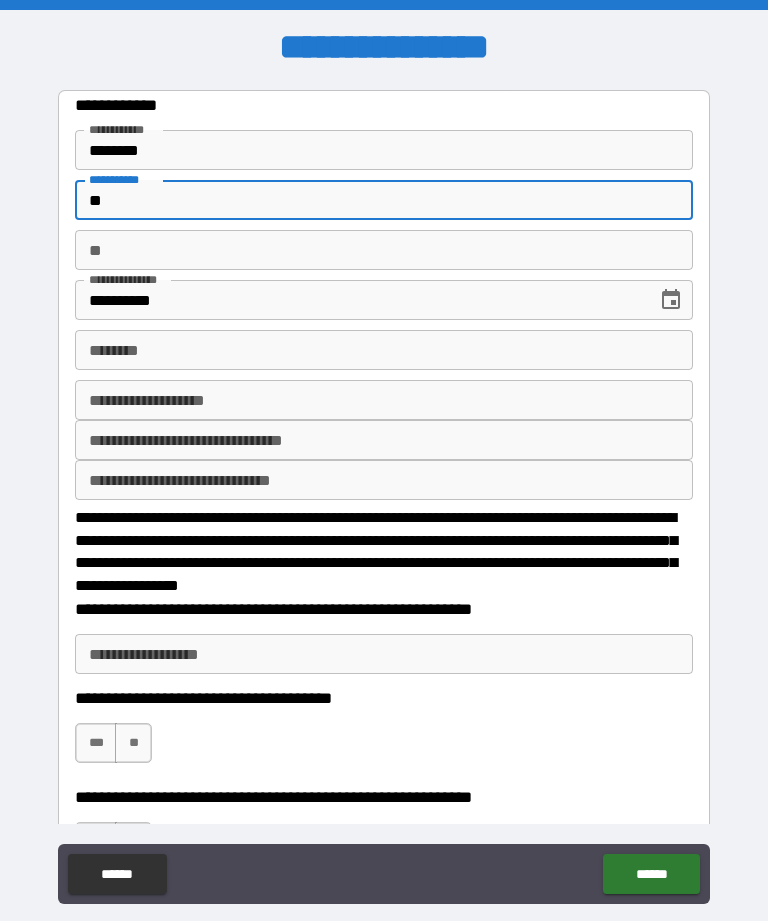 type on "*" 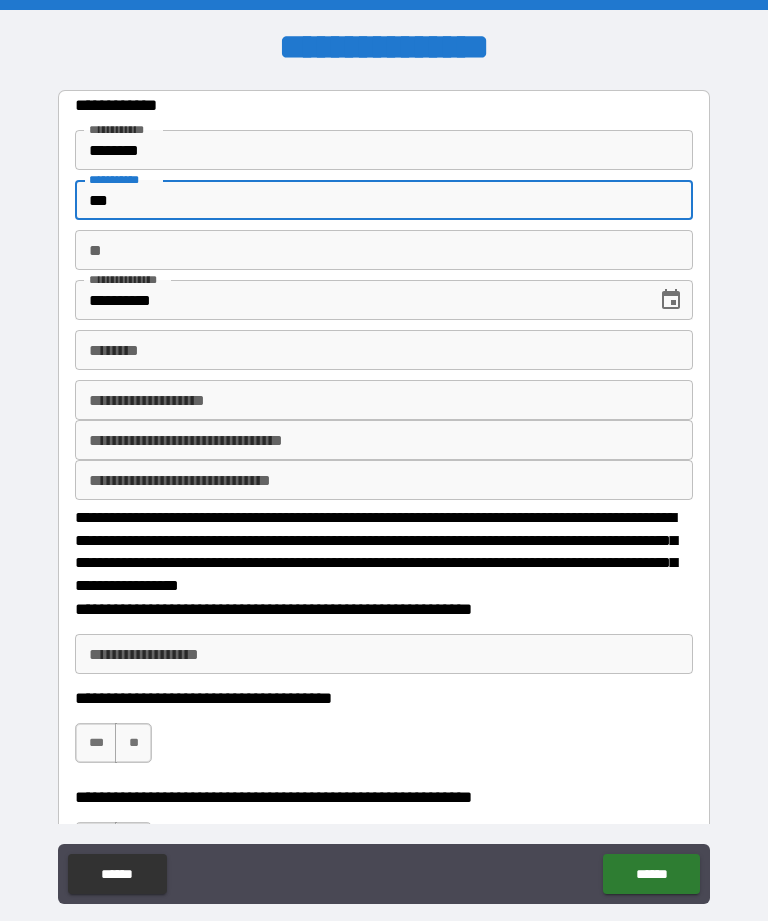 type on "*" 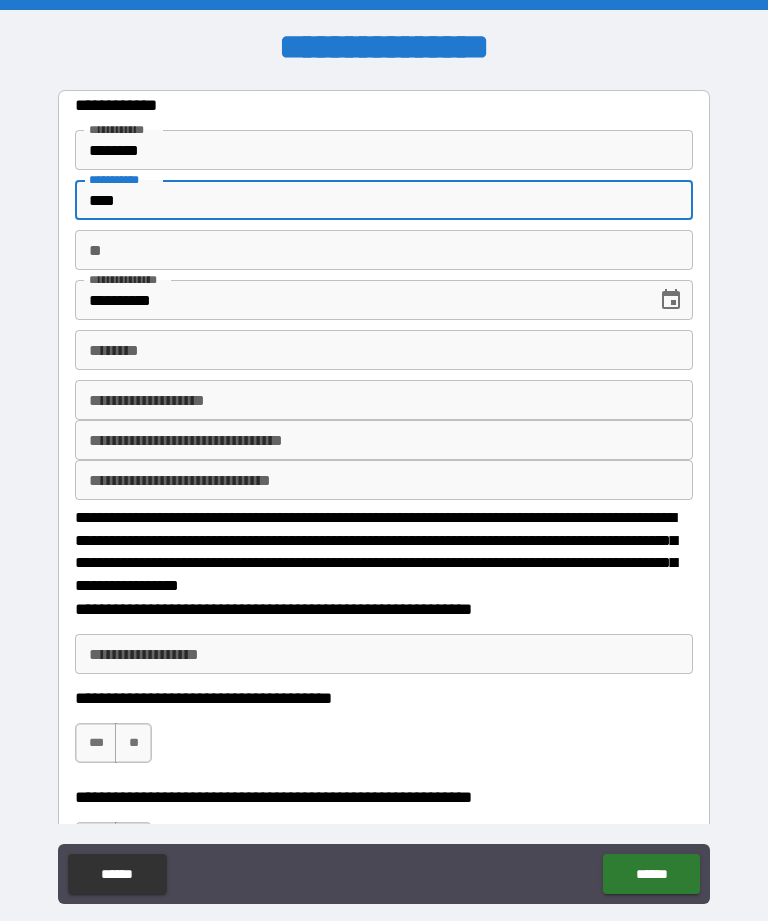 type on "*" 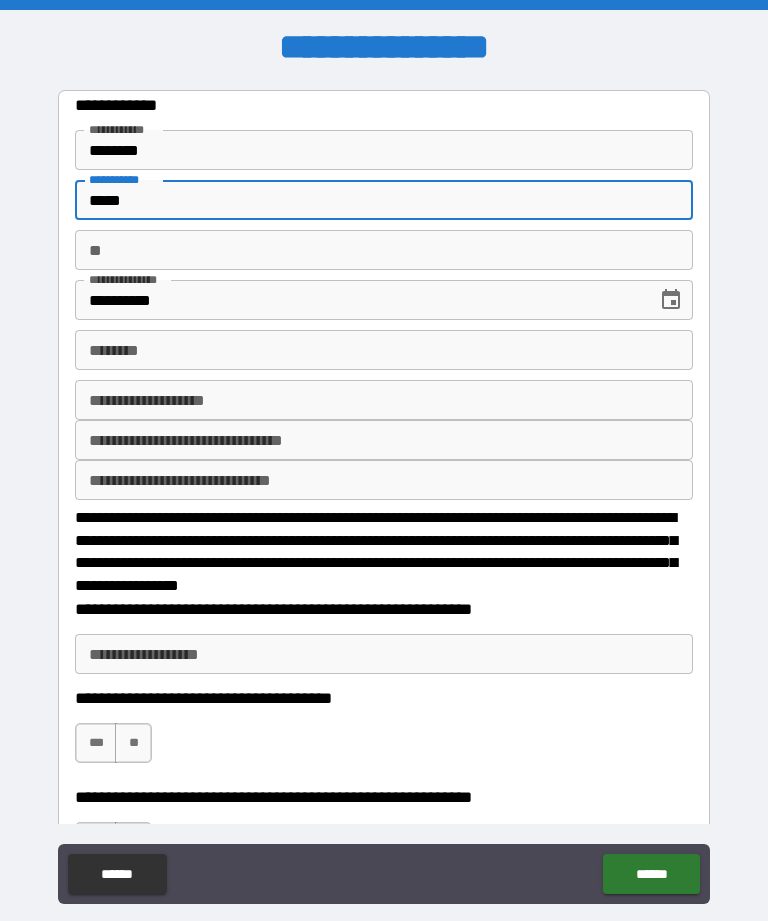 type on "*" 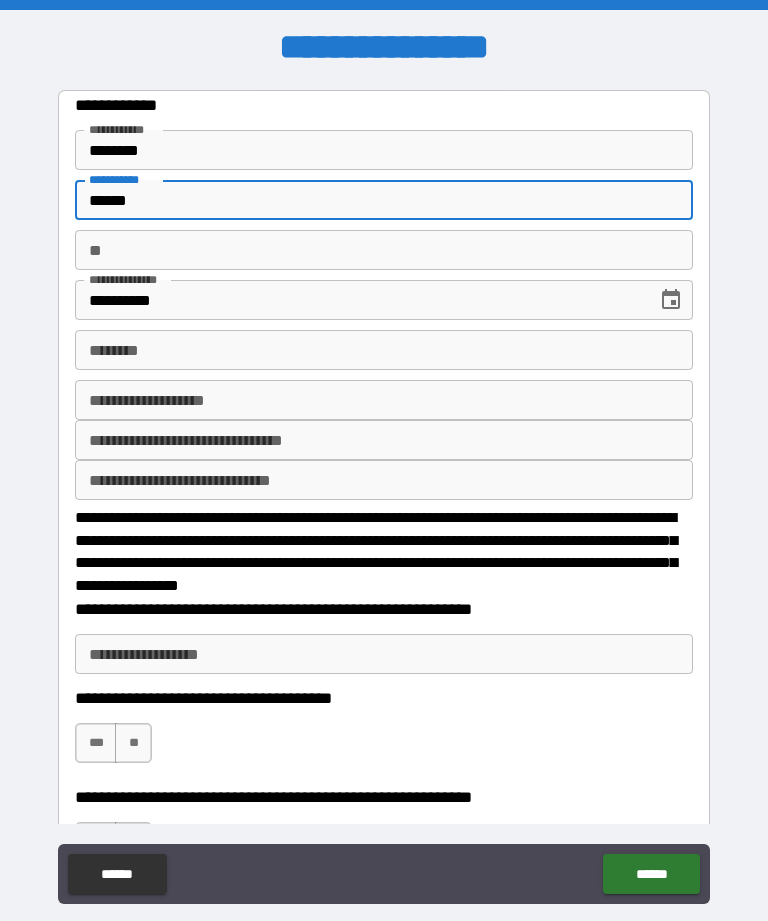 type on "*******" 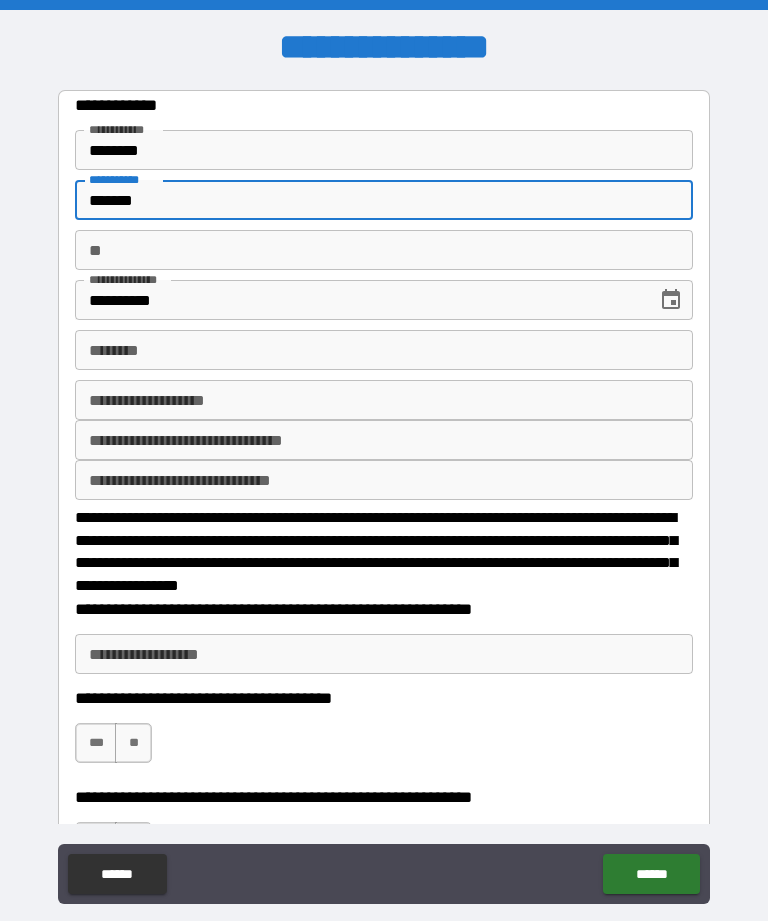 type on "*" 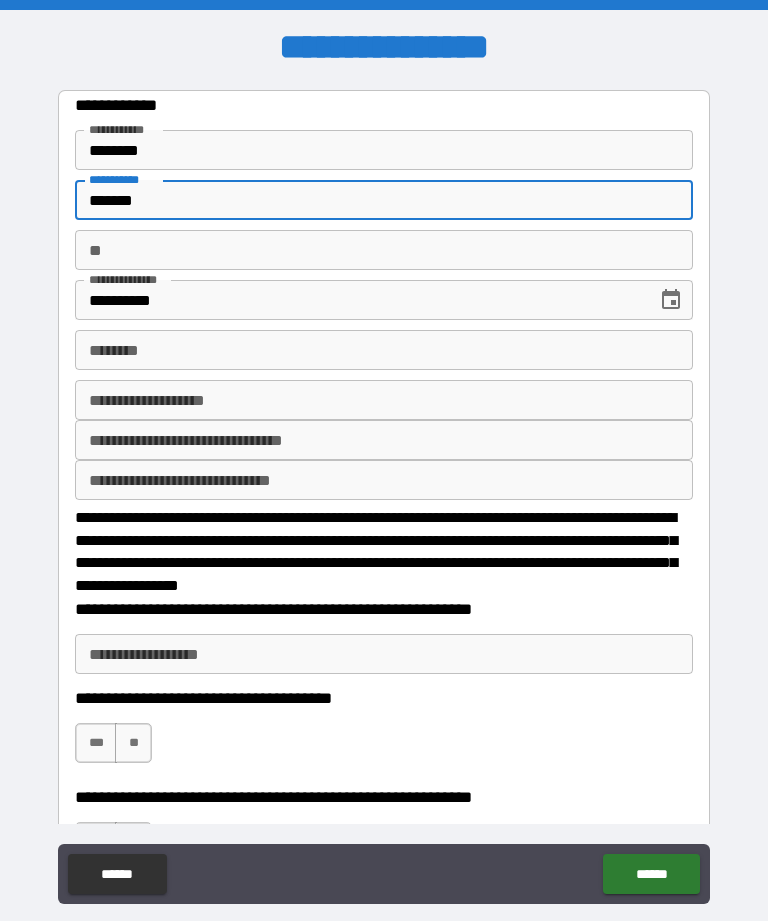 type on "*******" 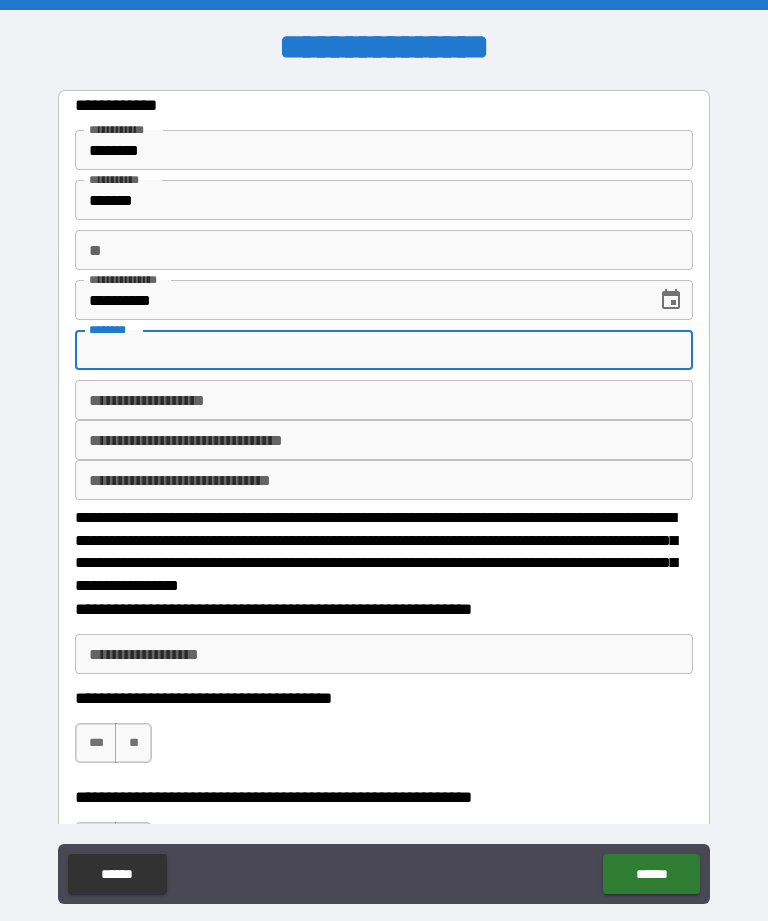type on "*" 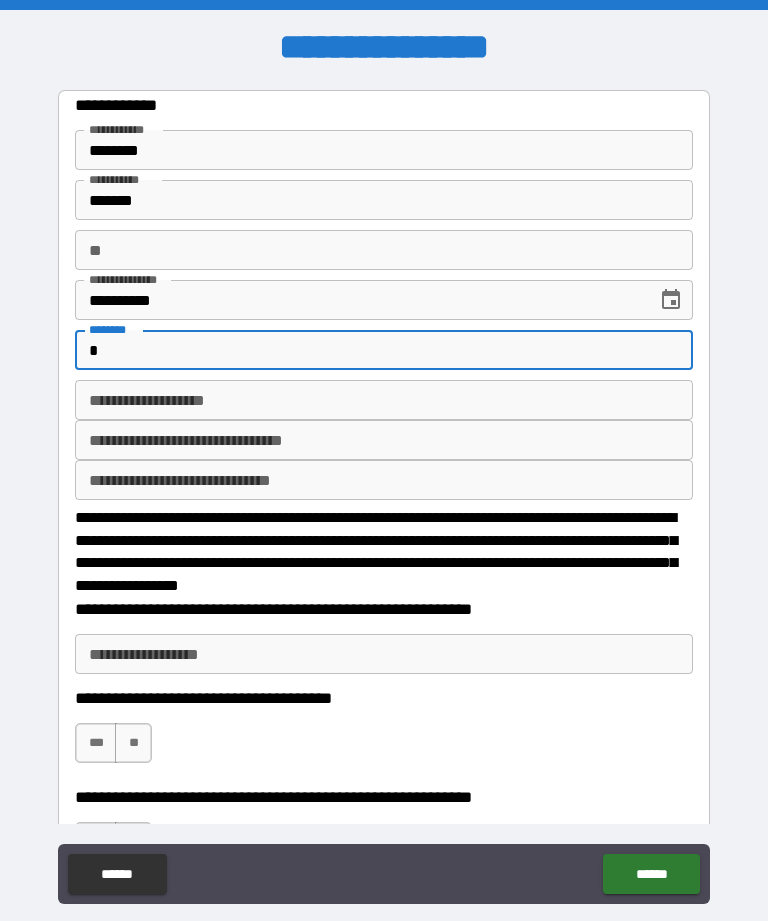 type on "**" 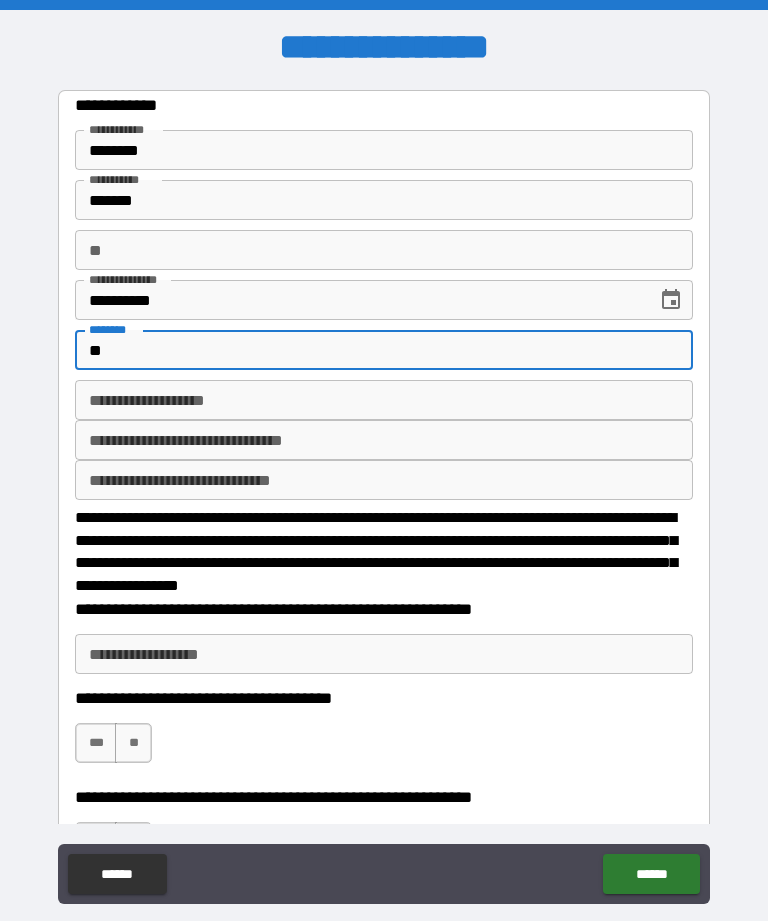 type on "*" 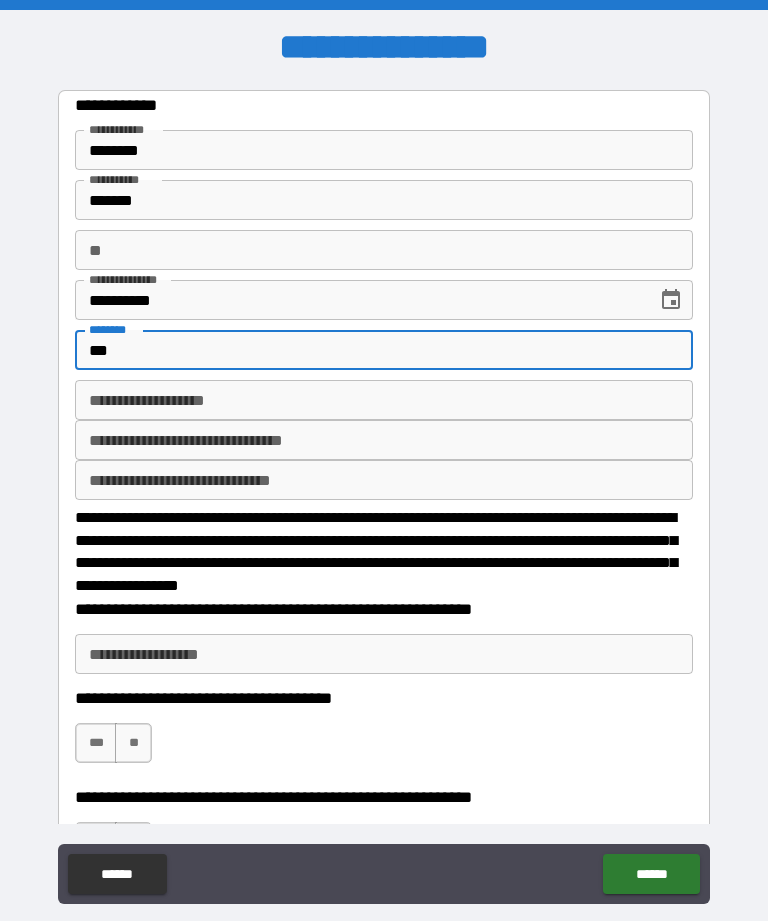 type on "*" 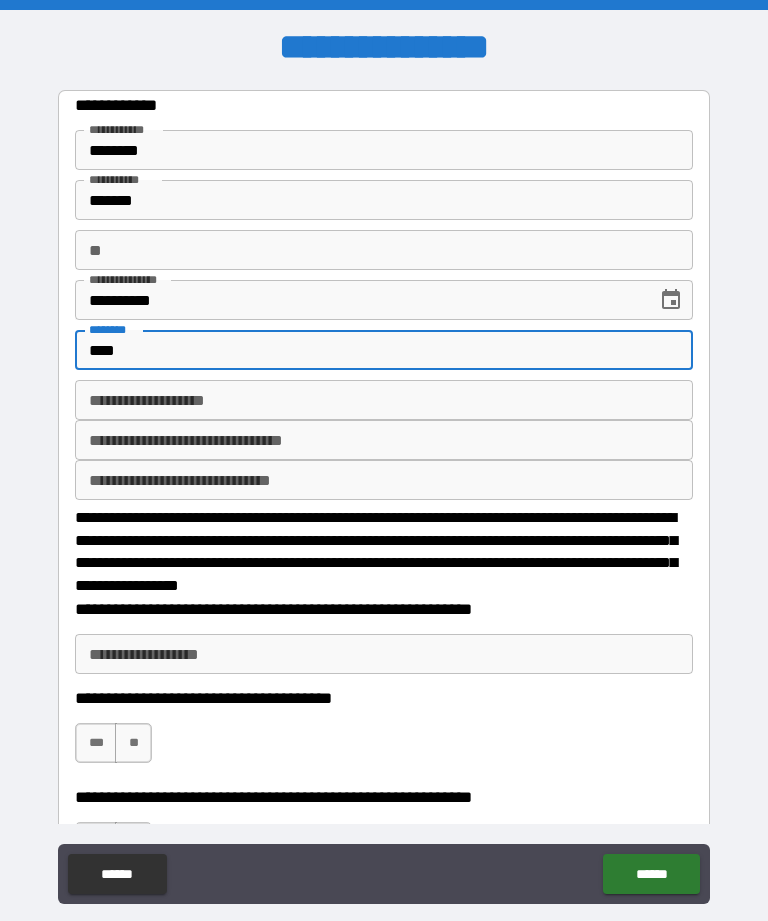 type on "*" 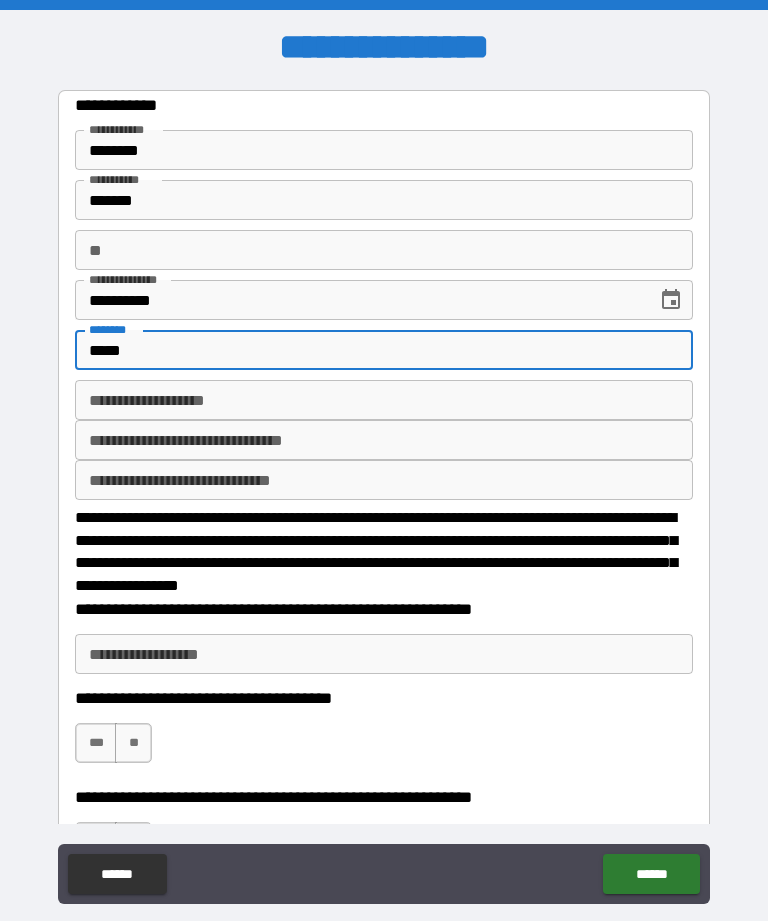 type on "*" 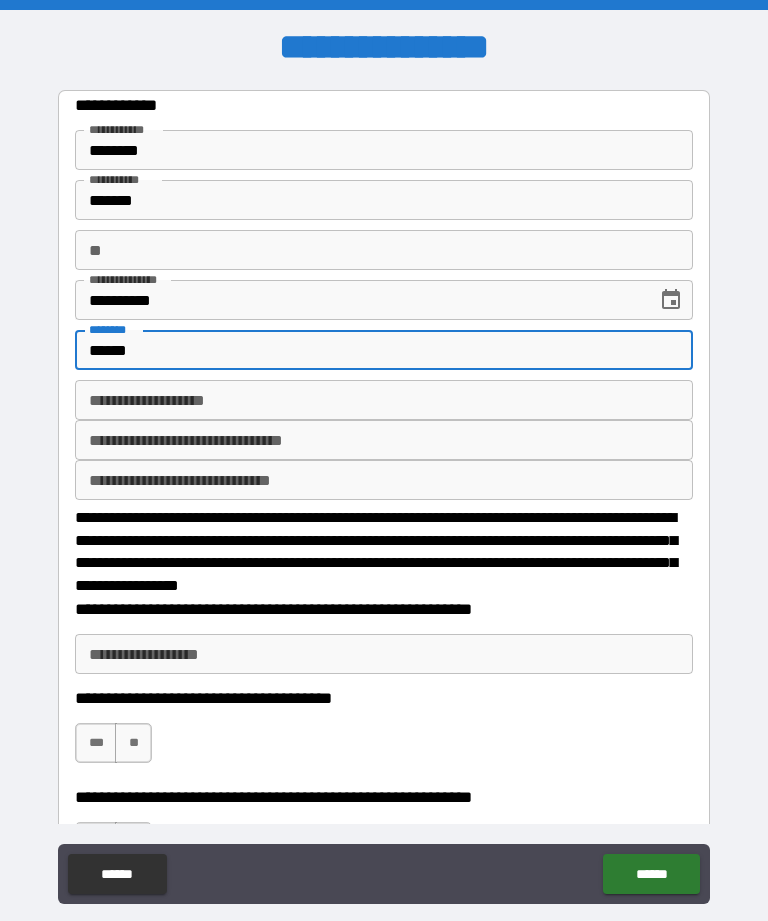 type on "*" 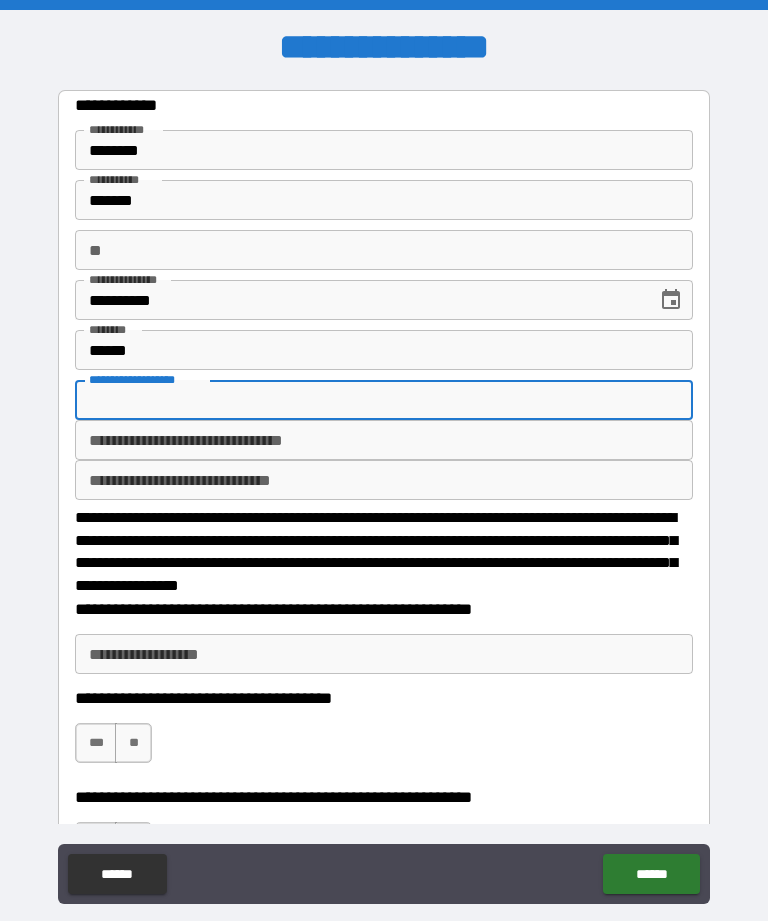 type on "*" 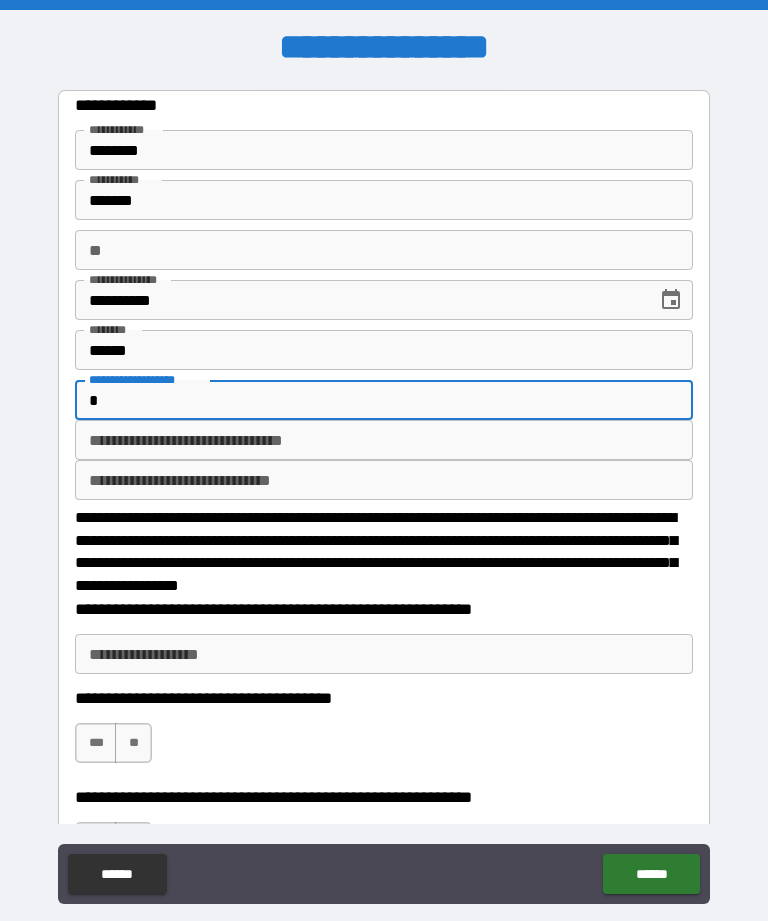 type on "**" 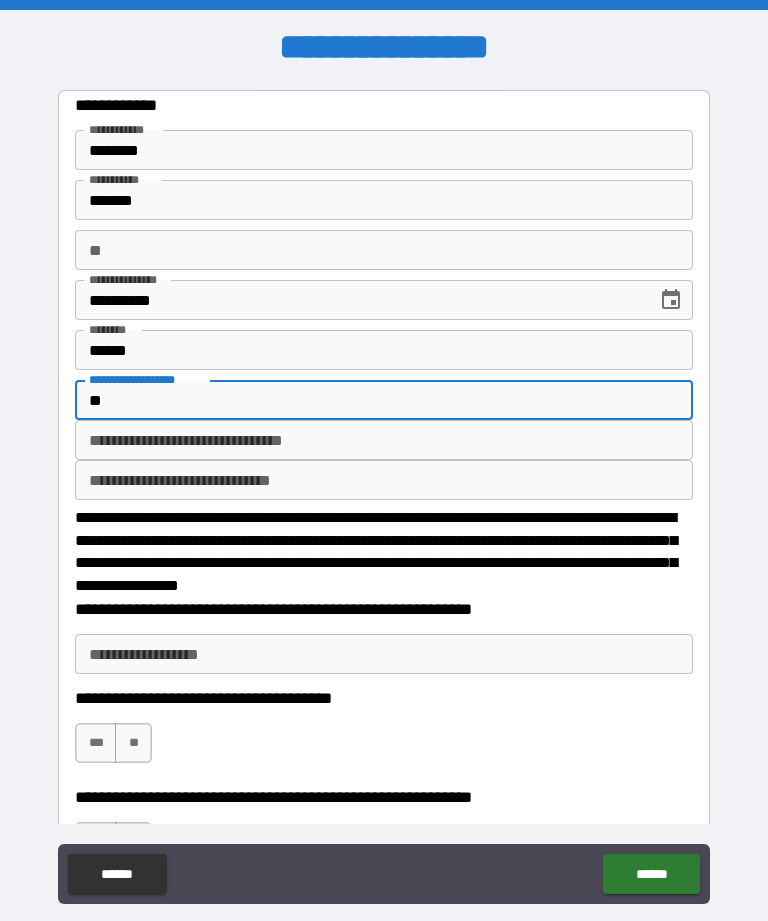 type on "***" 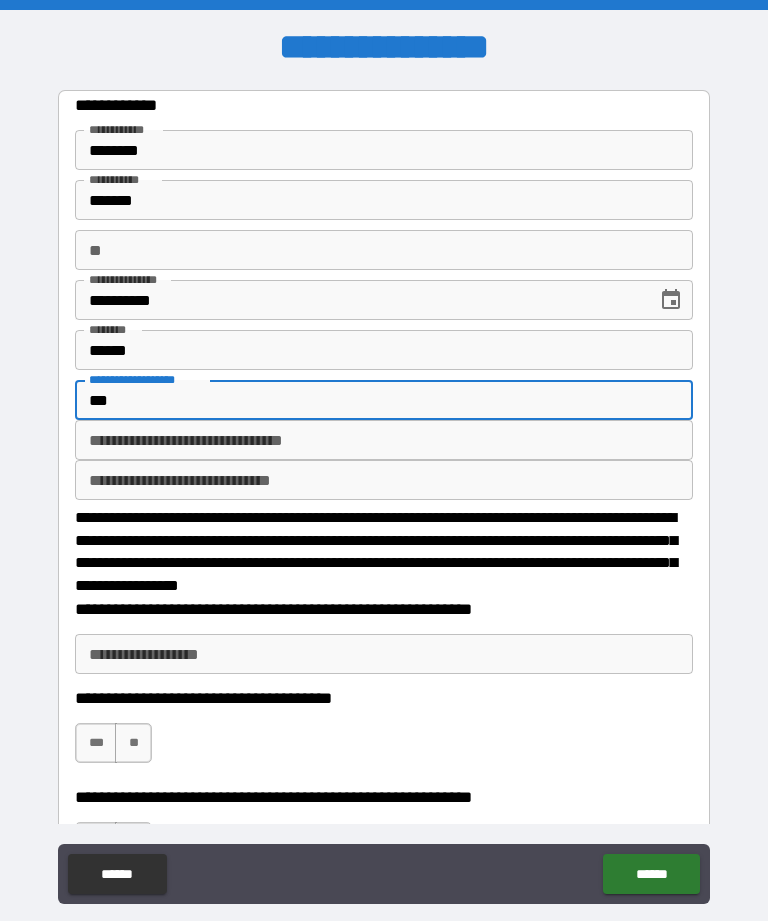type on "*" 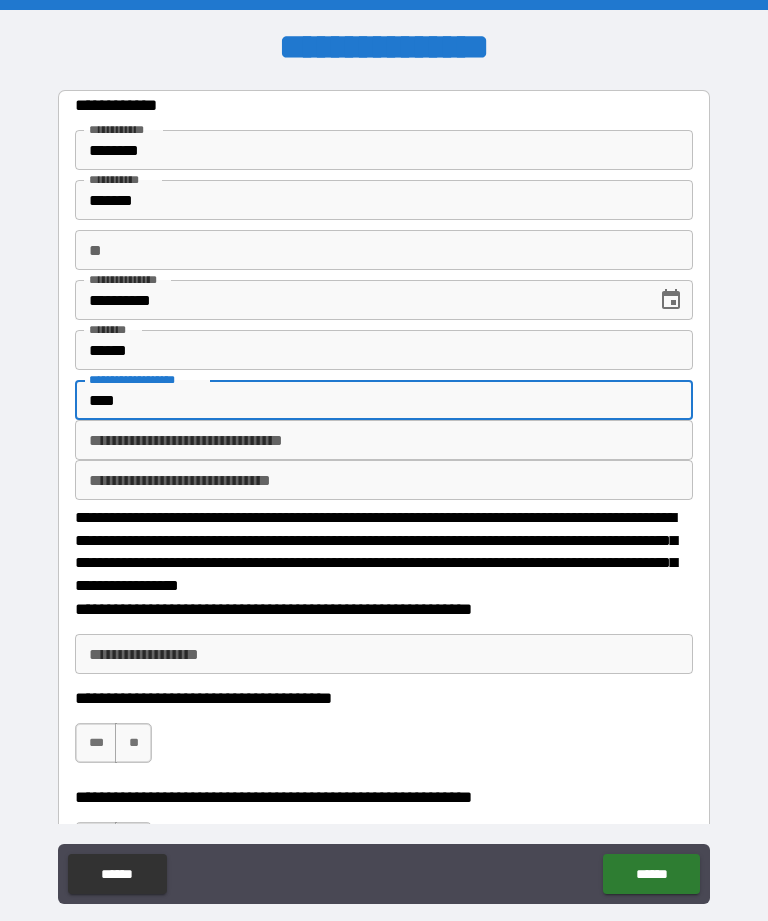 type on "*" 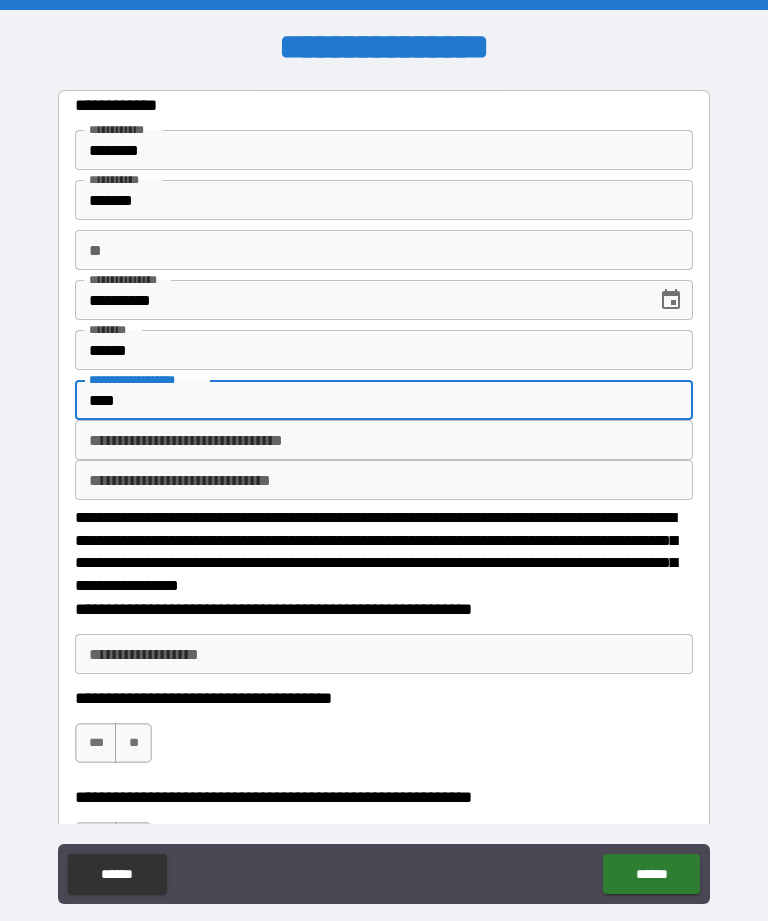 type on "*****" 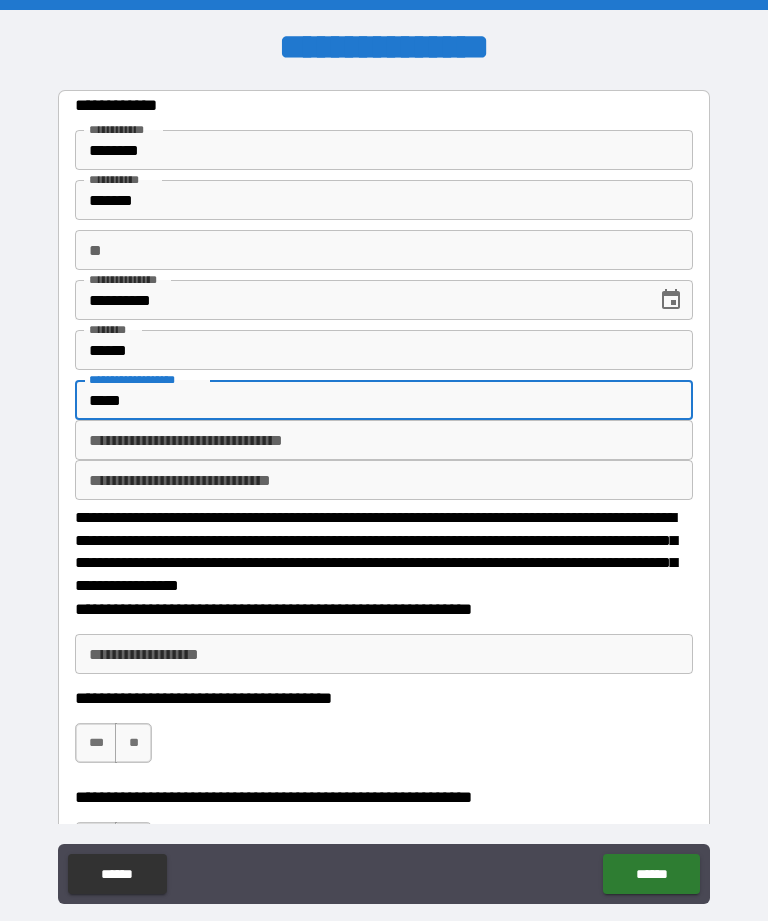 type on "*" 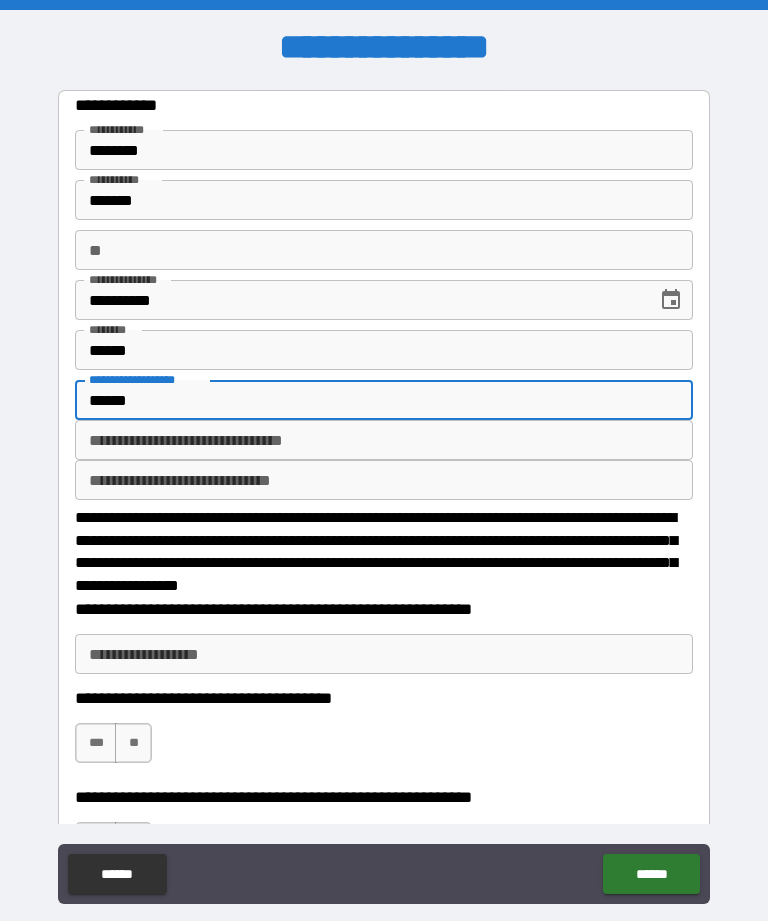 type on "*" 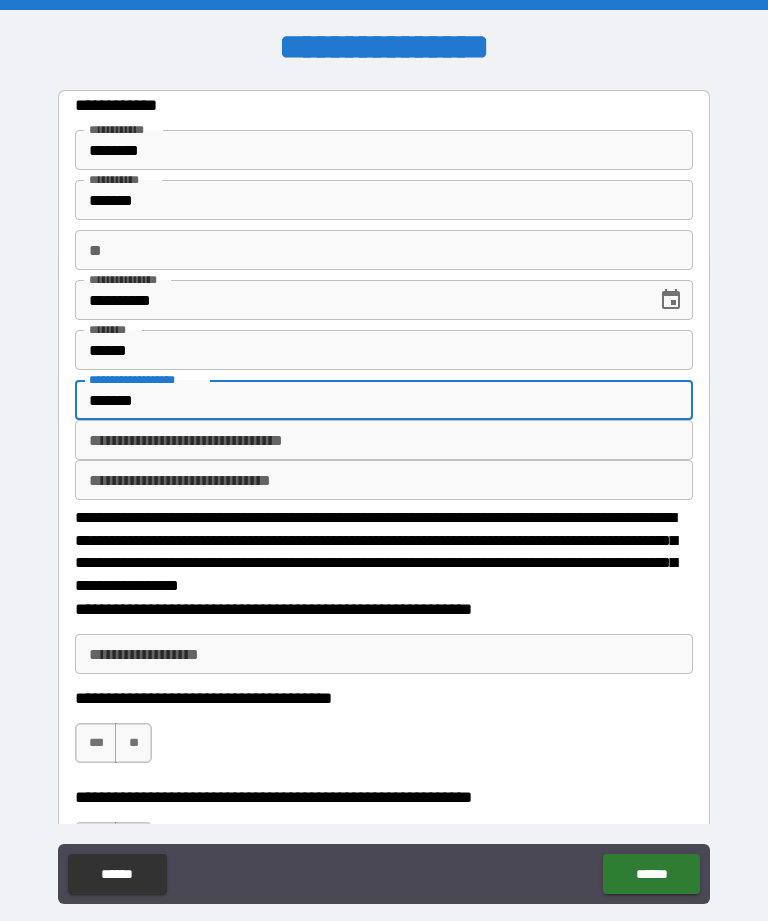 type on "*" 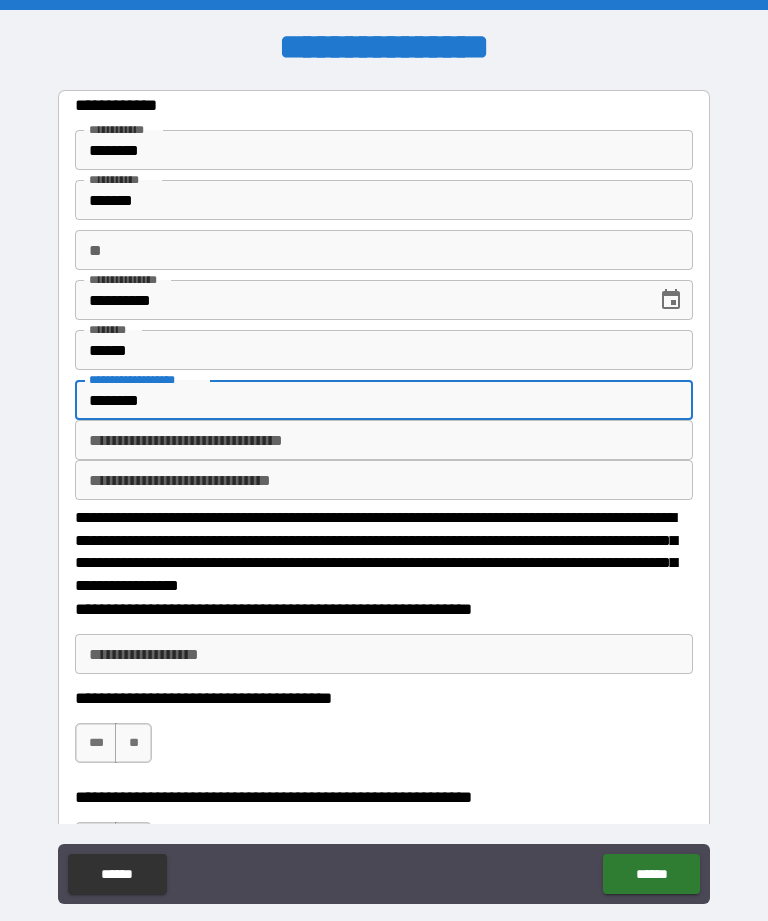 type on "*********" 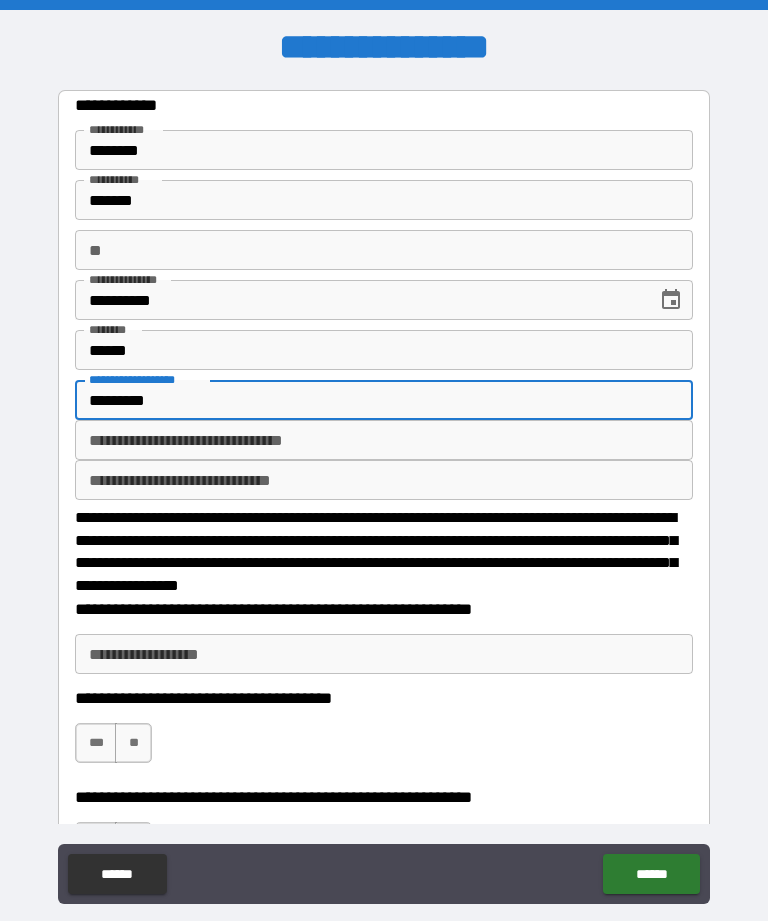type on "**********" 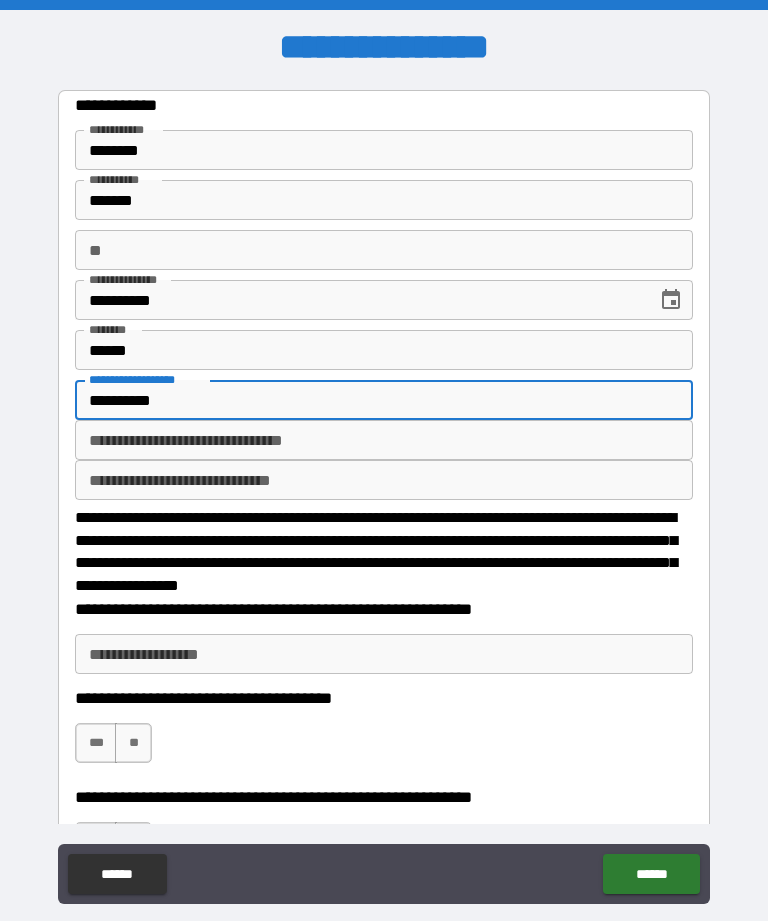 type on "*" 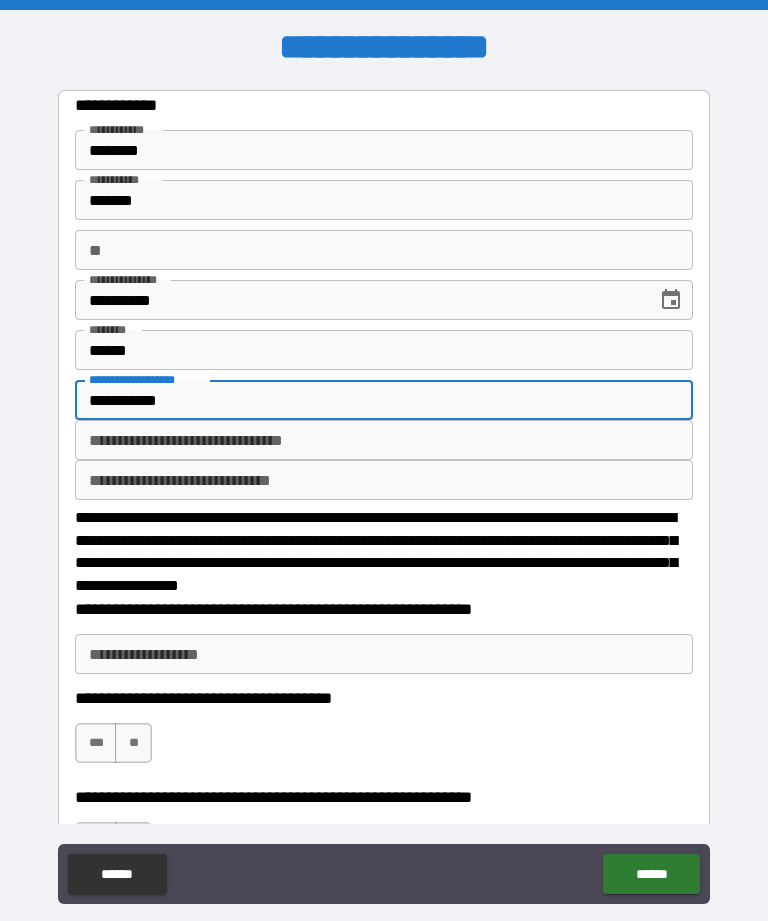 type on "*" 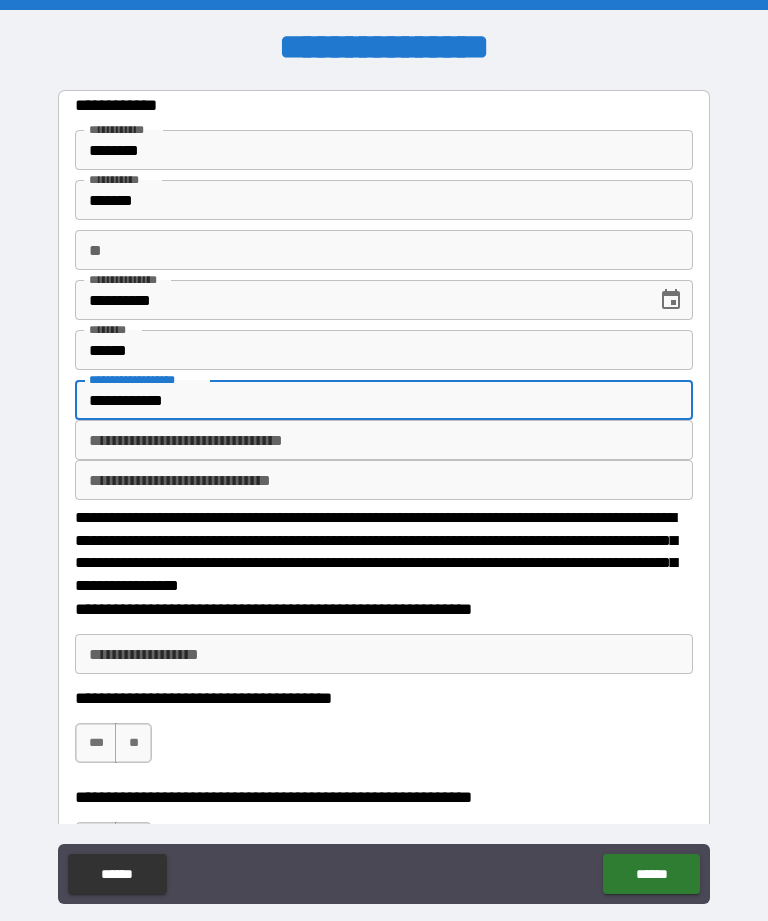 type on "*" 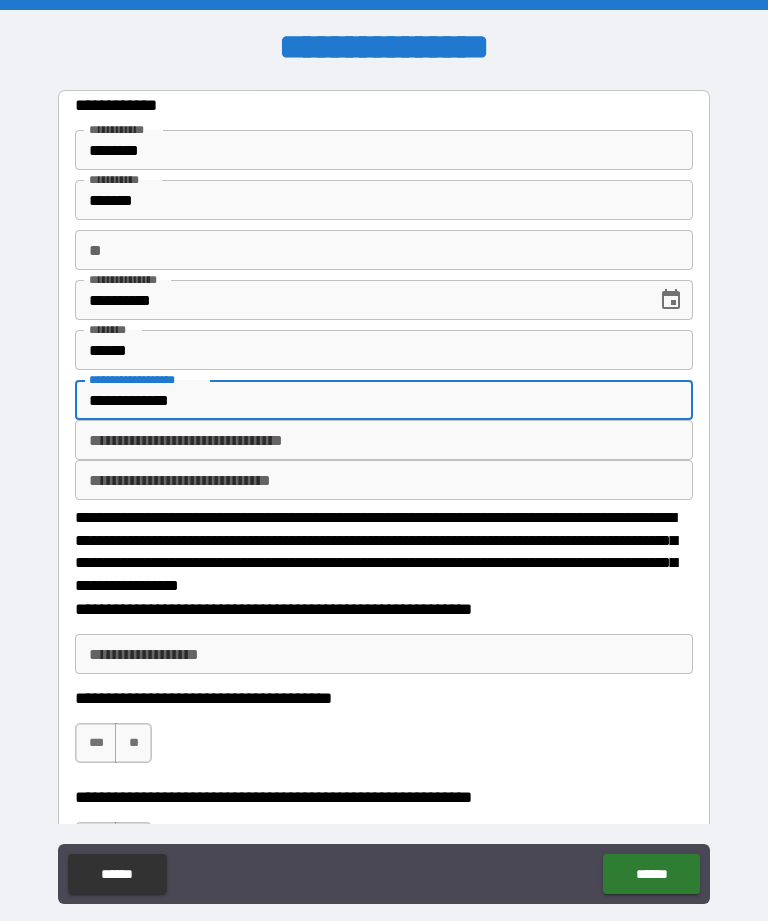 type on "**********" 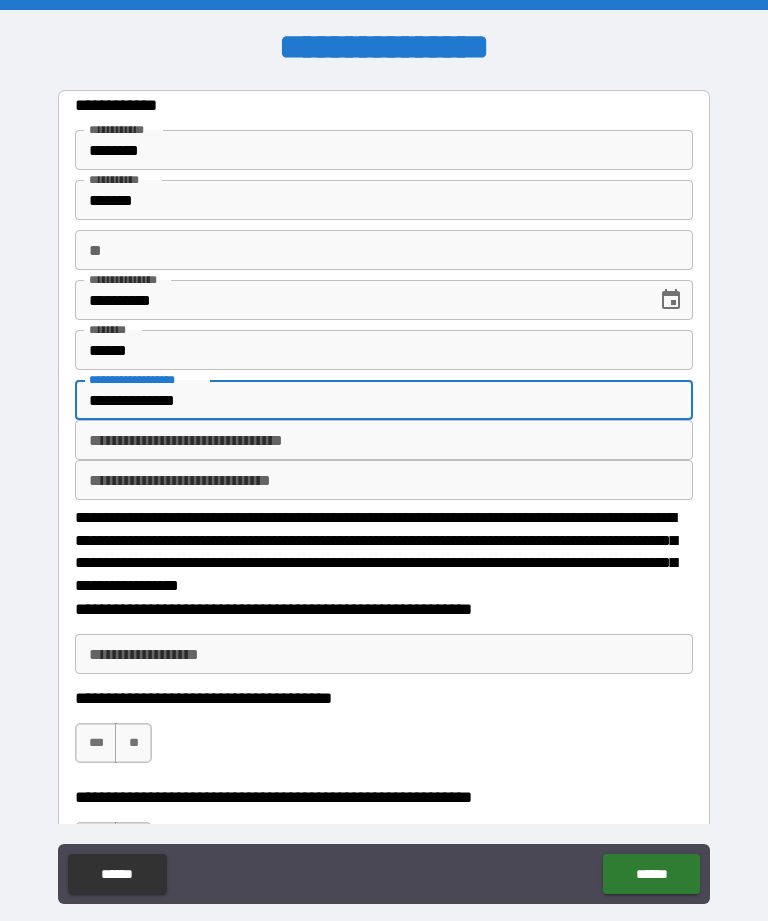 type on "*" 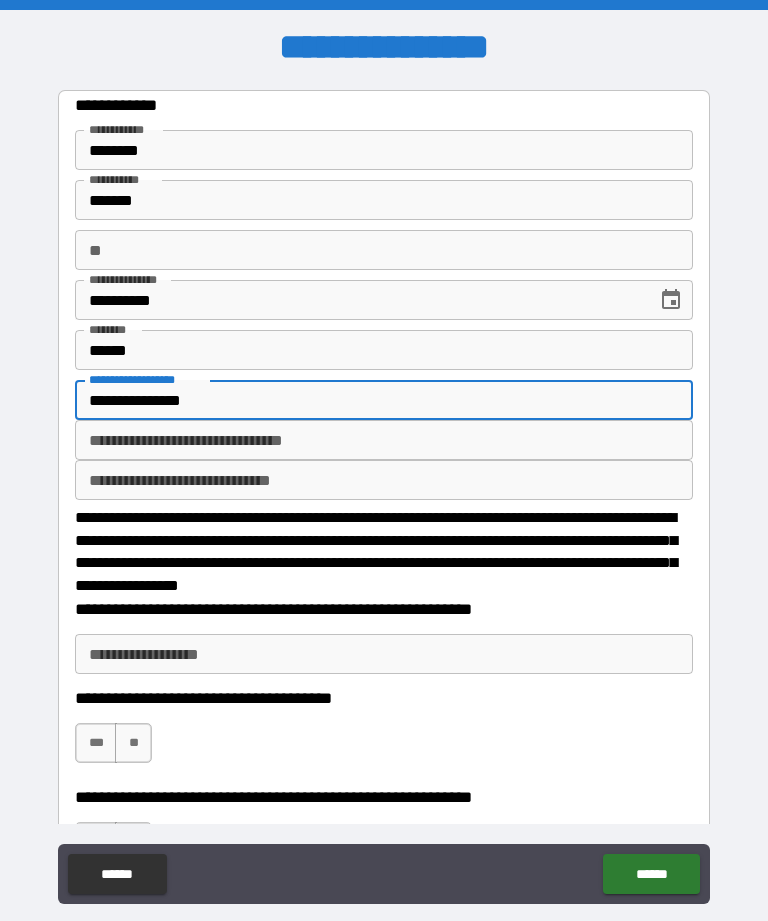 type on "*" 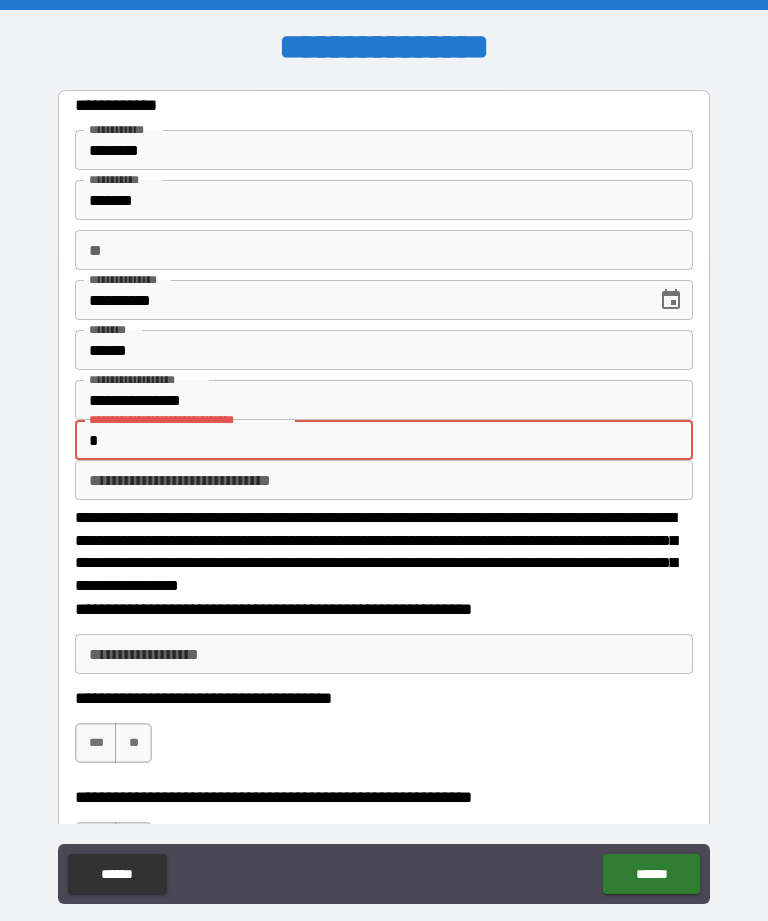 type on "*" 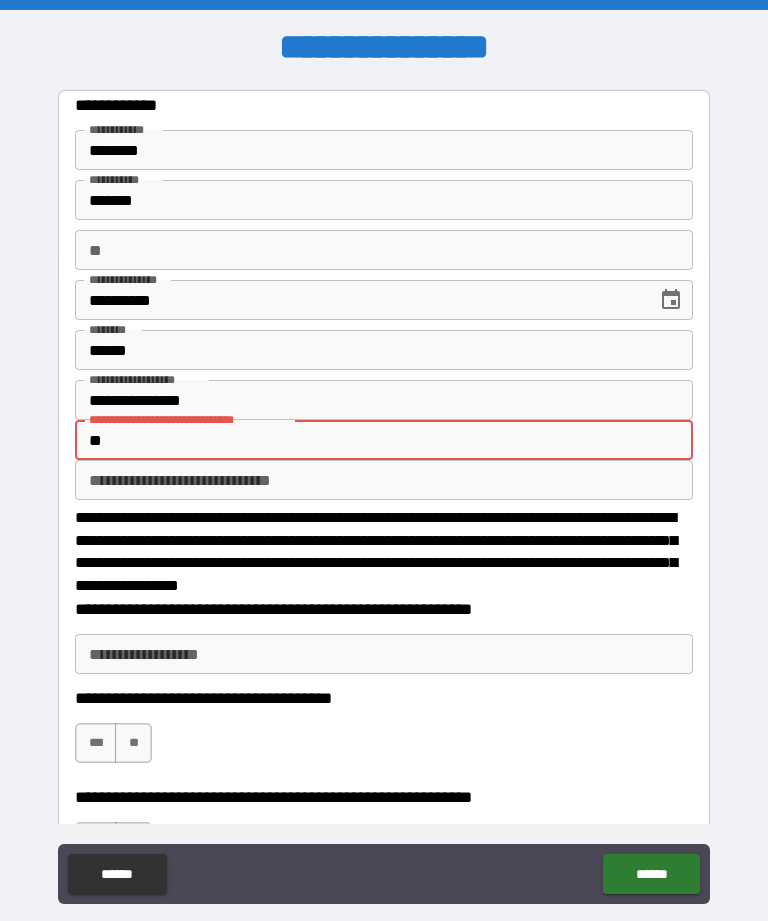 type on "*" 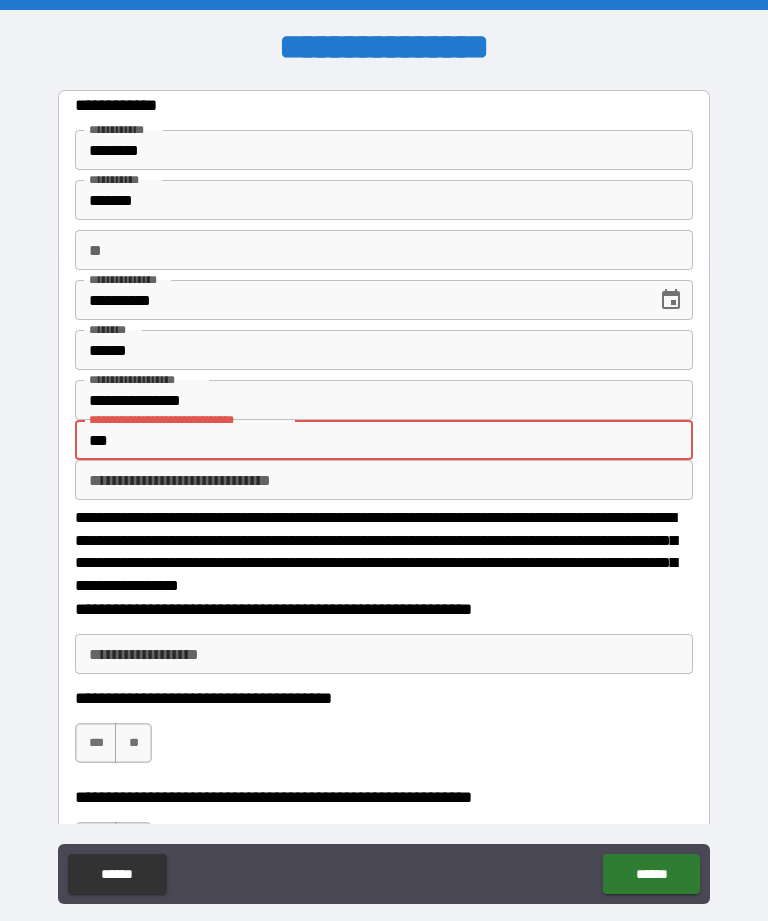 type on "*" 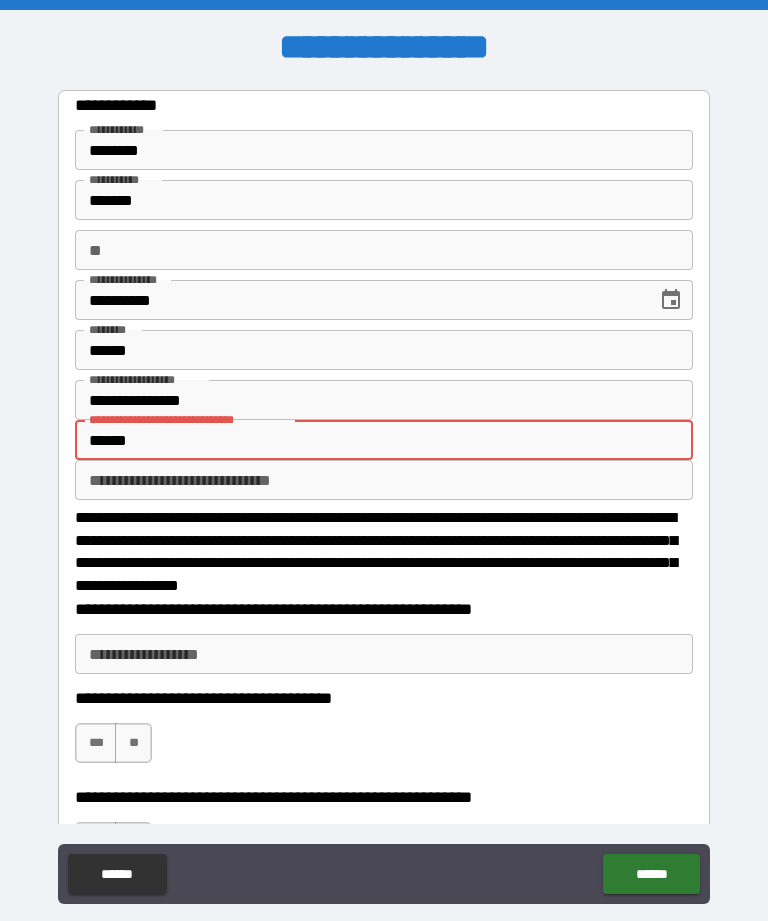 type on "*" 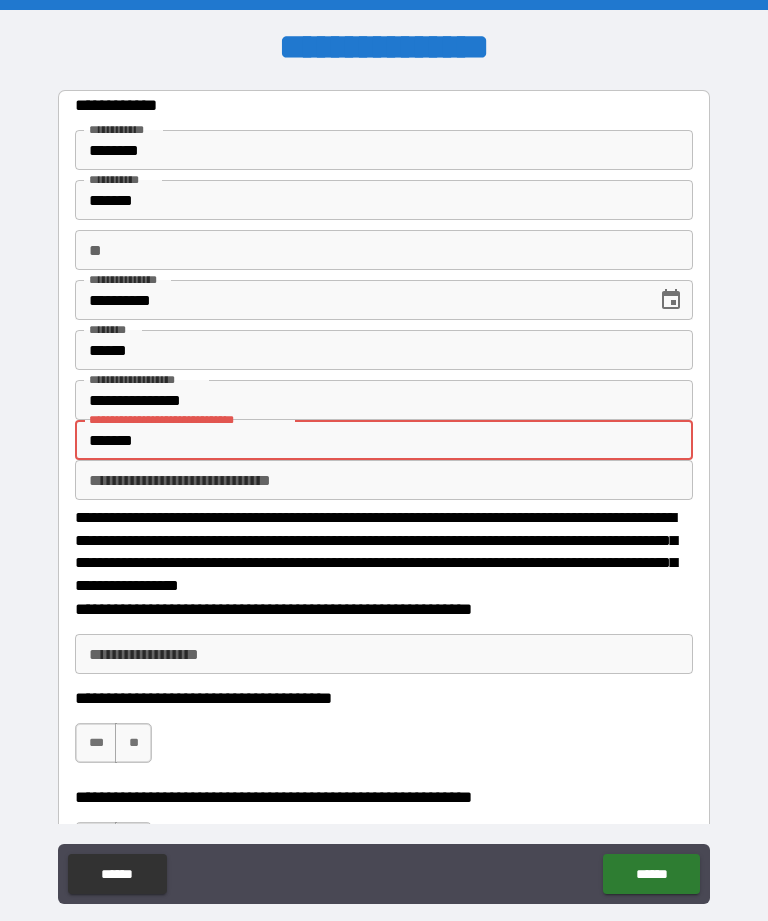 type on "*" 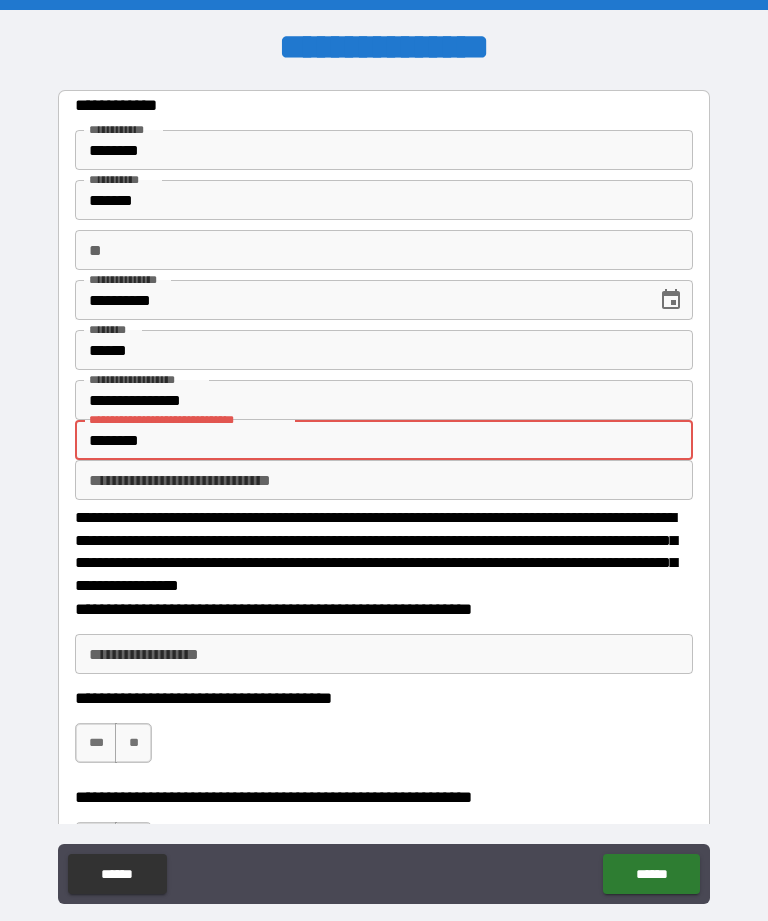 type on "*" 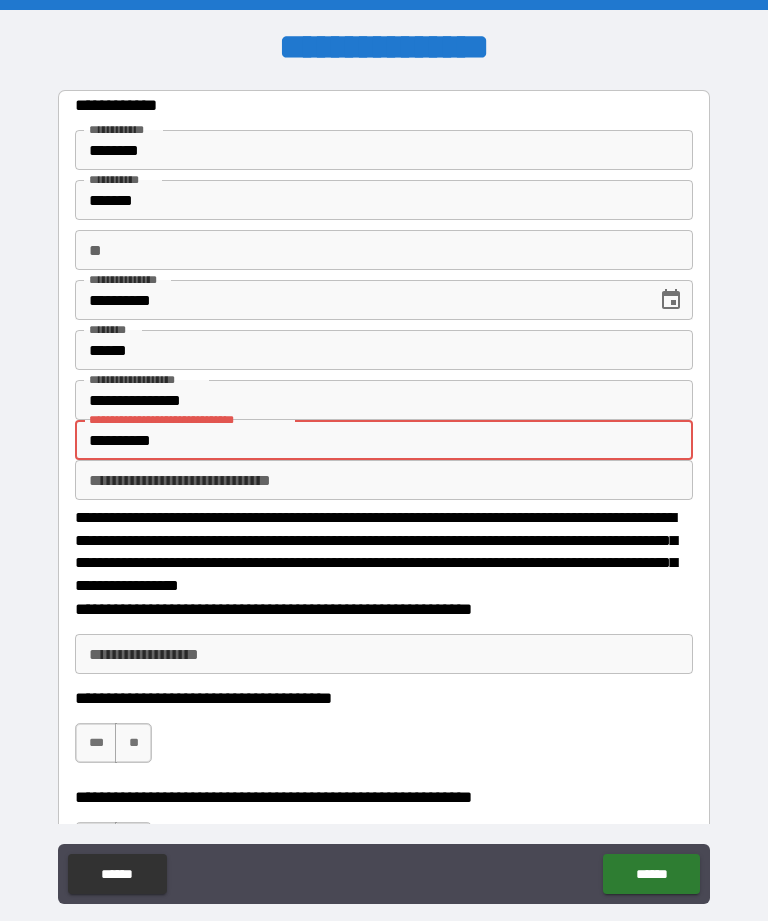 type on "**********" 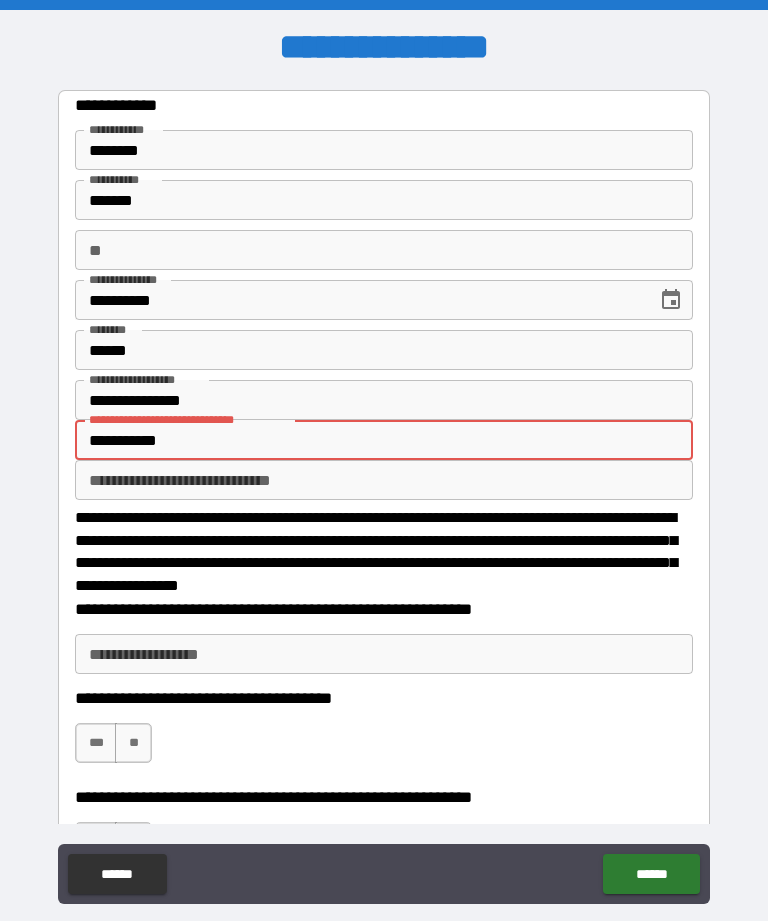 type on "*" 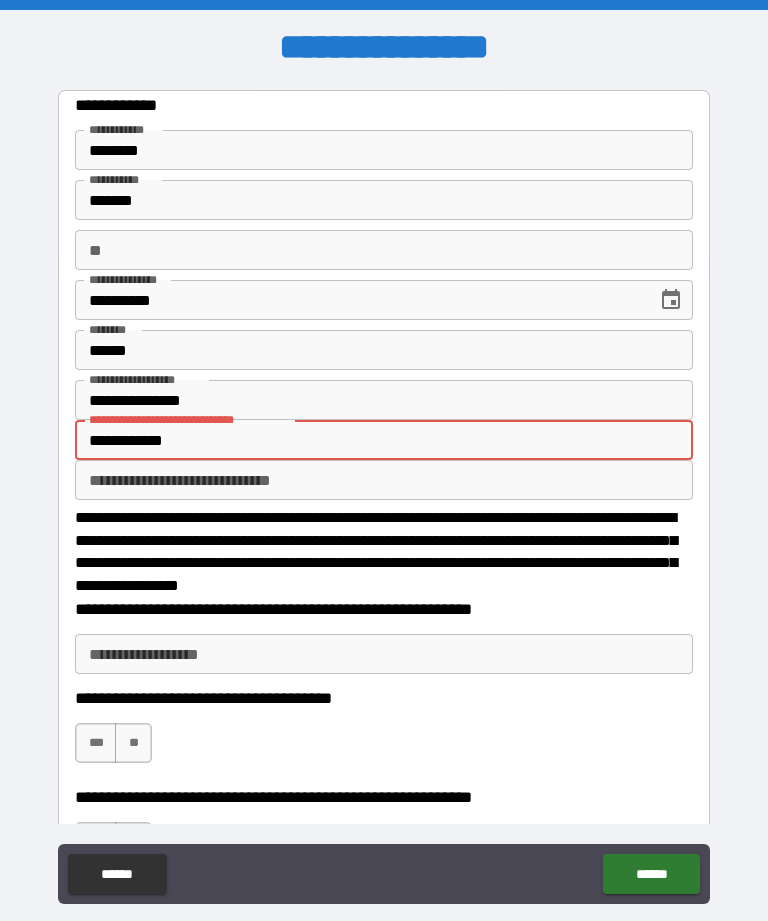 type on "*" 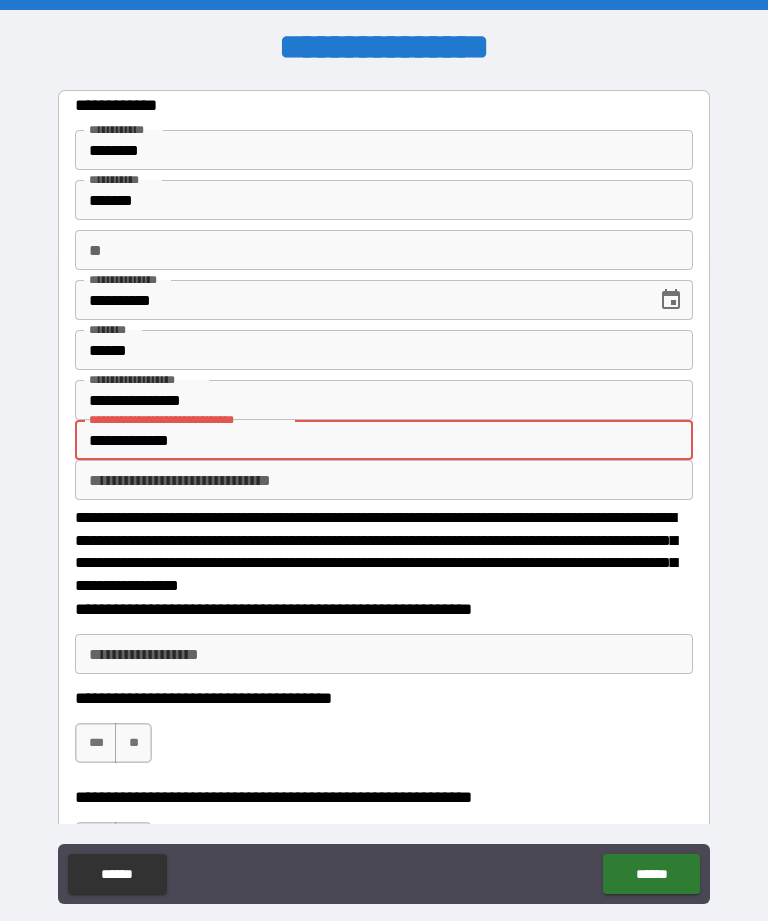 type on "**********" 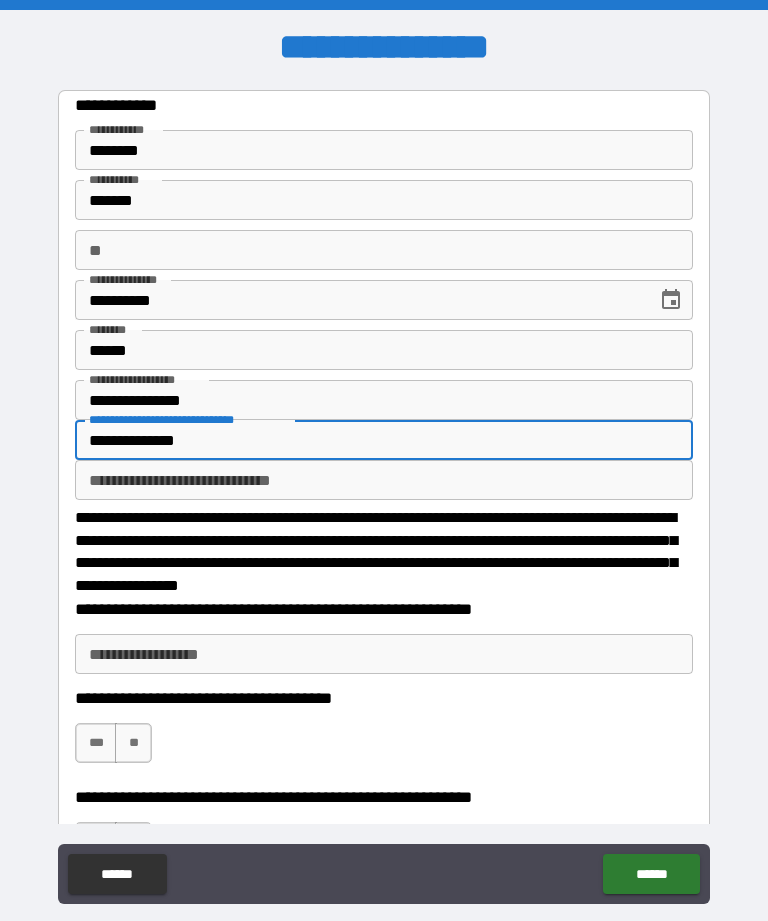 type on "*" 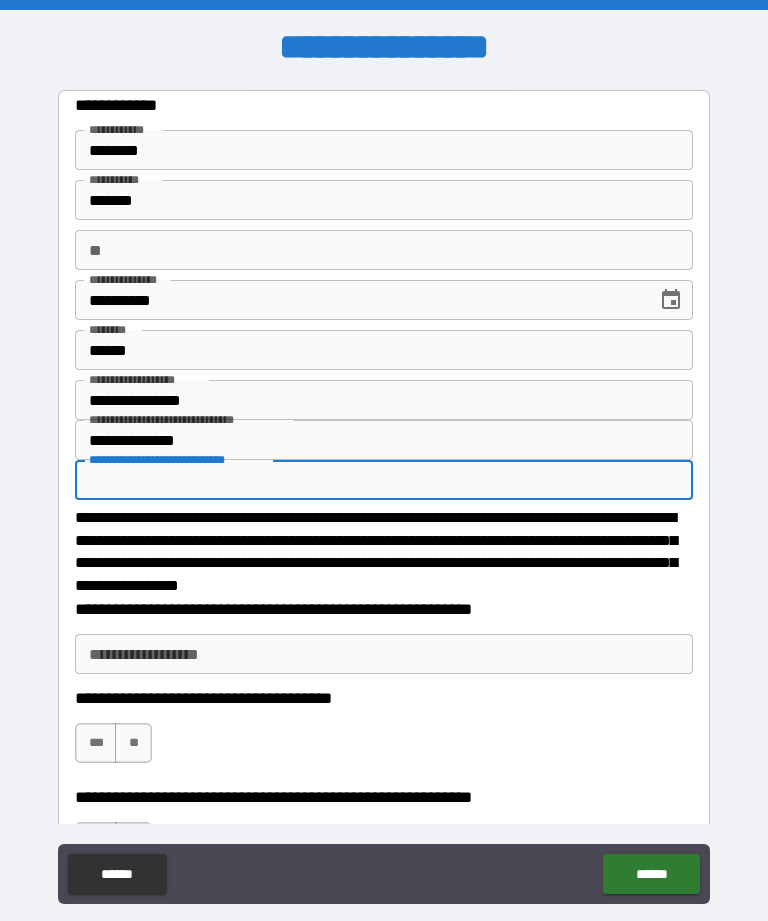 type on "*" 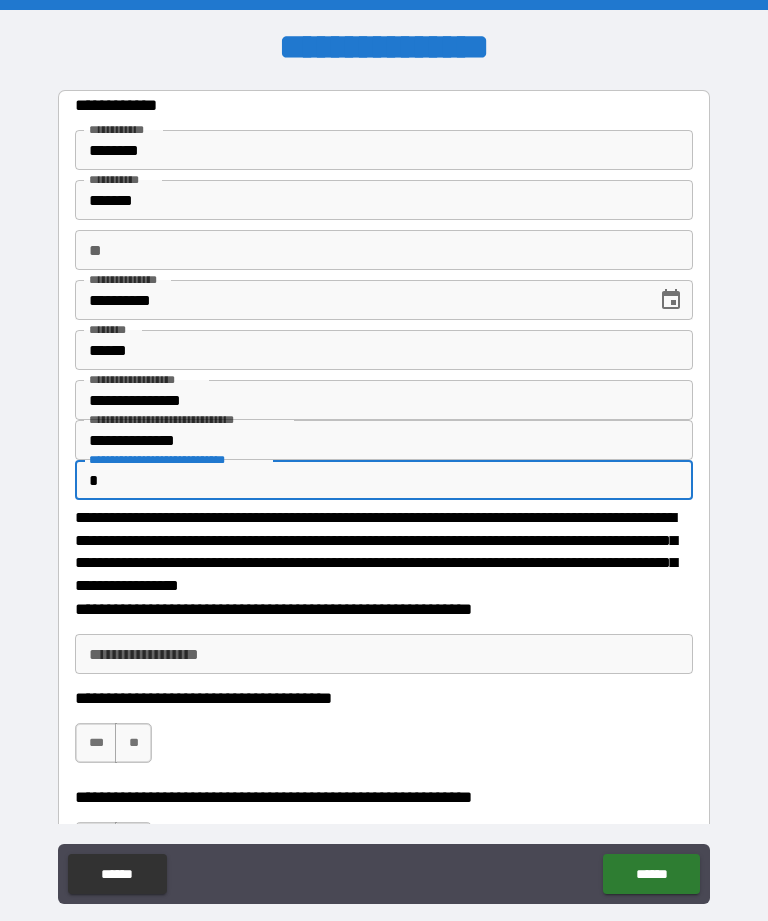 type on "**" 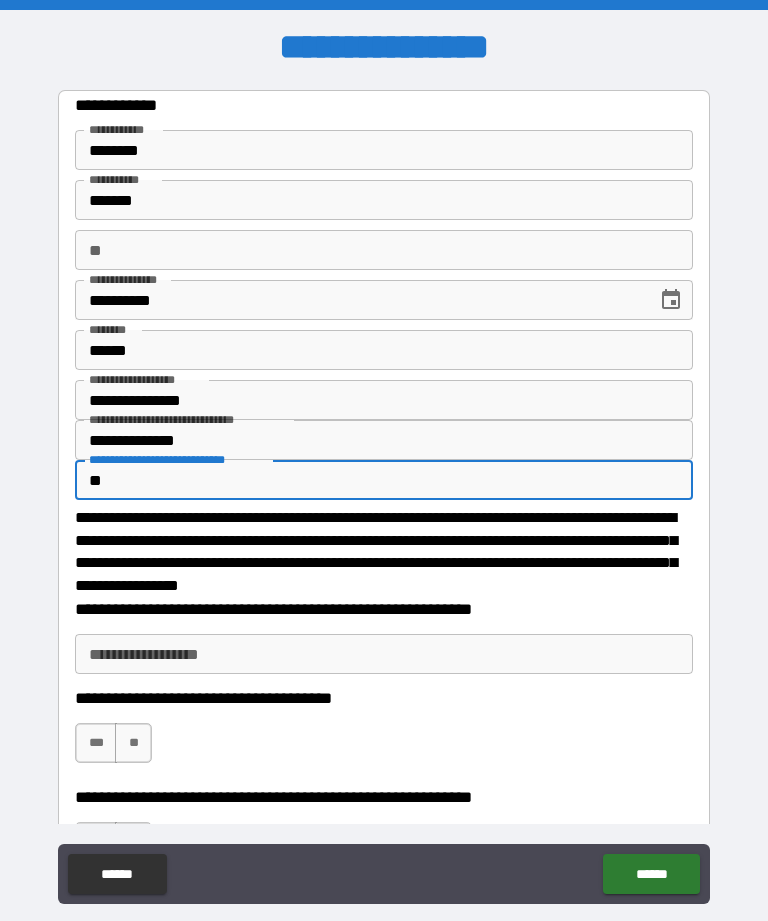 type on "*" 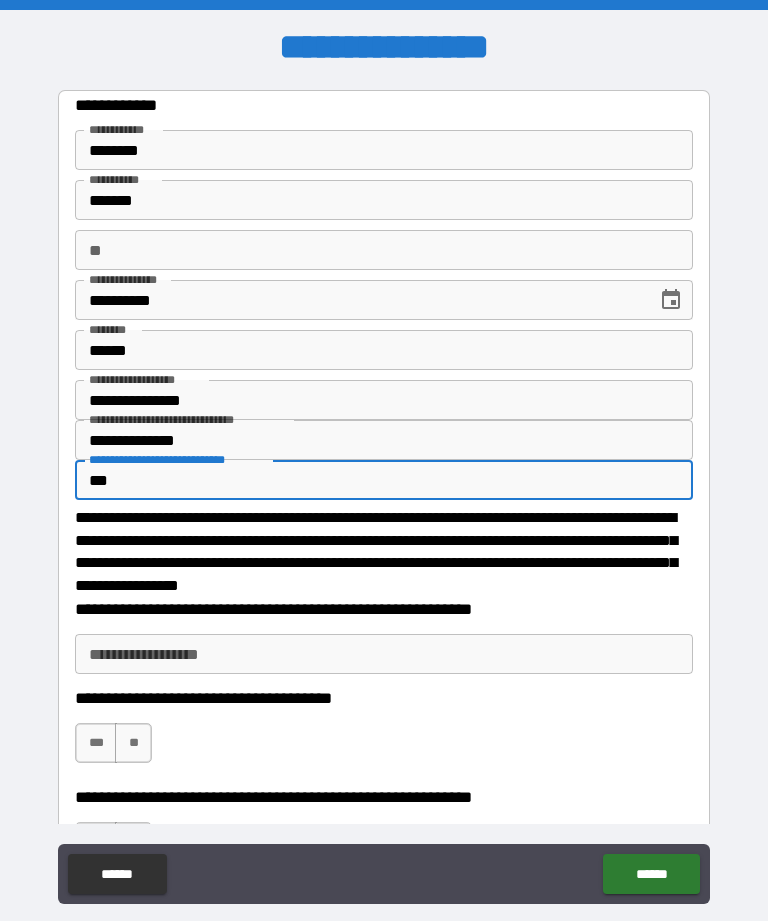 type on "*" 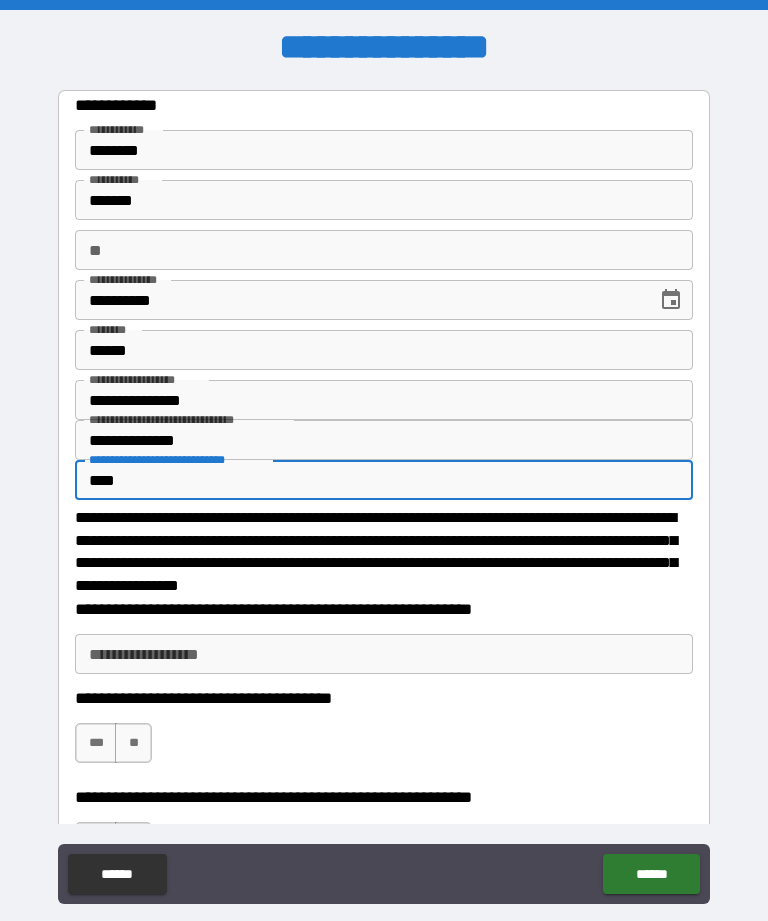 type on "*" 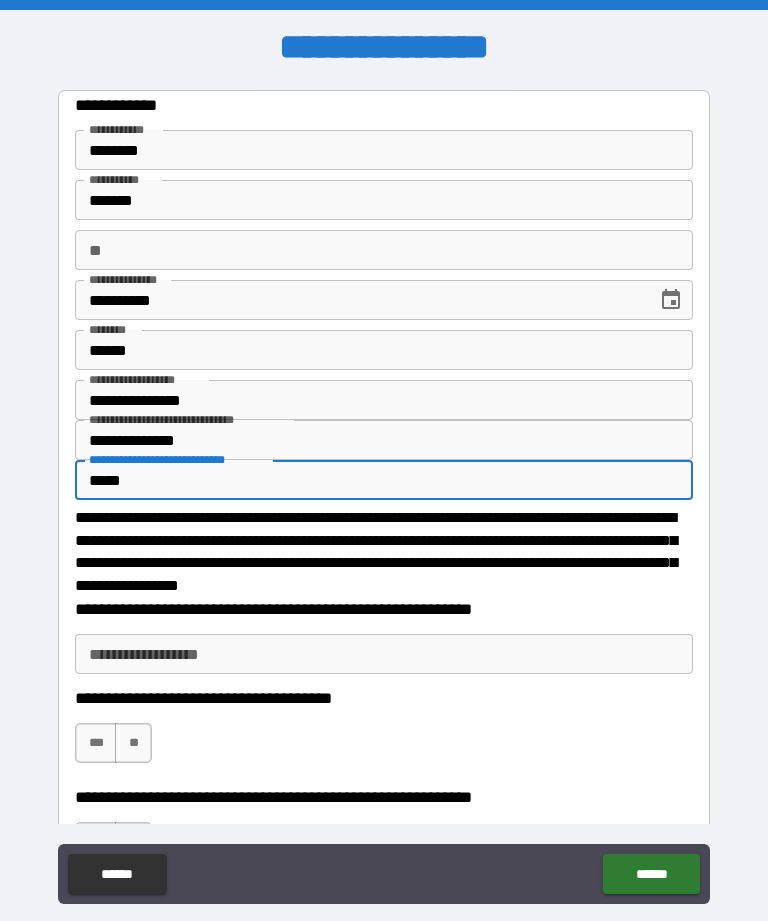 type on "*" 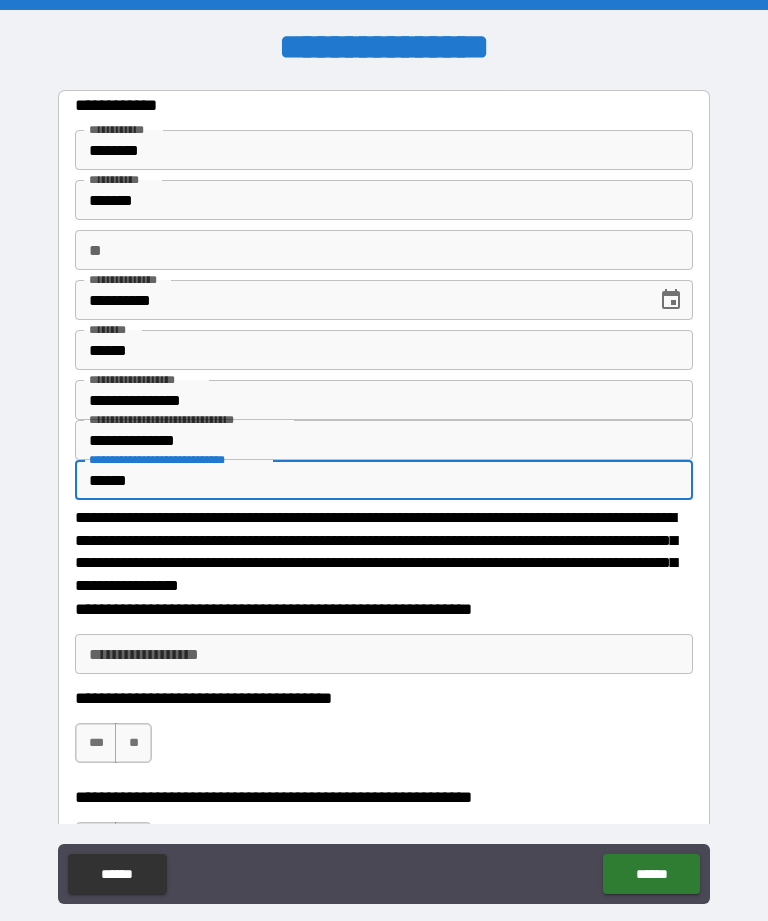 type on "*" 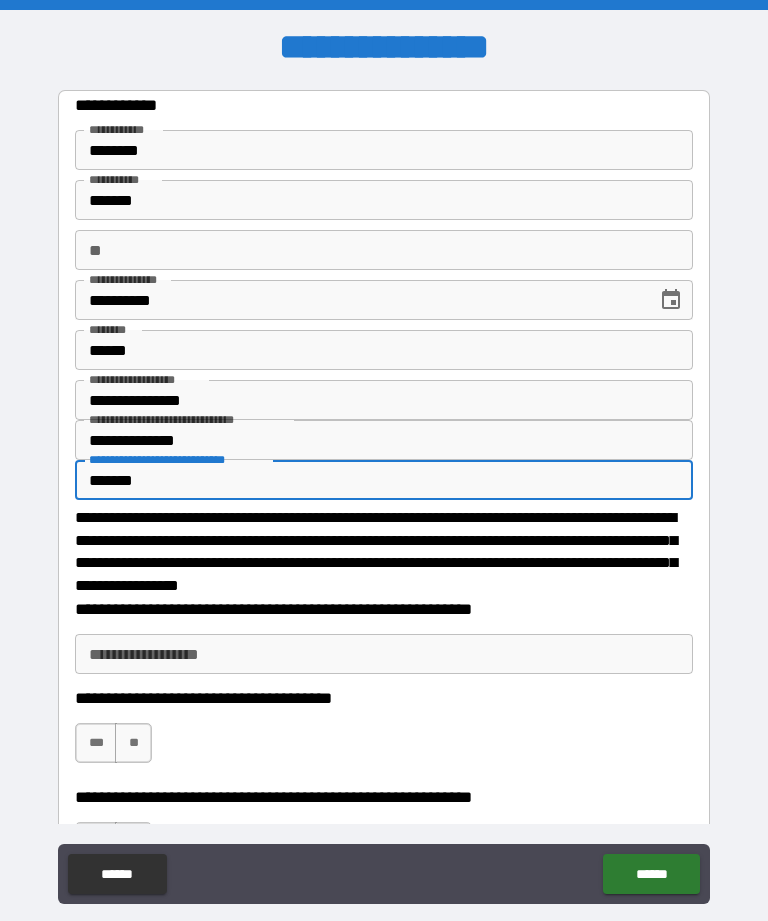 type on "*" 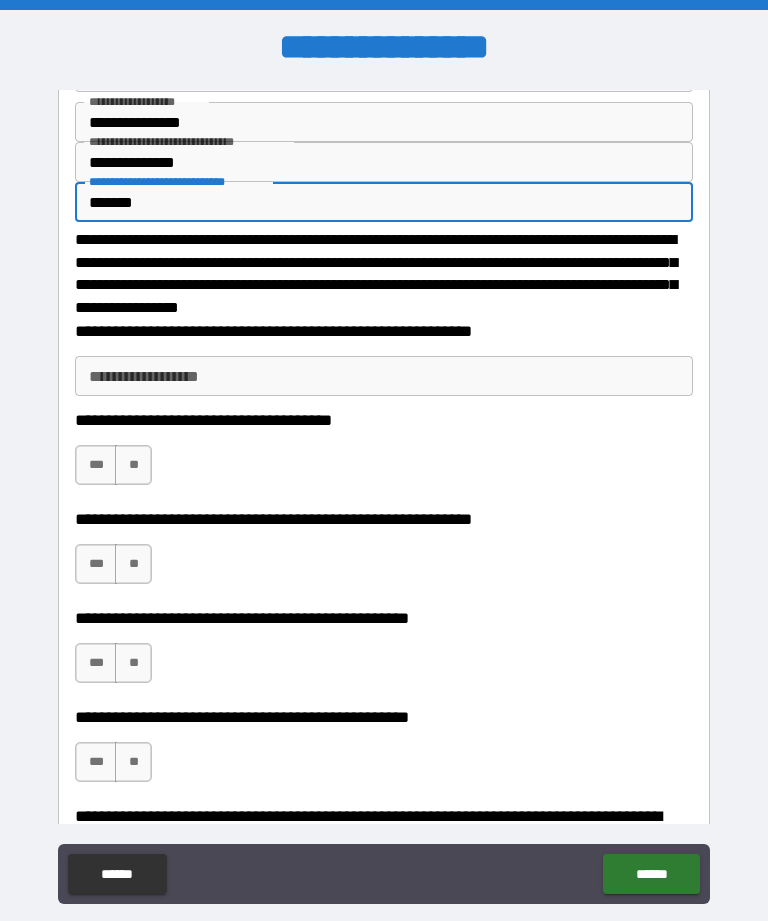scroll, scrollTop: 296, scrollLeft: 0, axis: vertical 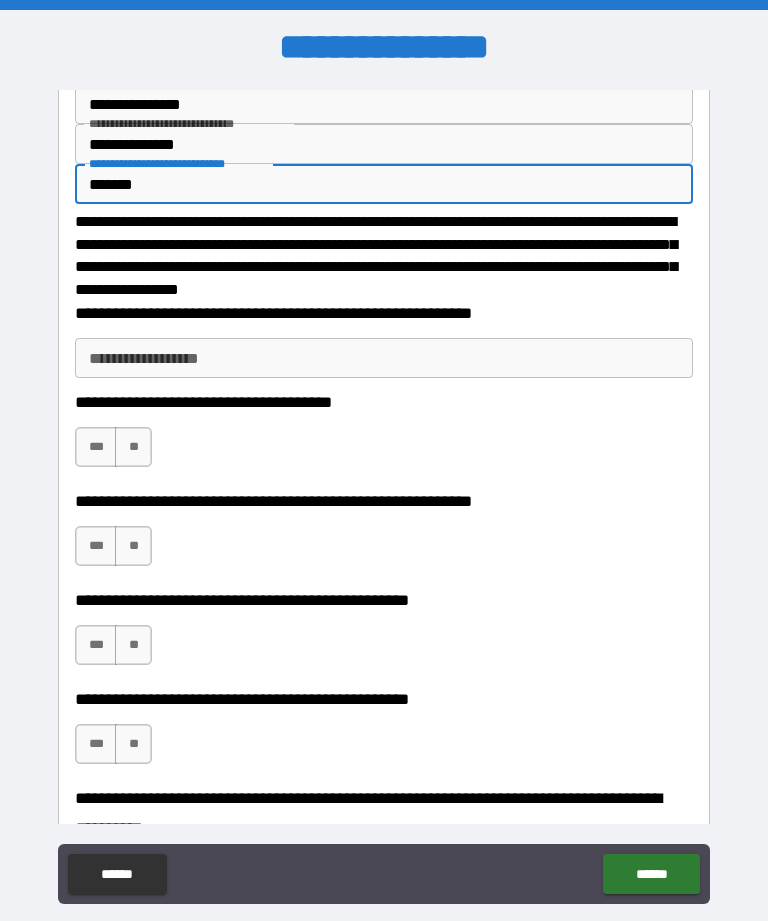 type on "*******" 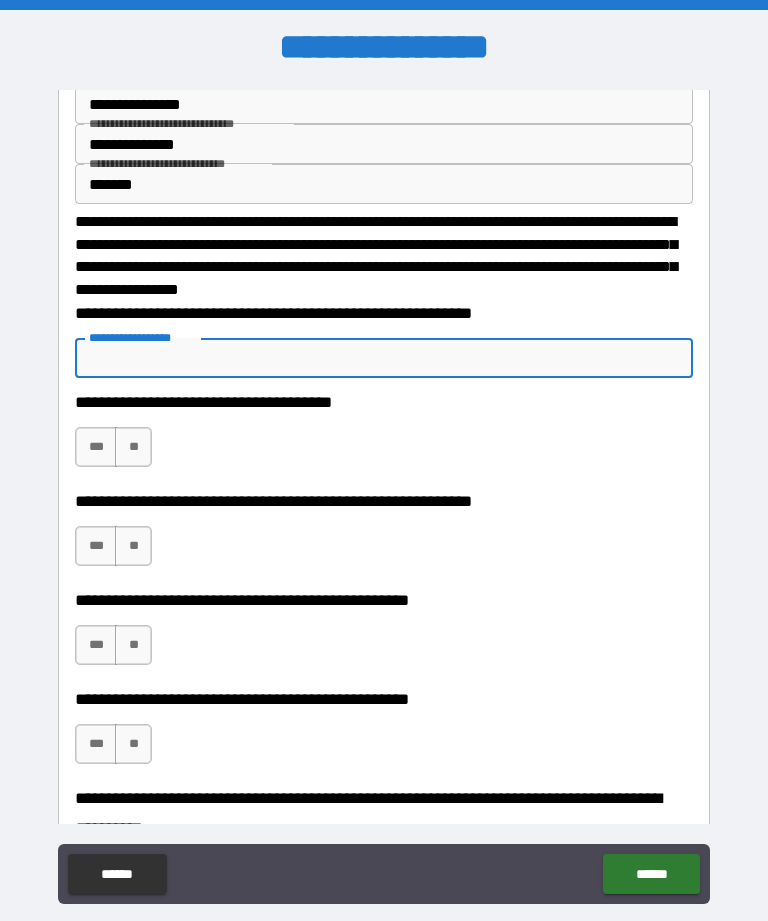 type on "*" 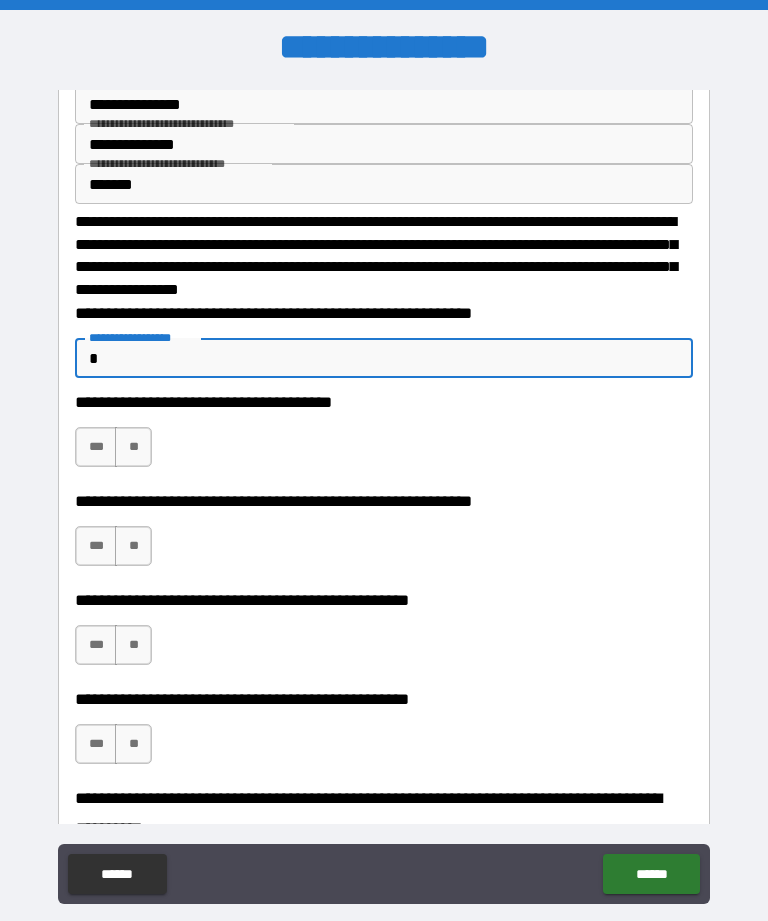 type on "**" 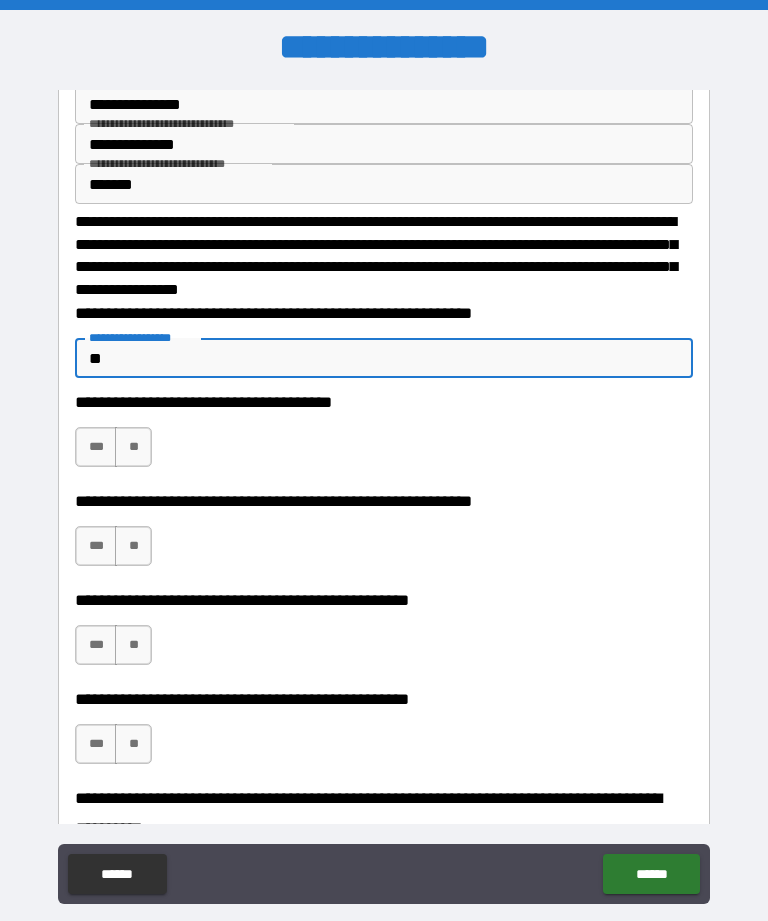 type on "*" 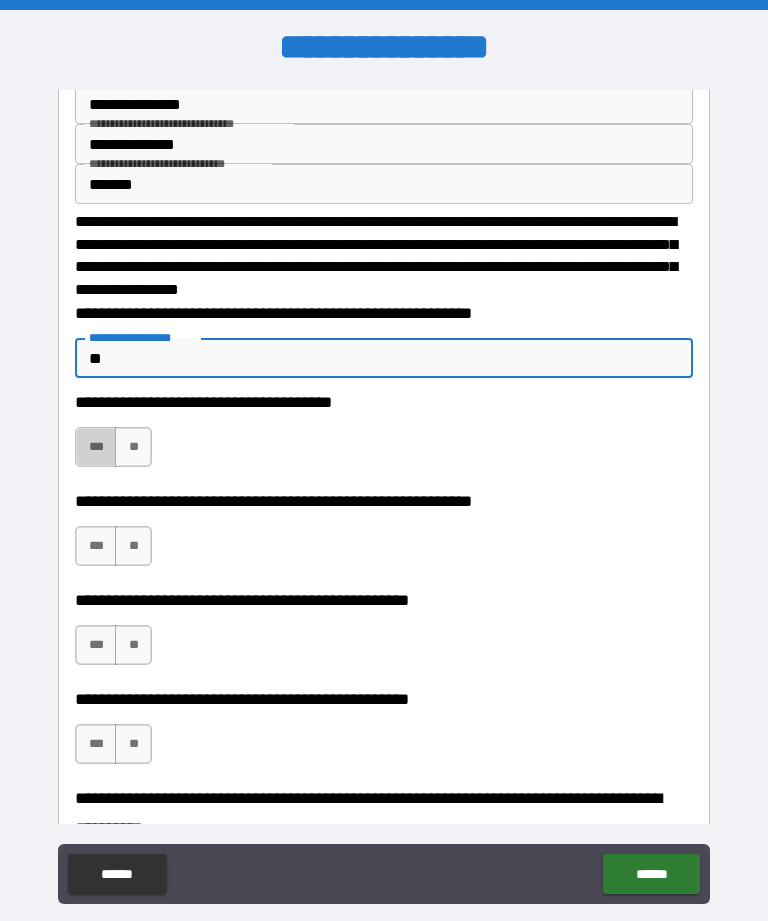type on "**" 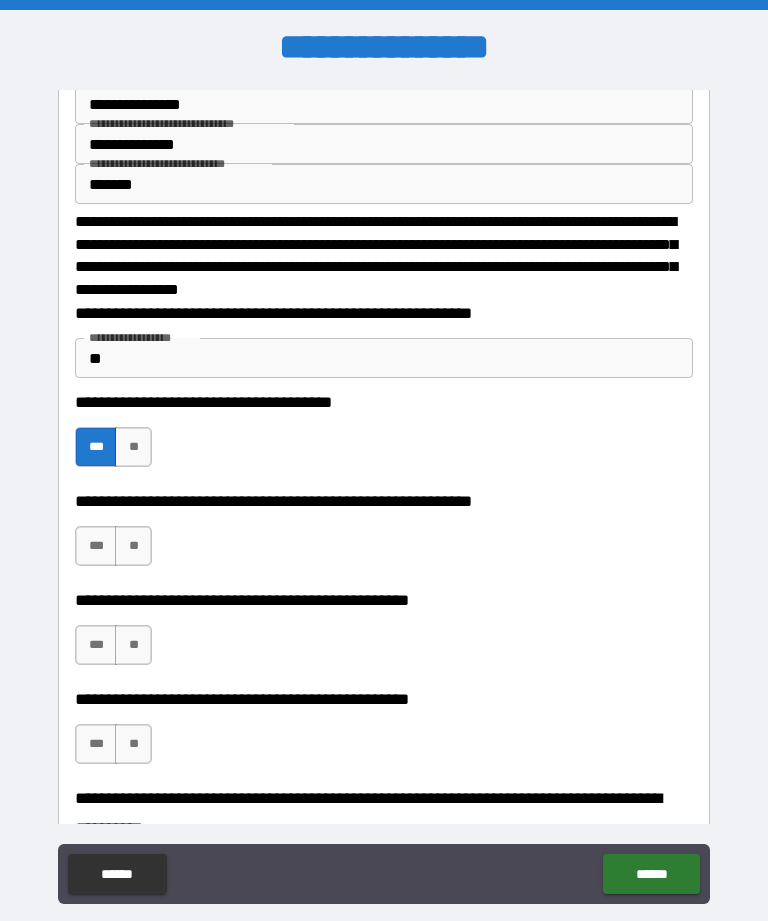 click on "**" at bounding box center [133, 546] 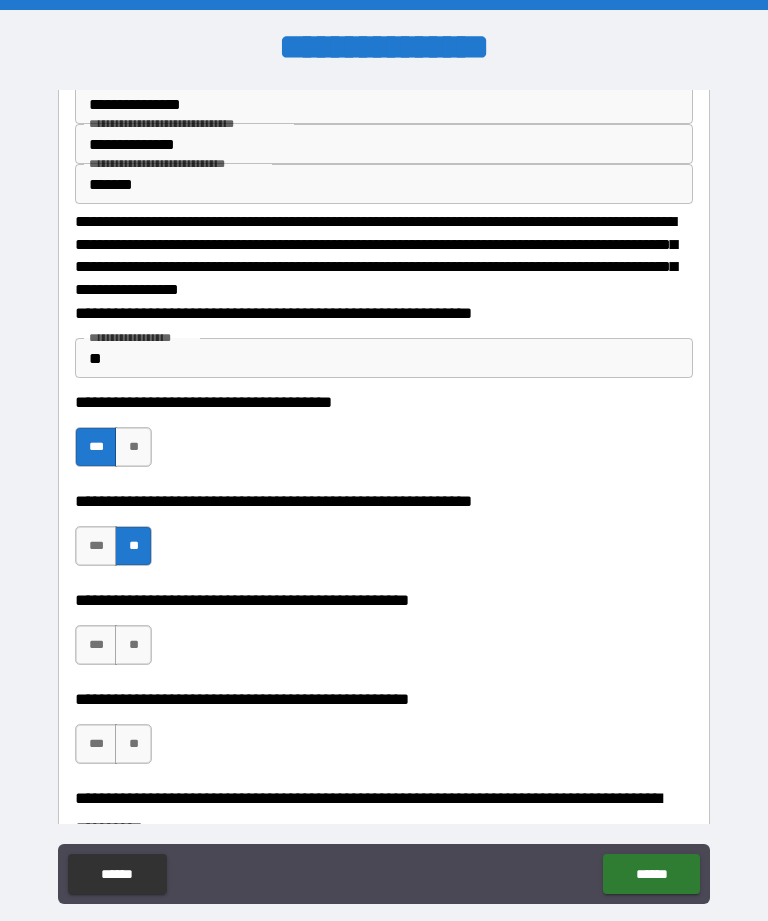 click on "**" at bounding box center [133, 645] 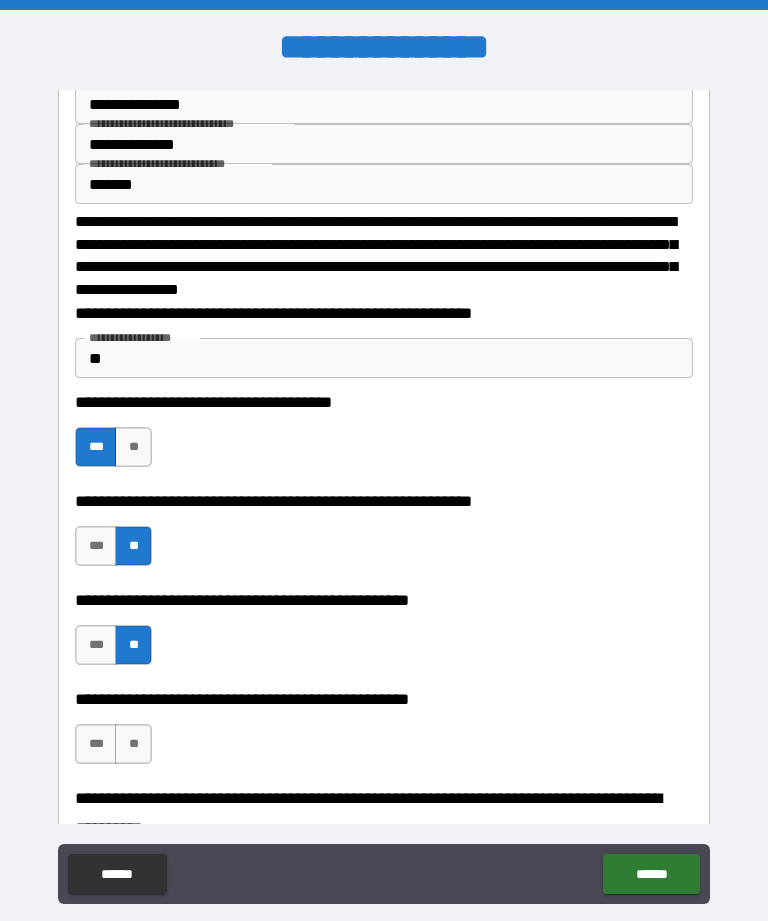 click on "**" at bounding box center [133, 744] 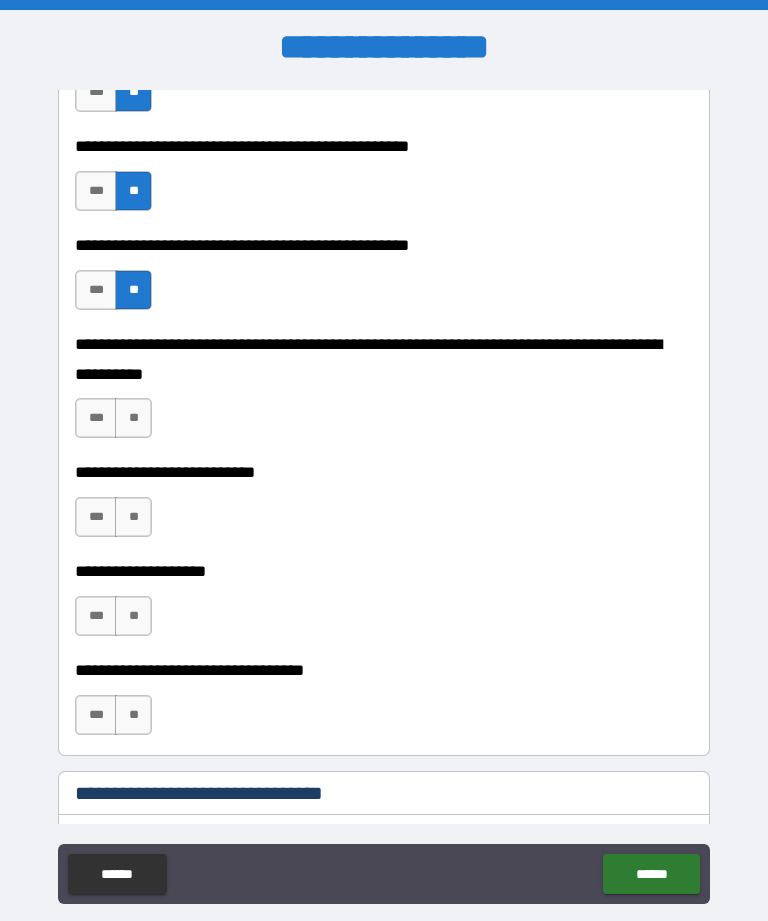 scroll, scrollTop: 755, scrollLeft: 0, axis: vertical 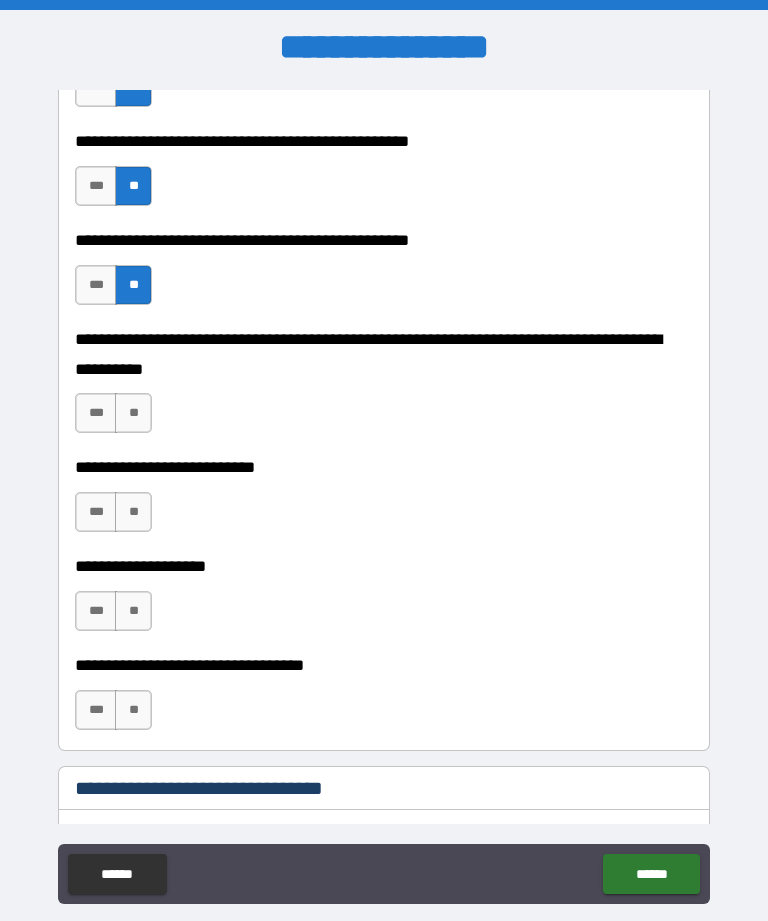 click on "**" at bounding box center [133, 413] 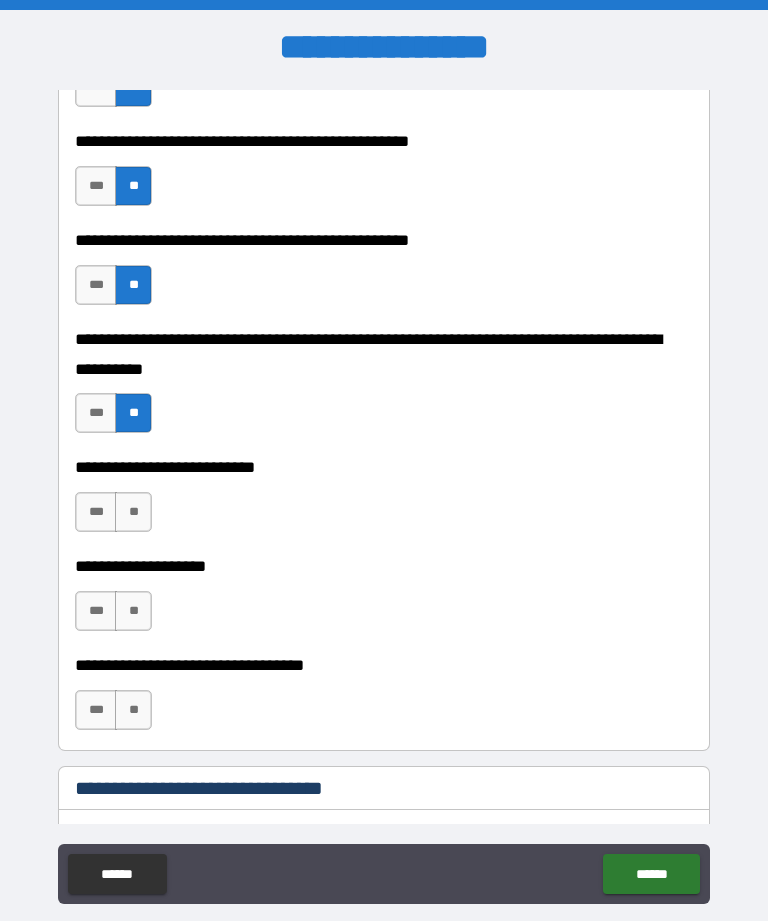 click on "**" at bounding box center (133, 512) 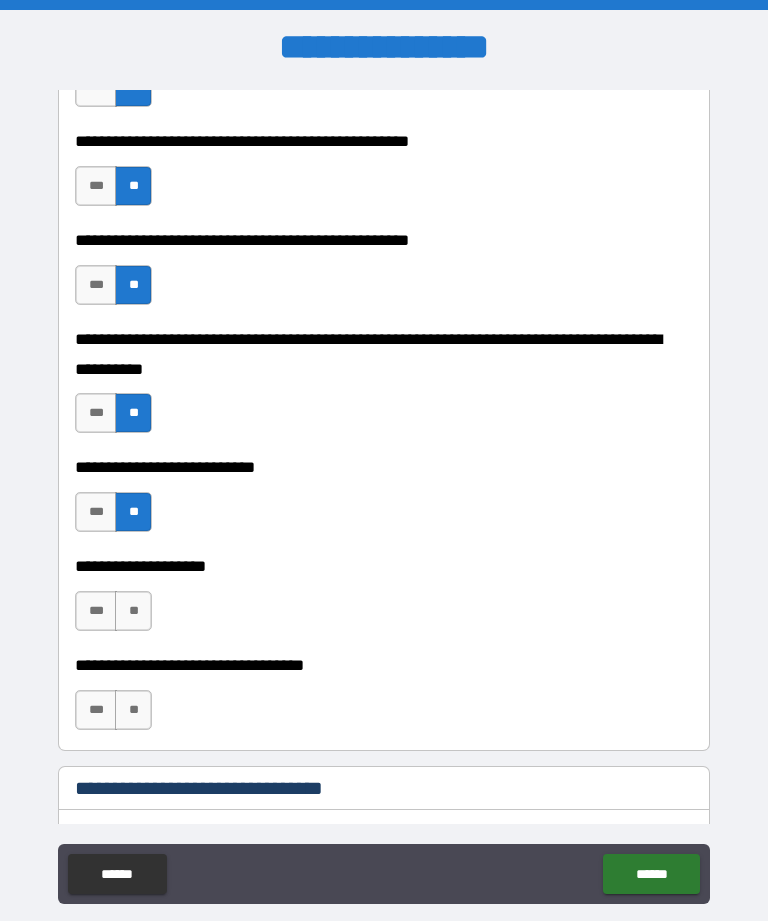 click on "**" at bounding box center (133, 611) 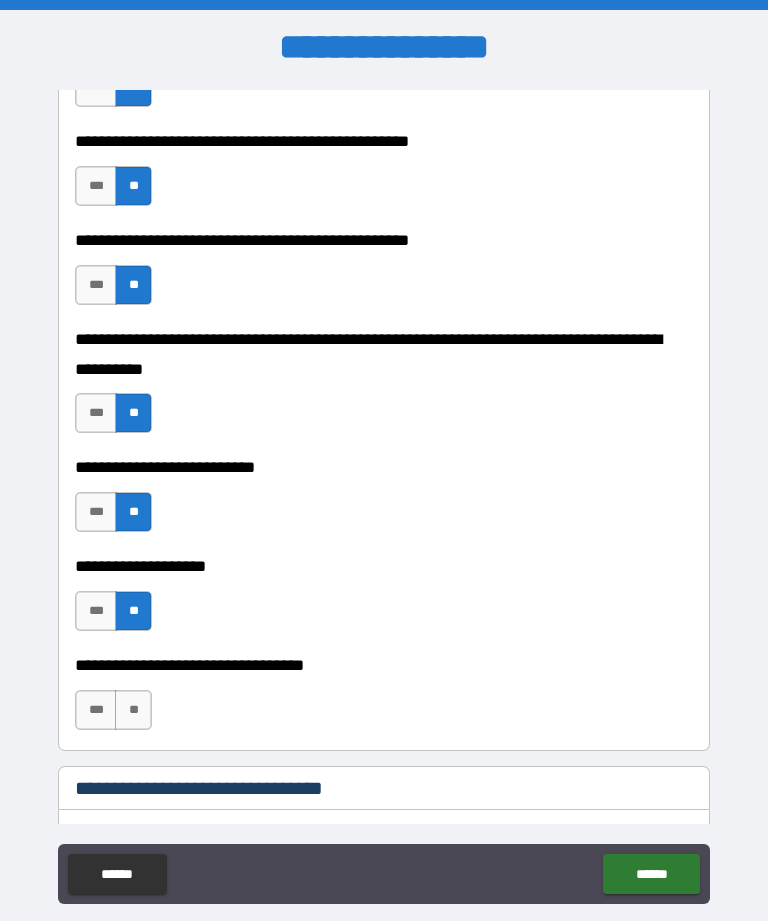 click on "**" at bounding box center (133, 710) 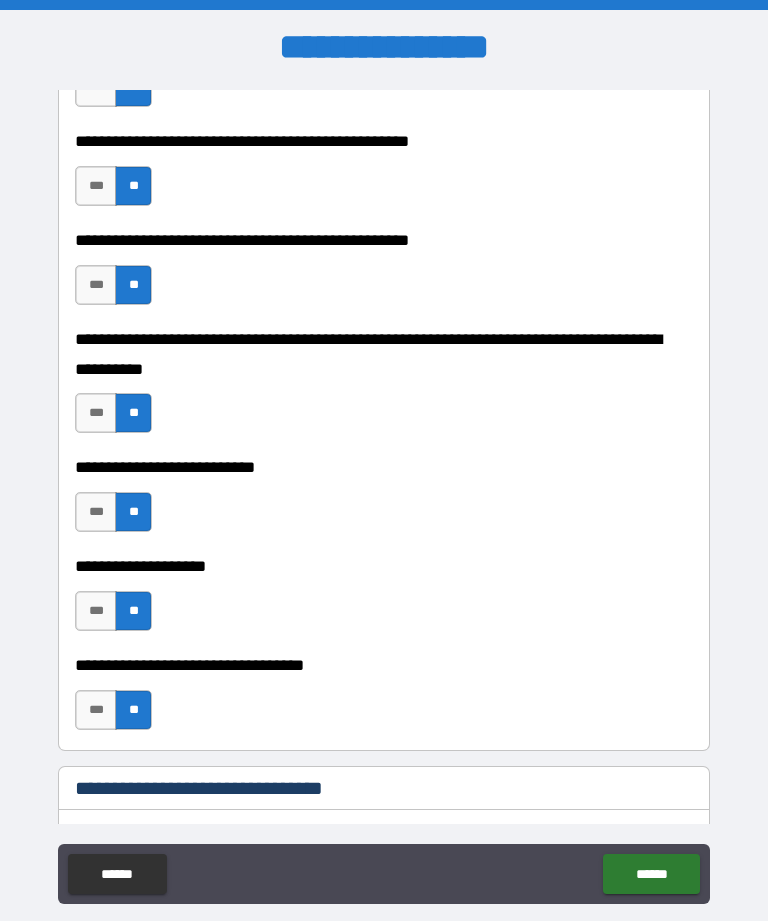 type on "*" 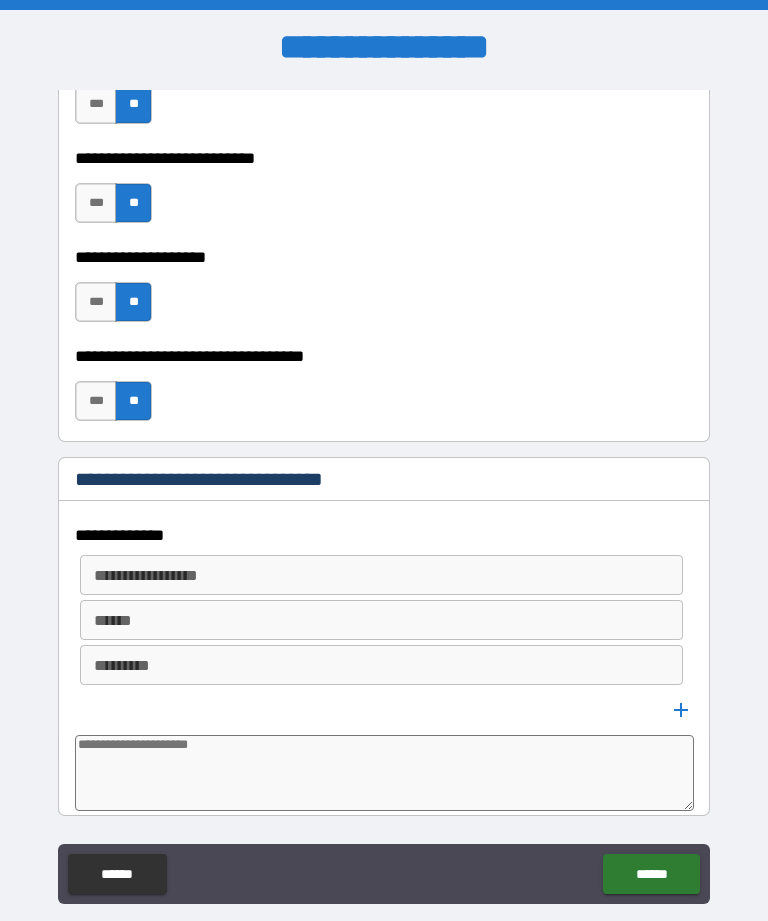 scroll, scrollTop: 1086, scrollLeft: 0, axis: vertical 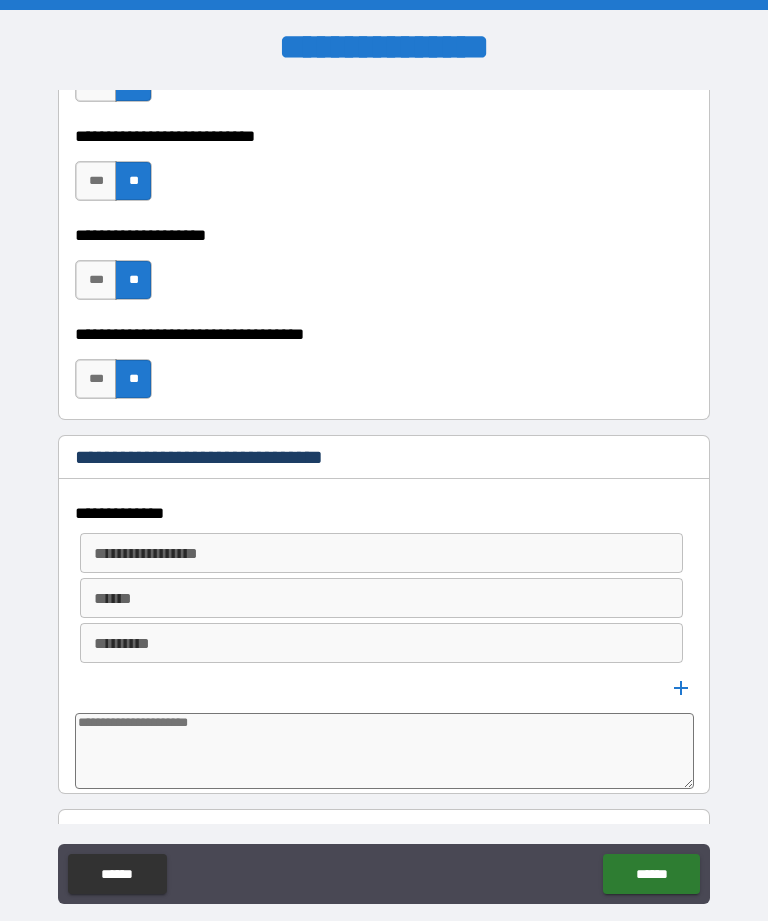 click on "**********" at bounding box center [381, 553] 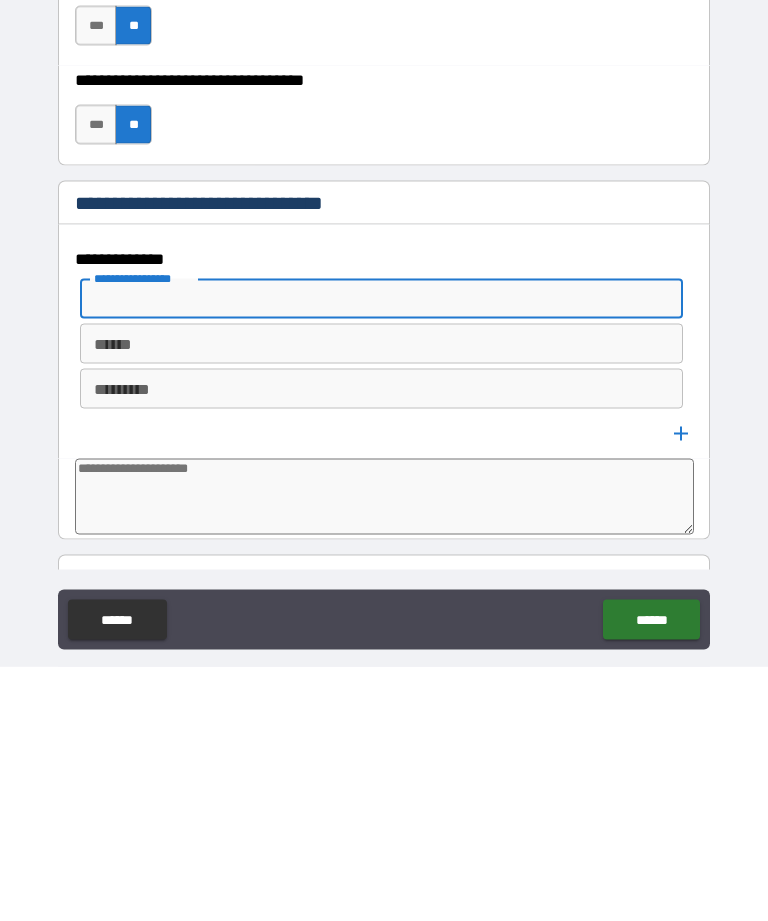 type on "*" 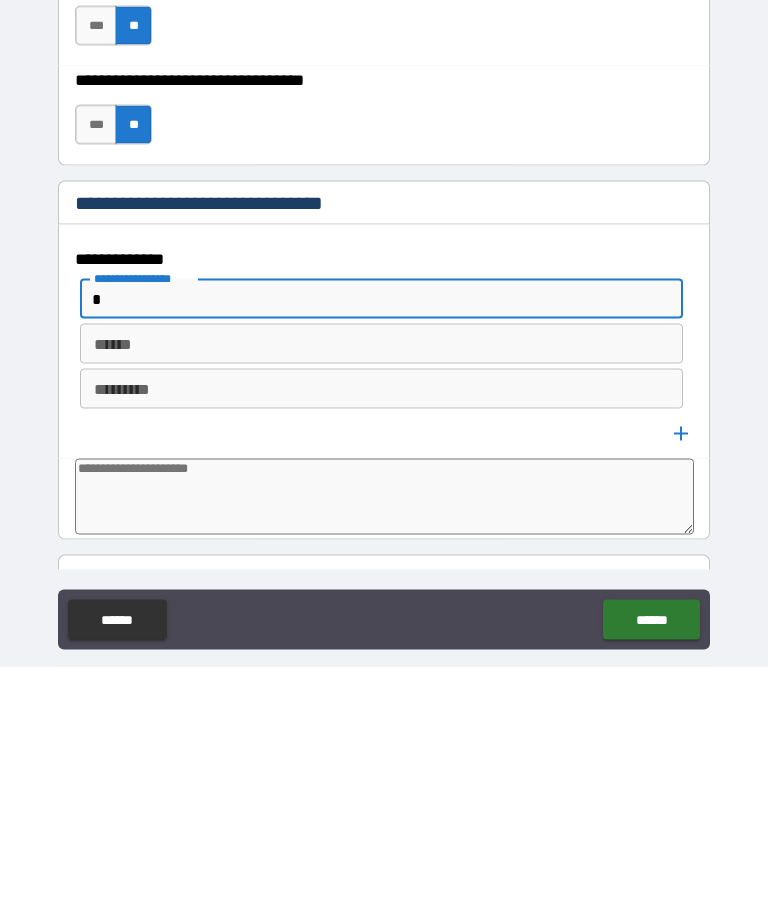 type on "*" 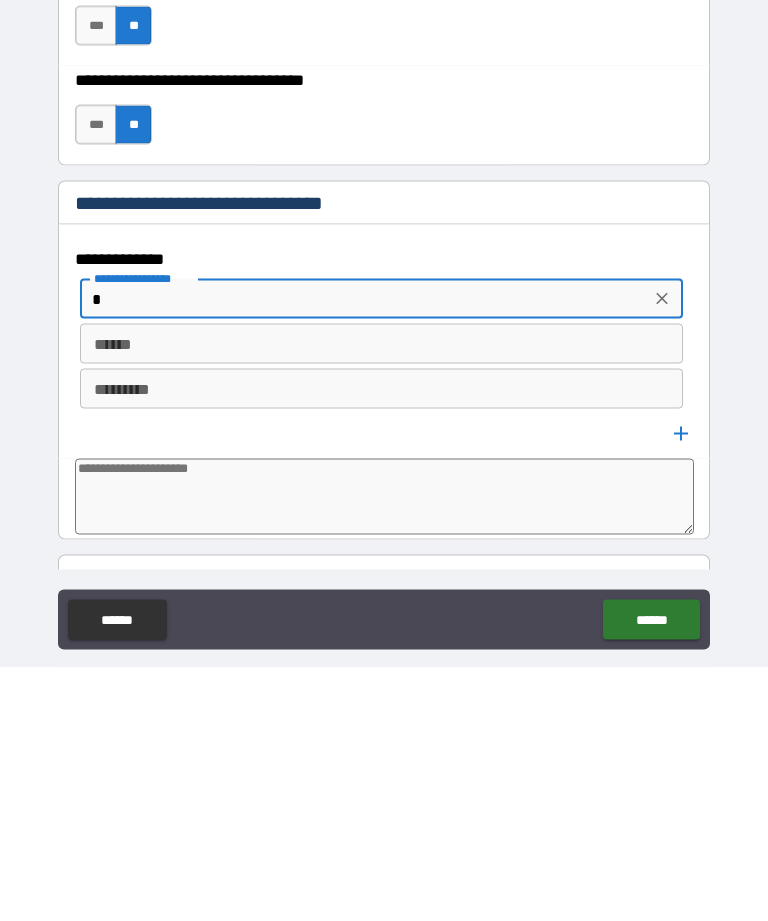 type on "**" 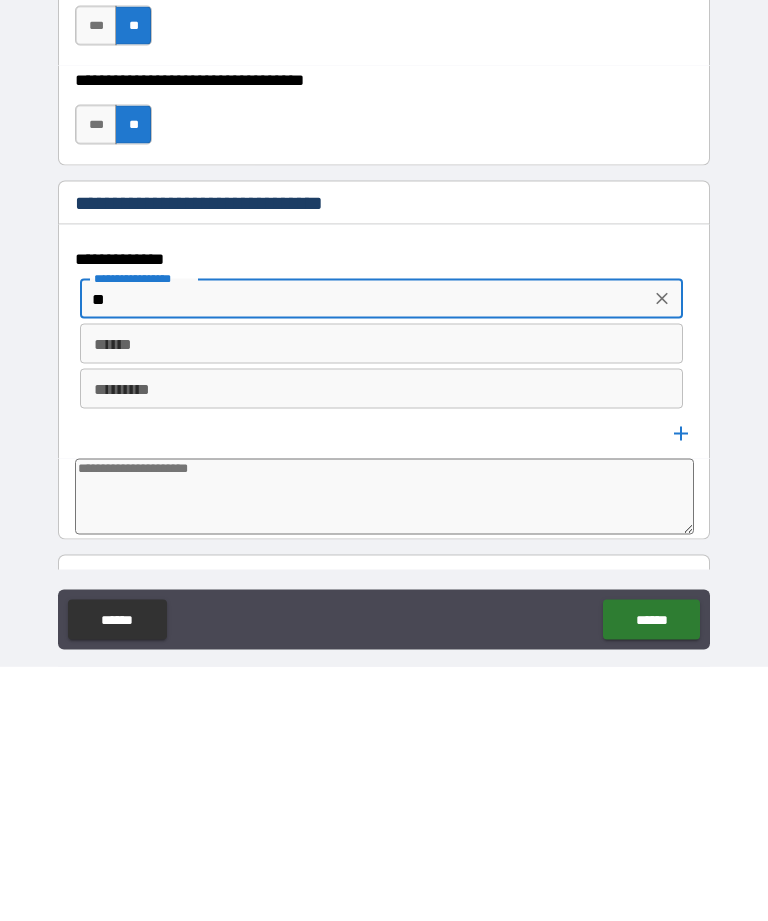 type on "*" 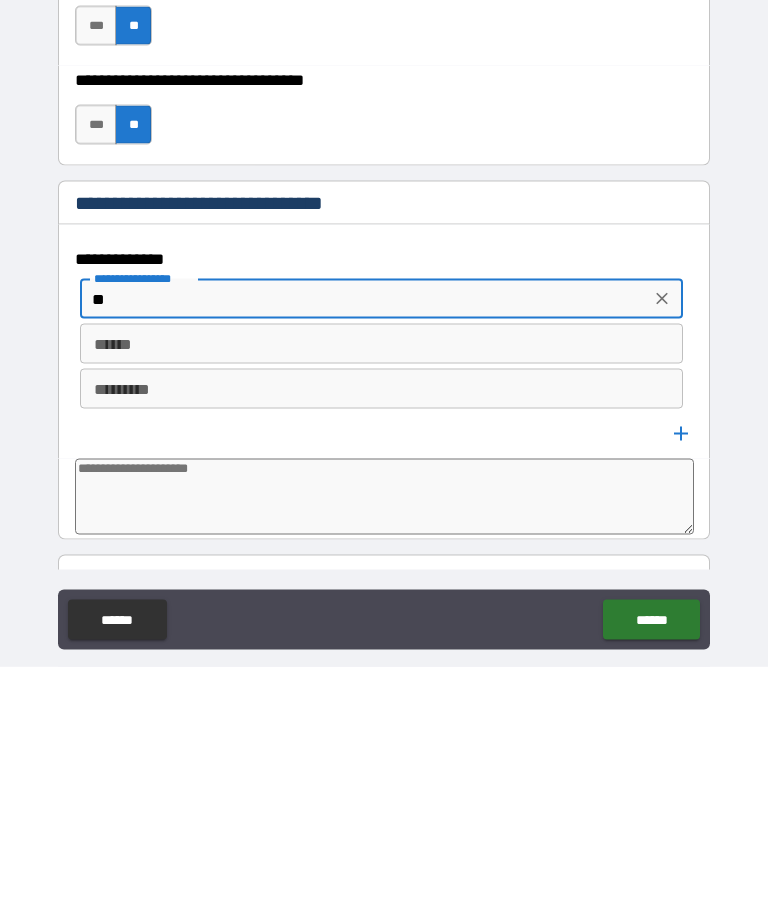 type on "***" 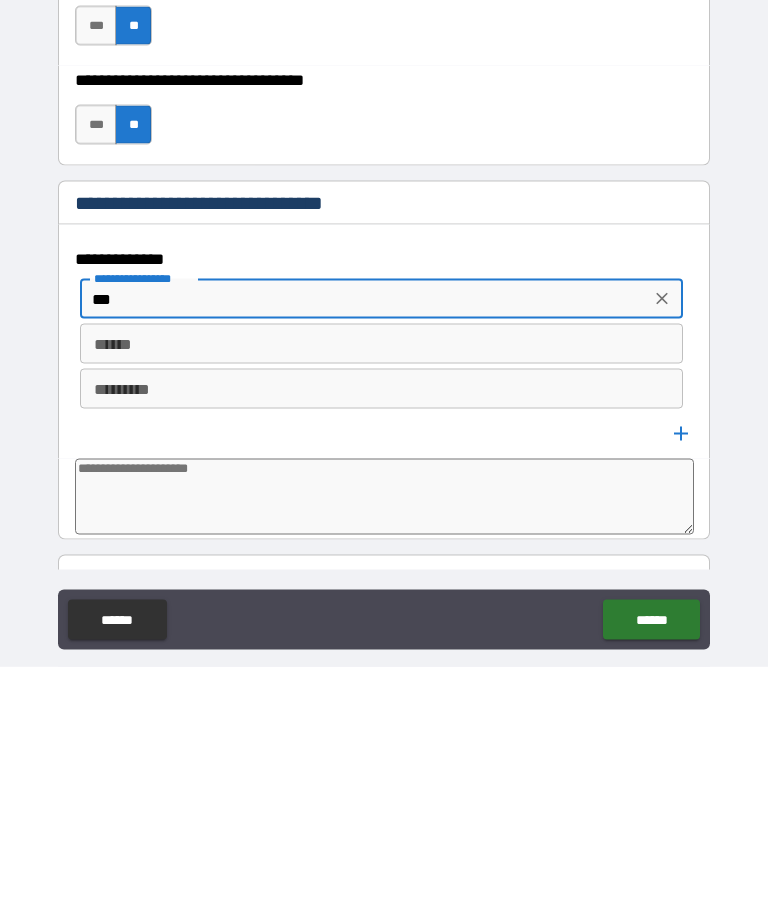type on "*" 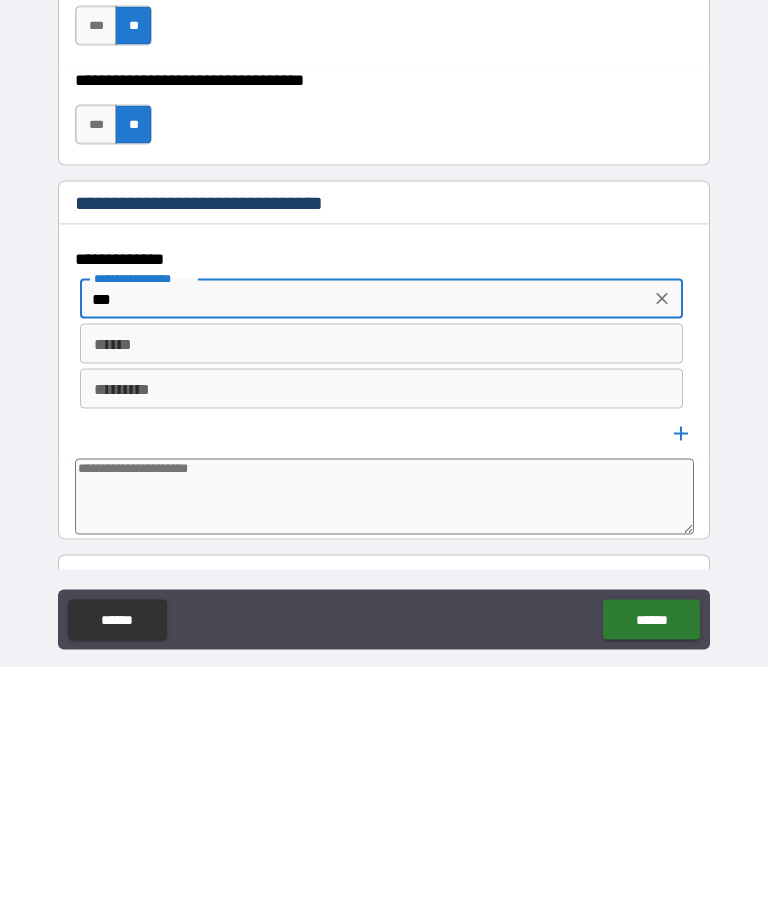 type on "****" 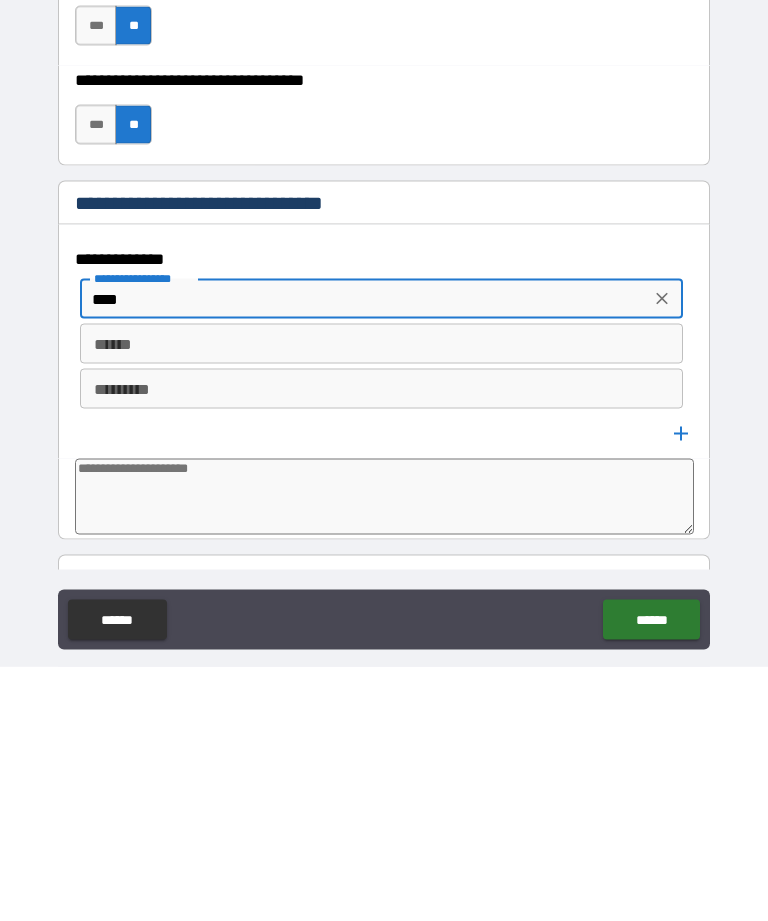 type on "*" 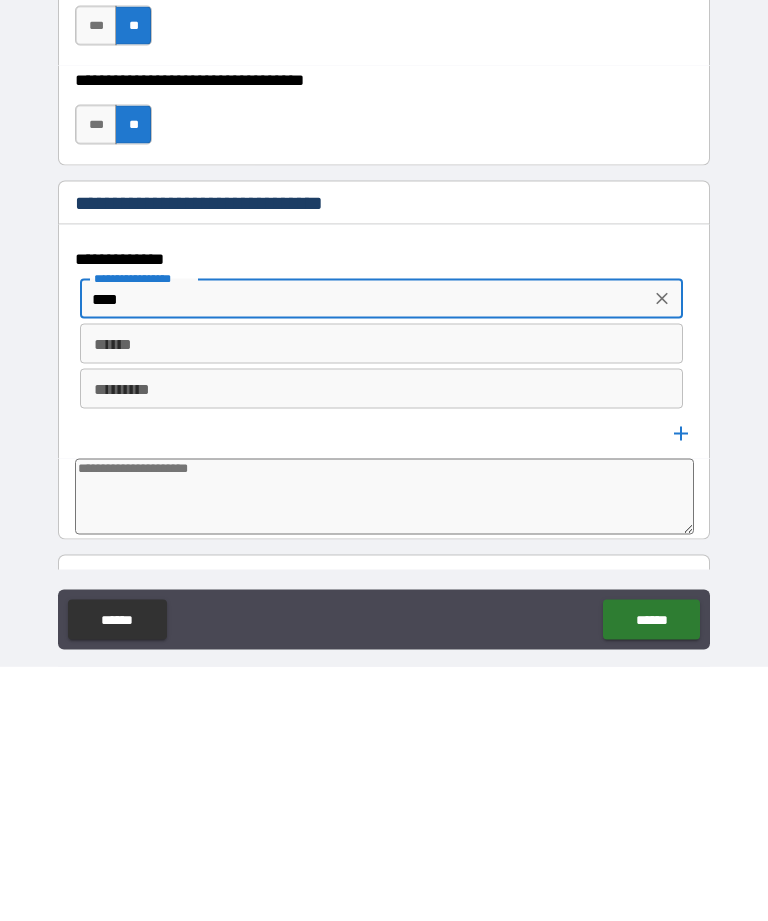 type on "*****" 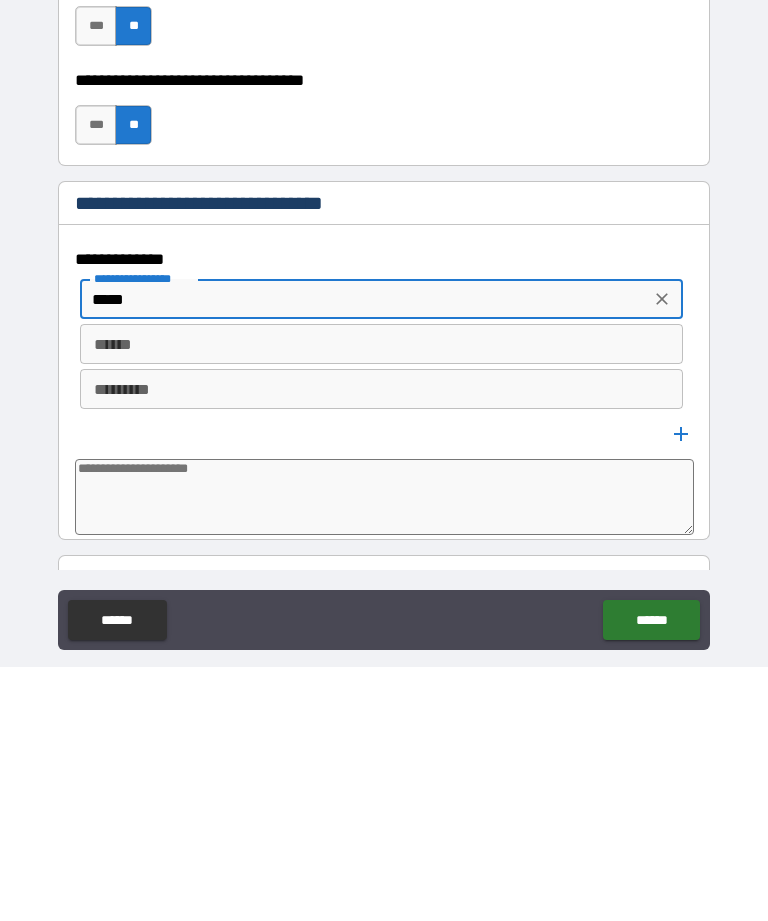 type on "*" 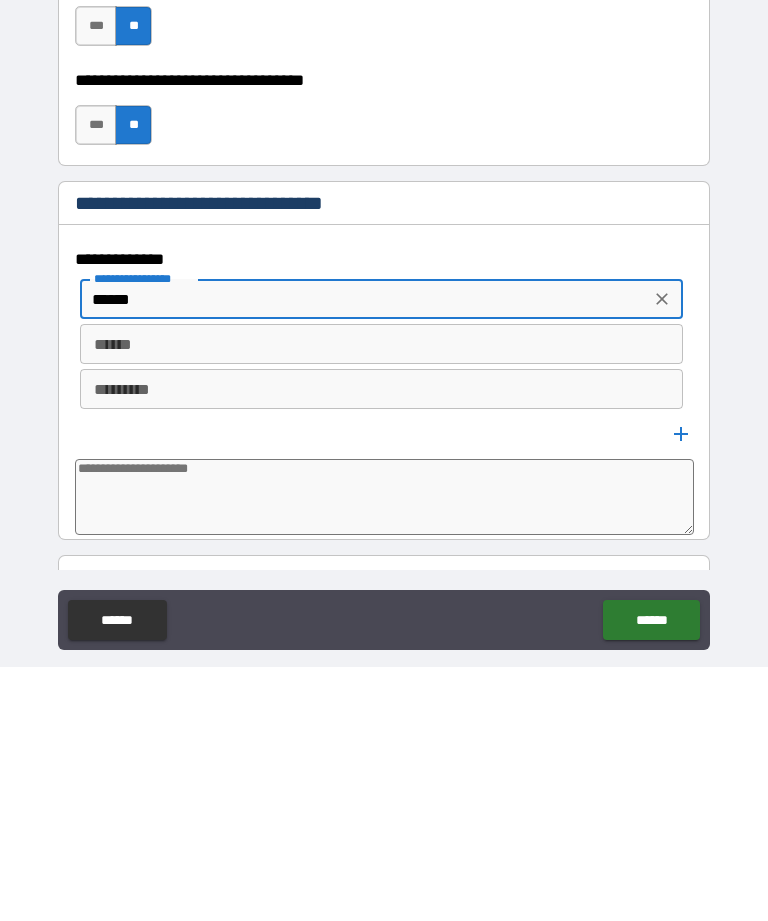 type on "*" 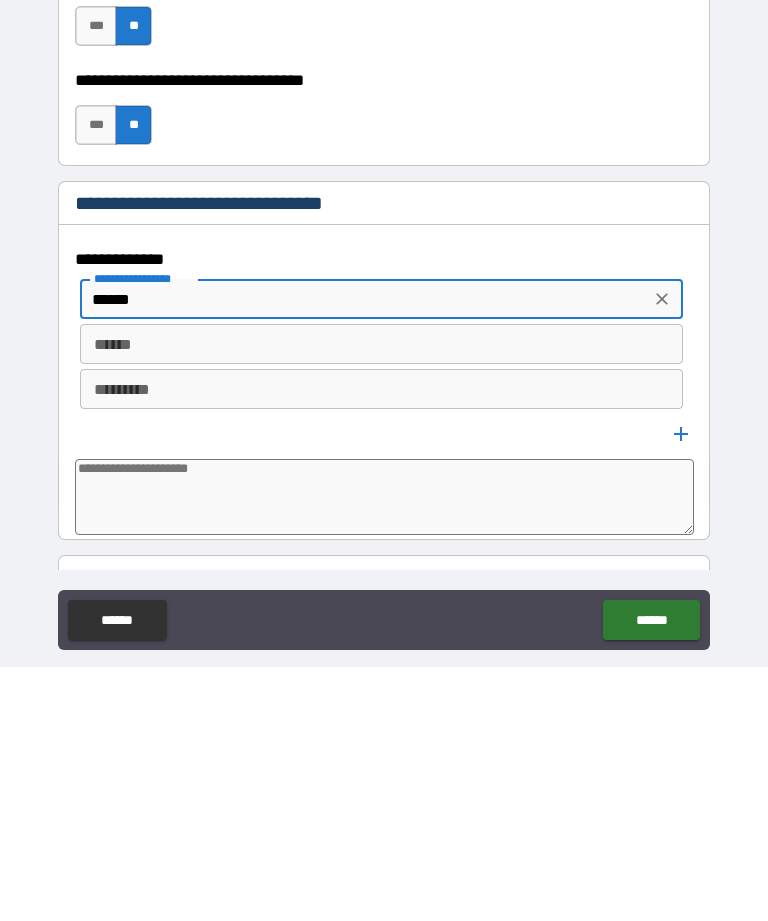 type on "*******" 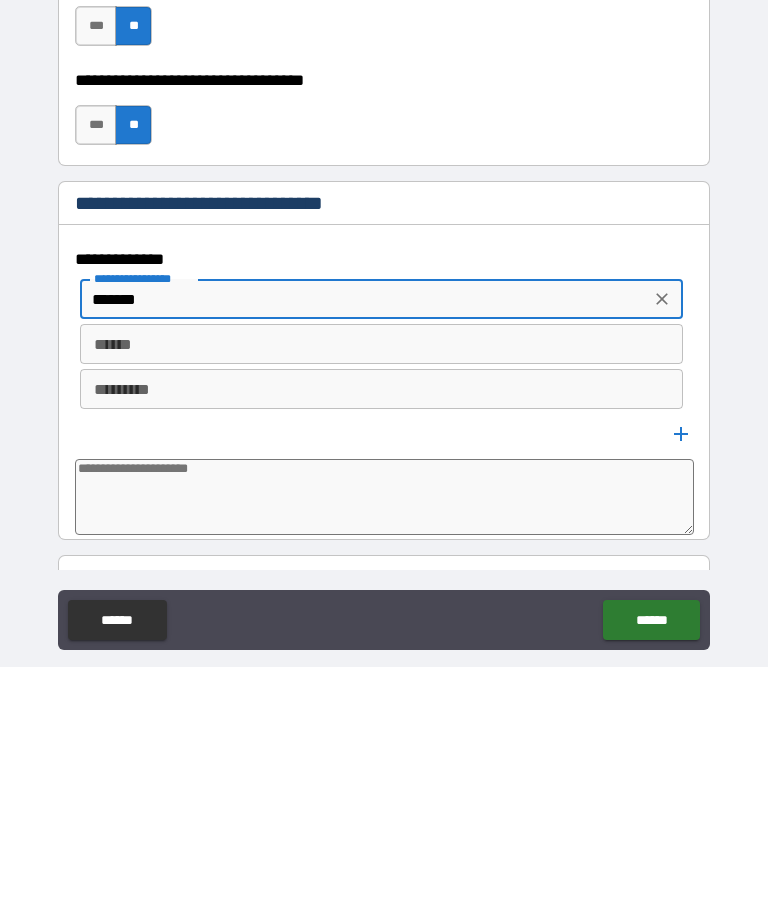 type on "*" 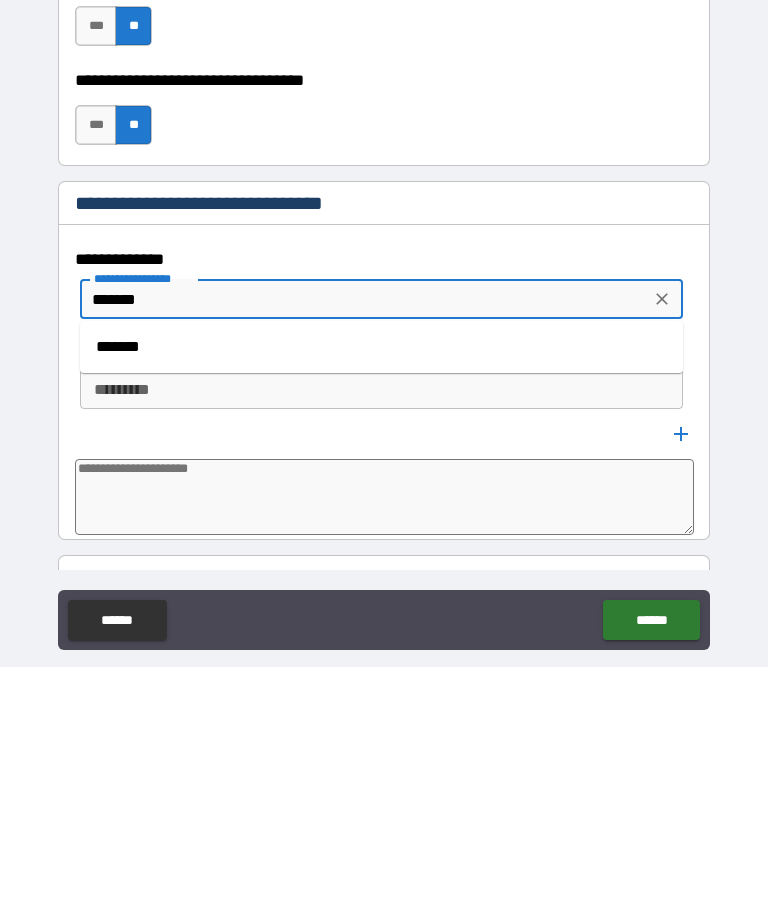 click on "*******" at bounding box center [381, 601] 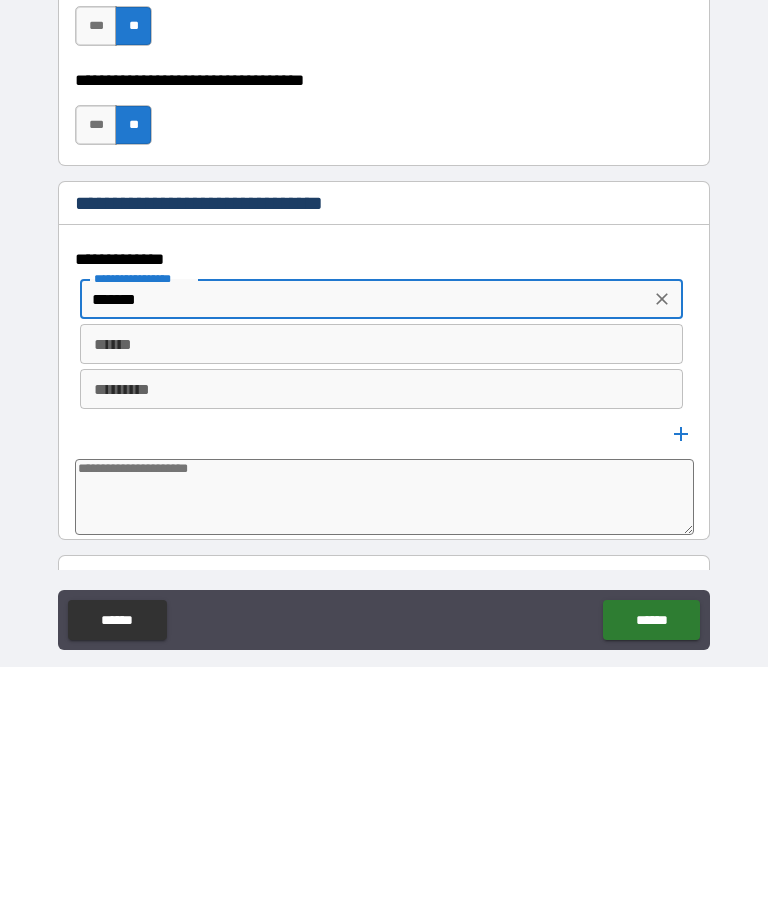 type on "*******" 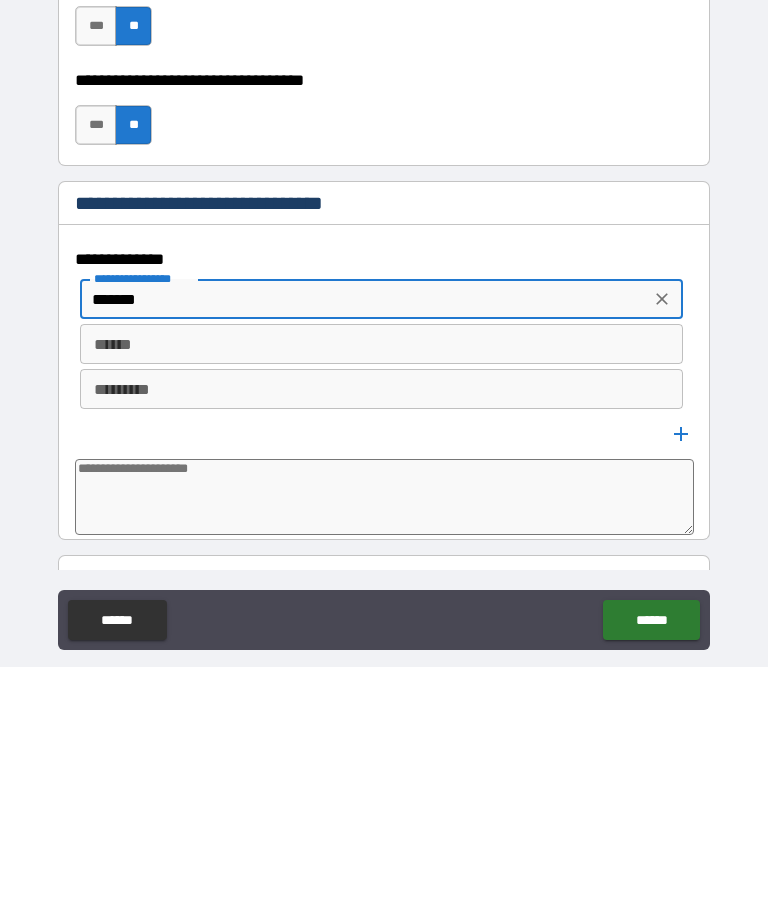 type on "*" 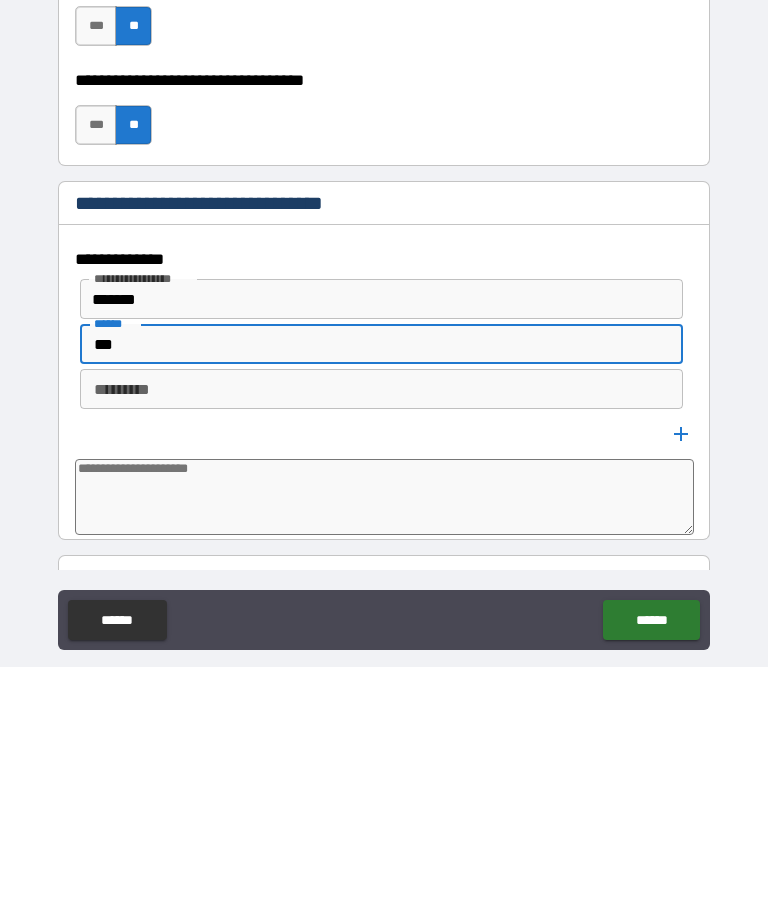 type on "***" 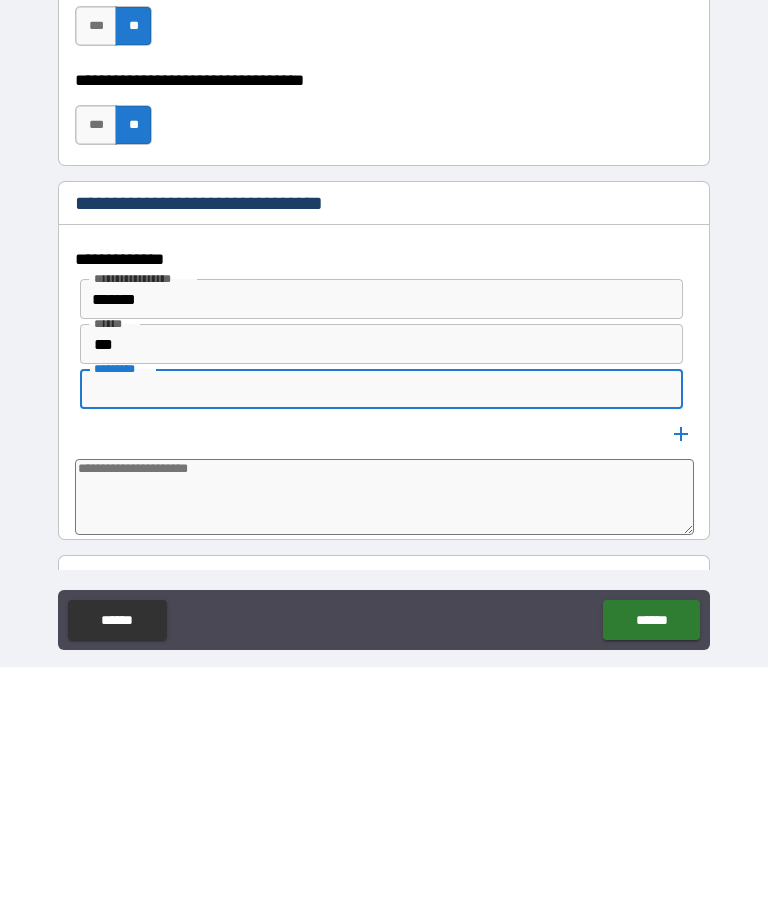 type on "*" 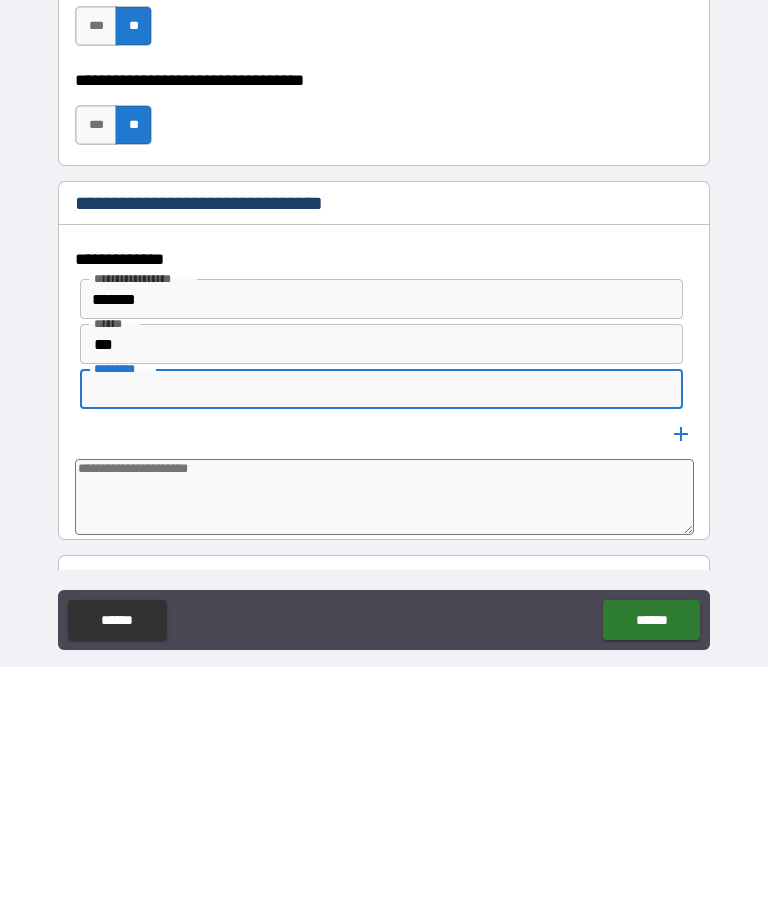 click on "*********" at bounding box center (381, 643) 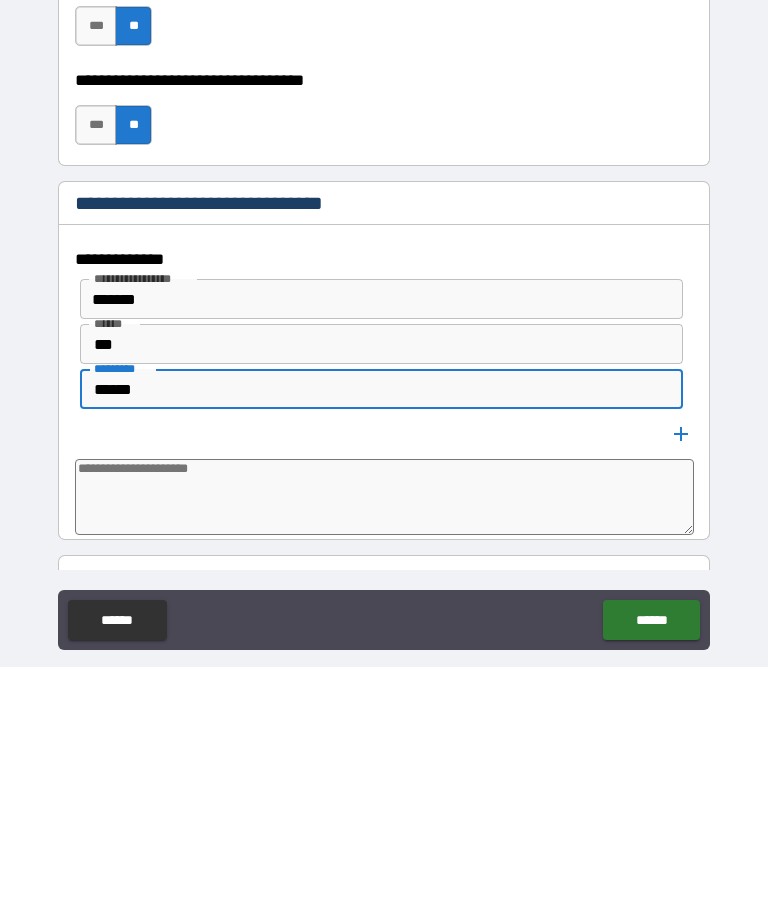 type on "******" 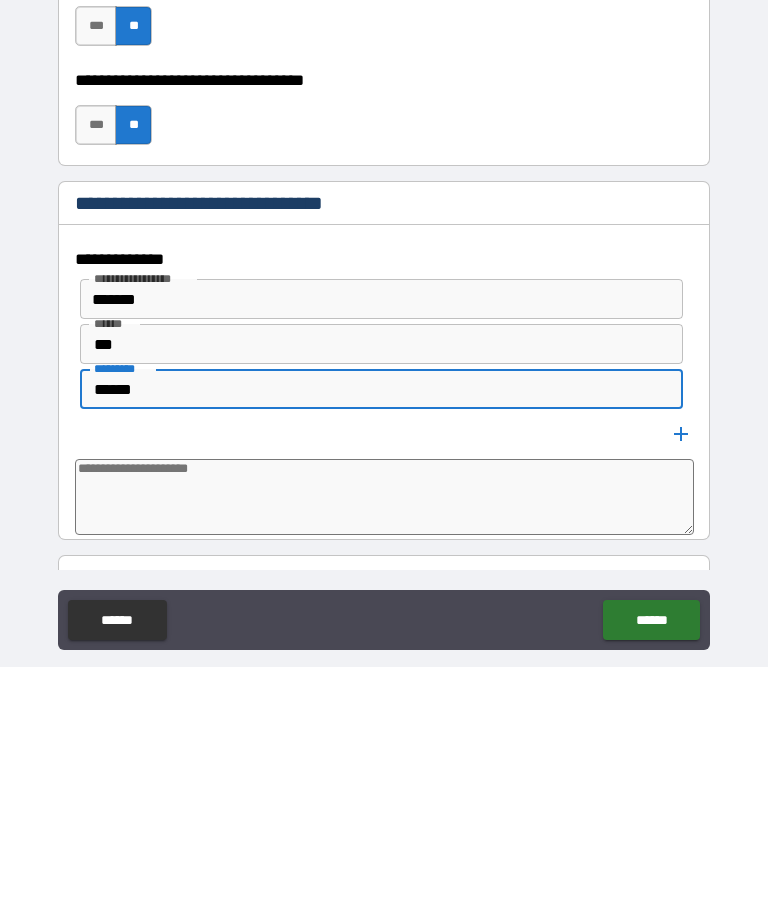 click 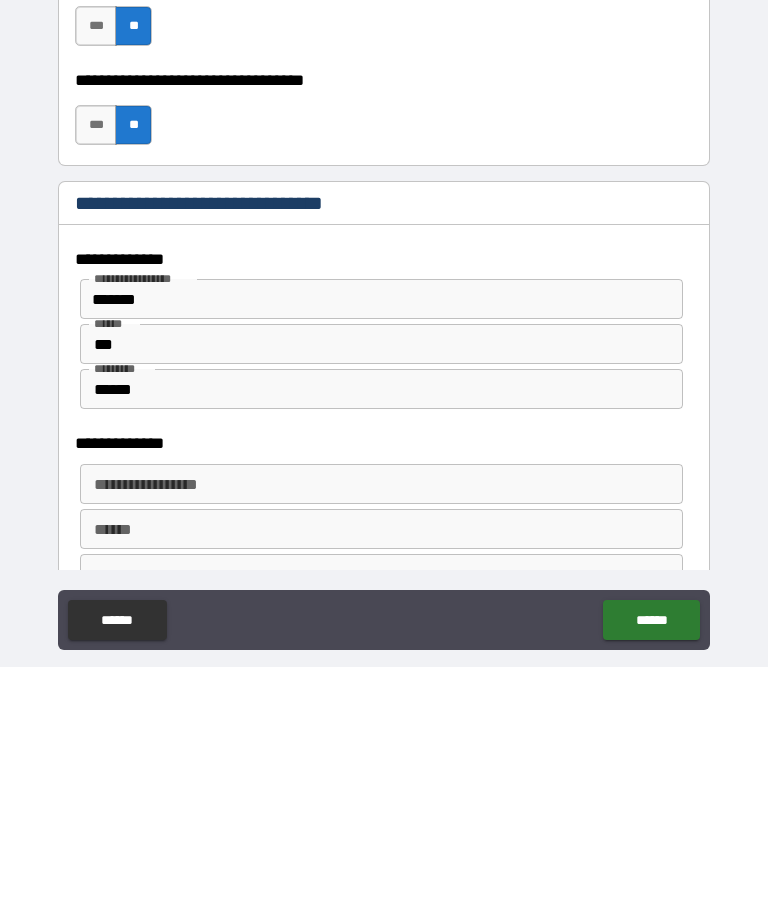 type on "*" 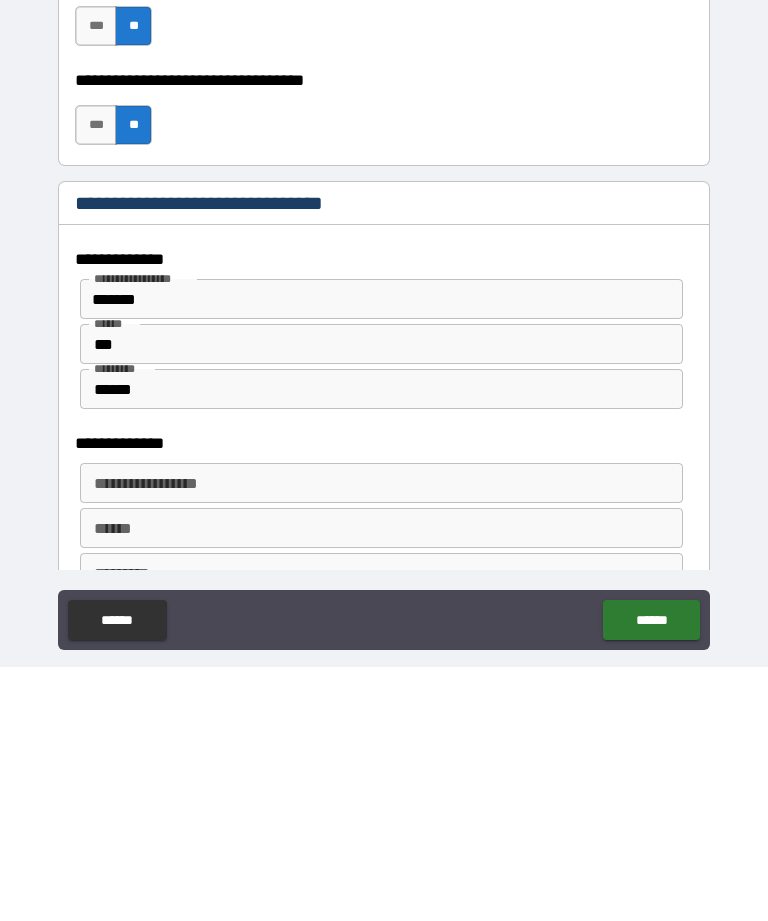 scroll, scrollTop: 64, scrollLeft: 0, axis: vertical 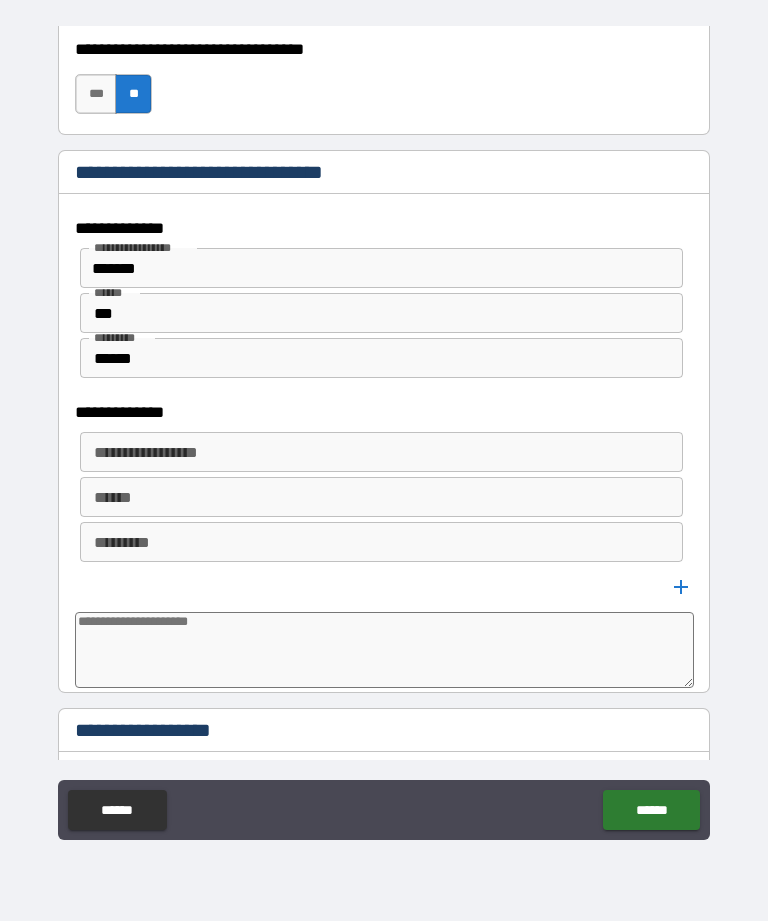 click on "**********" at bounding box center [380, 452] 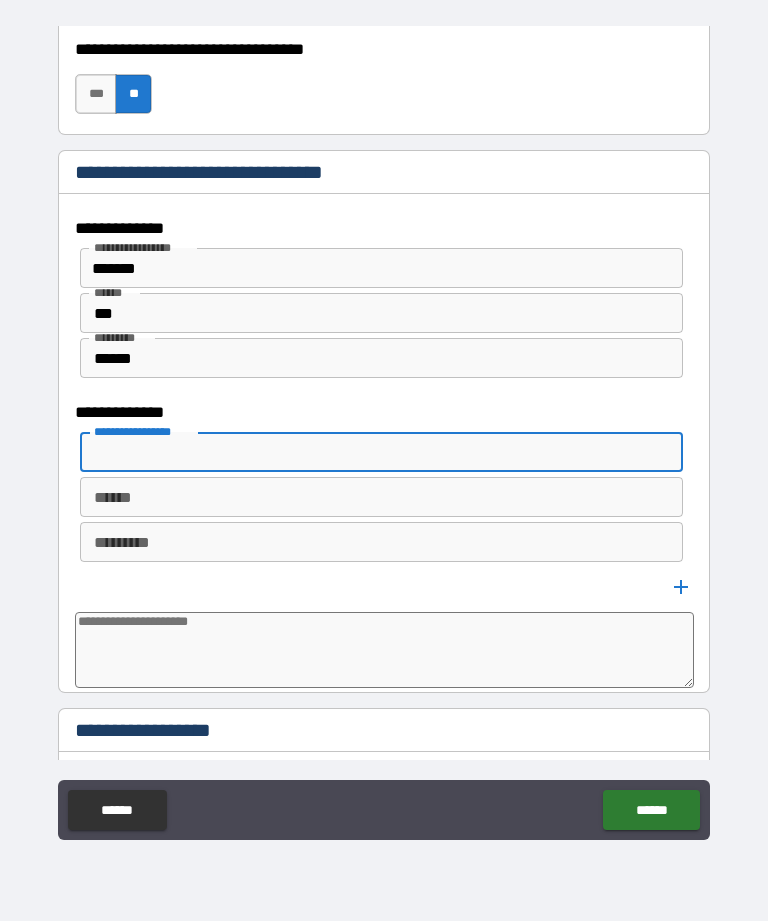 type on "*" 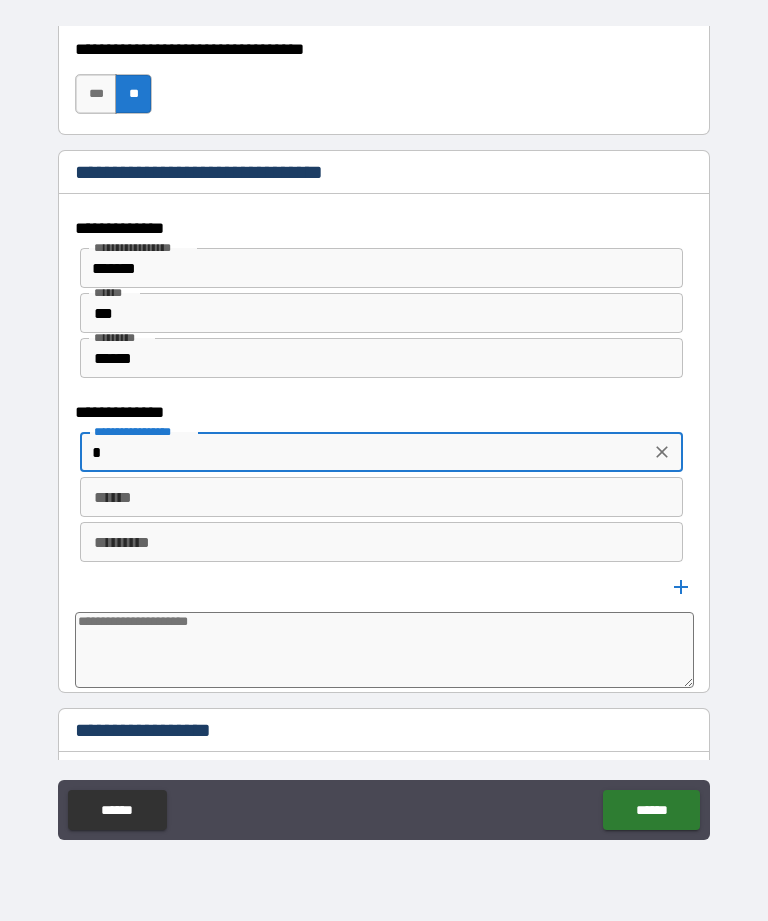 type on "*" 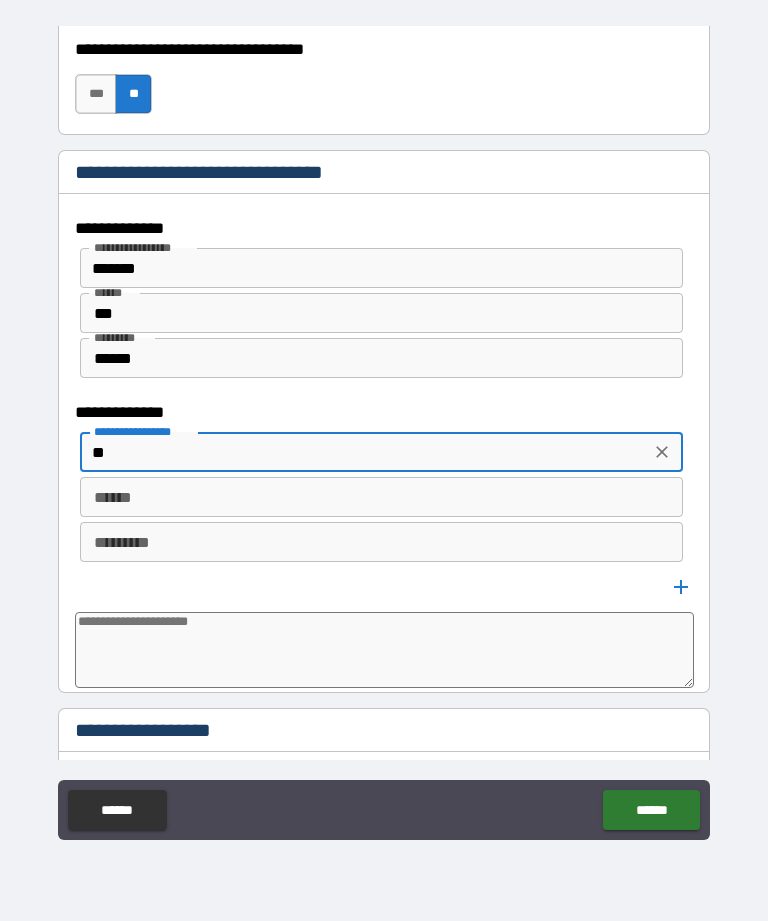 type on "*" 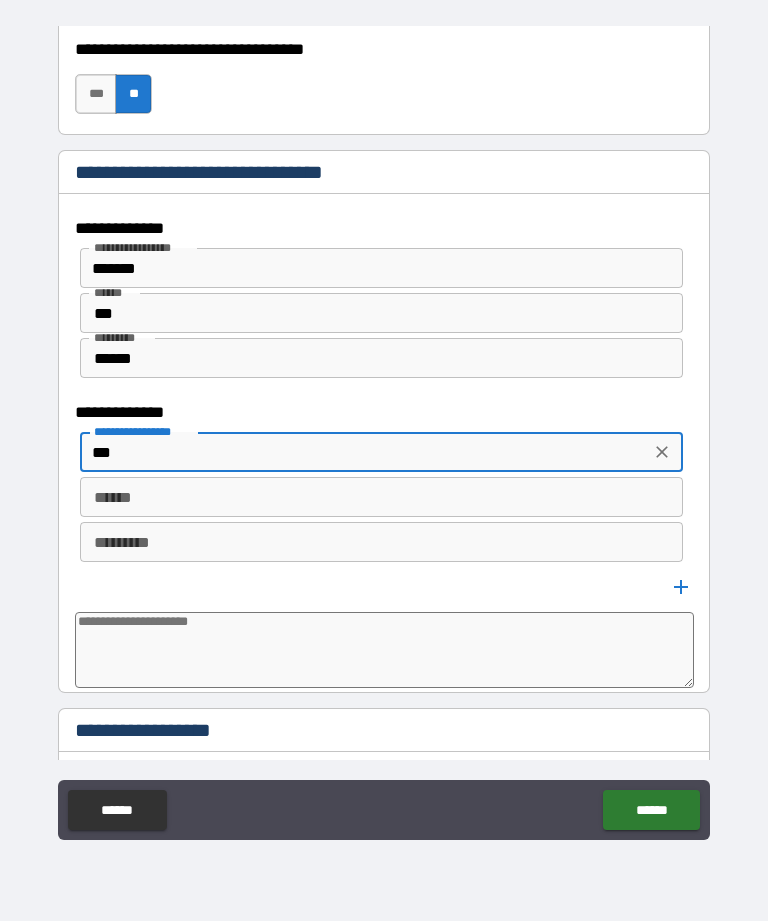 type on "*" 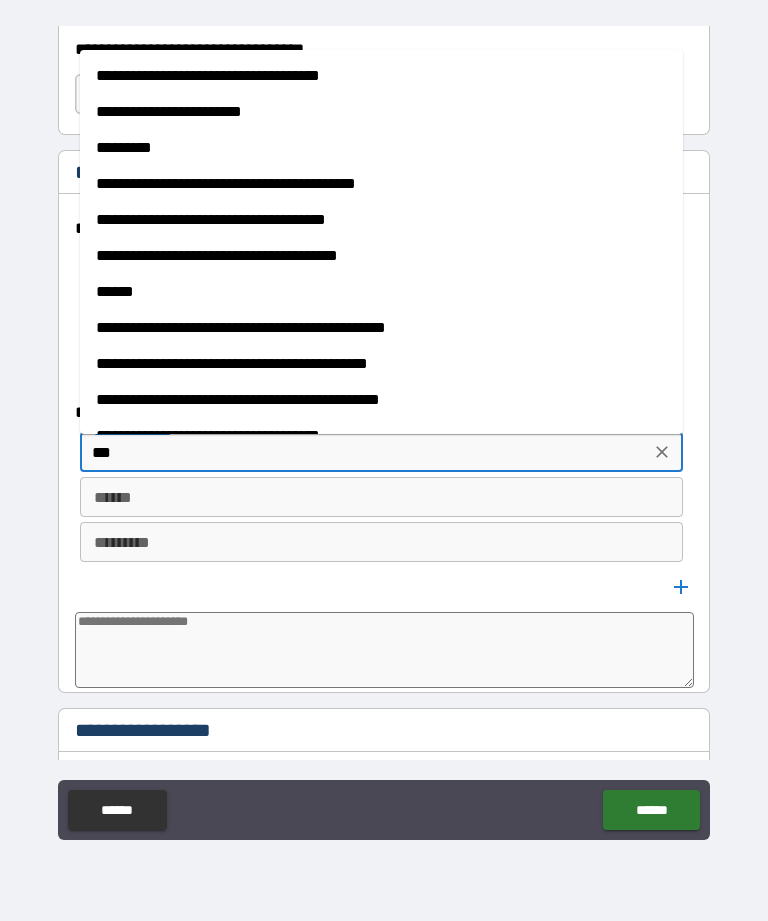 type on "****" 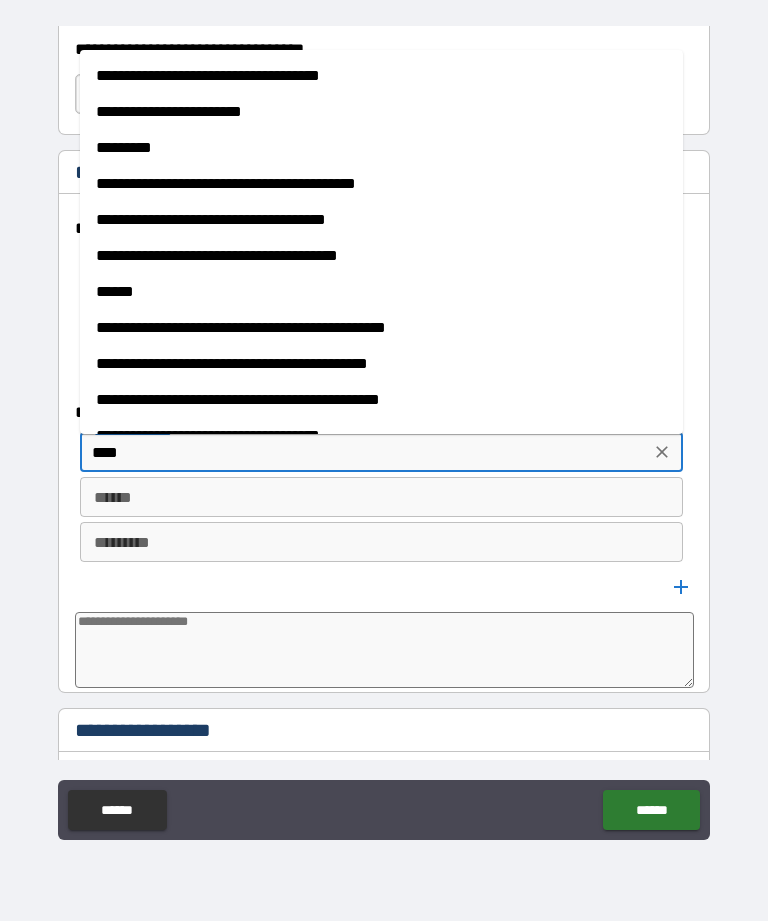 type on "*" 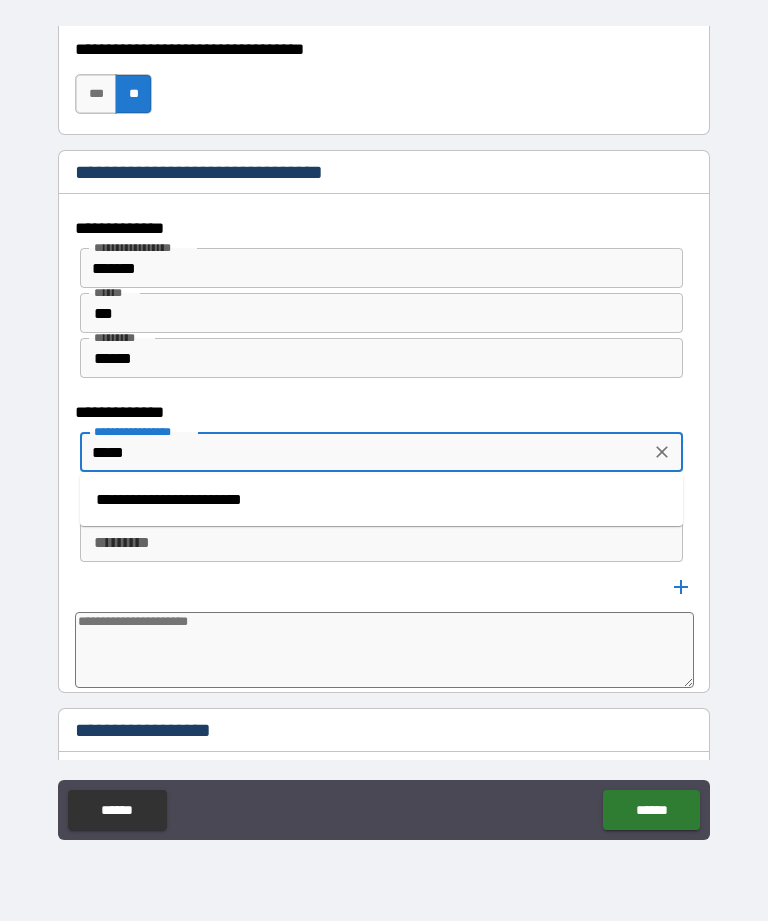 type on "*" 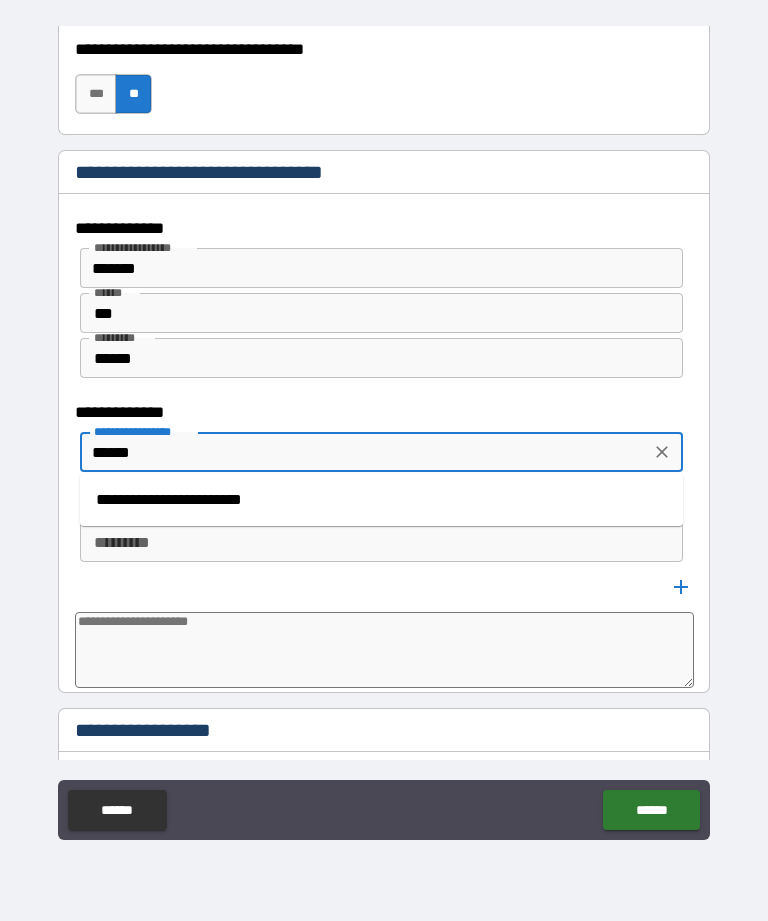 type on "*" 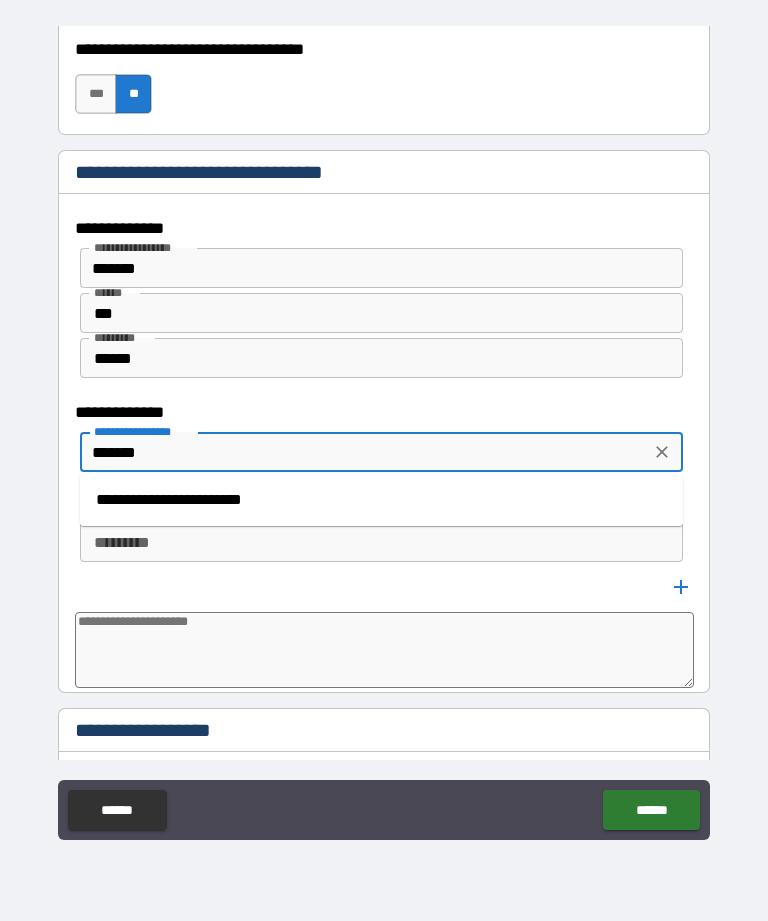 type on "********" 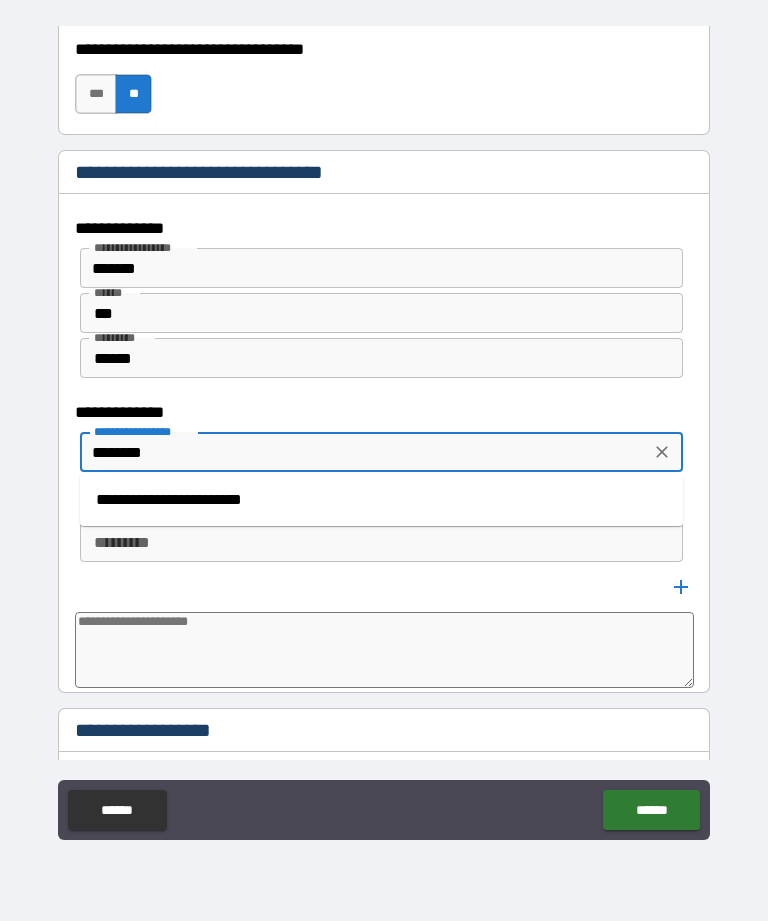 type on "*" 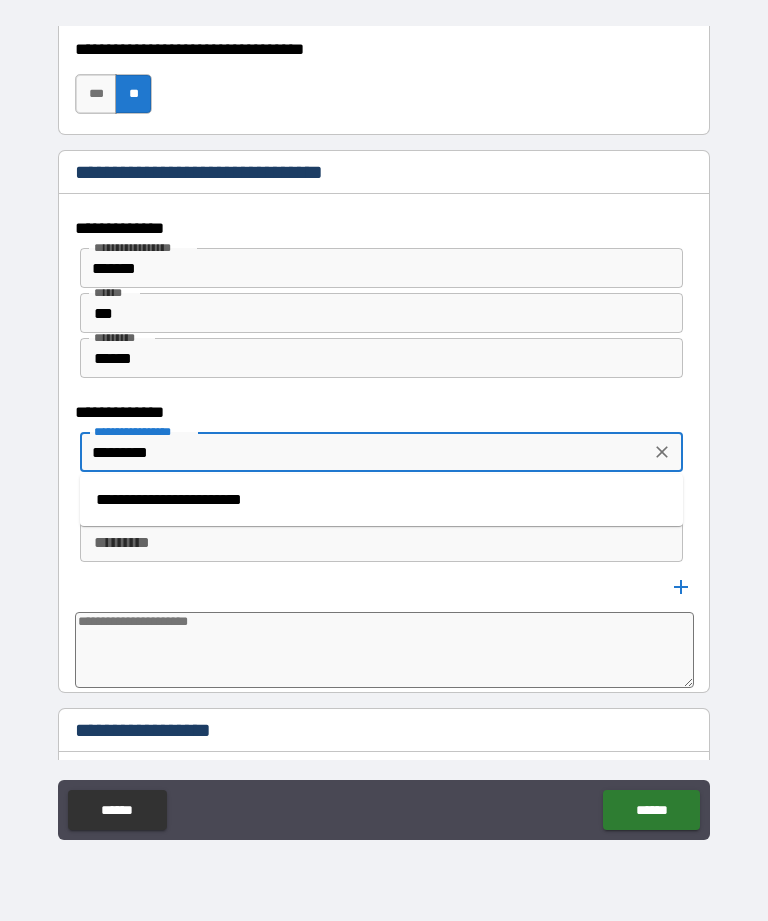 type on "*" 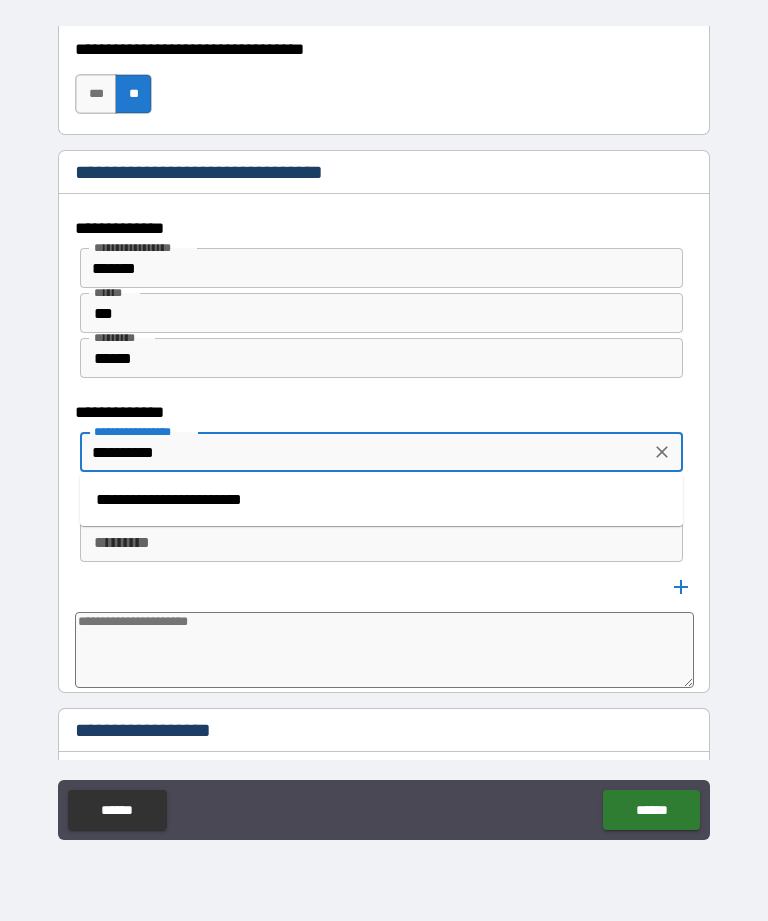 click on "**********" at bounding box center [381, 500] 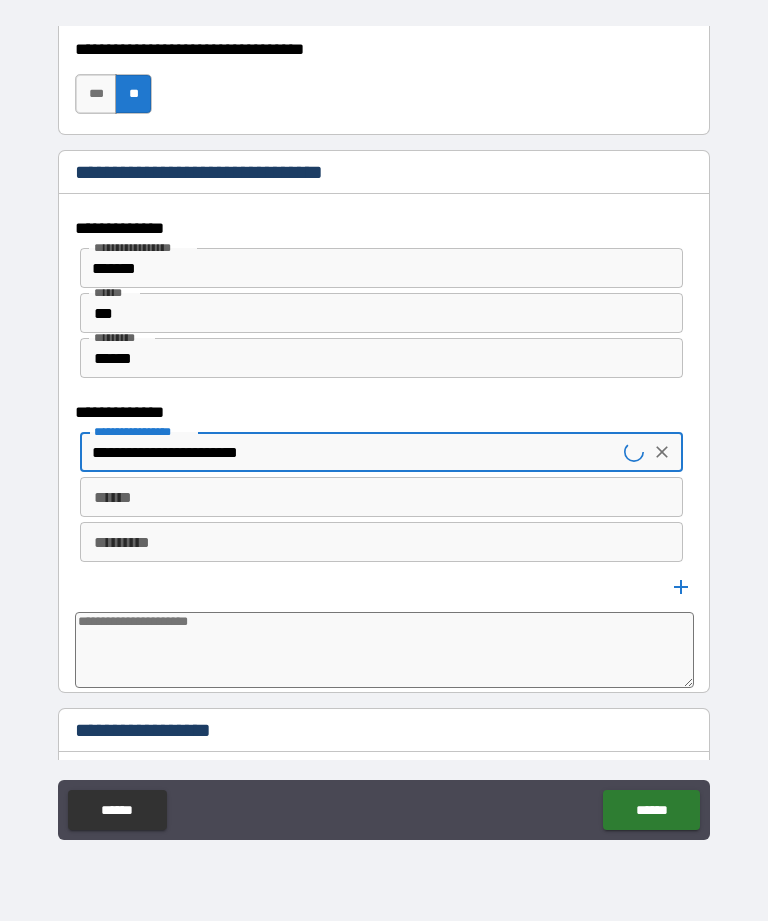 type on "*" 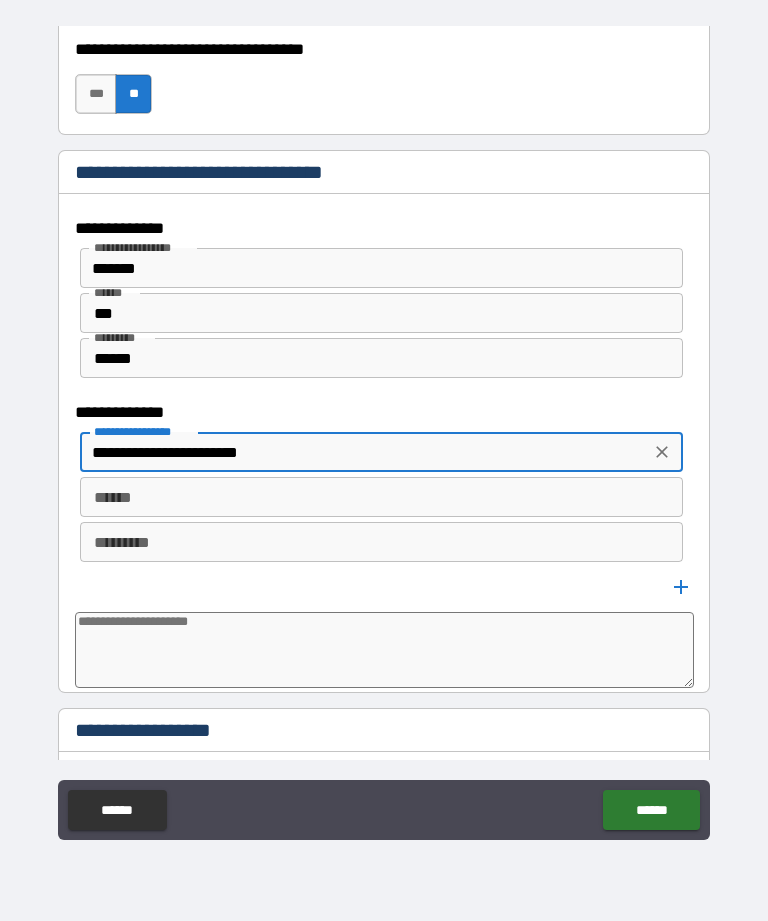 click on "******" at bounding box center [381, 497] 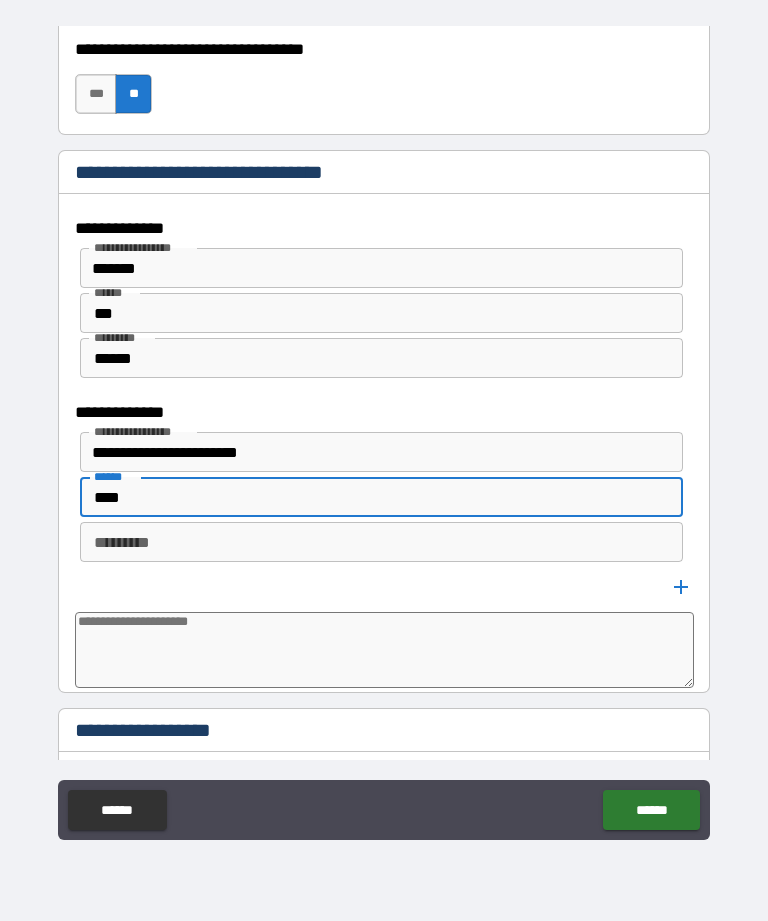 type on "****" 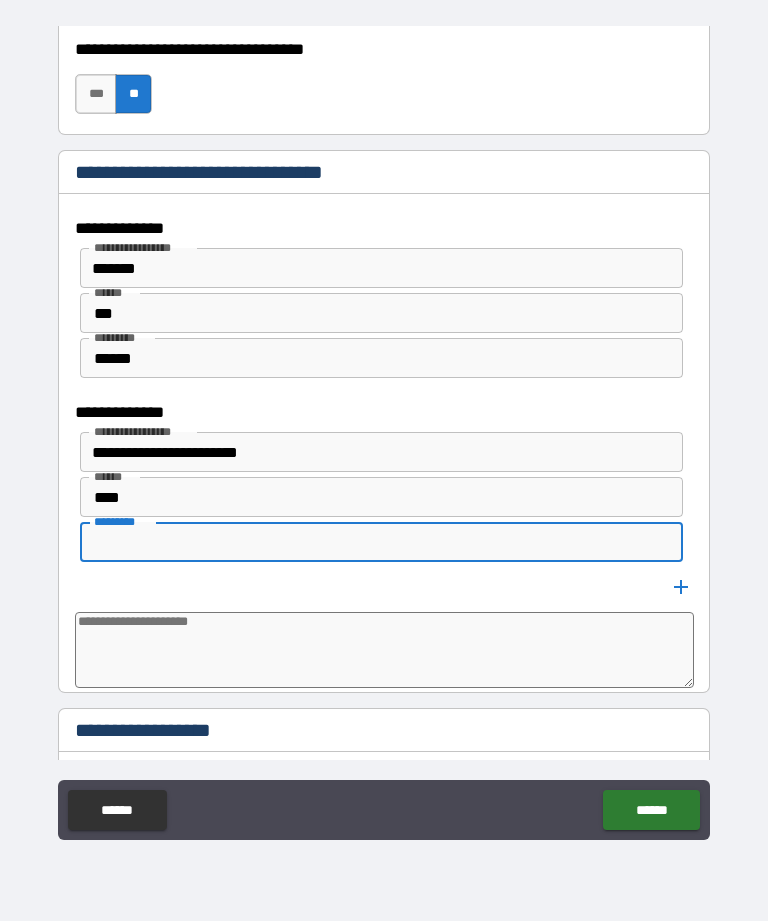 type on "*" 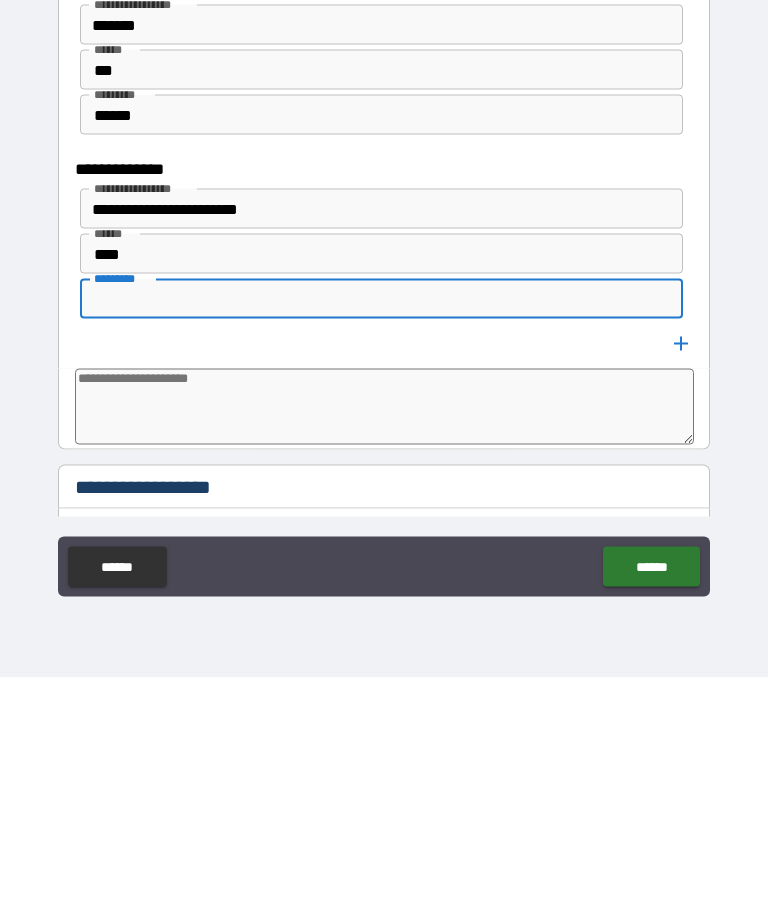 click on "*********" at bounding box center [381, 542] 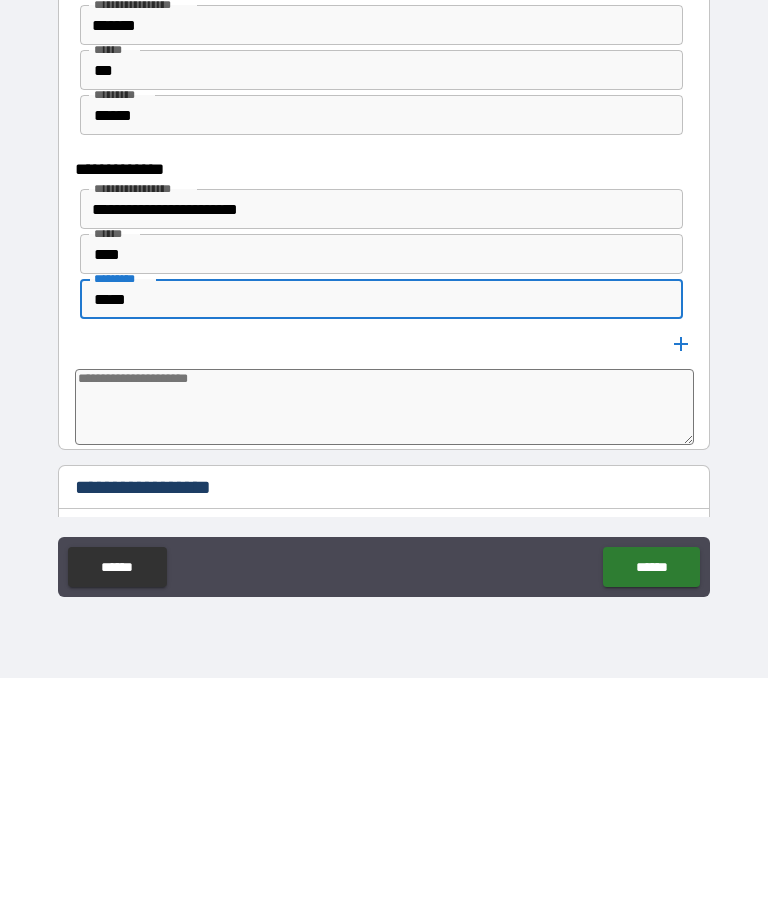 type on "*****" 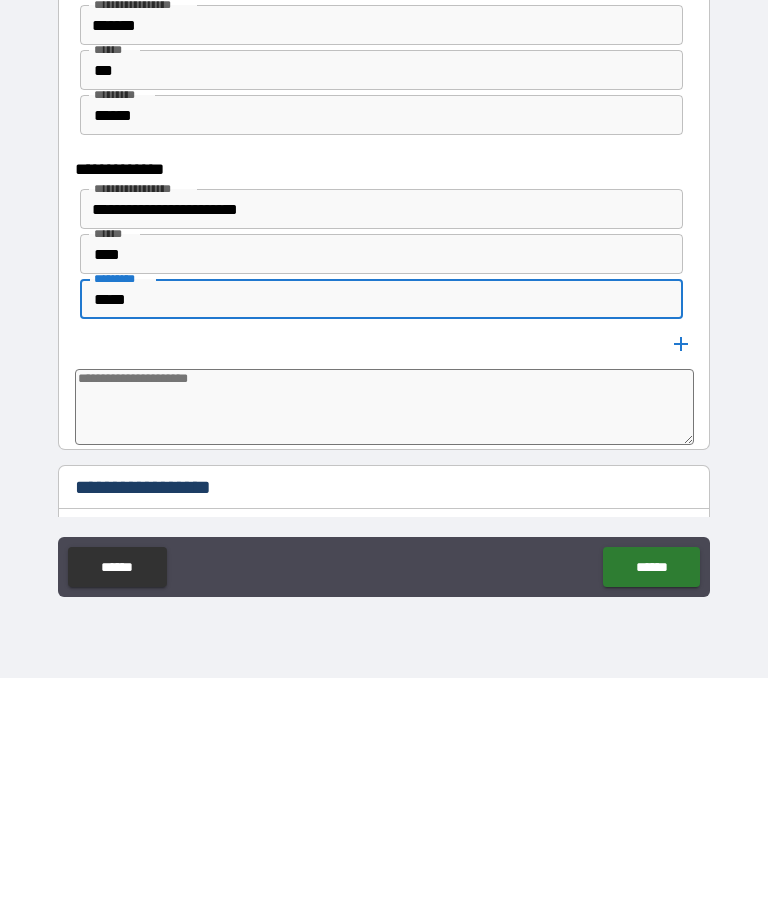 click 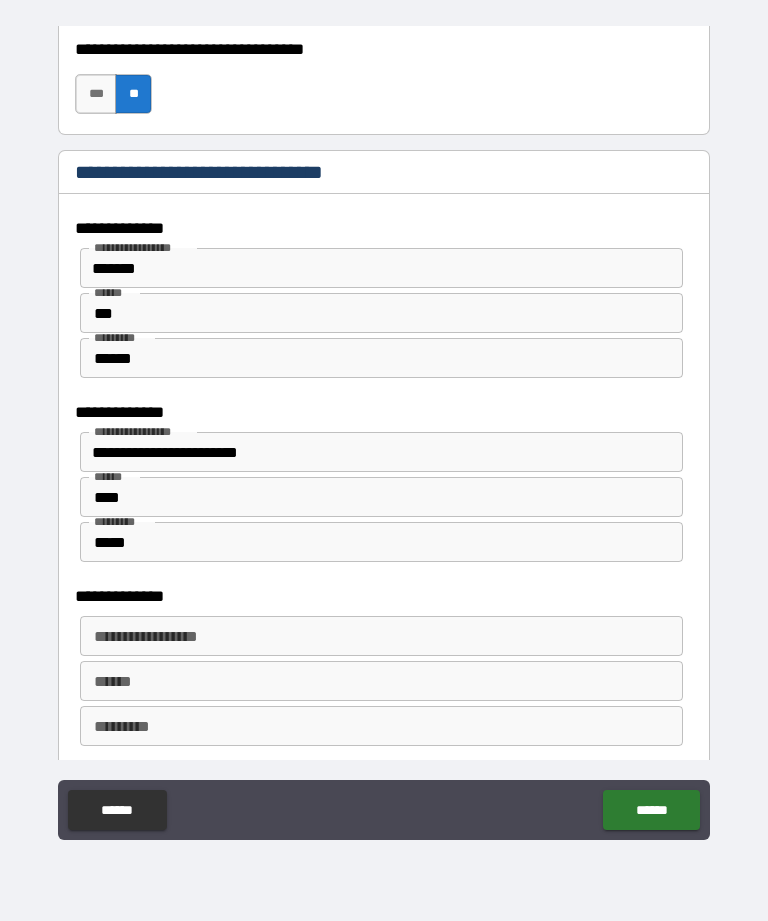 type on "*" 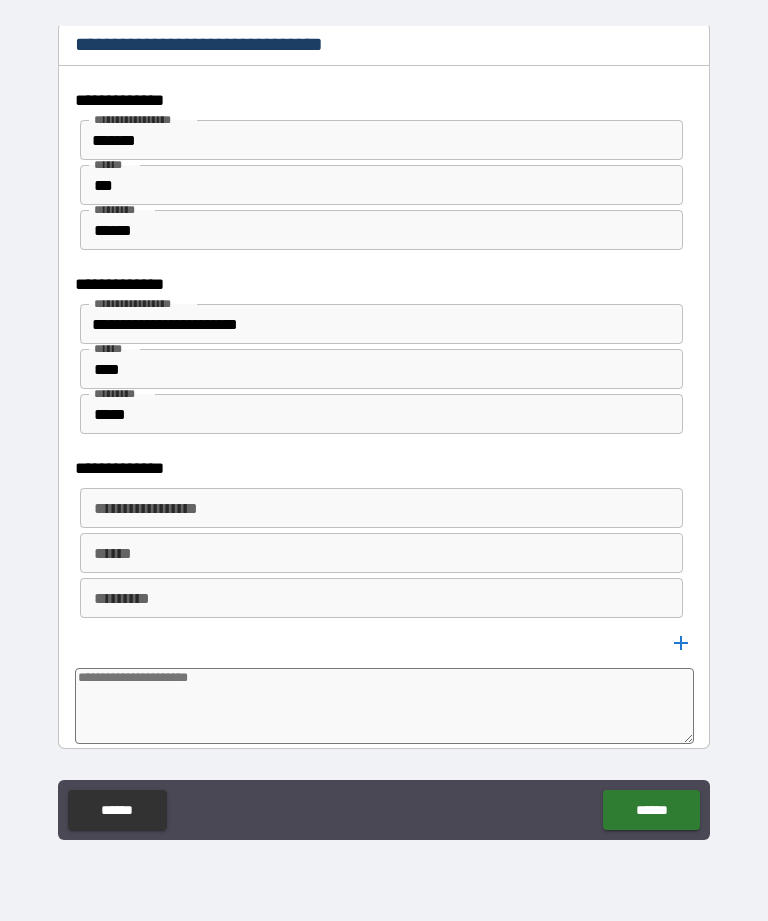 scroll, scrollTop: 1493, scrollLeft: 0, axis: vertical 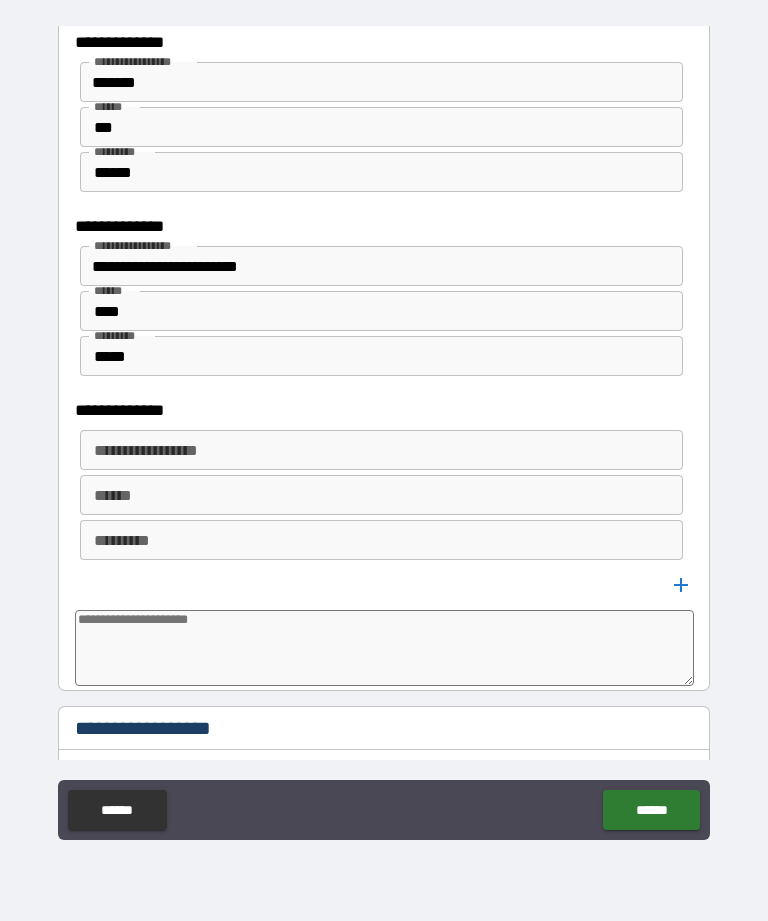 click on "**********" at bounding box center (380, 450) 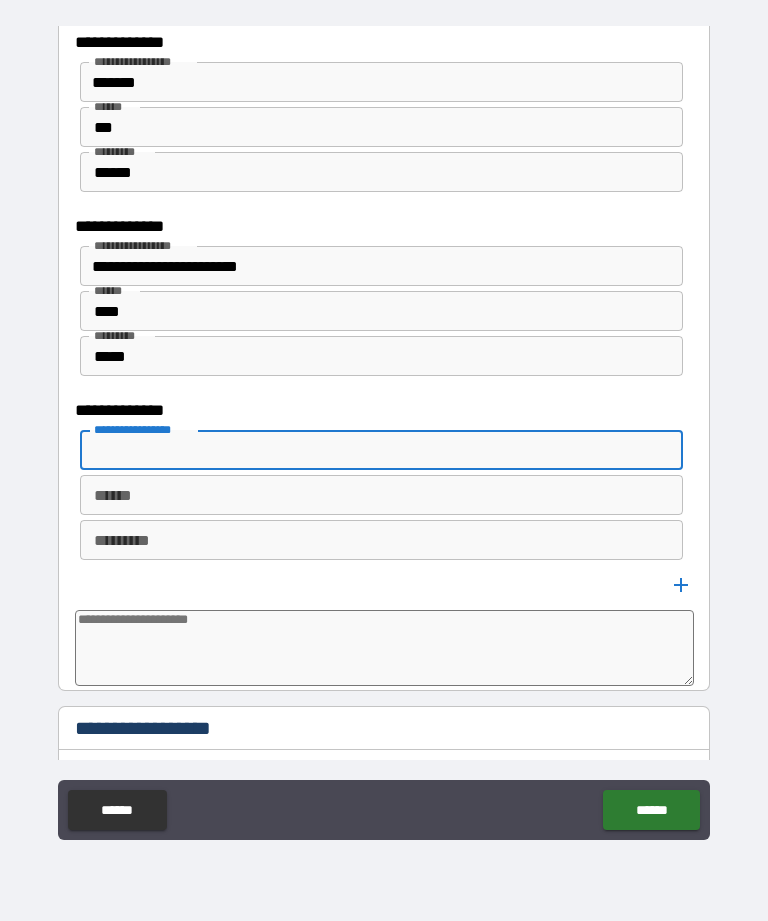 type on "*" 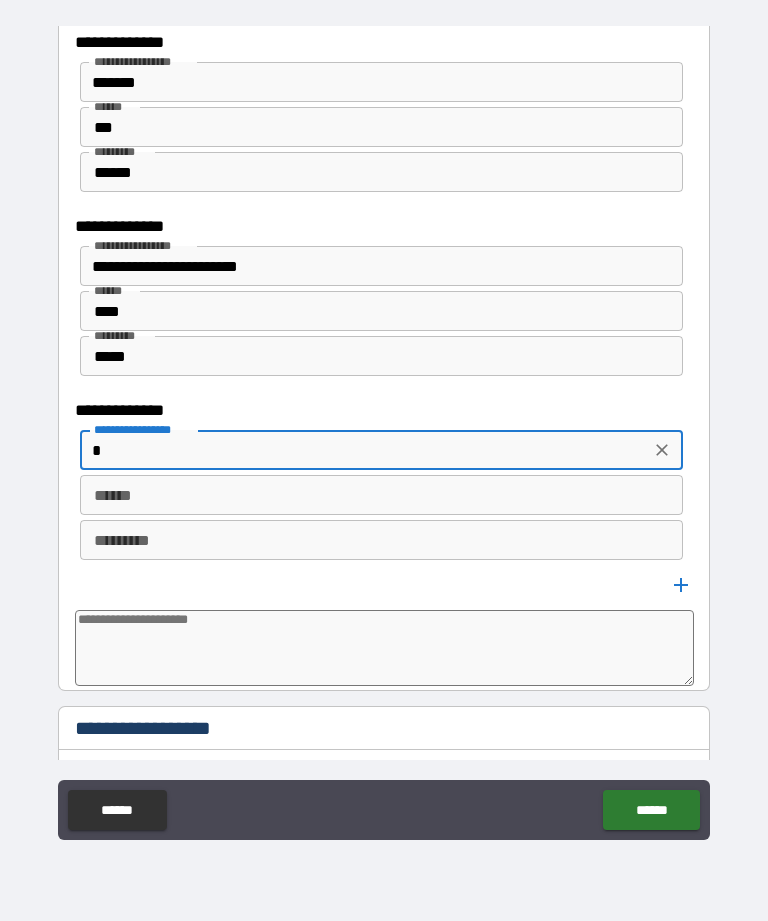 type on "*" 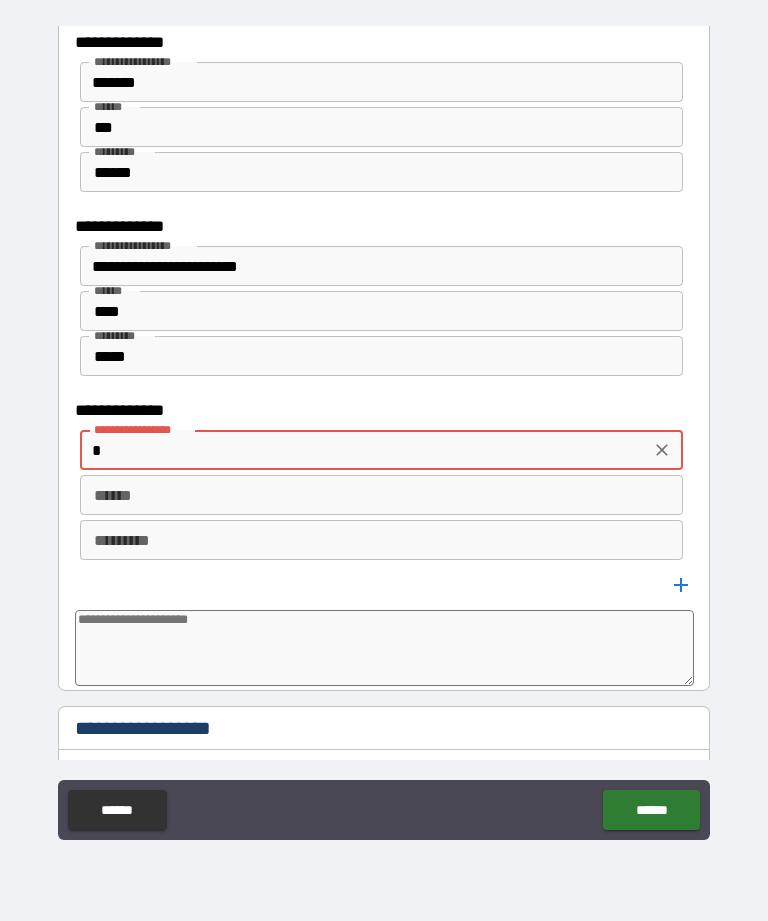 type on "**" 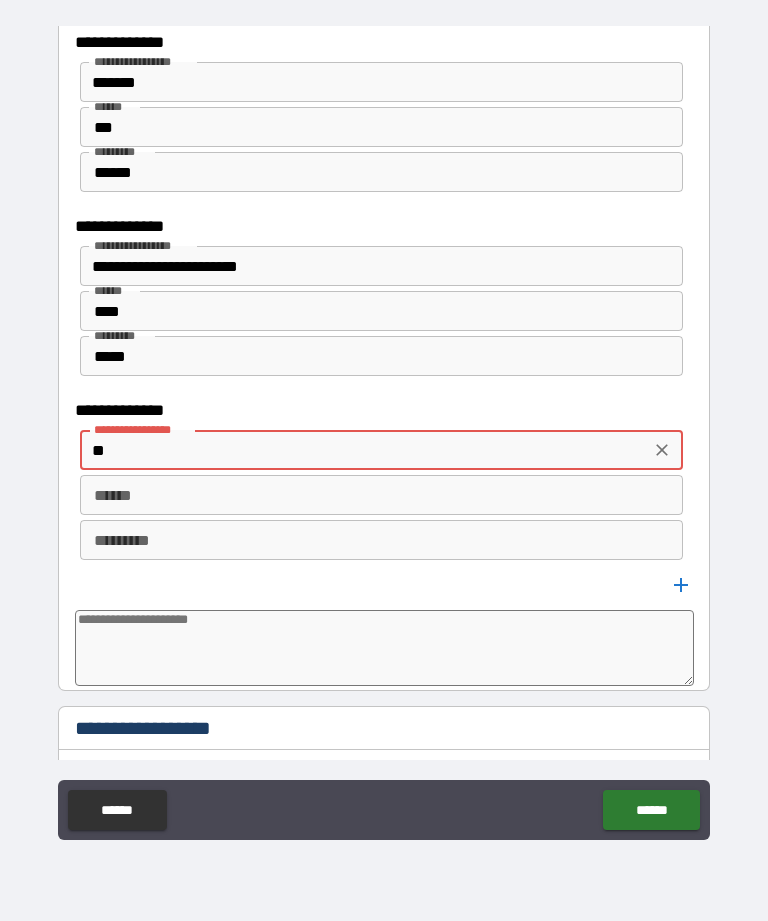 type on "*" 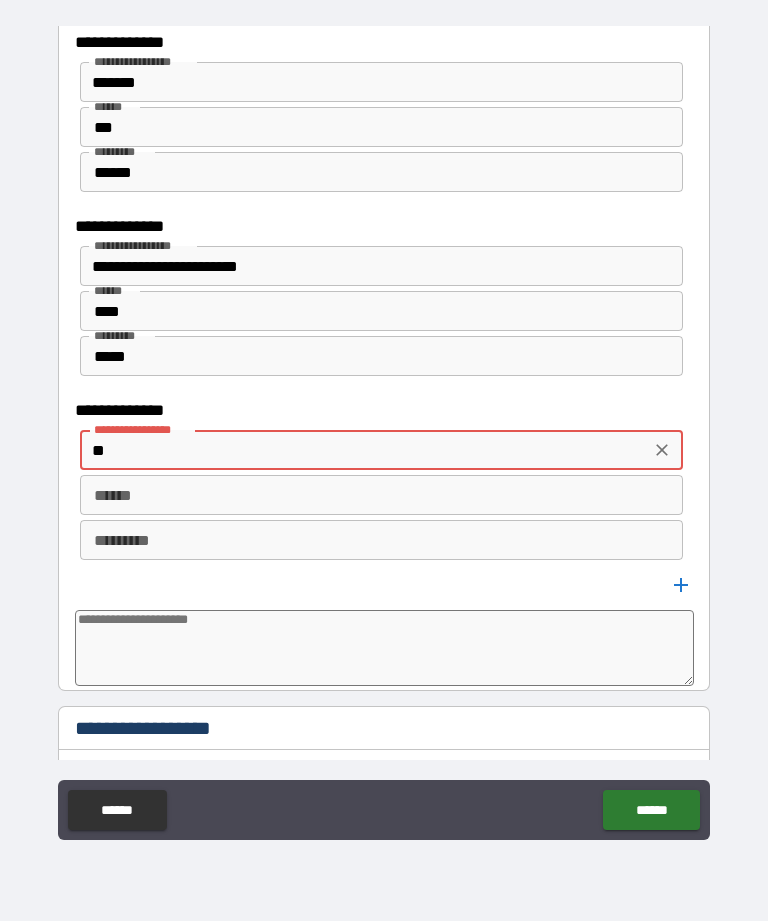 type on "***" 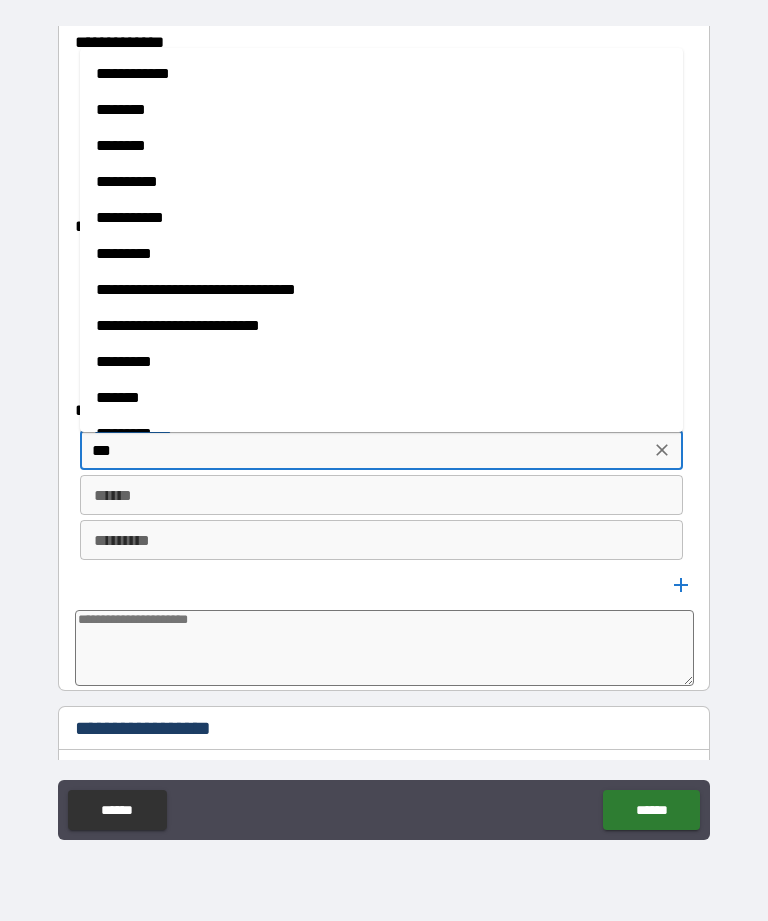 type on "*" 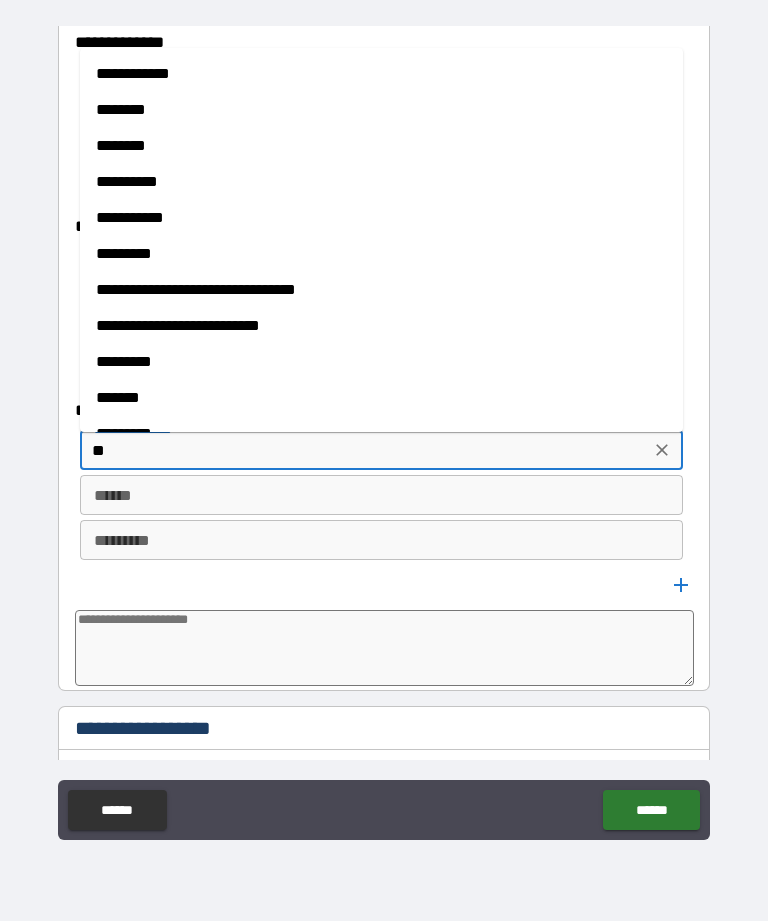 type on "*" 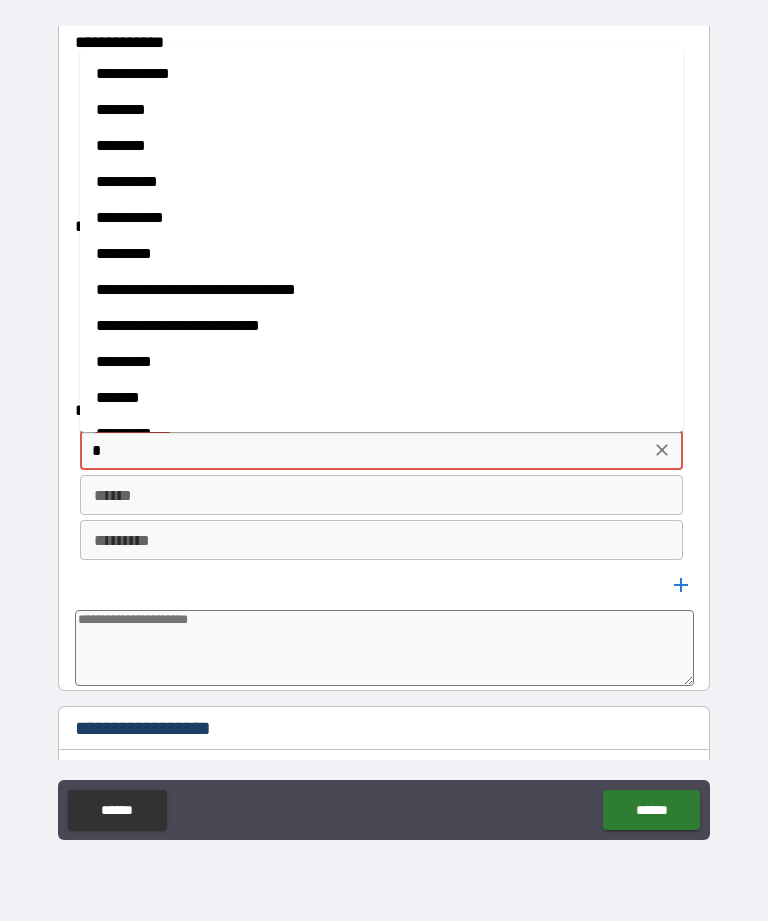 type on "*" 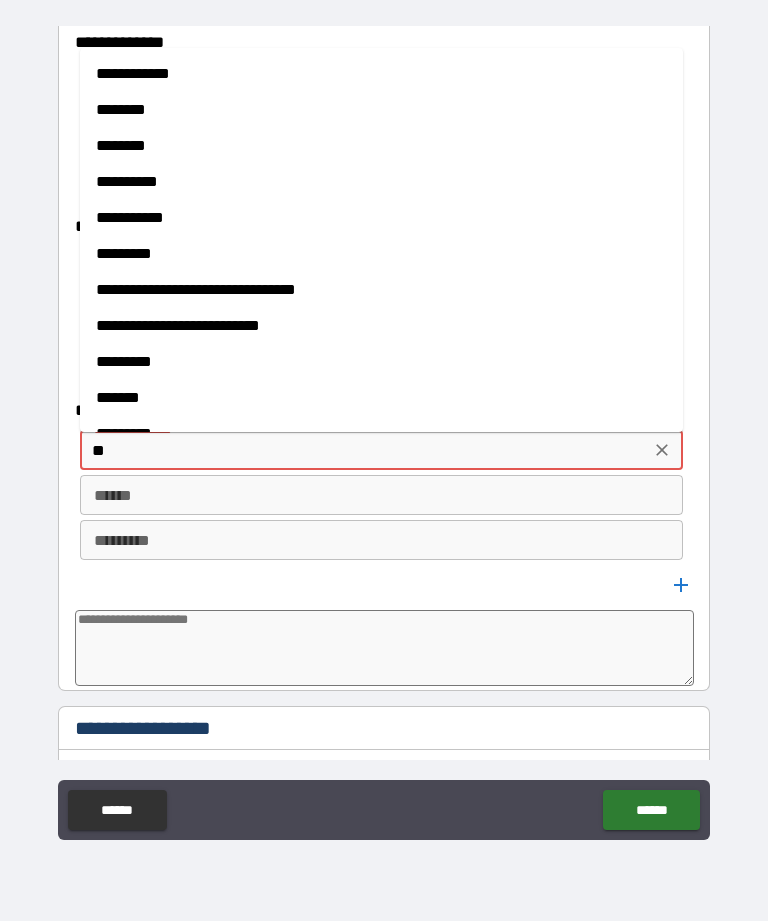 type on "*" 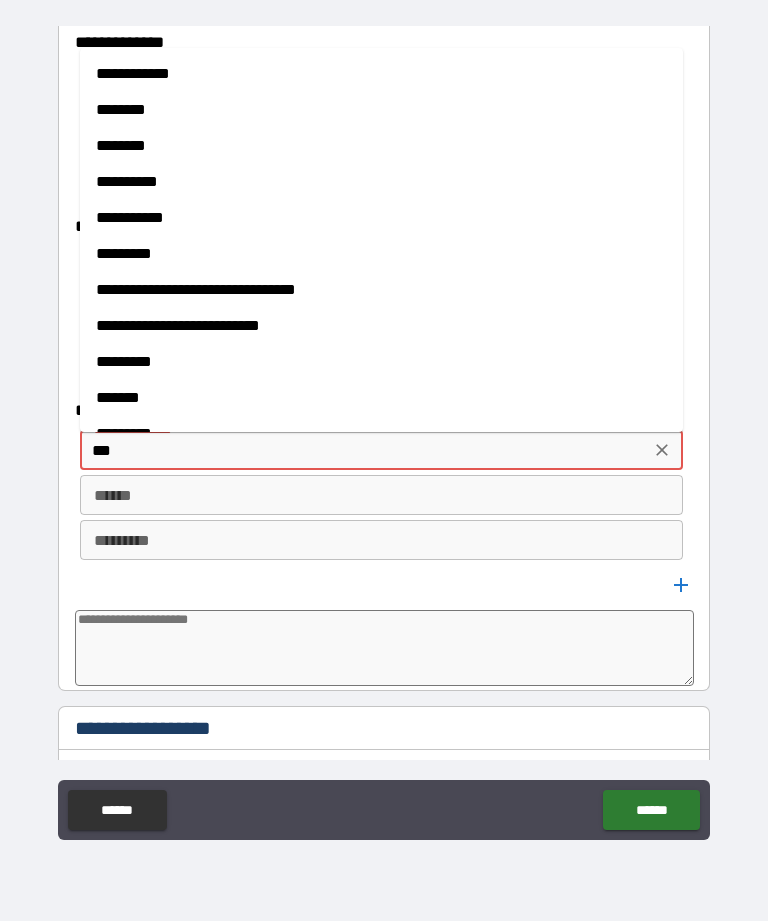 type on "****" 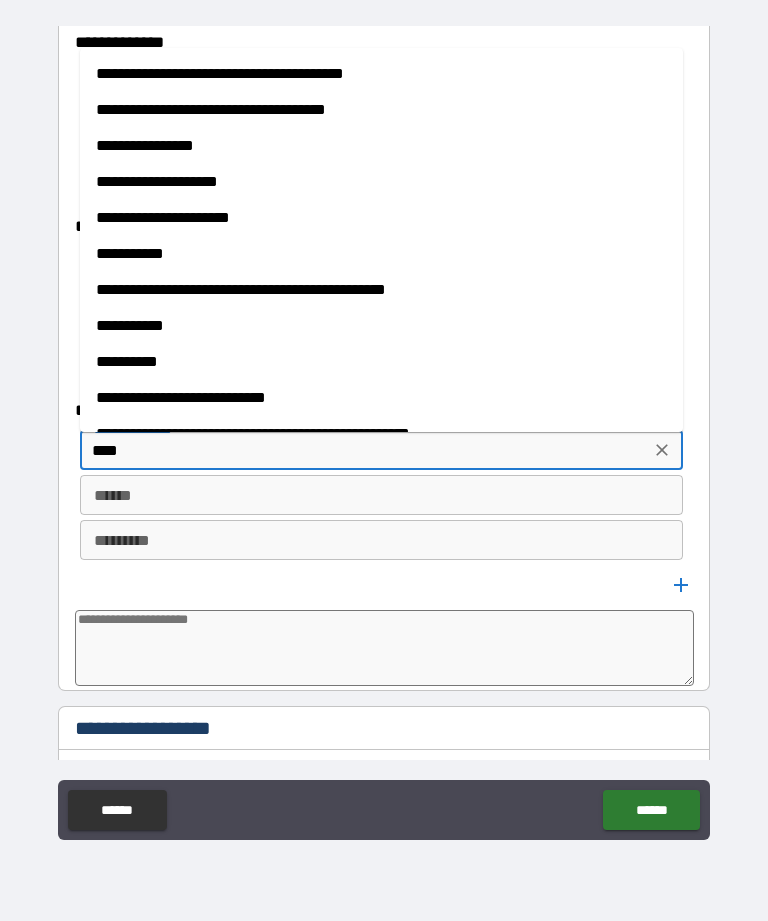 type on "*" 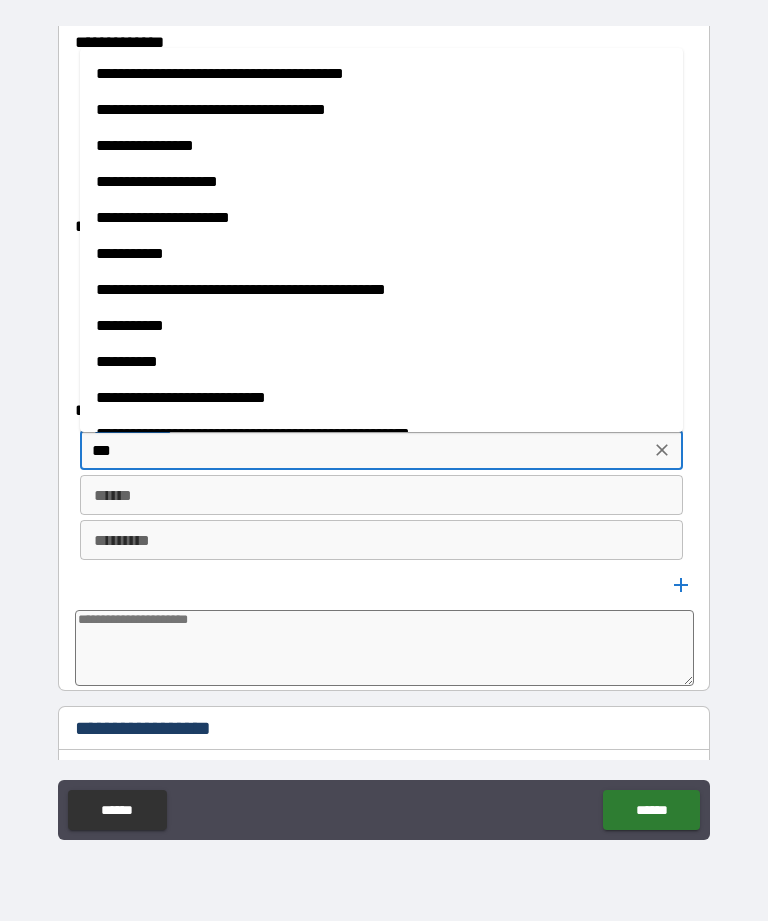 type on "**" 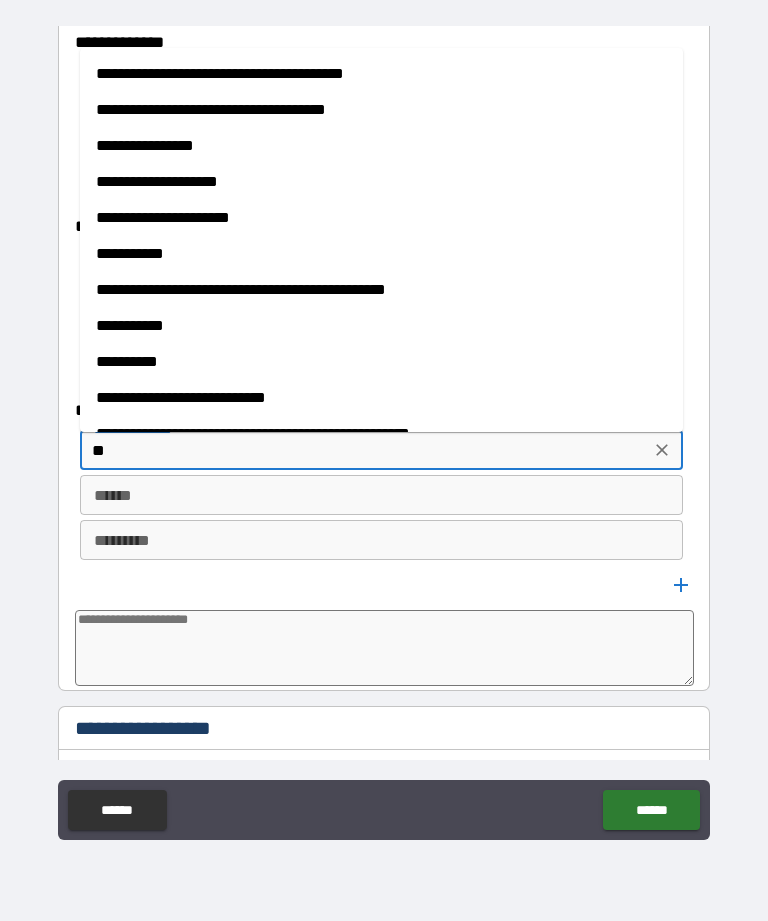 type on "*" 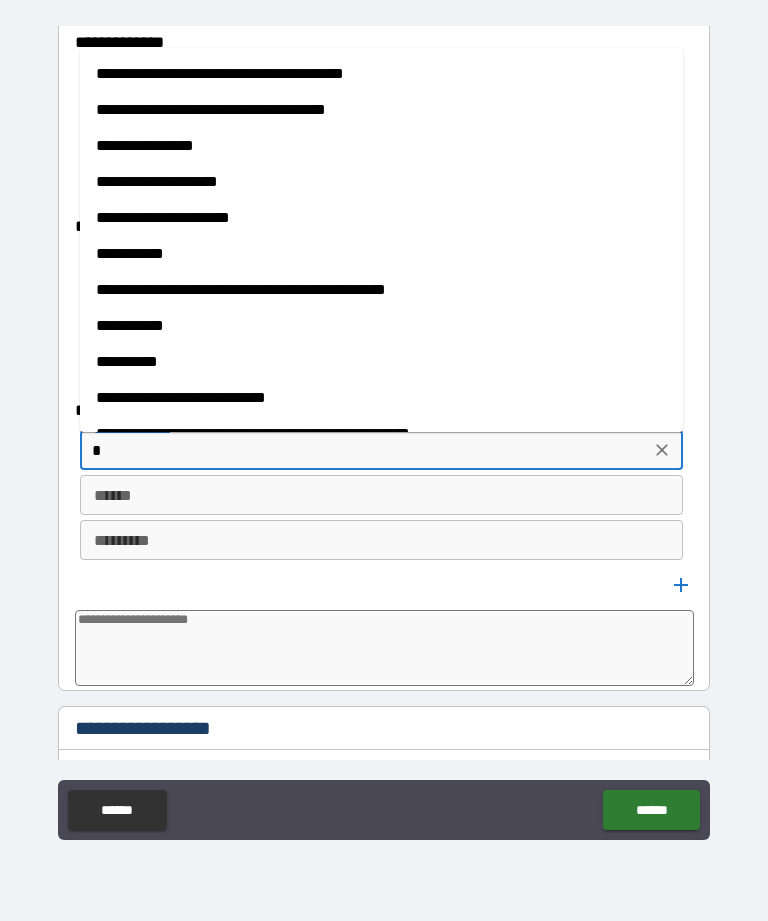 type on "*" 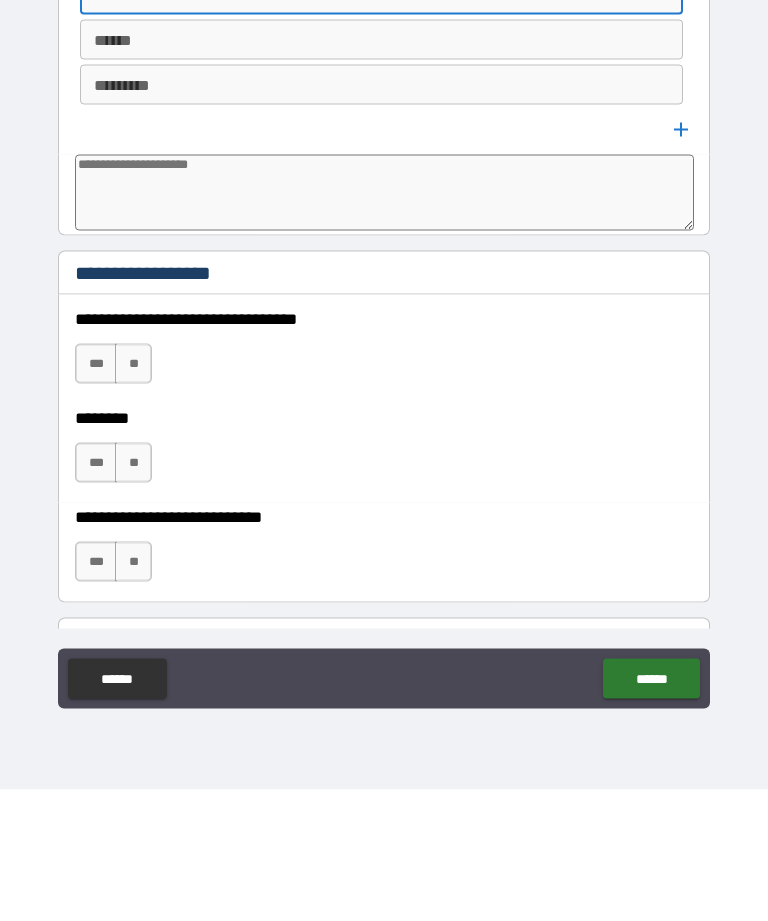 scroll, scrollTop: 1817, scrollLeft: 0, axis: vertical 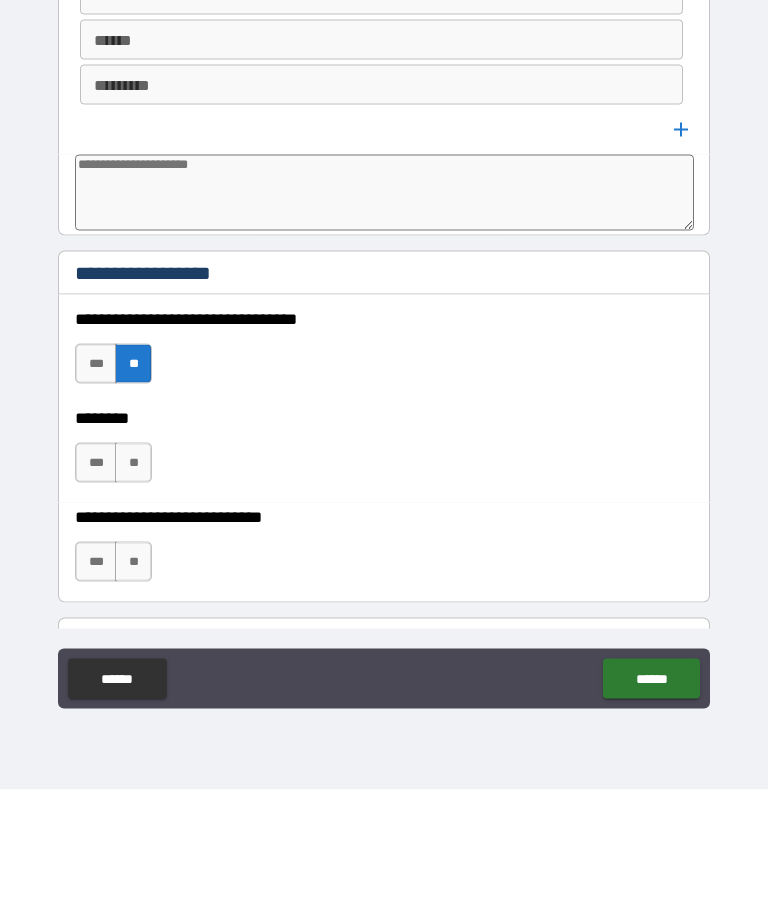 click on "**" at bounding box center (133, 594) 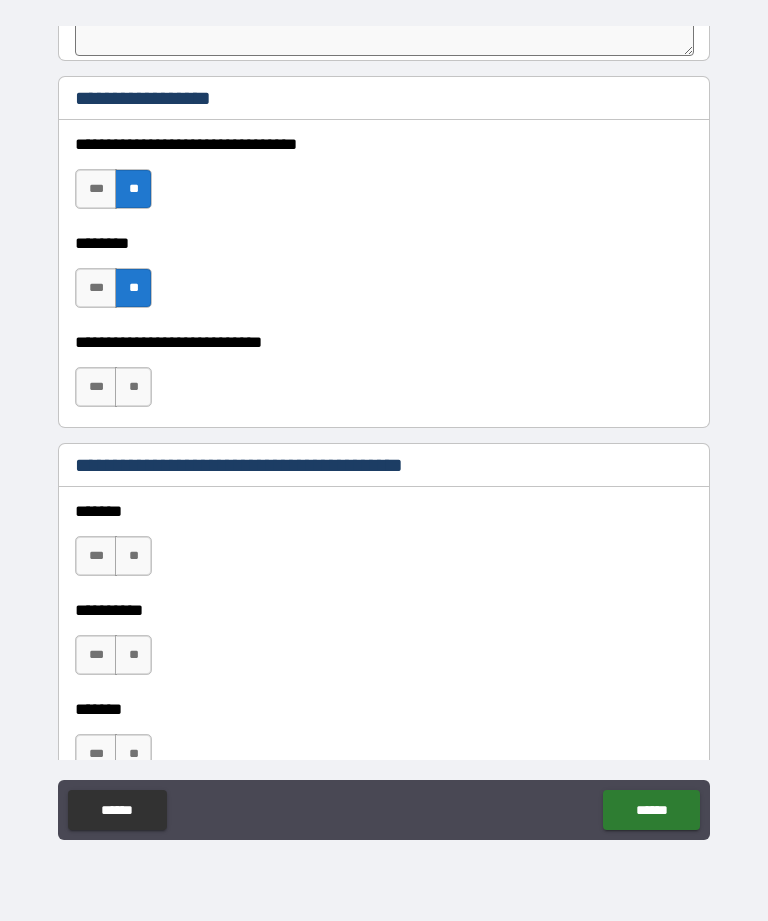 scroll, scrollTop: 2127, scrollLeft: 0, axis: vertical 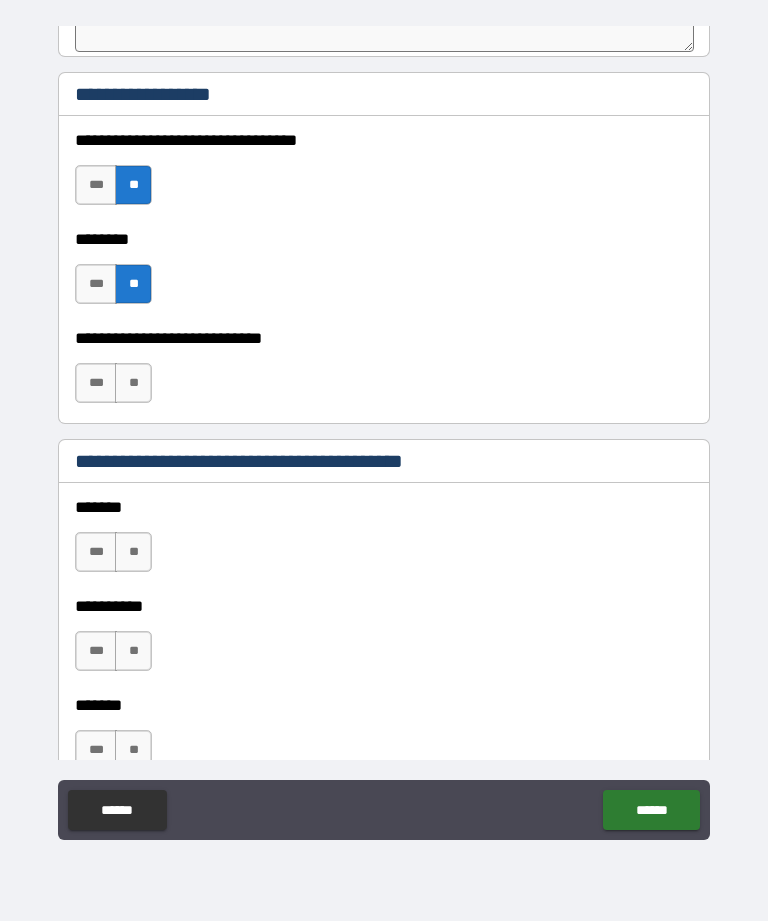 click on "**" at bounding box center [133, 383] 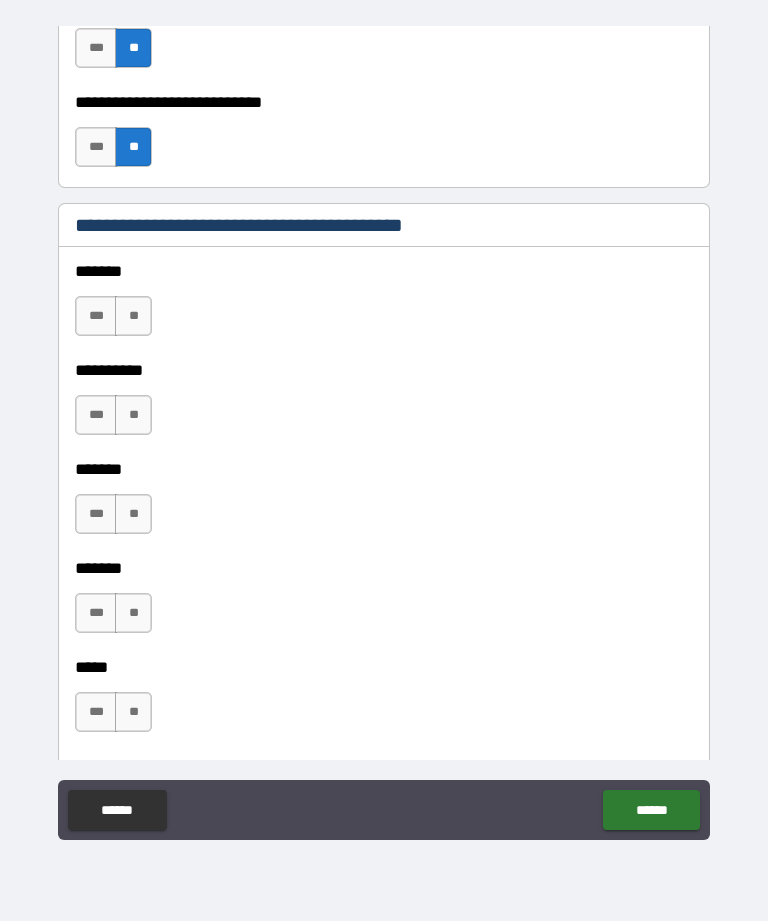 scroll, scrollTop: 2364, scrollLeft: 0, axis: vertical 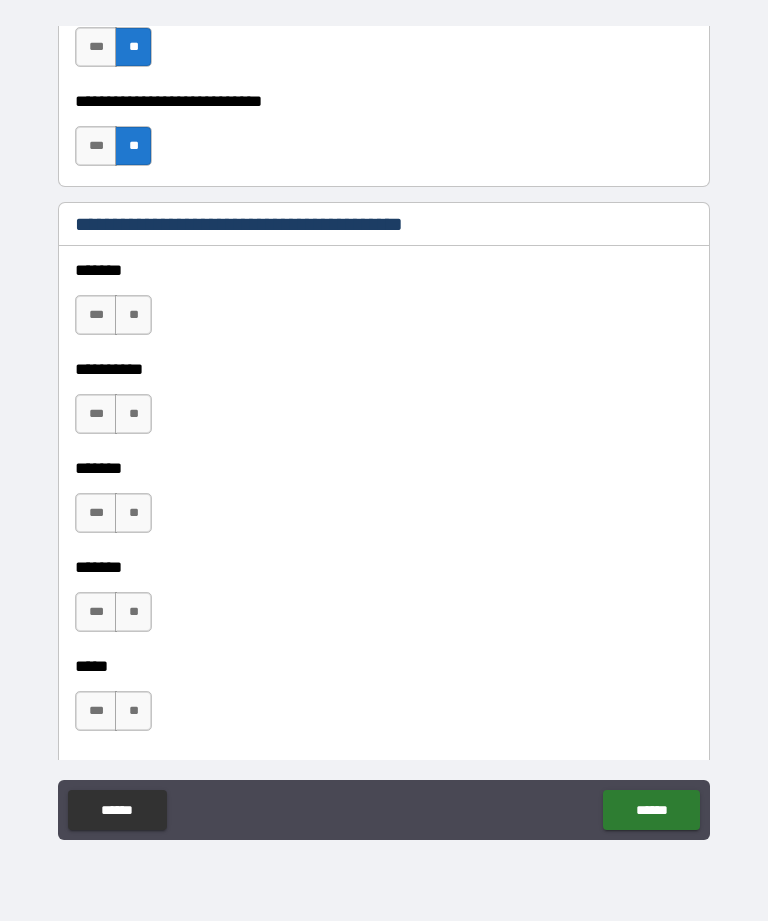 click on "**" at bounding box center [133, 315] 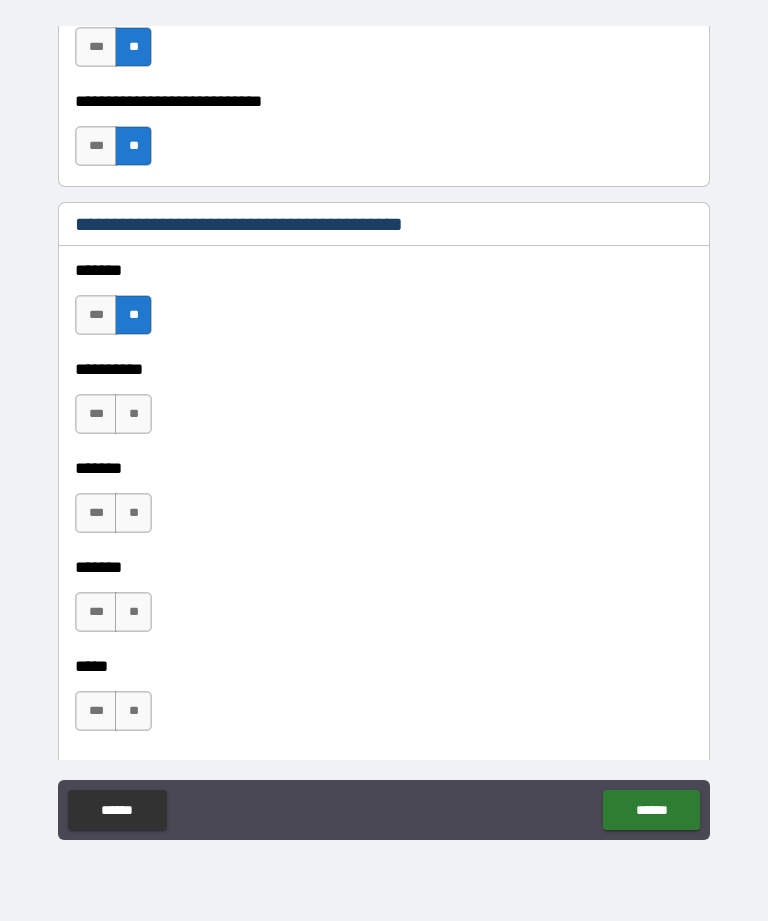 click on "**" at bounding box center (133, 414) 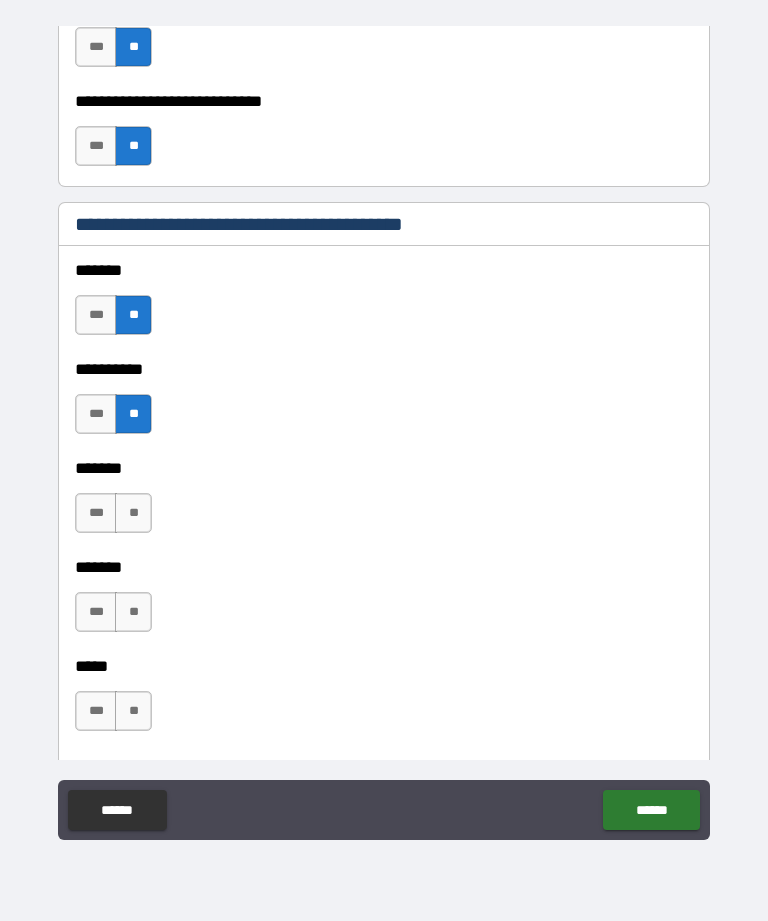 click on "**" at bounding box center (133, 513) 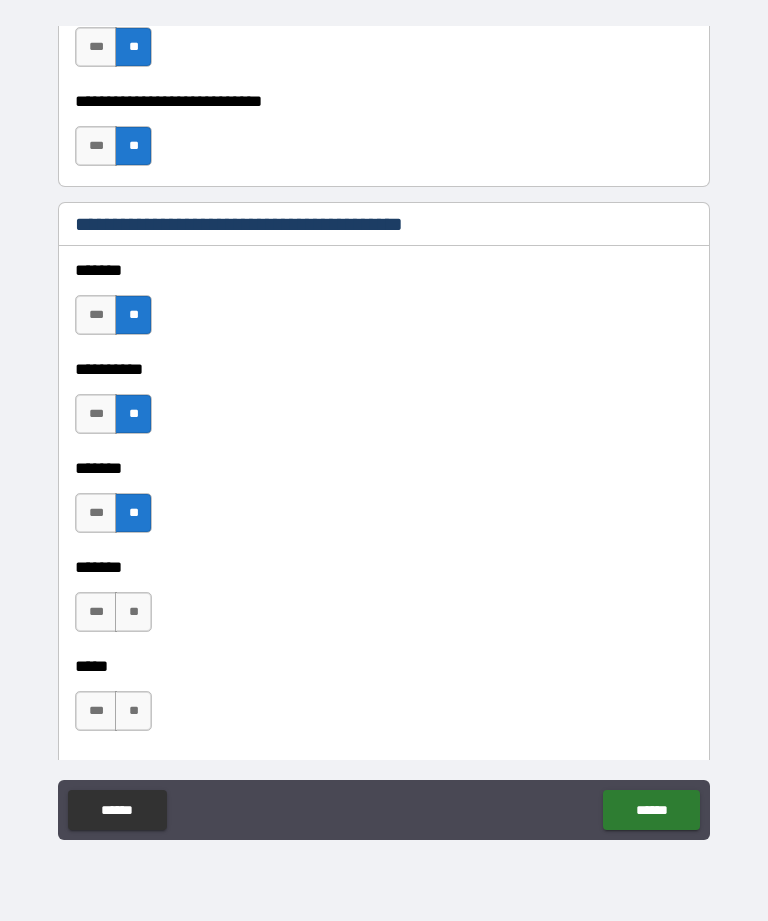 scroll, scrollTop: 2669, scrollLeft: 0, axis: vertical 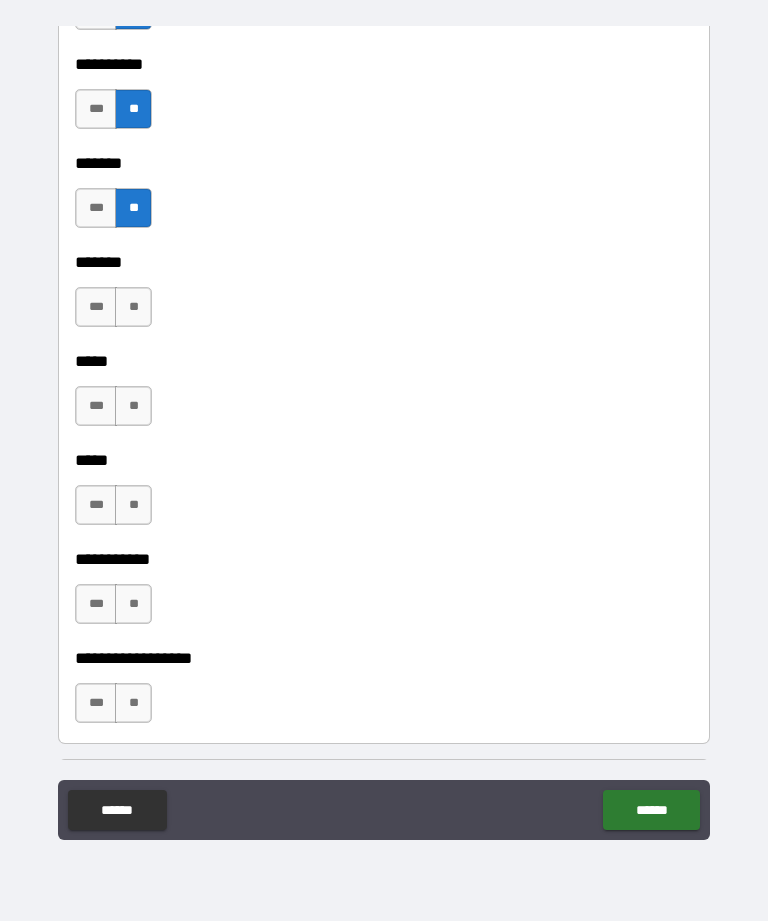 click on "**" at bounding box center (133, 307) 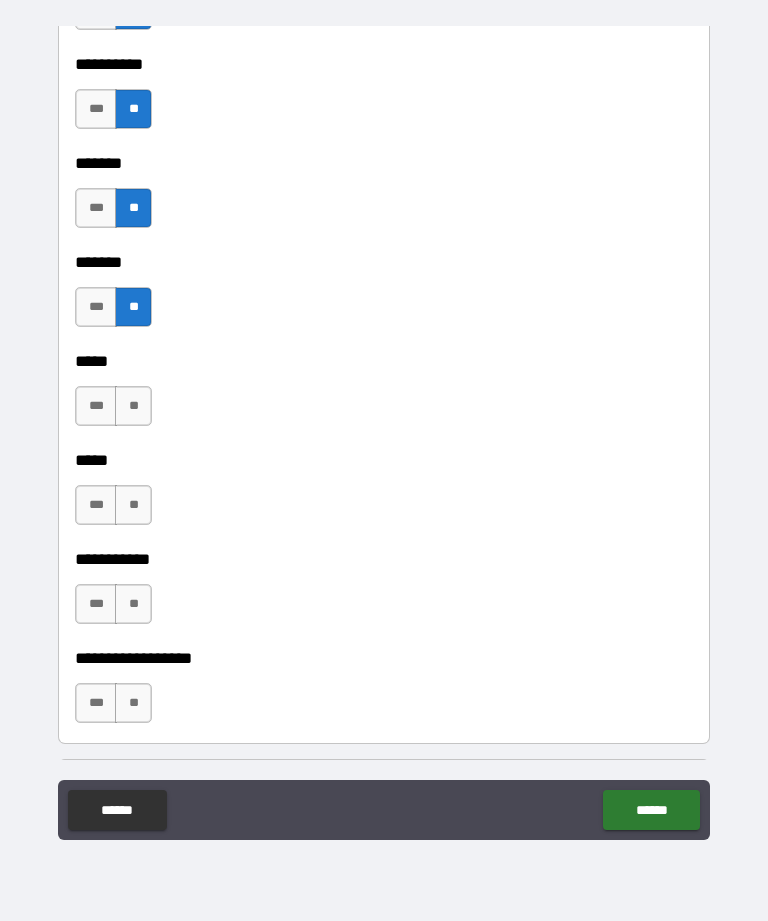 click on "**" at bounding box center (133, 406) 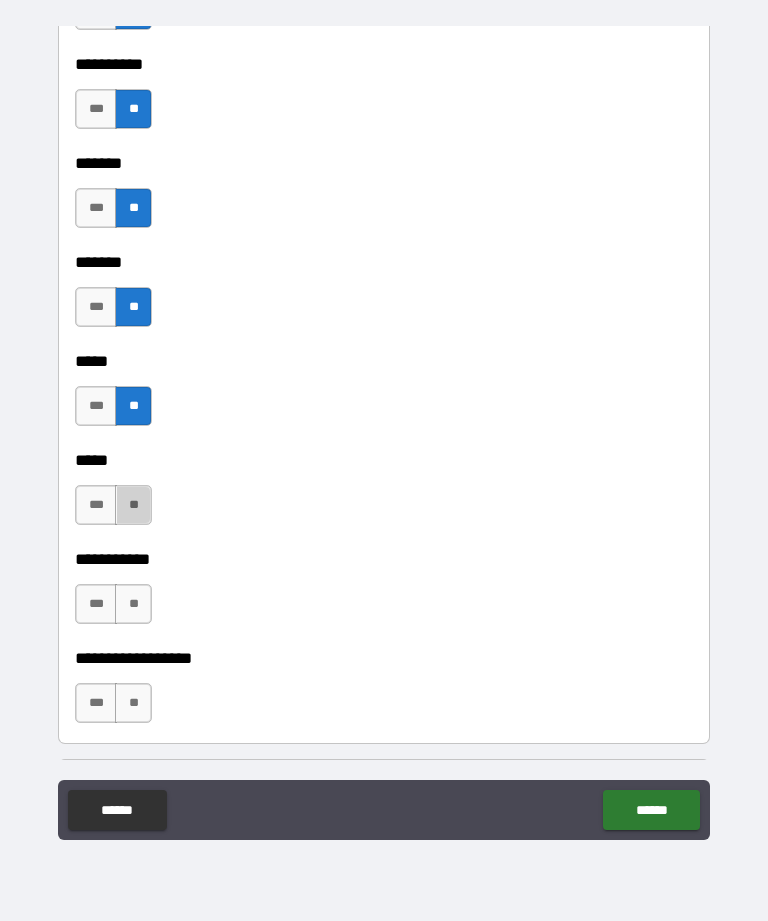 click on "**" at bounding box center (133, 505) 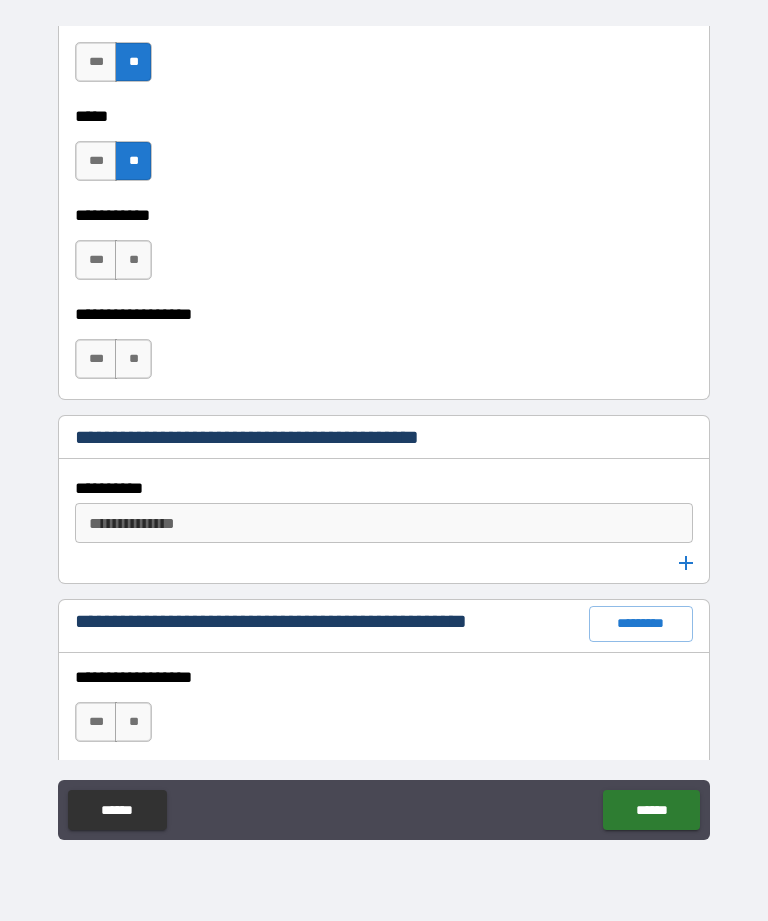 scroll, scrollTop: 3014, scrollLeft: 0, axis: vertical 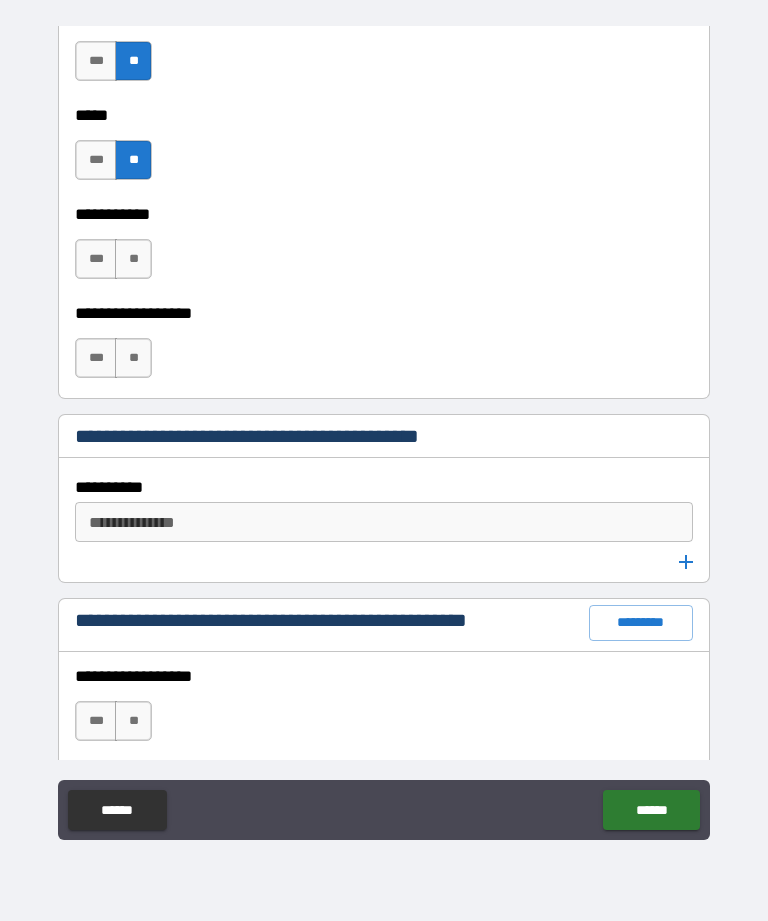 click on "**" at bounding box center (133, 358) 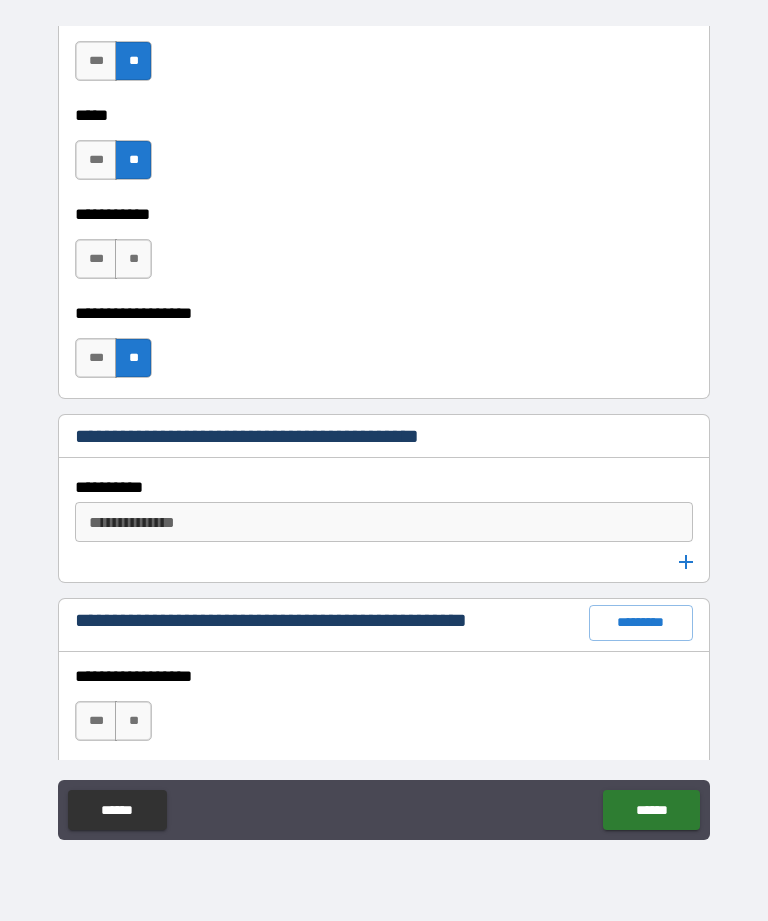 click on "**" at bounding box center [133, 259] 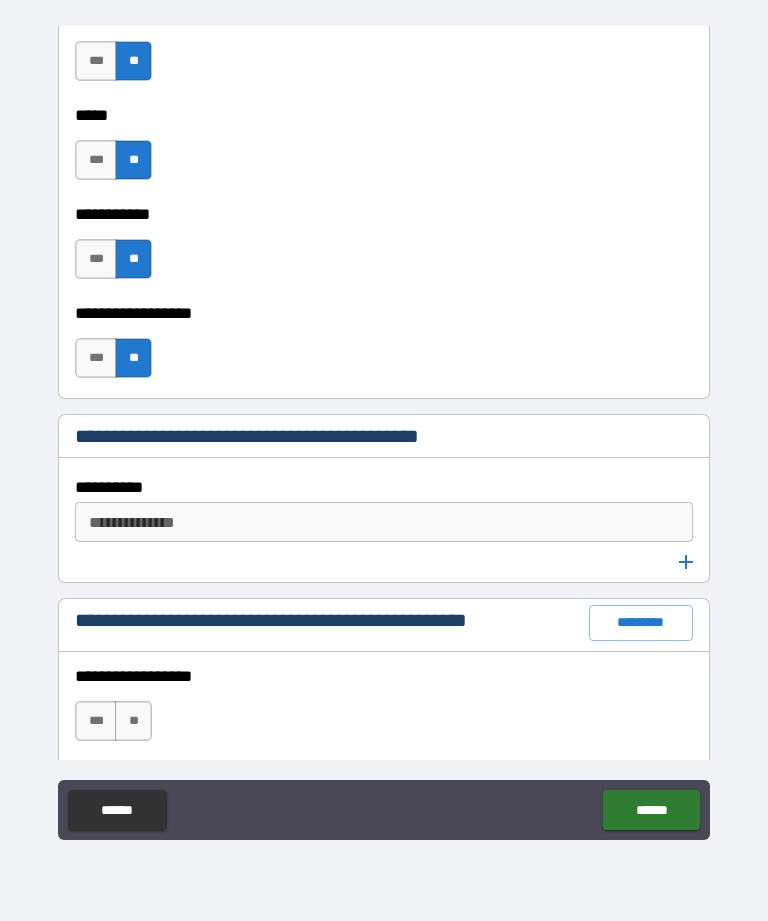 click on "**********" at bounding box center (382, 522) 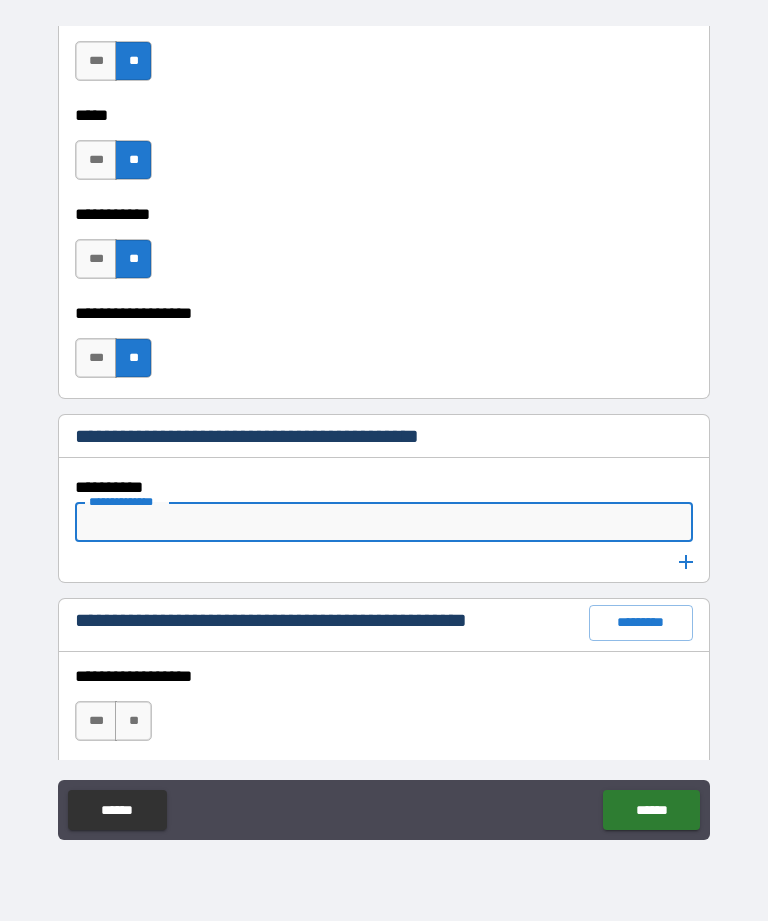 type on "*" 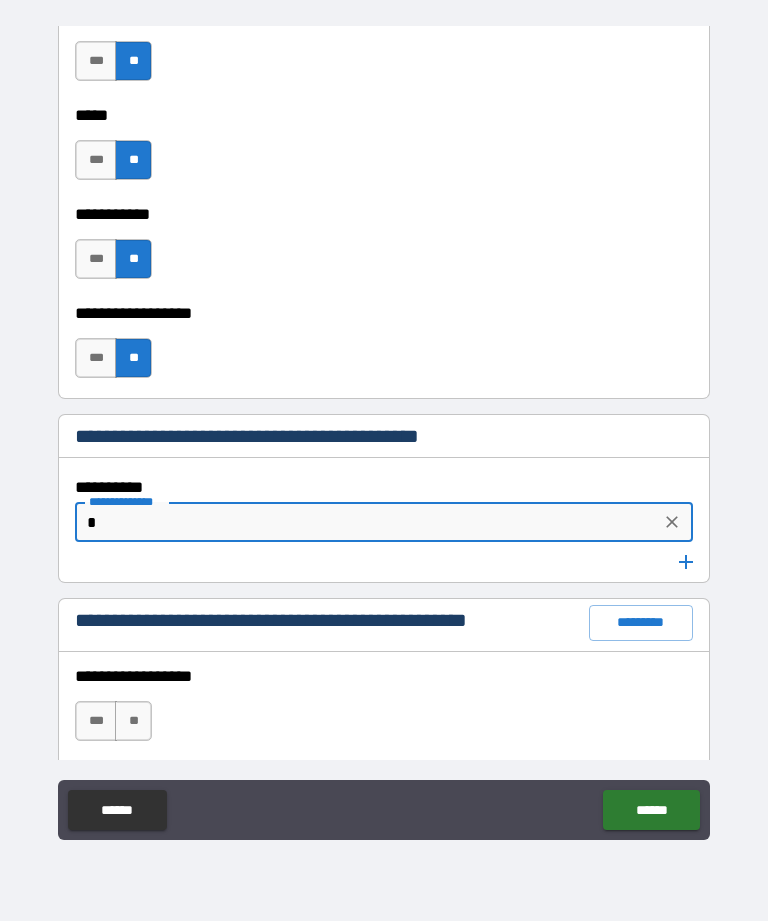 type on "**" 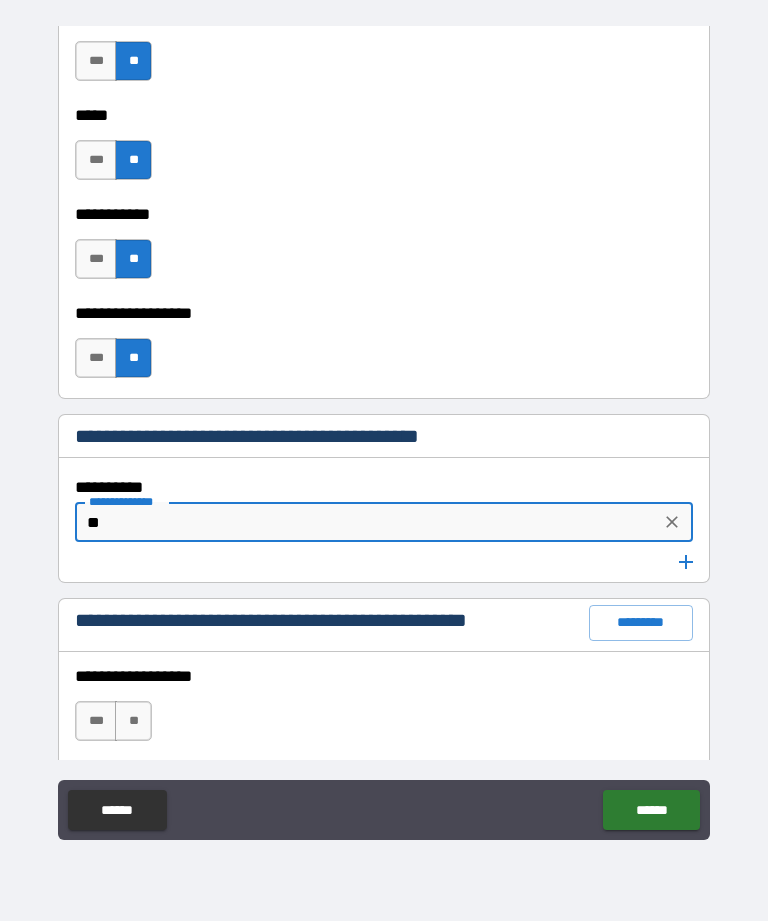type on "*" 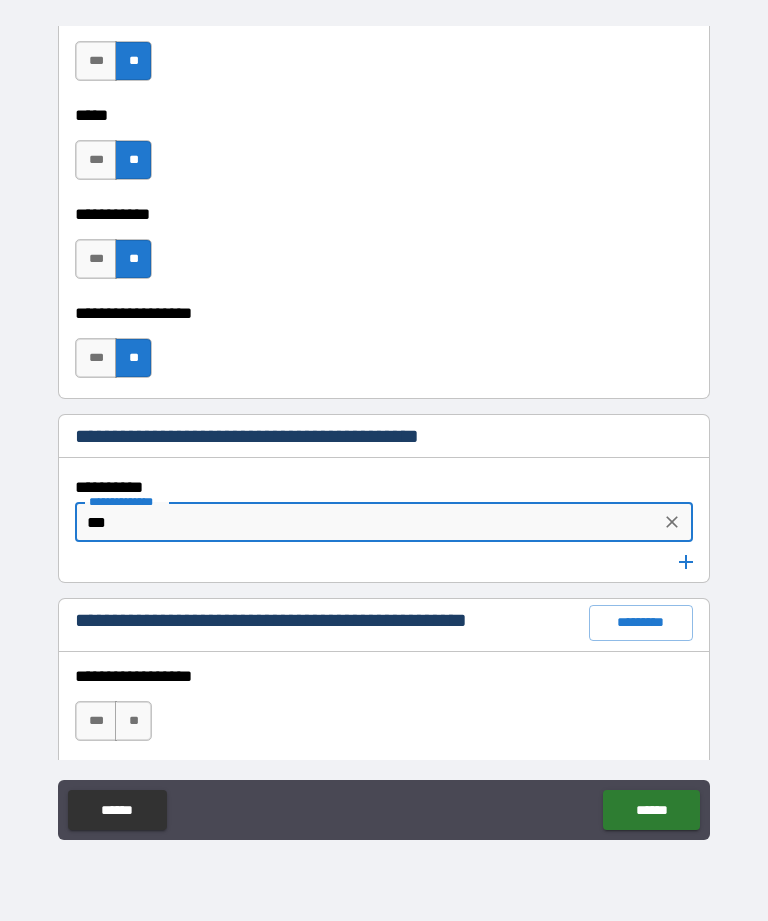 type on "*" 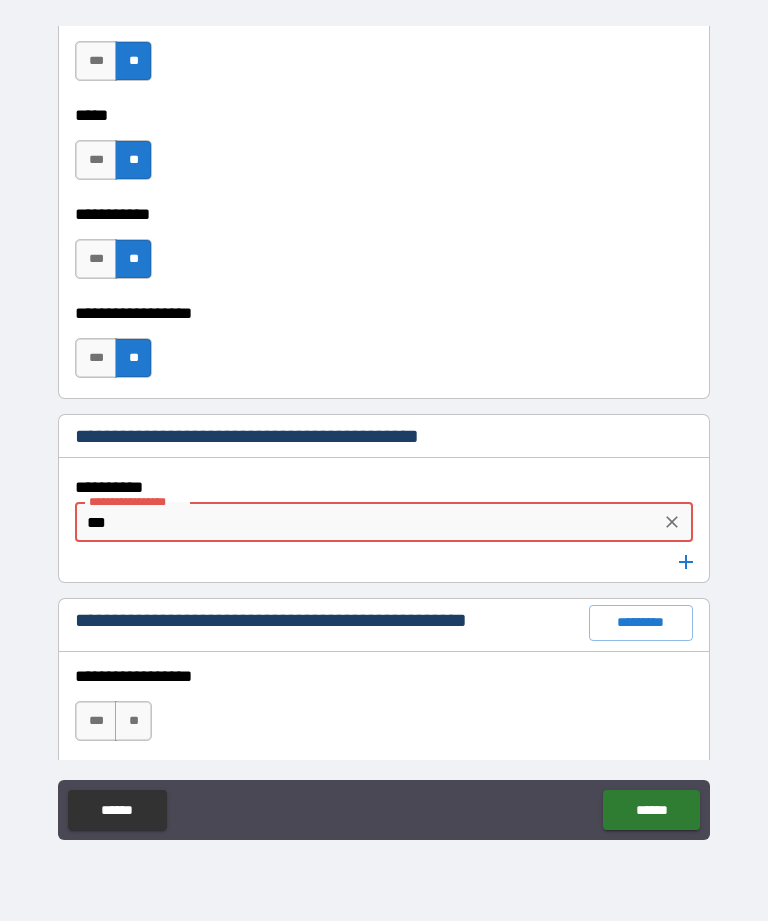 type on "****" 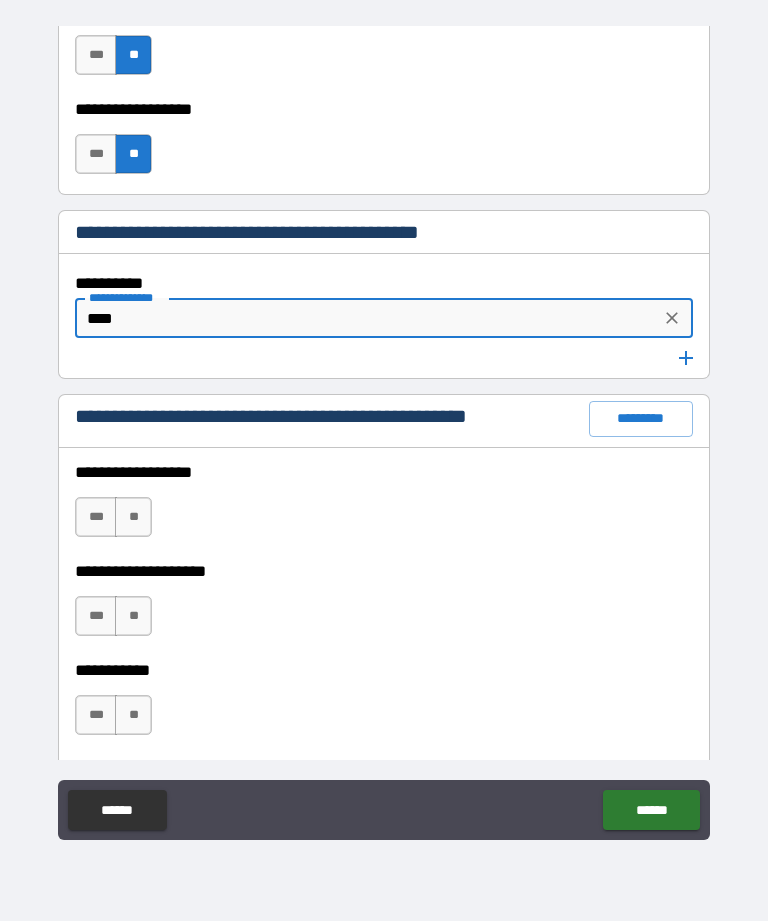 scroll, scrollTop: 3254, scrollLeft: 0, axis: vertical 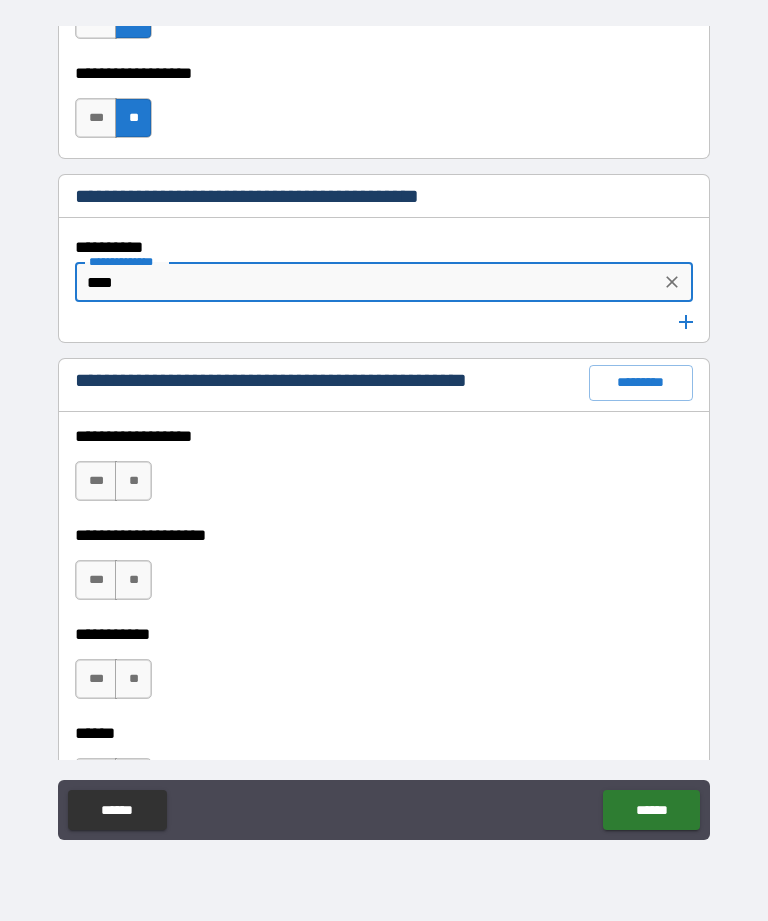 type on "*" 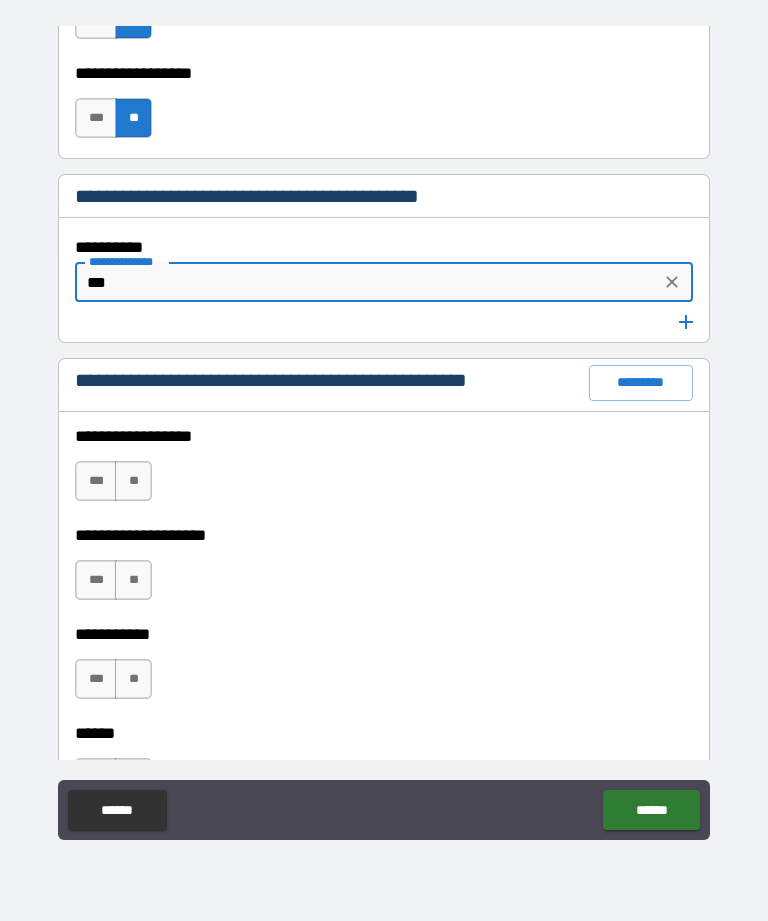 type on "**" 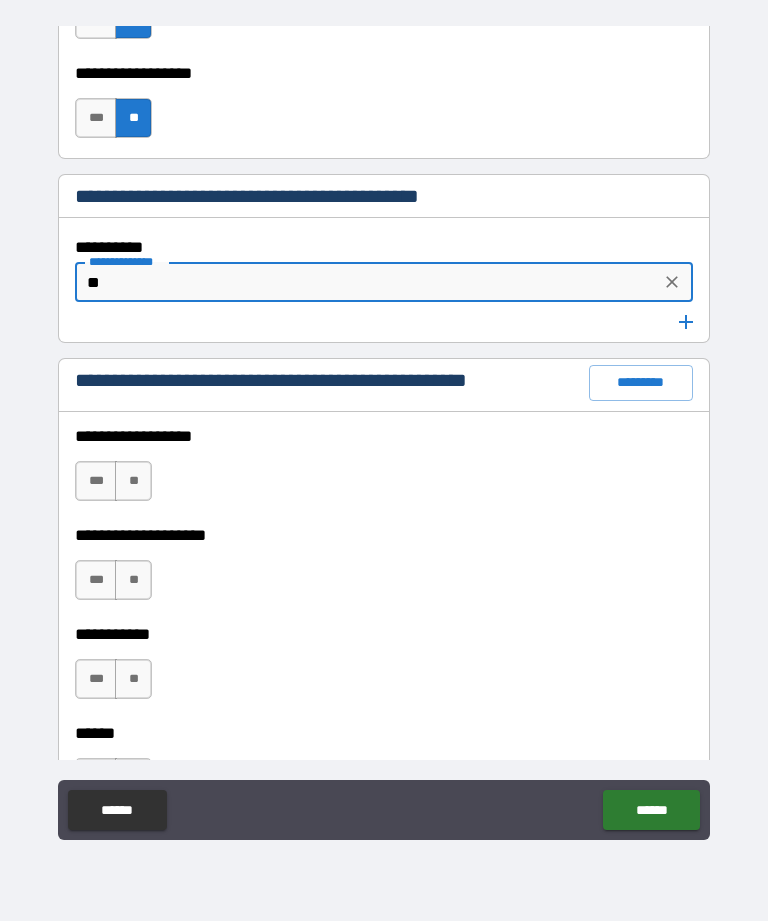 type on "*" 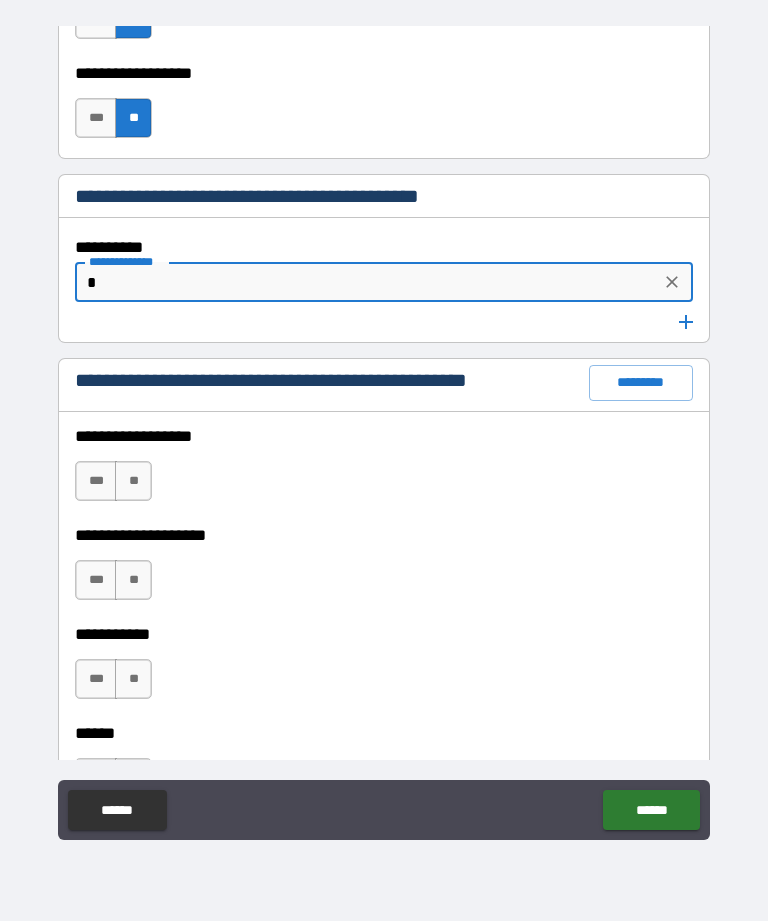 type on "*" 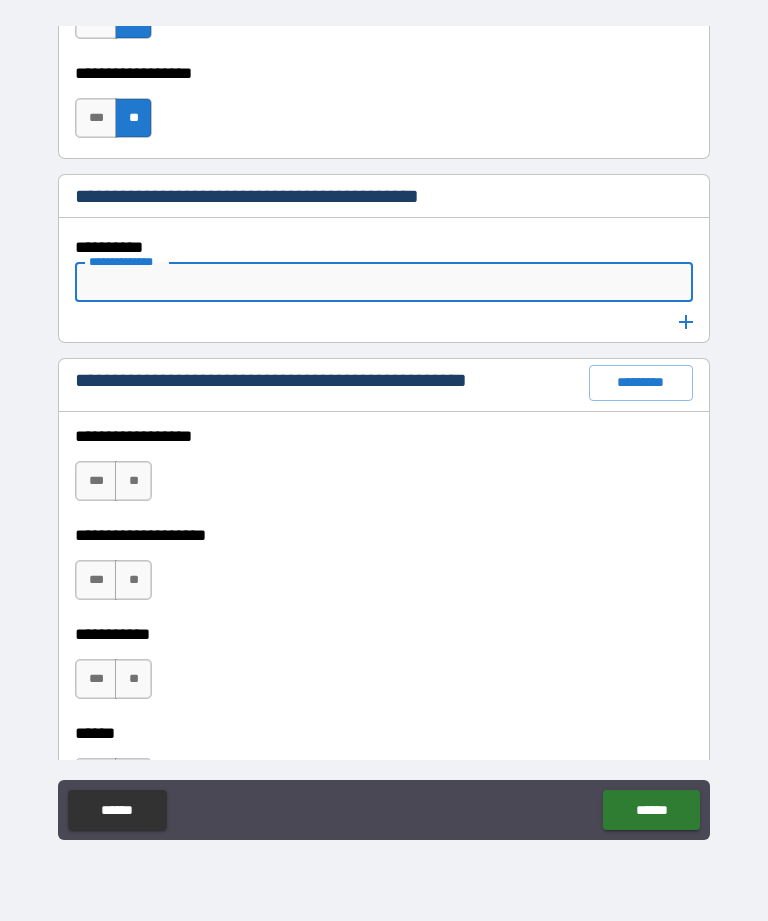 type on "*" 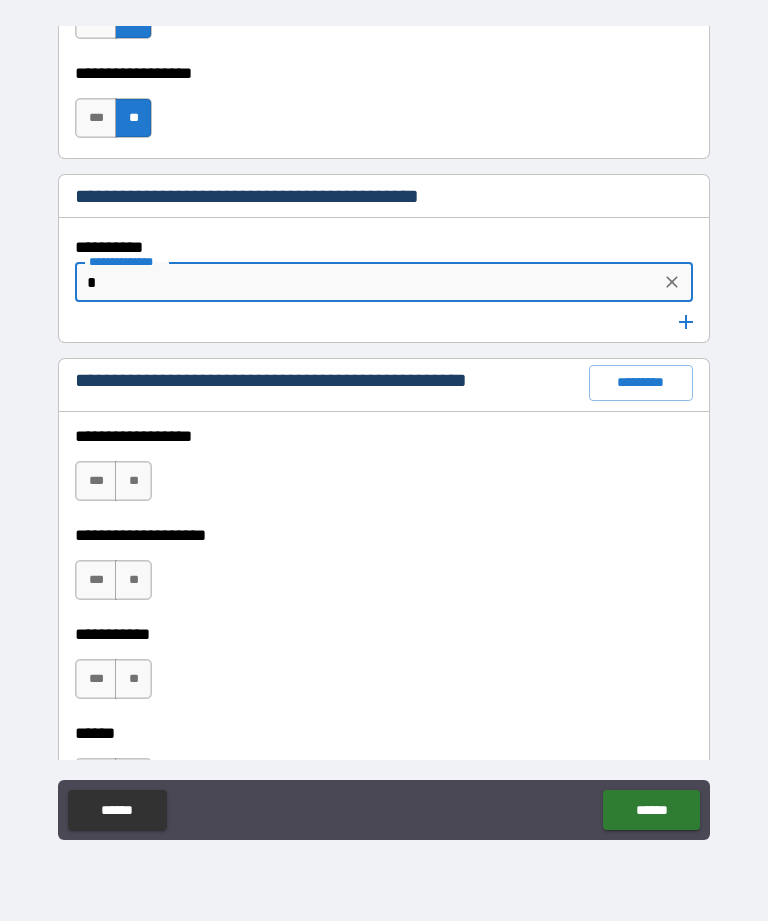 type on "**" 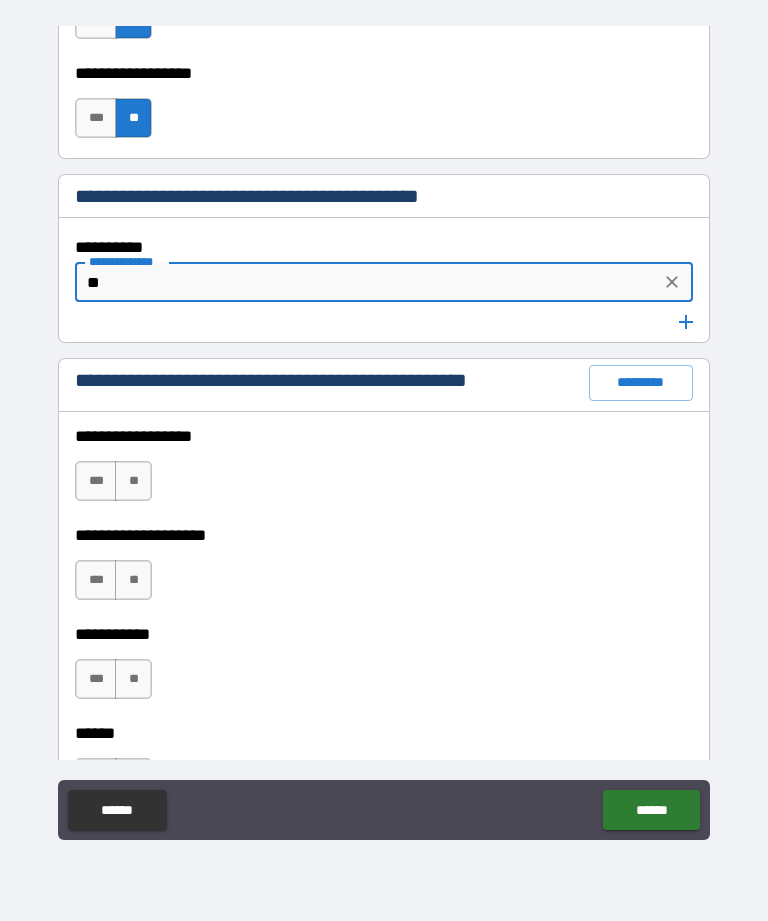 type on "*" 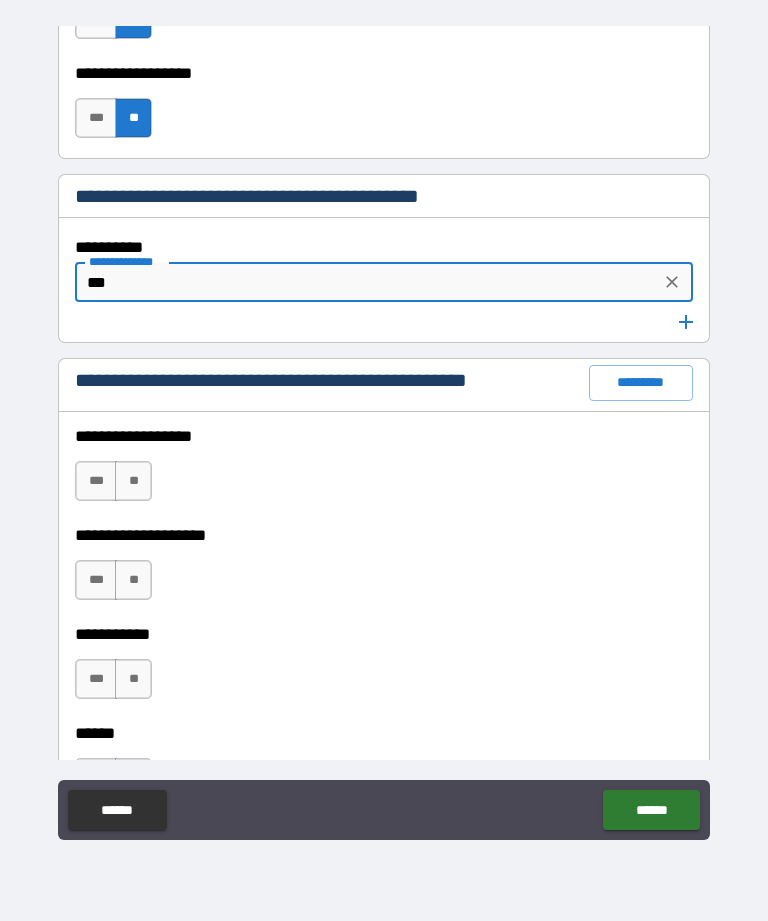 type on "*" 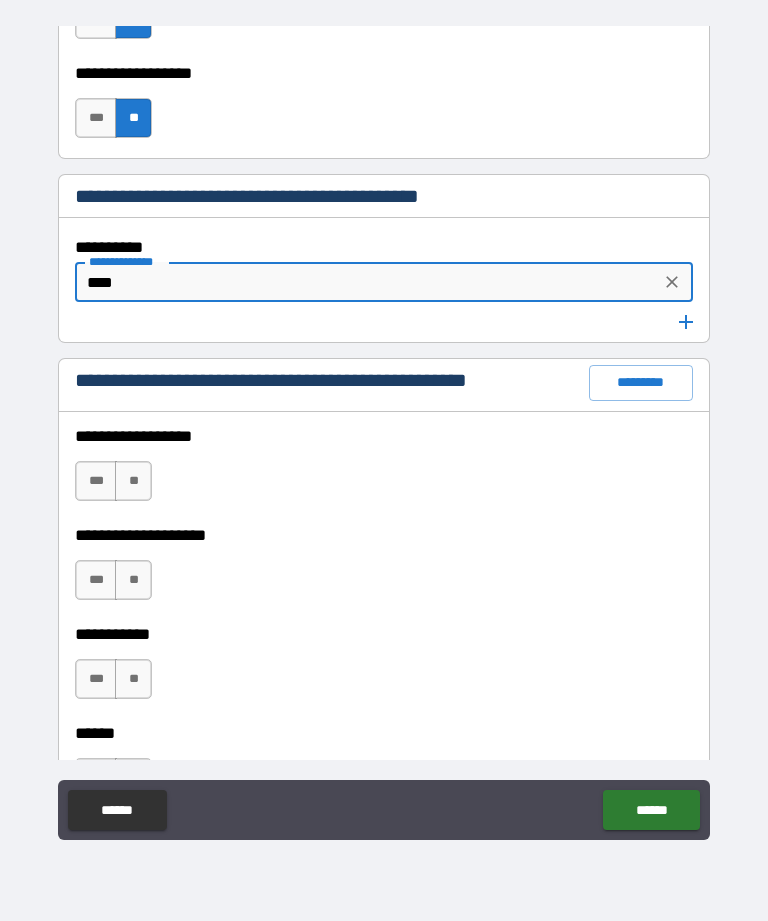type 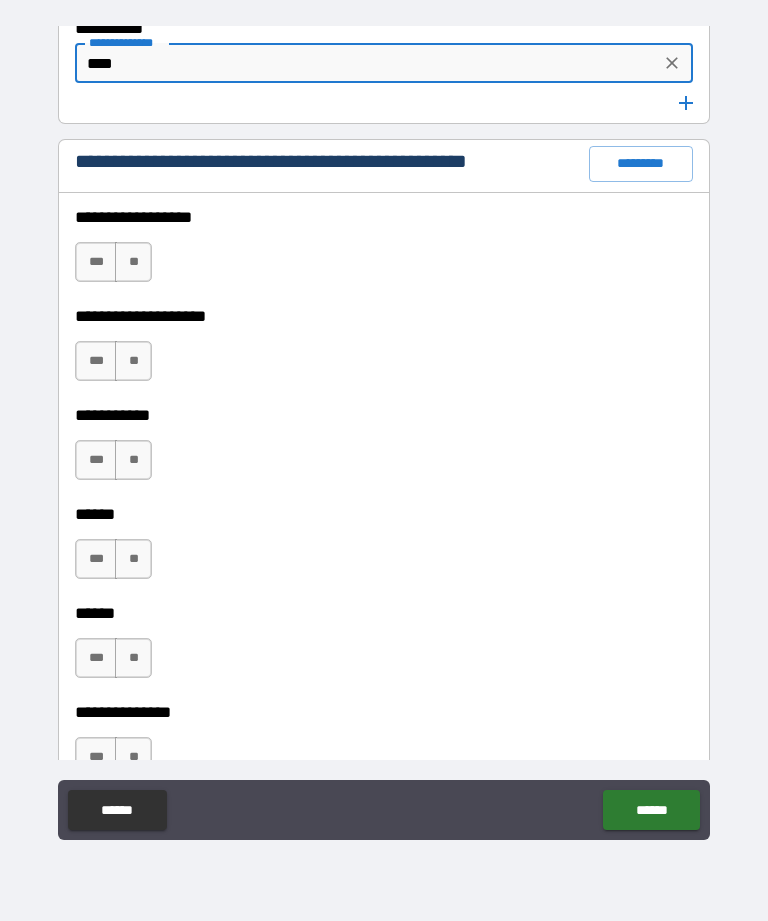 scroll, scrollTop: 3476, scrollLeft: 0, axis: vertical 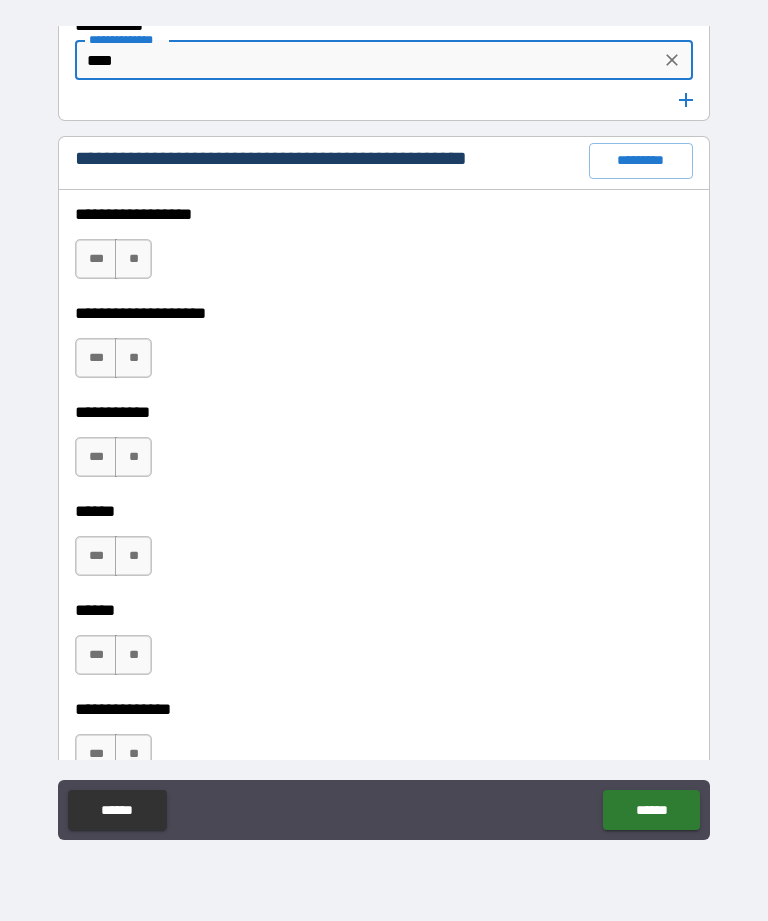 click on "**" at bounding box center [133, 358] 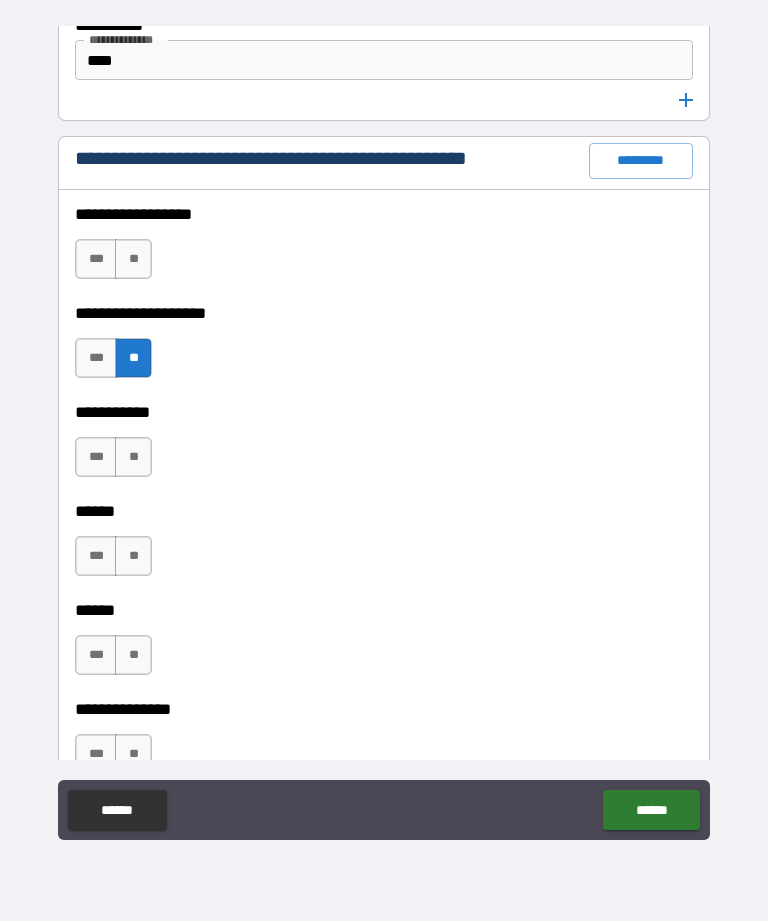 click on "**" at bounding box center [133, 457] 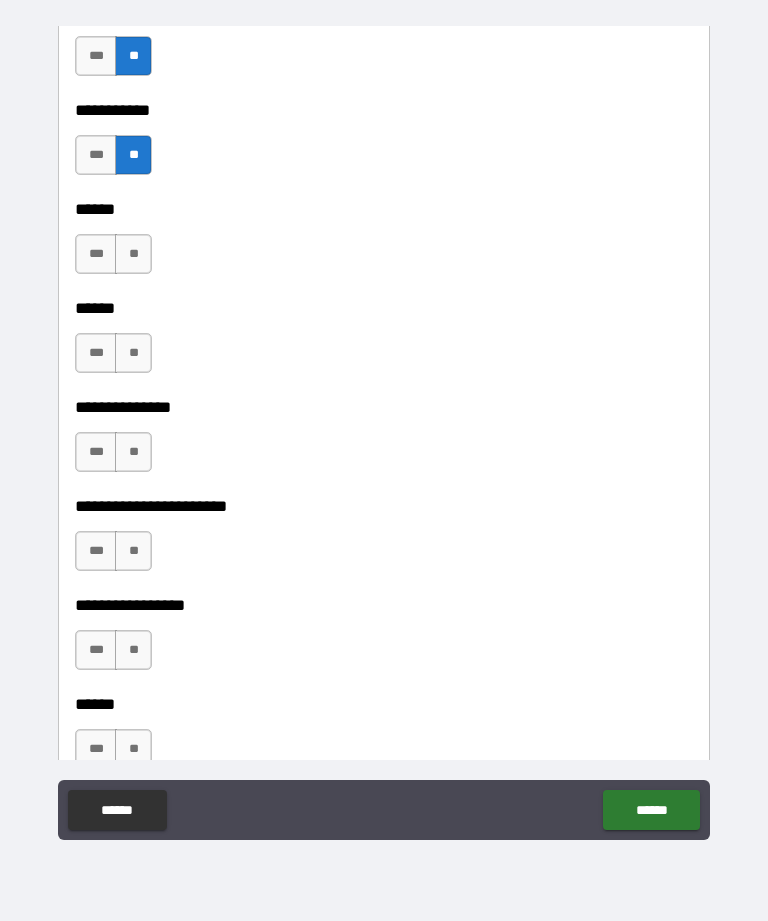 scroll, scrollTop: 3779, scrollLeft: 0, axis: vertical 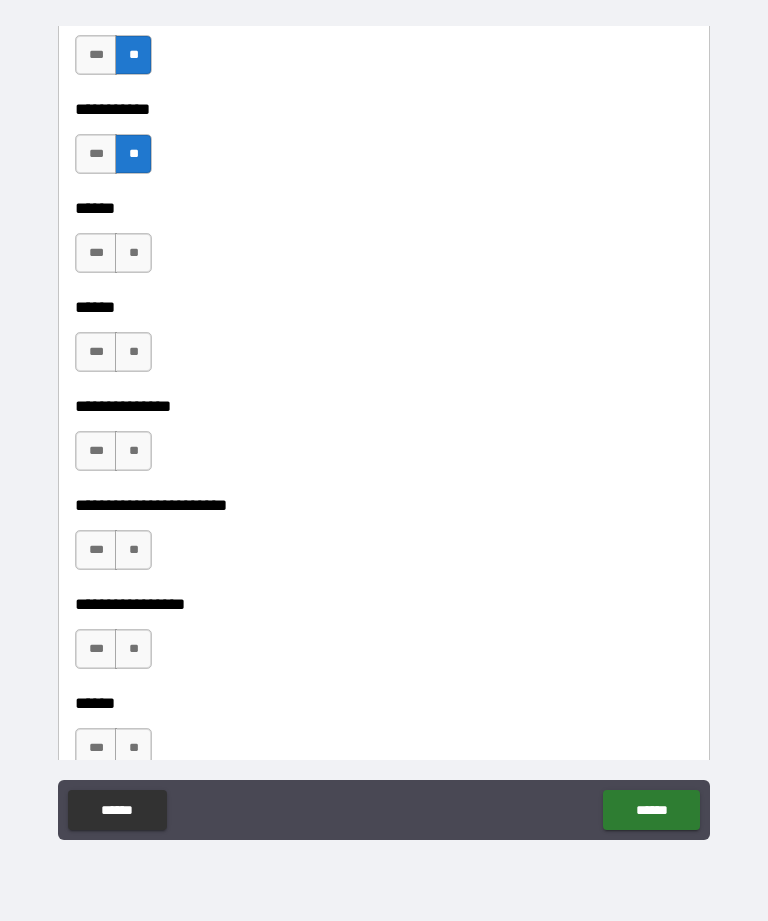 click on "**" at bounding box center (133, 253) 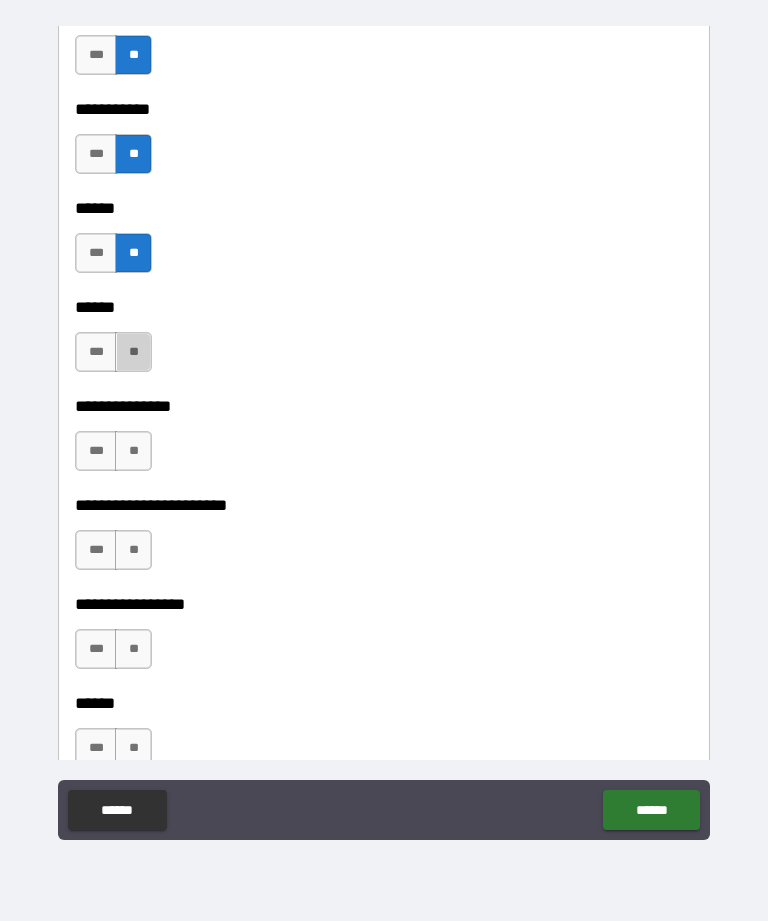 click on "**" at bounding box center [133, 352] 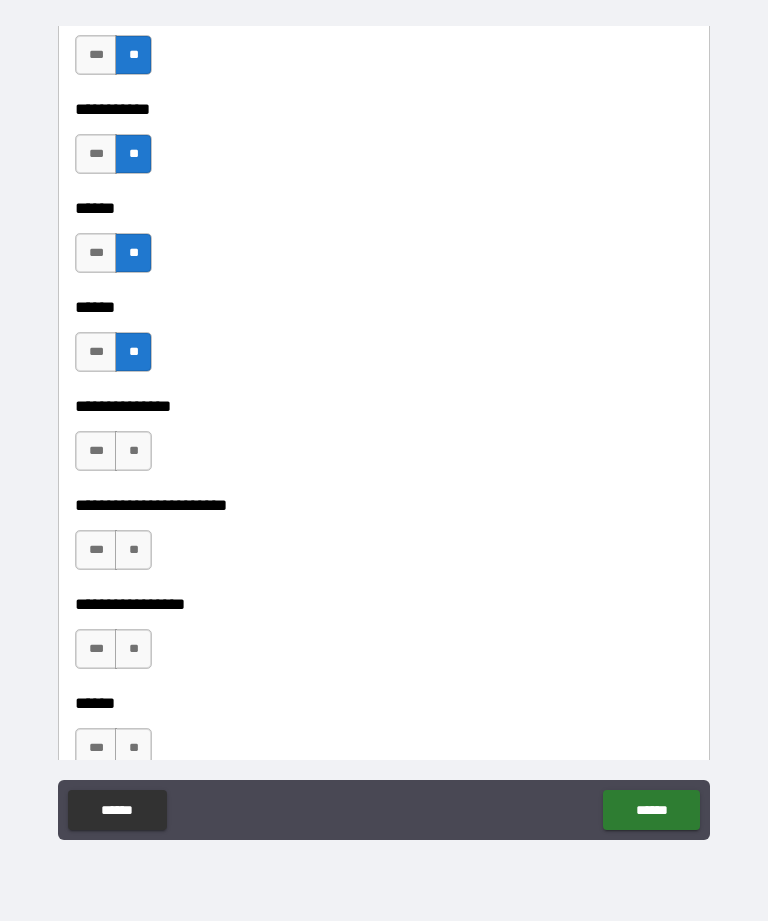 click on "**" at bounding box center [133, 451] 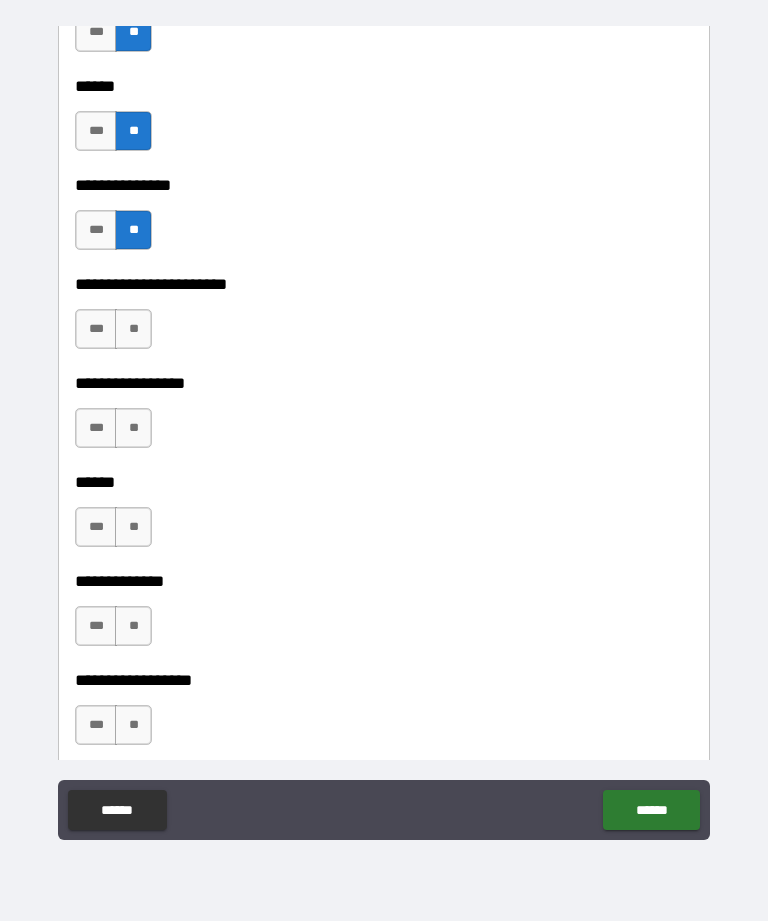 scroll, scrollTop: 4000, scrollLeft: 0, axis: vertical 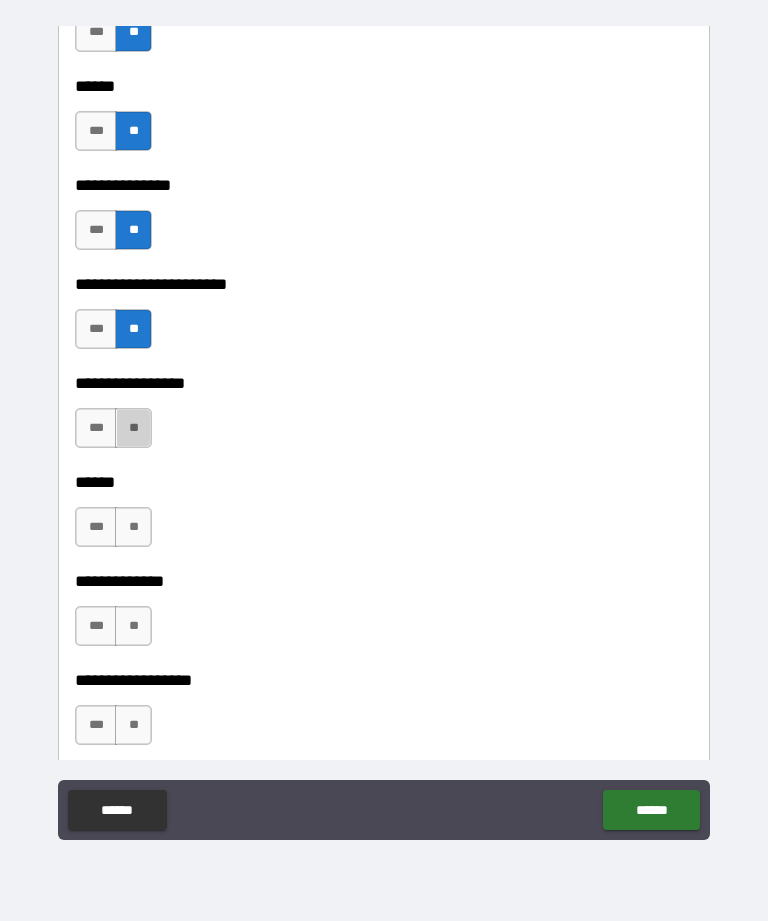 click on "**" at bounding box center (133, 428) 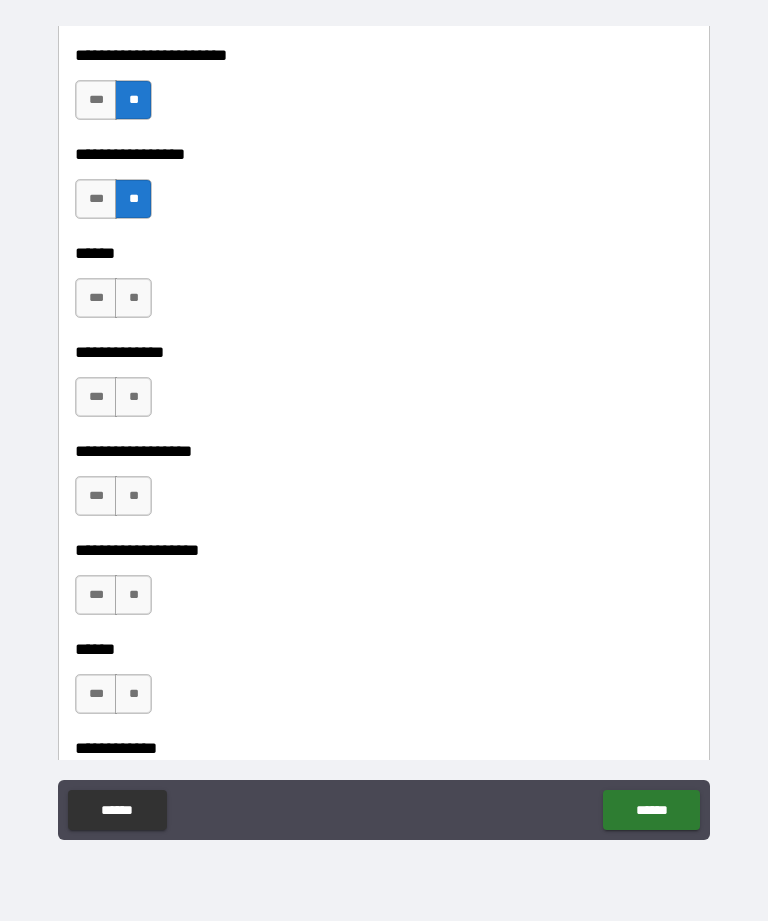 scroll, scrollTop: 4232, scrollLeft: 0, axis: vertical 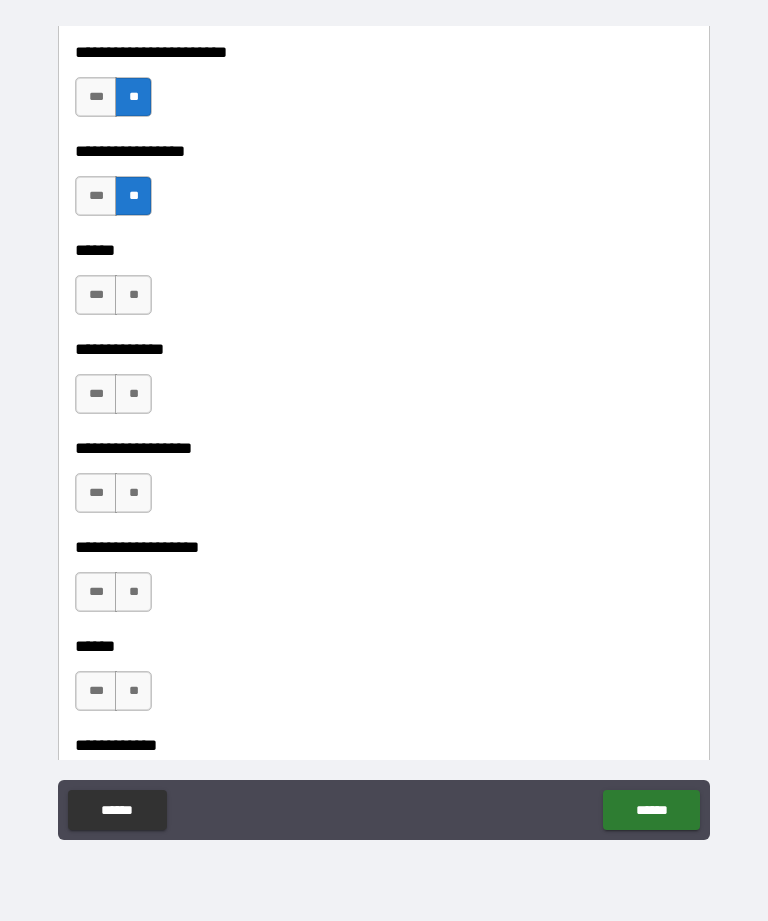 click on "**" at bounding box center [133, 295] 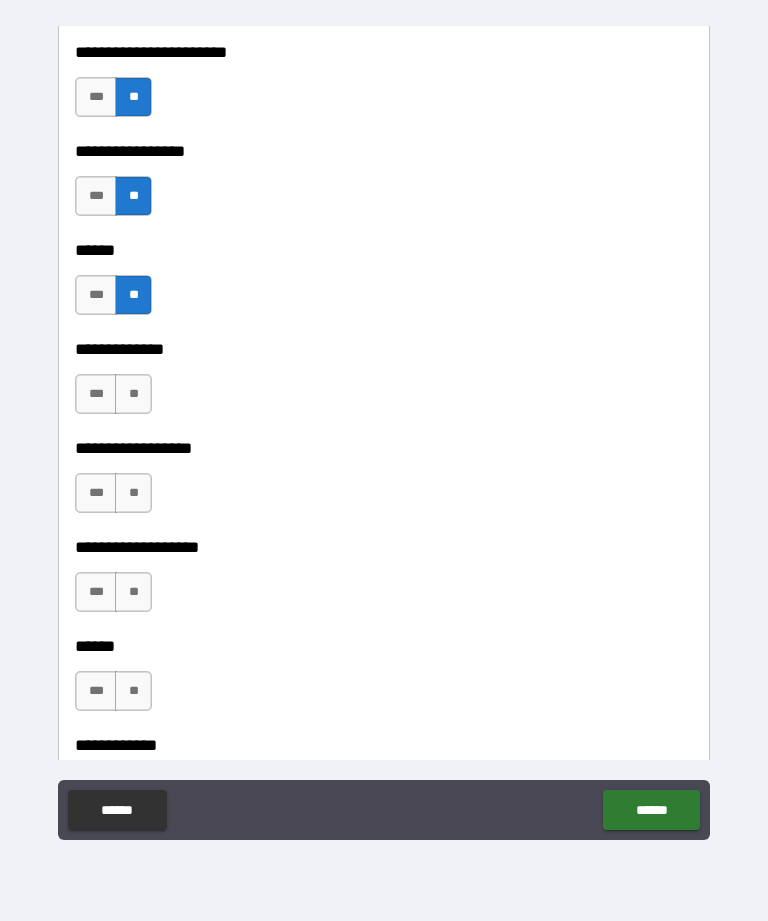 click on "**" at bounding box center (133, 394) 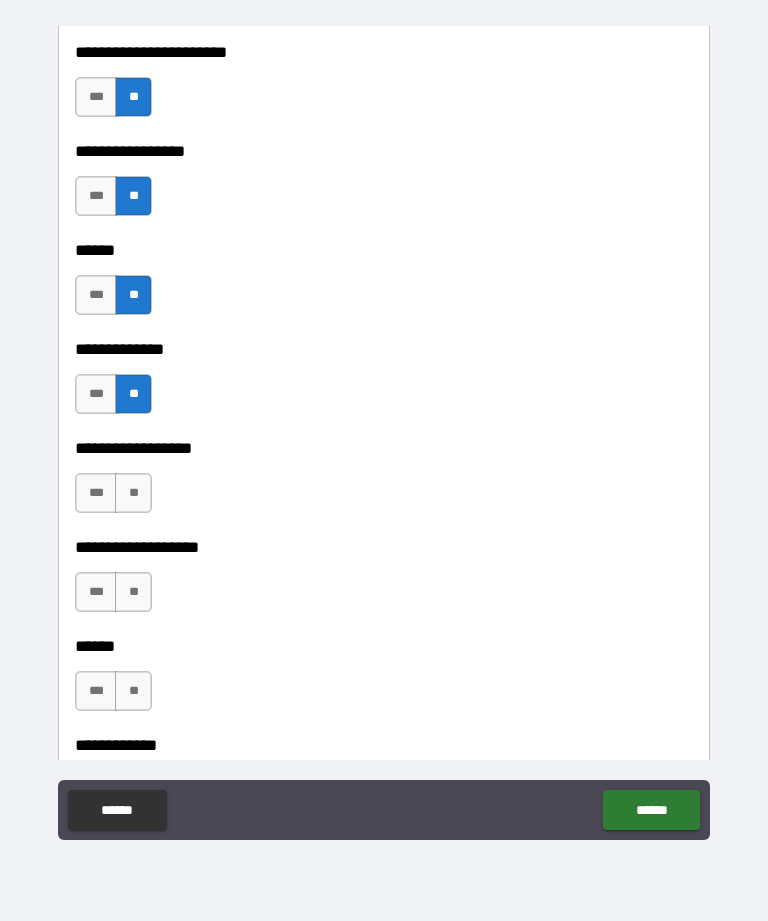 click on "**" at bounding box center [133, 493] 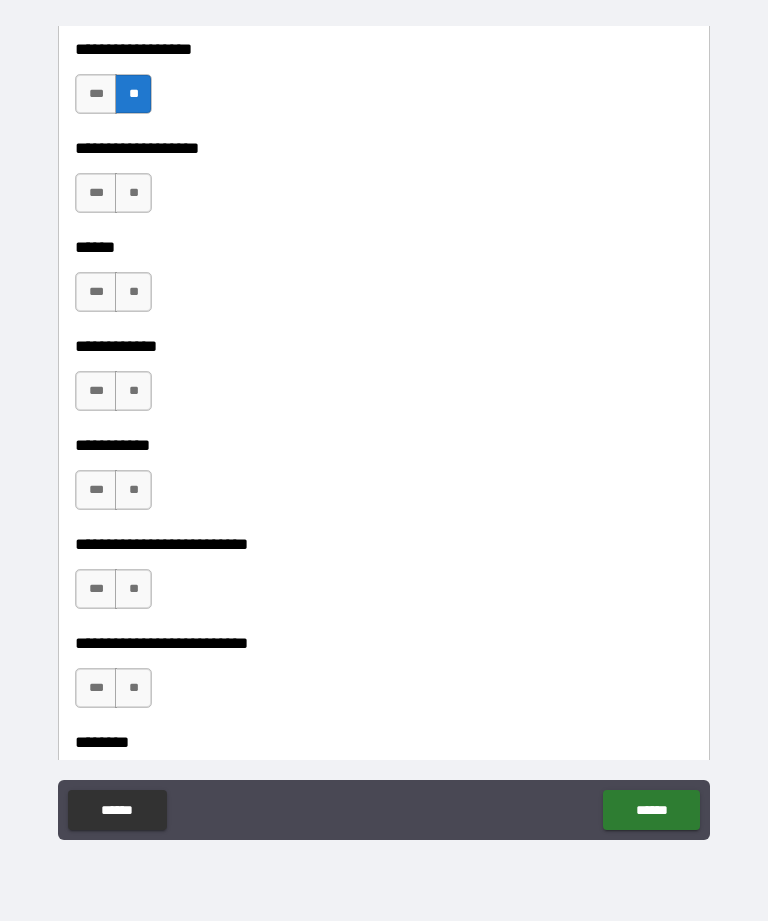 scroll, scrollTop: 4636, scrollLeft: 0, axis: vertical 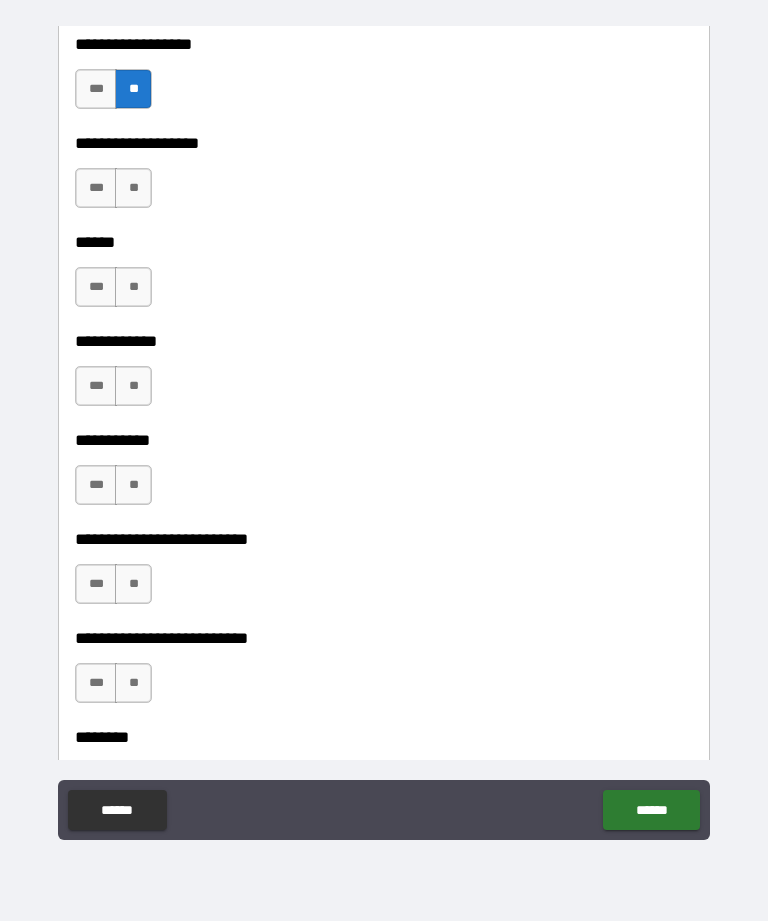 click on "**" at bounding box center [133, 188] 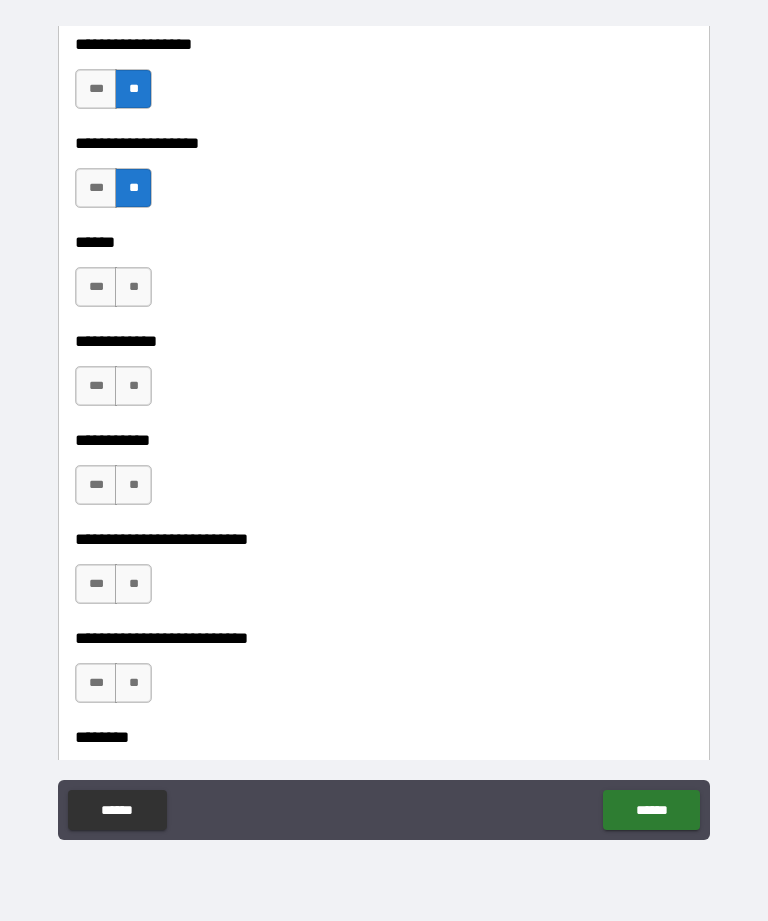 click on "**" at bounding box center (133, 287) 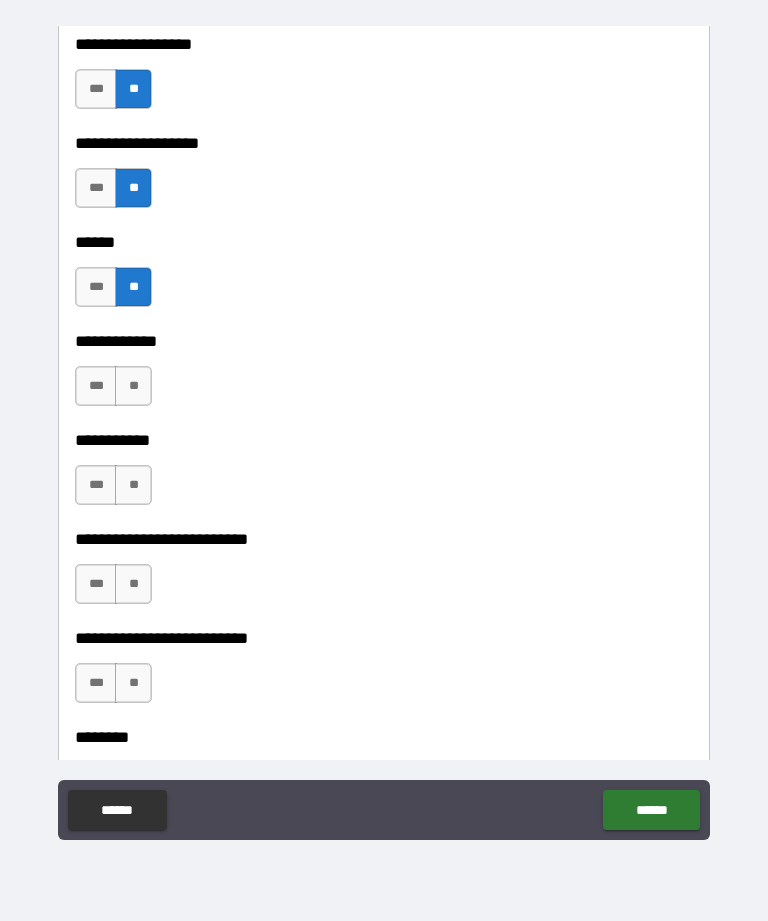 click on "**" at bounding box center (133, 386) 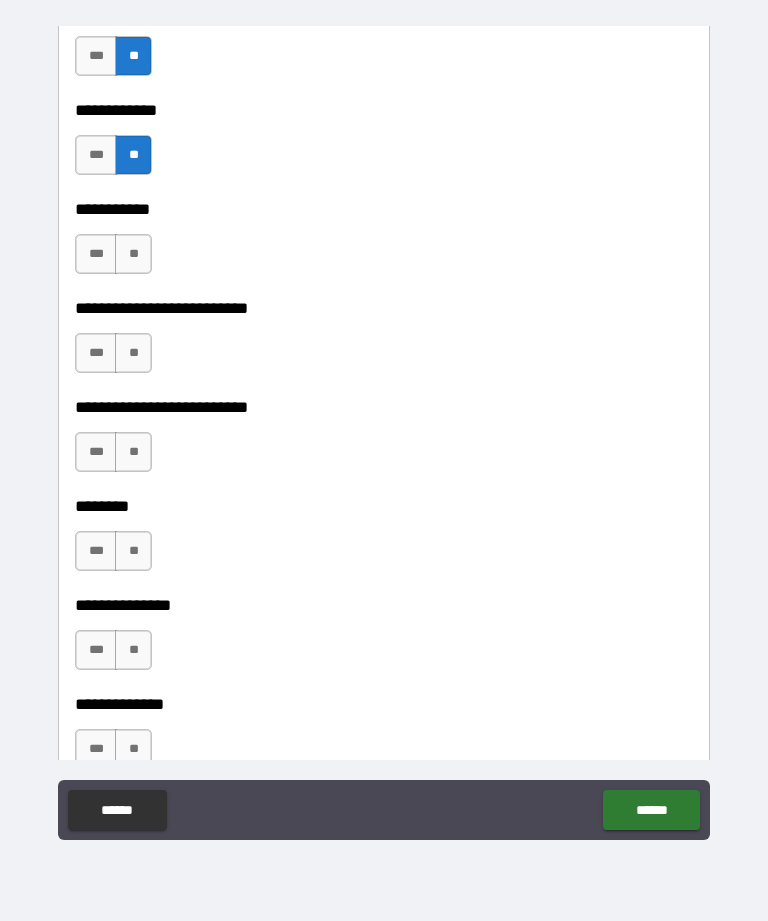 scroll, scrollTop: 4870, scrollLeft: 0, axis: vertical 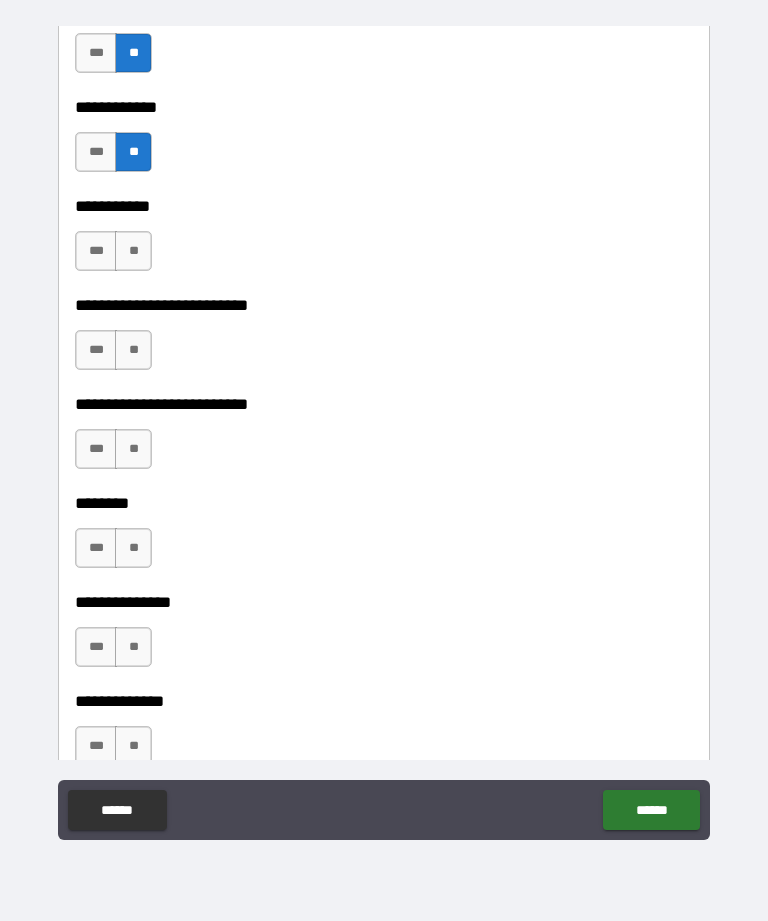 click on "**" at bounding box center [133, 251] 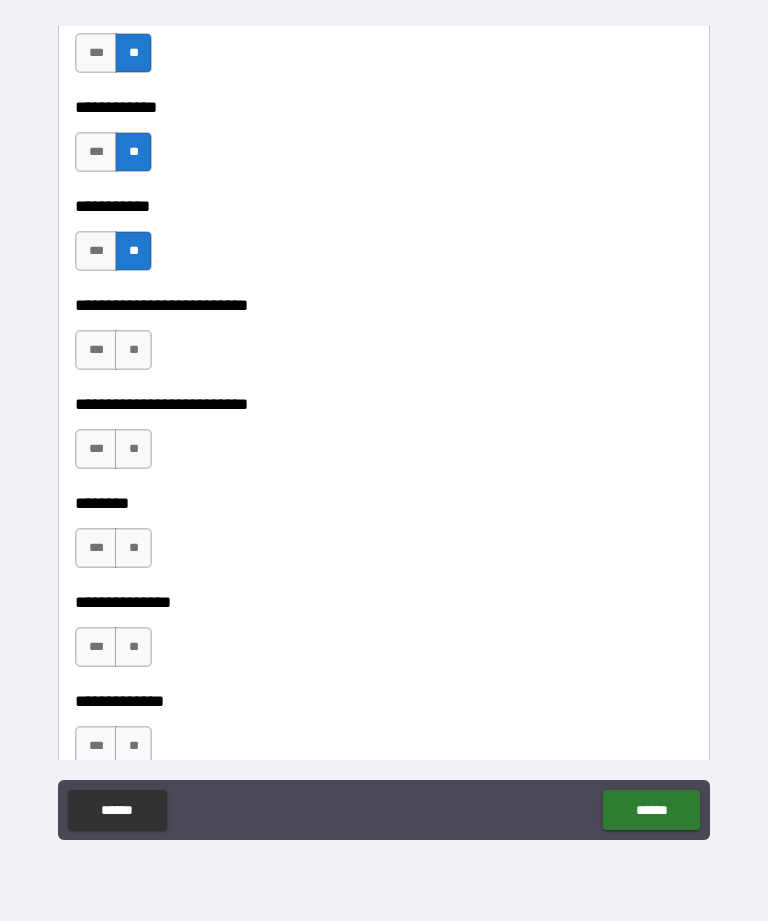 click on "**" at bounding box center (133, 350) 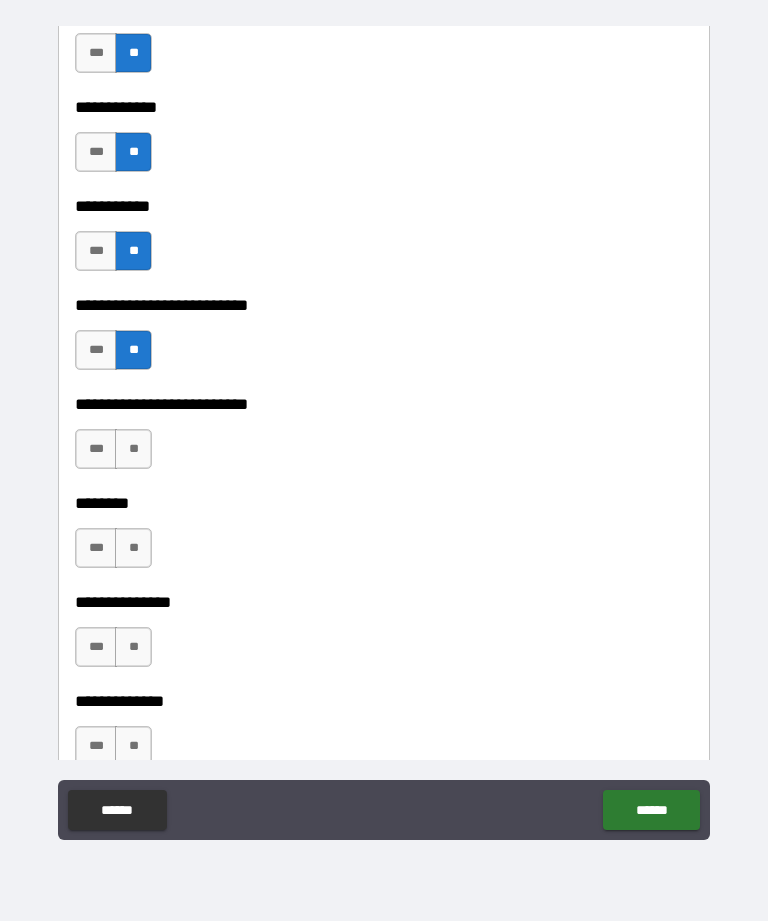 click on "**" at bounding box center (133, 449) 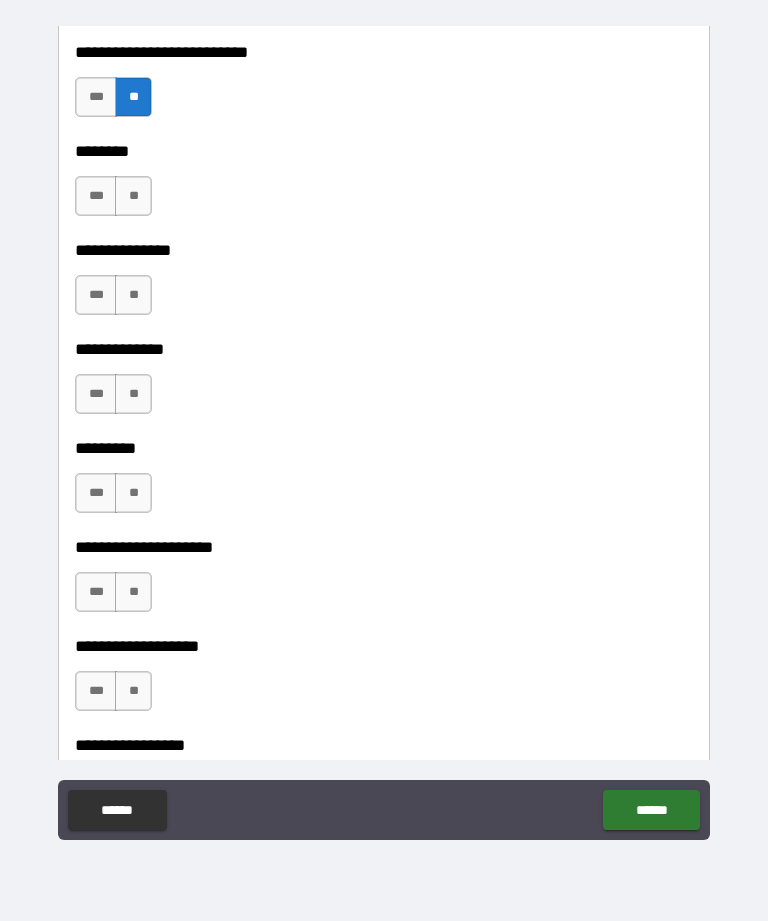 scroll, scrollTop: 5224, scrollLeft: 0, axis: vertical 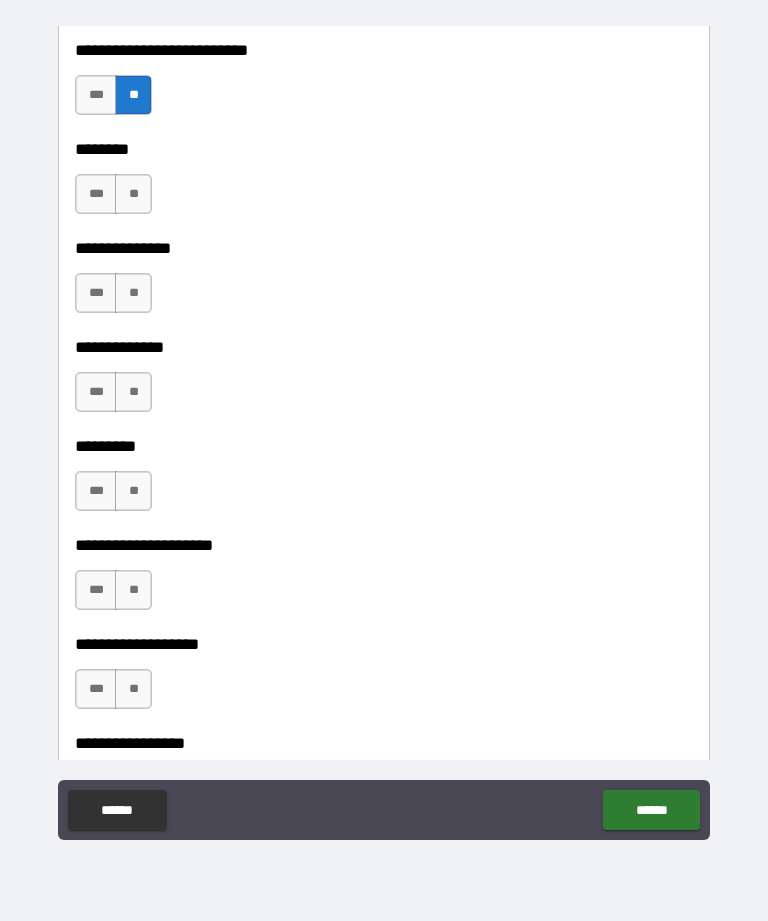 click on "**" at bounding box center (133, 194) 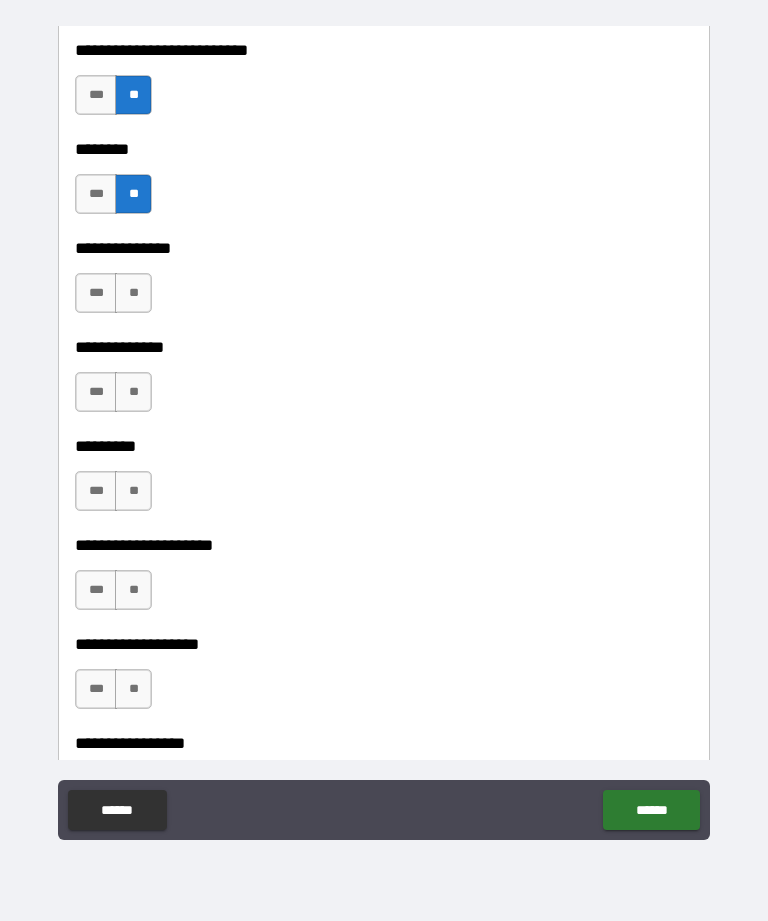 click on "**" at bounding box center (133, 293) 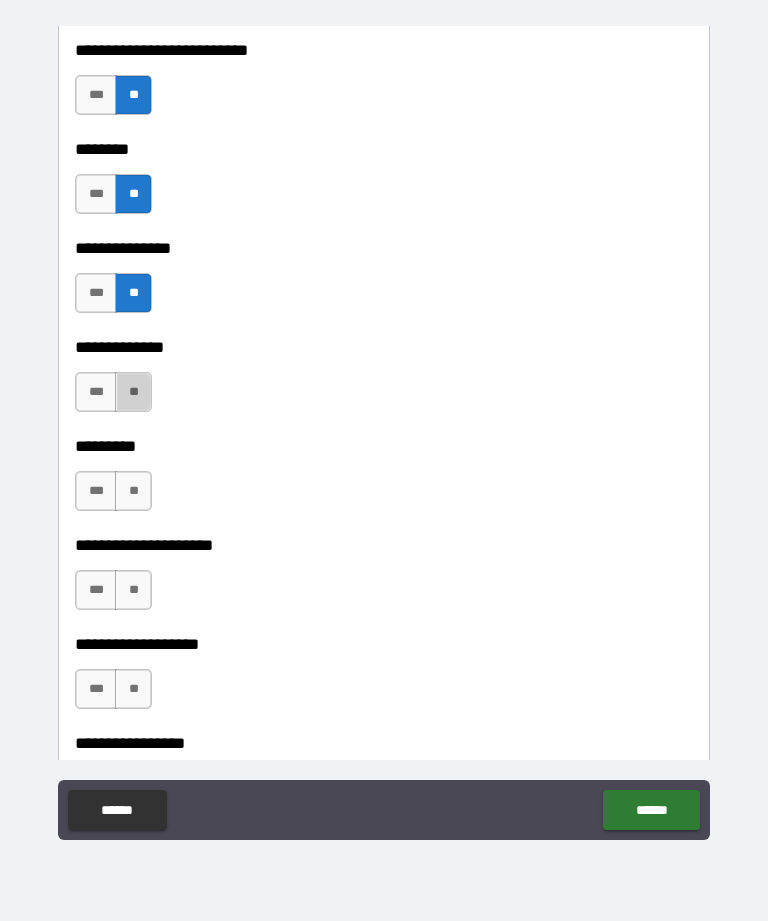 click on "**" at bounding box center [133, 392] 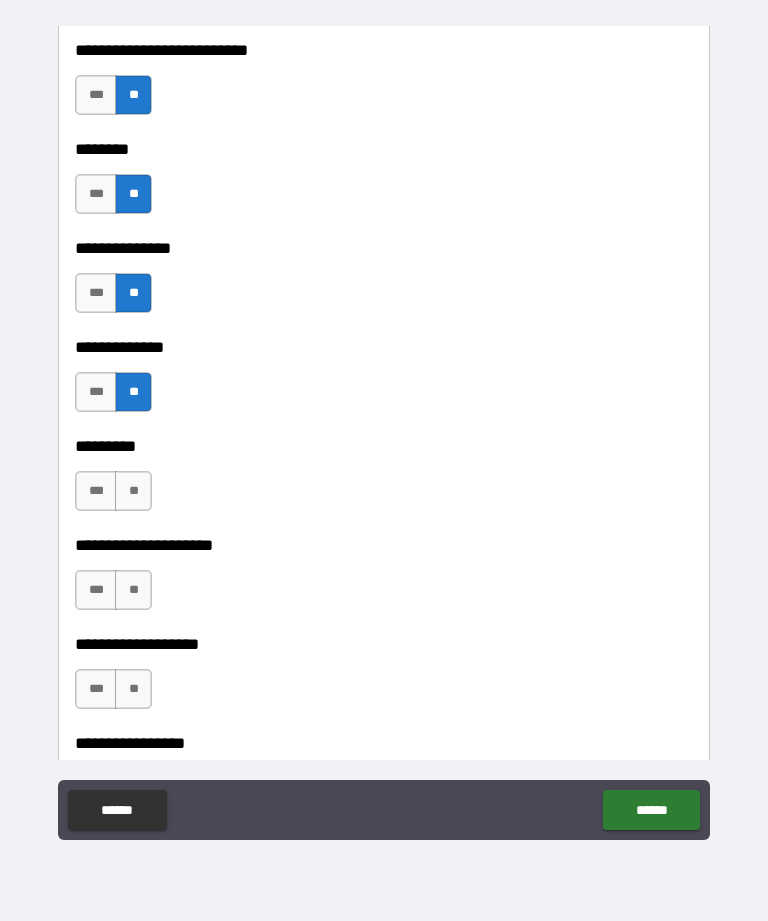 click on "**" at bounding box center [133, 491] 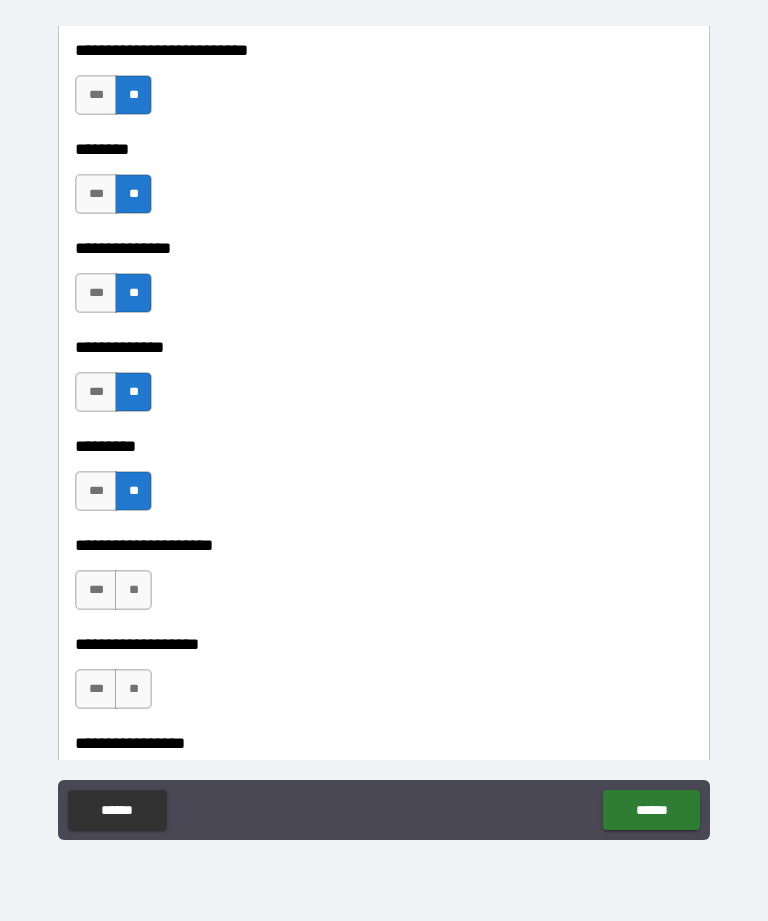 click on "**" at bounding box center (133, 590) 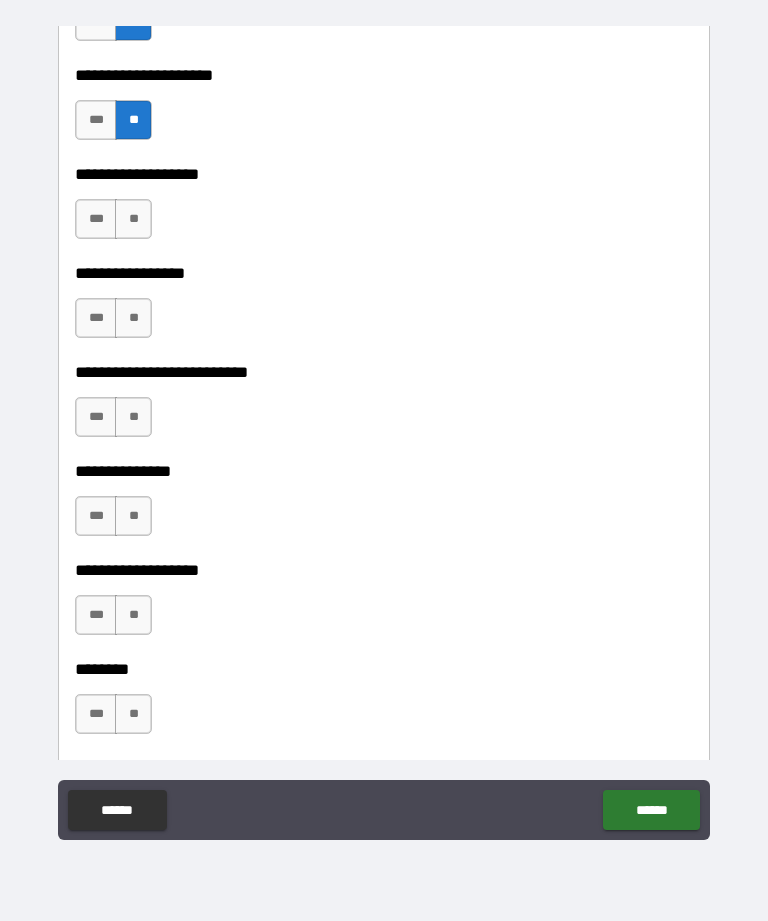 scroll, scrollTop: 5766, scrollLeft: 0, axis: vertical 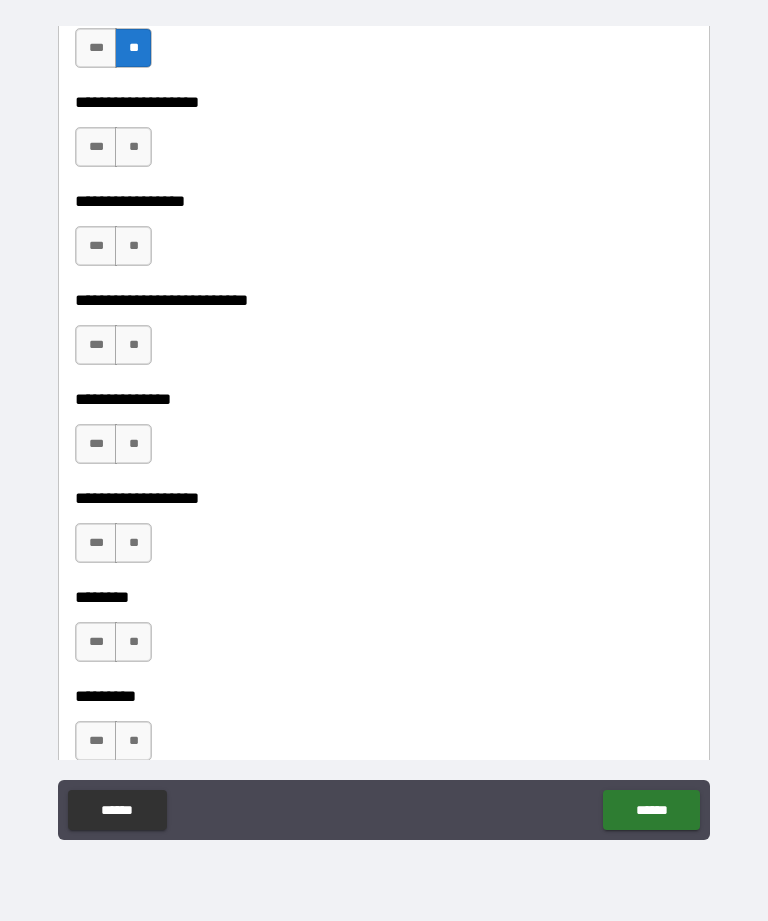 click on "**" at bounding box center (133, 147) 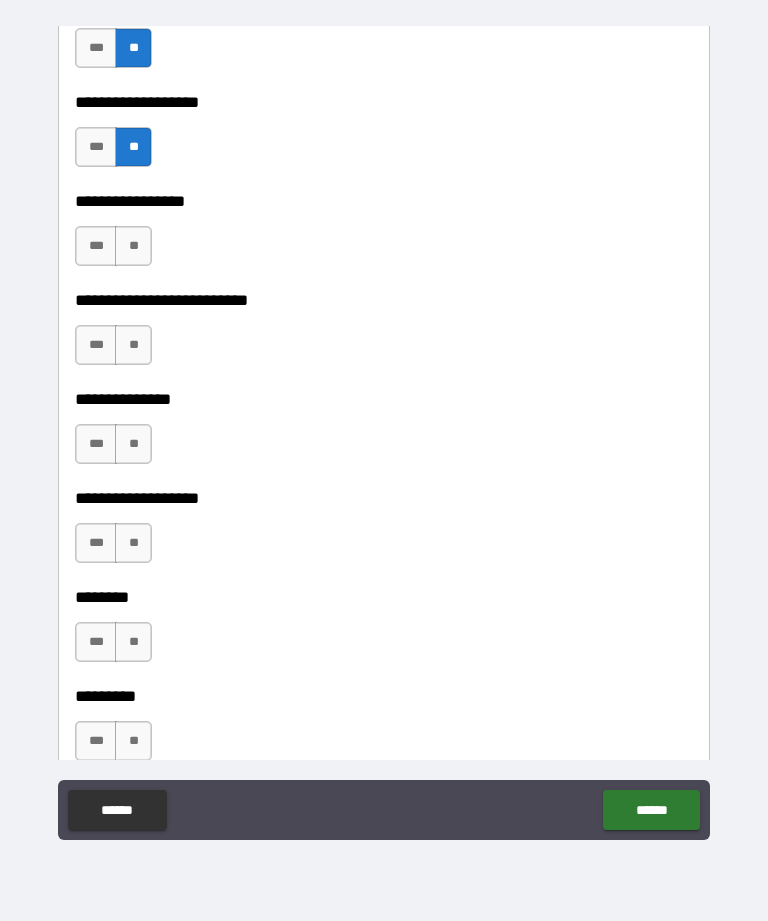 click on "**" at bounding box center (133, 246) 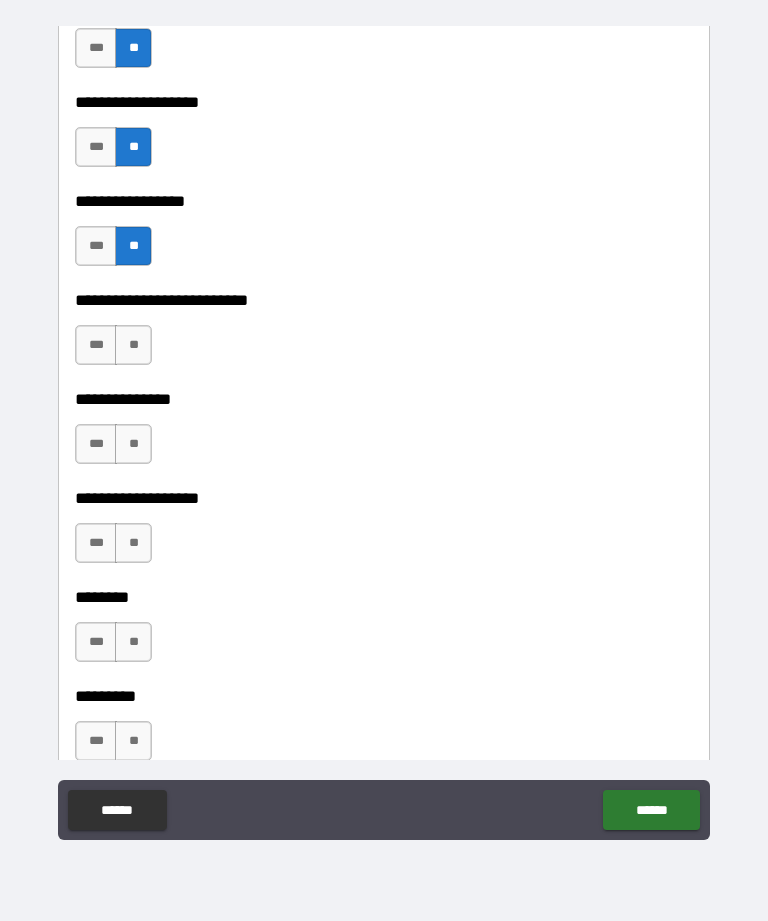 click on "**" at bounding box center (133, 345) 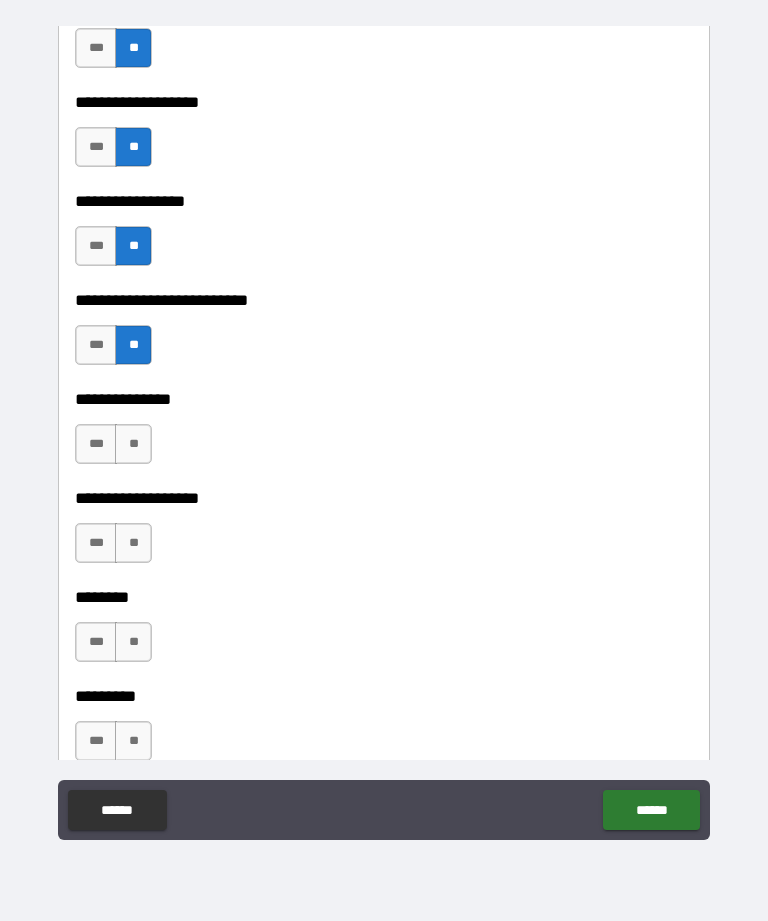 click on "**" at bounding box center (133, 444) 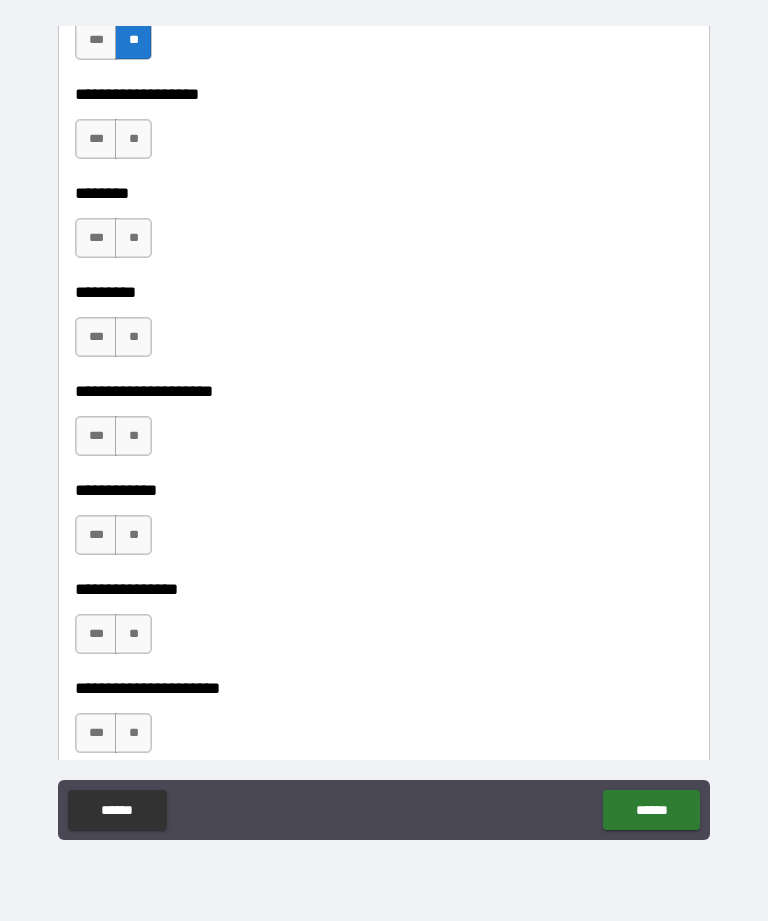 scroll, scrollTop: 6190, scrollLeft: 0, axis: vertical 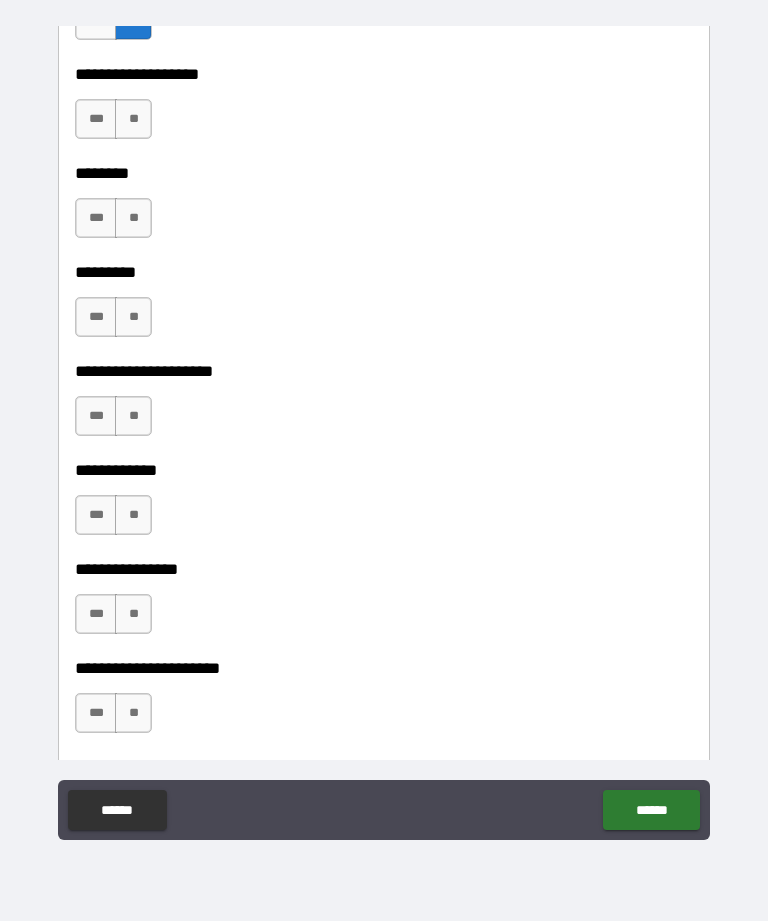 click on "**" at bounding box center (133, 218) 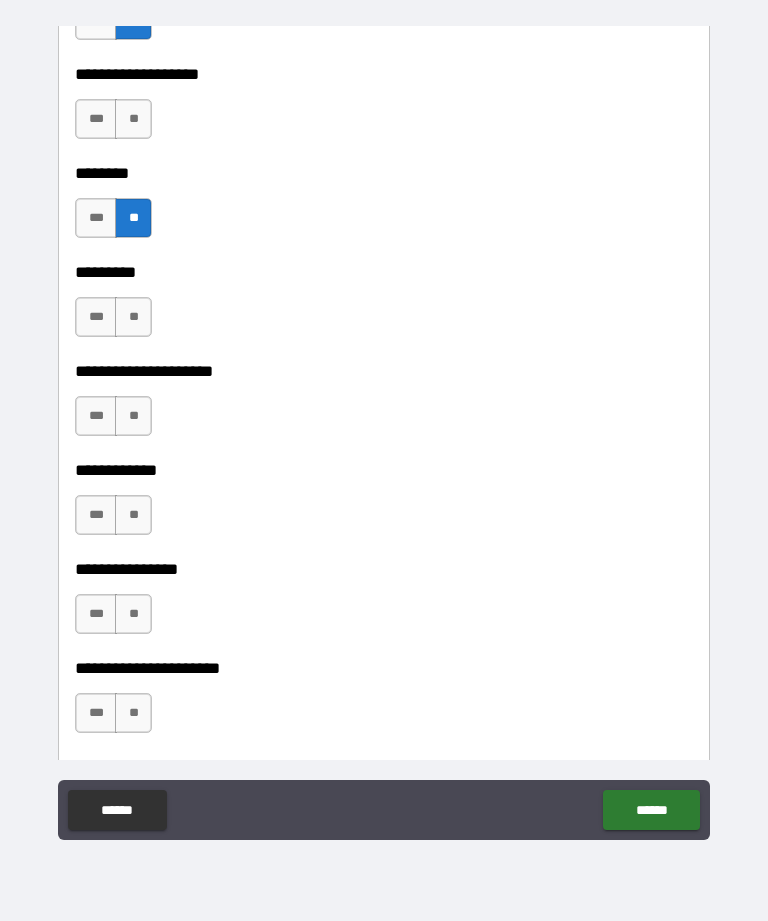 click on "**" at bounding box center [133, 317] 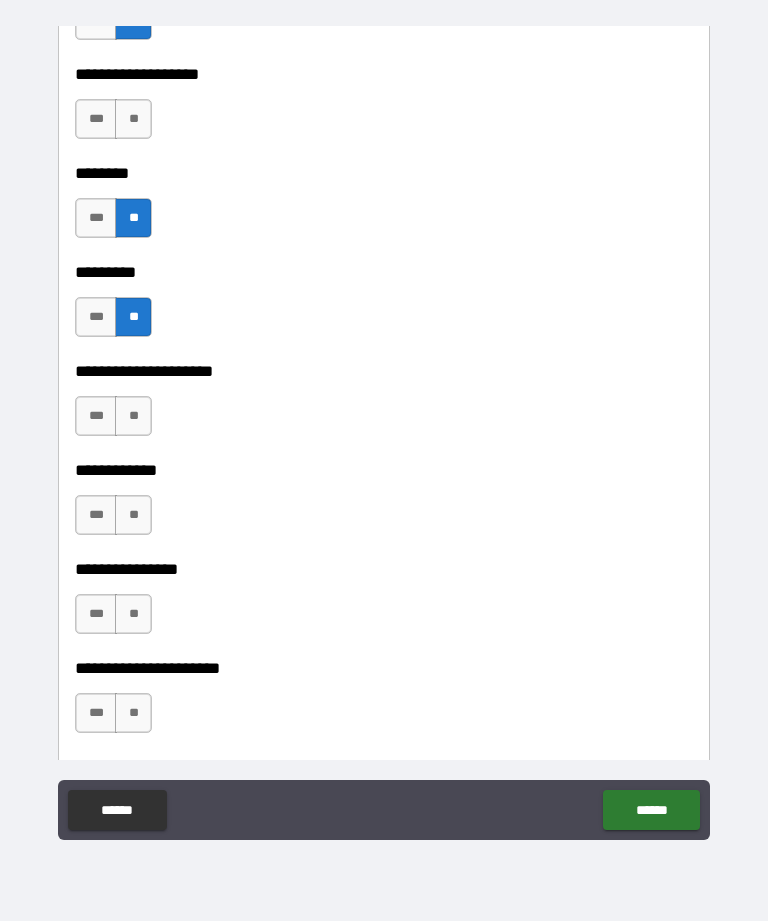 click on "**" at bounding box center (133, 416) 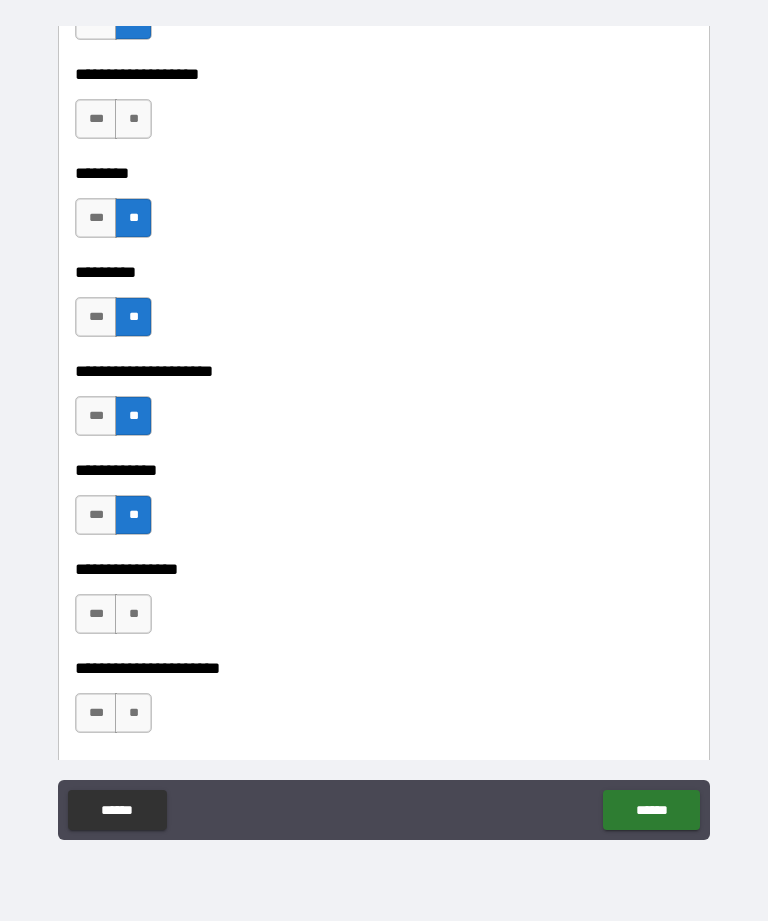 click on "**" at bounding box center (133, 614) 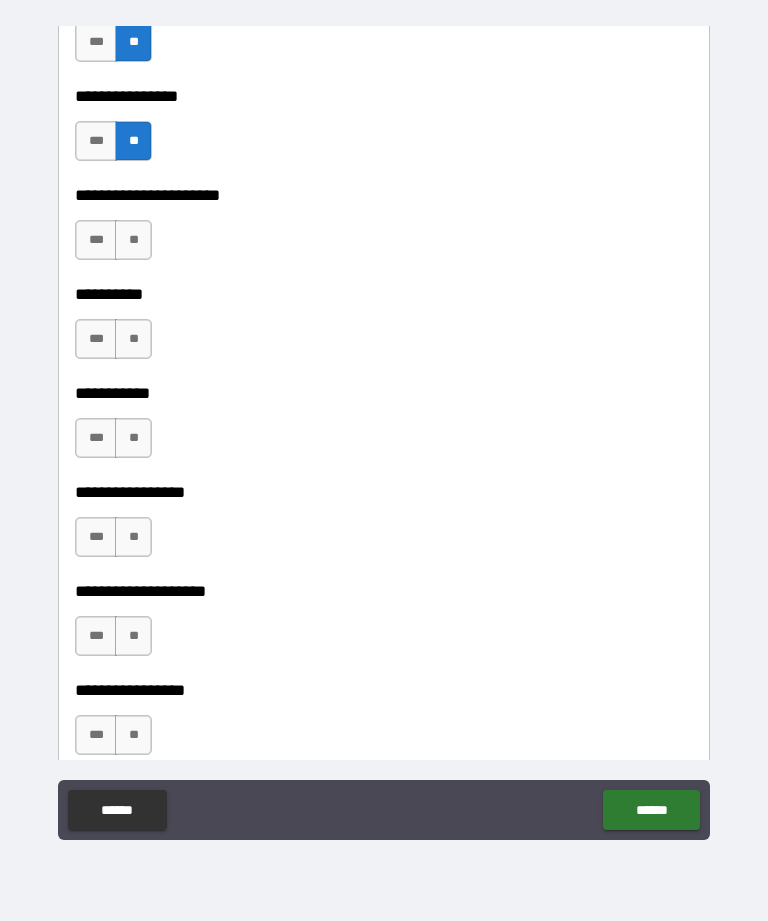 scroll, scrollTop: 6710, scrollLeft: 0, axis: vertical 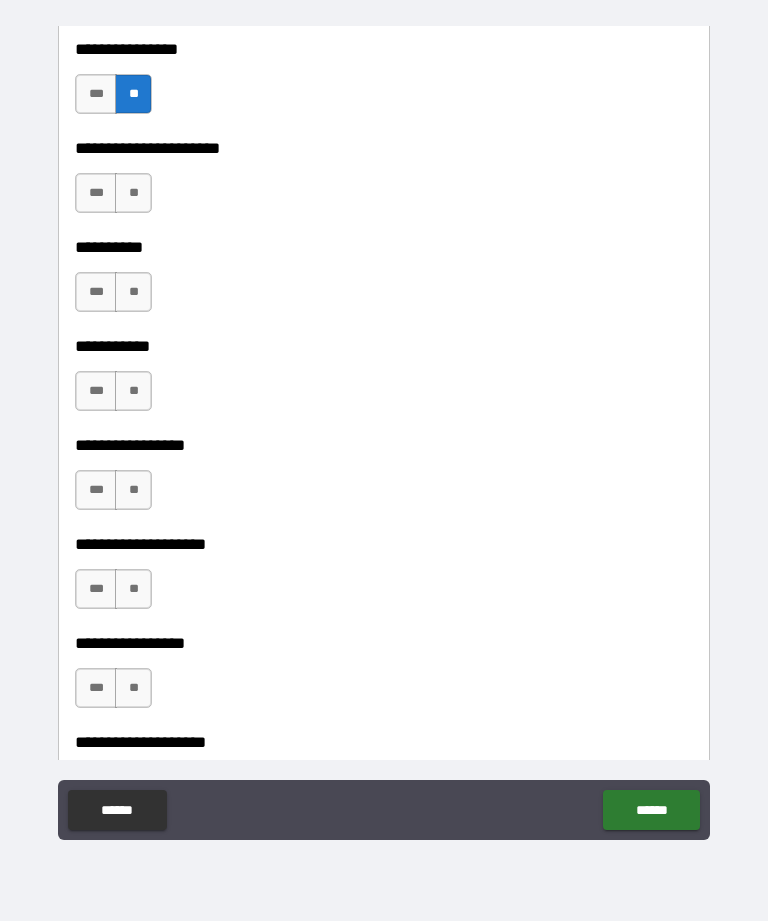 click on "**" at bounding box center [133, 193] 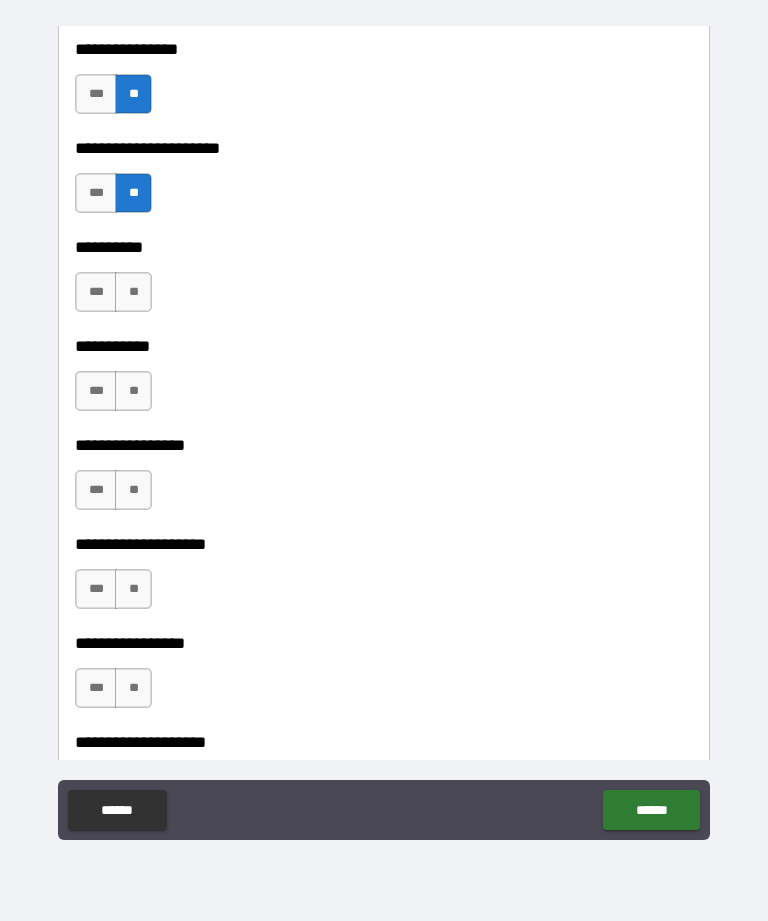 click on "**" at bounding box center [133, 292] 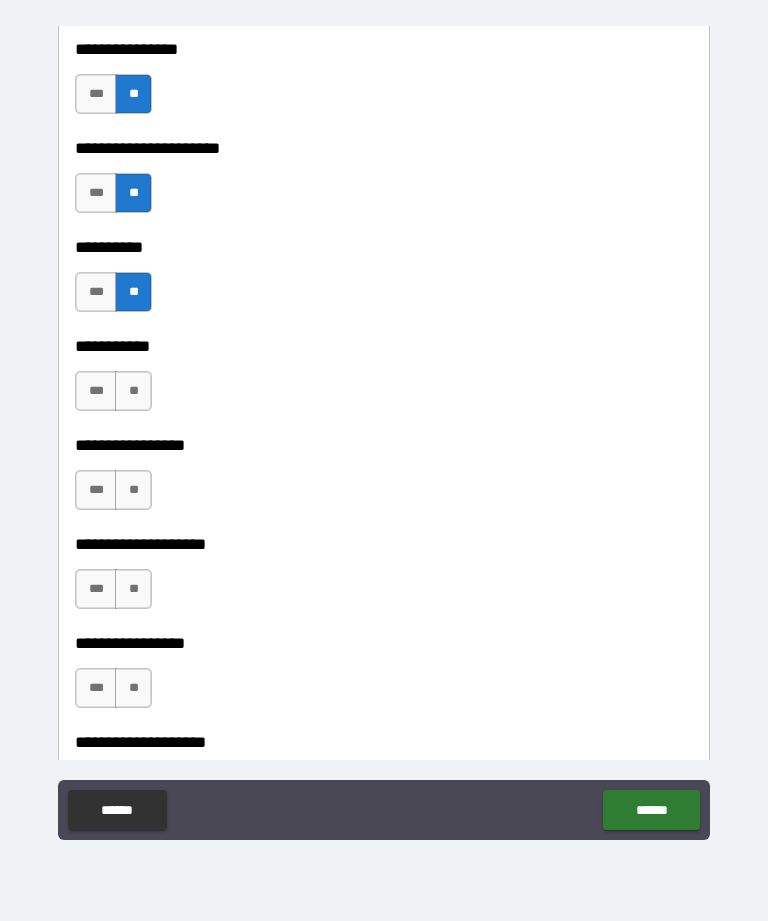 click on "**" at bounding box center [133, 391] 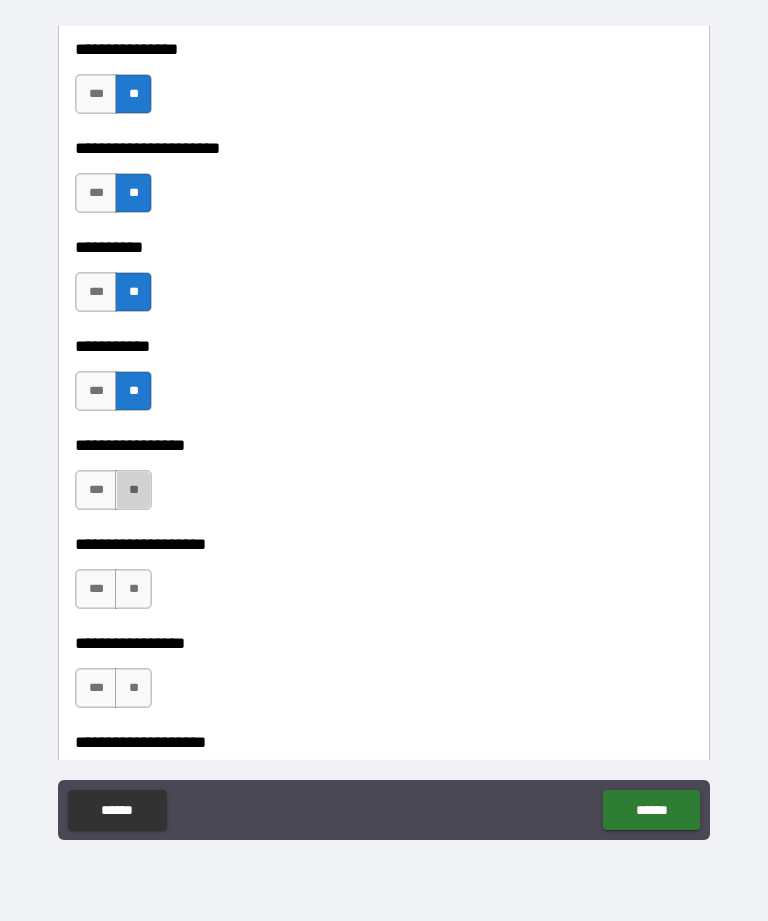 click on "**" at bounding box center [133, 490] 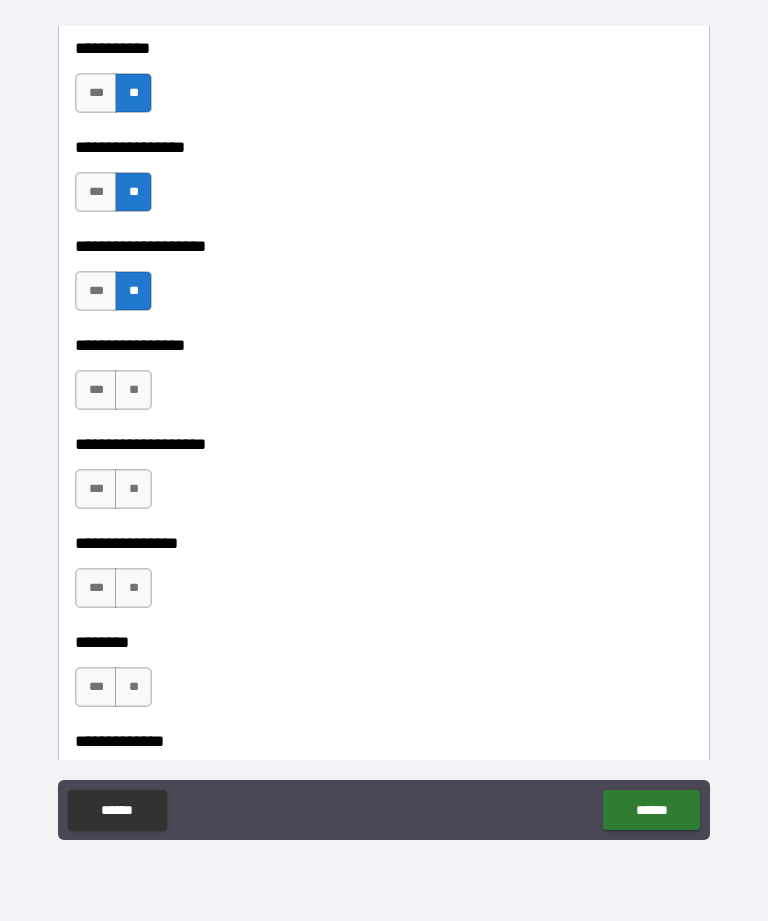 scroll, scrollTop: 7014, scrollLeft: 0, axis: vertical 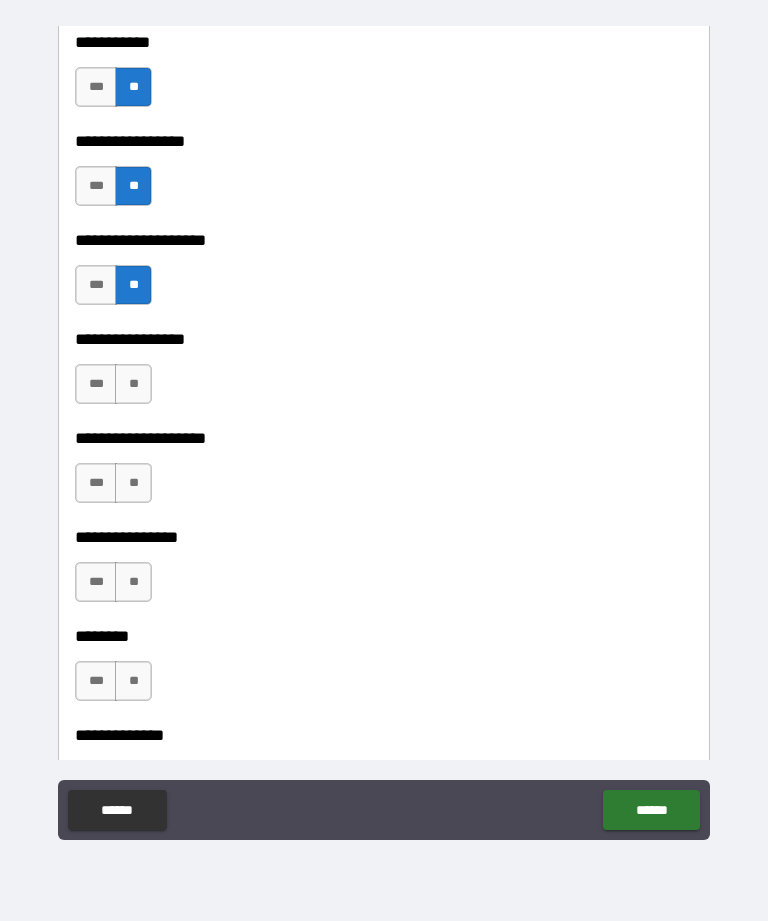 click on "**" at bounding box center (133, 384) 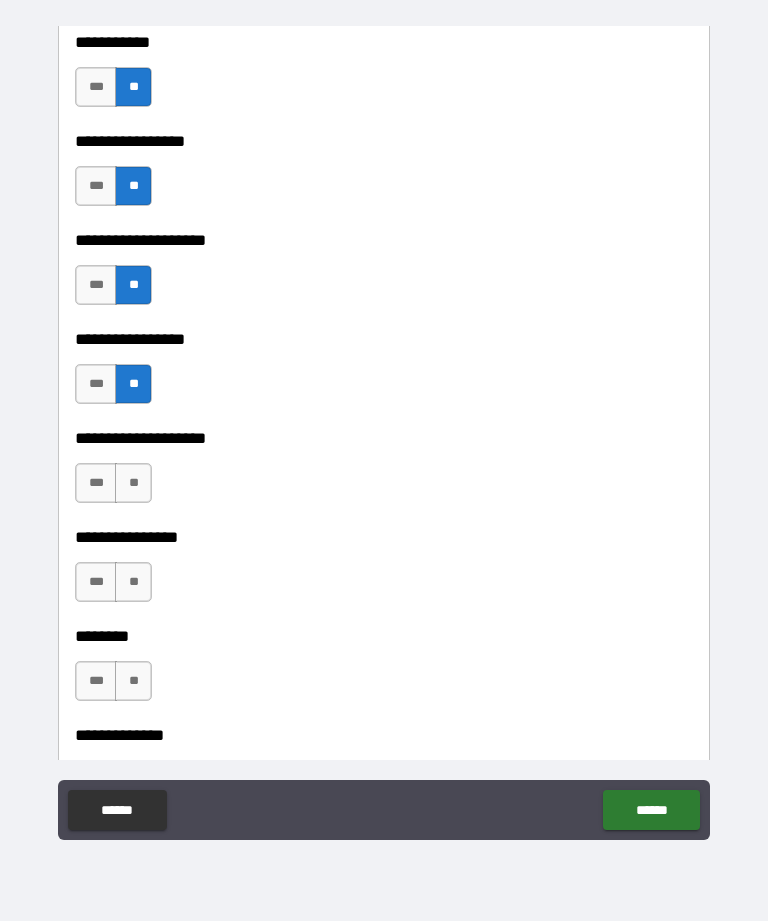click on "**" at bounding box center [133, 483] 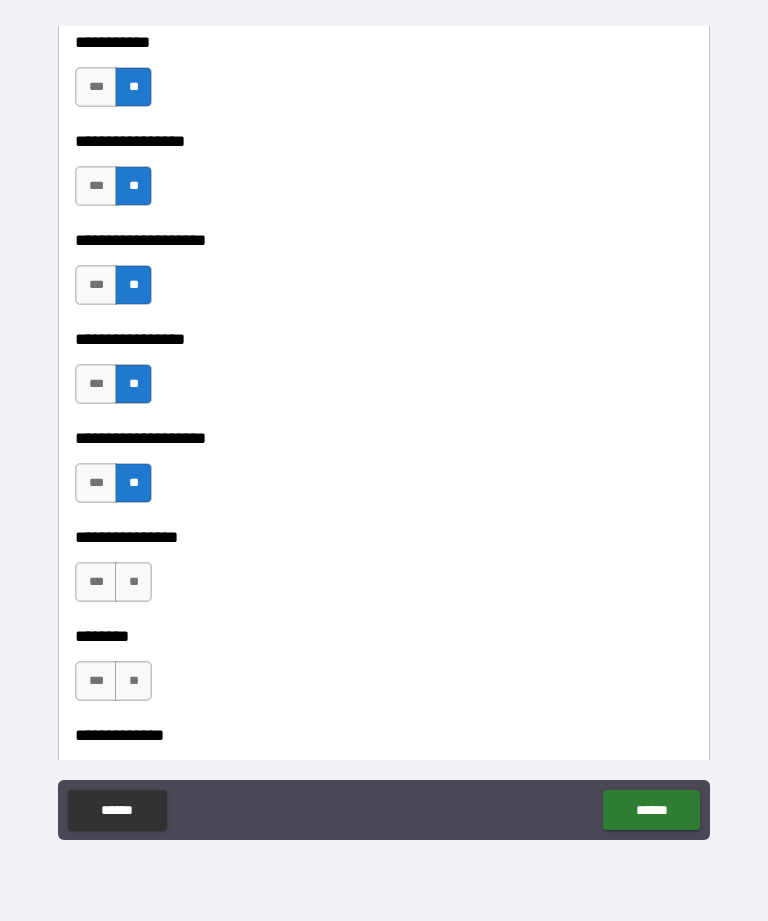 click on "**" at bounding box center [133, 582] 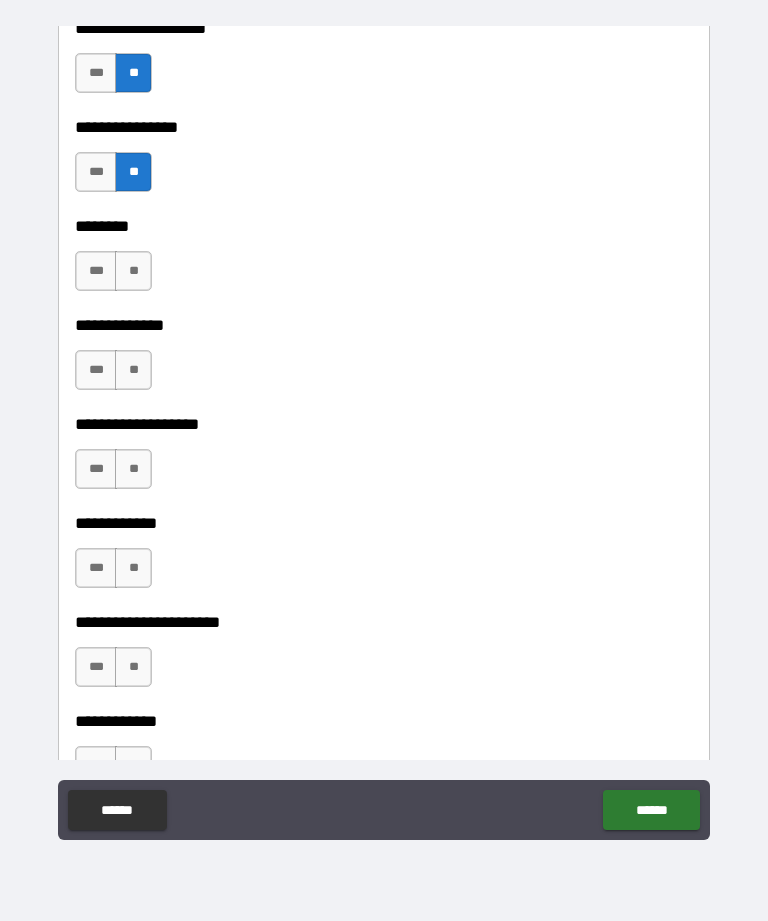scroll, scrollTop: 7424, scrollLeft: 0, axis: vertical 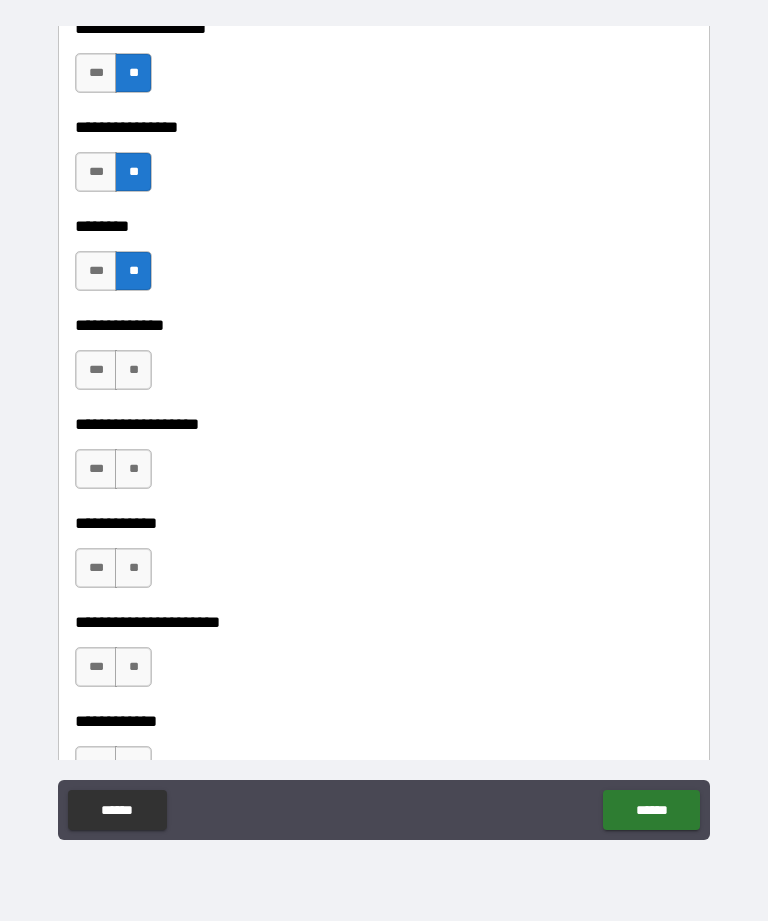click on "**" at bounding box center [133, 370] 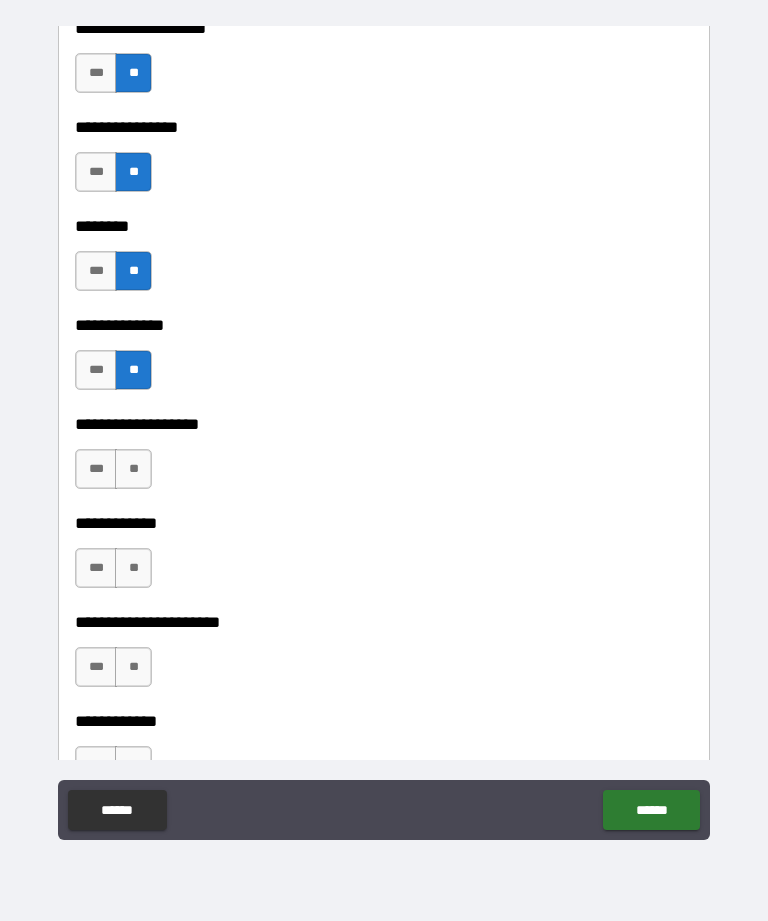 click on "**" at bounding box center (133, 469) 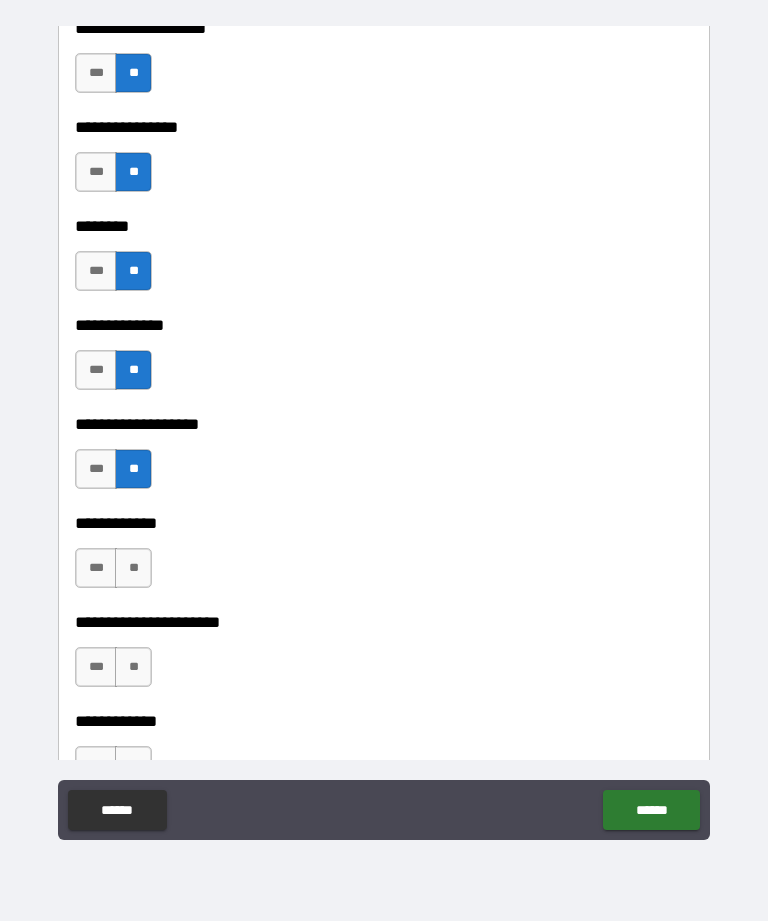 click on "**" at bounding box center (133, 568) 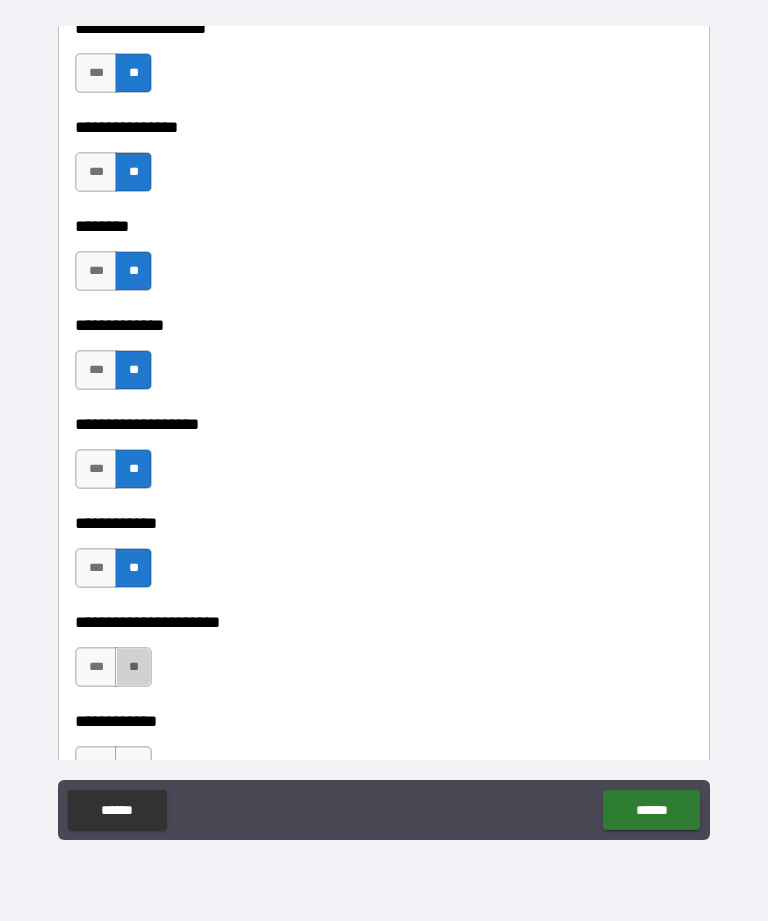 click on "**" at bounding box center [133, 667] 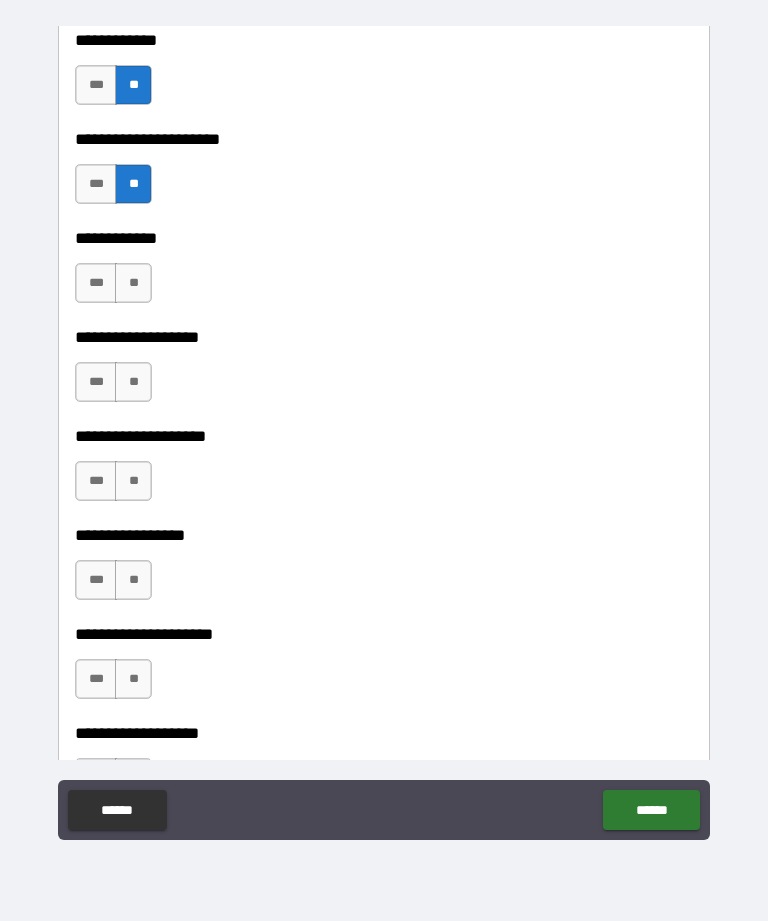 scroll, scrollTop: 7914, scrollLeft: 0, axis: vertical 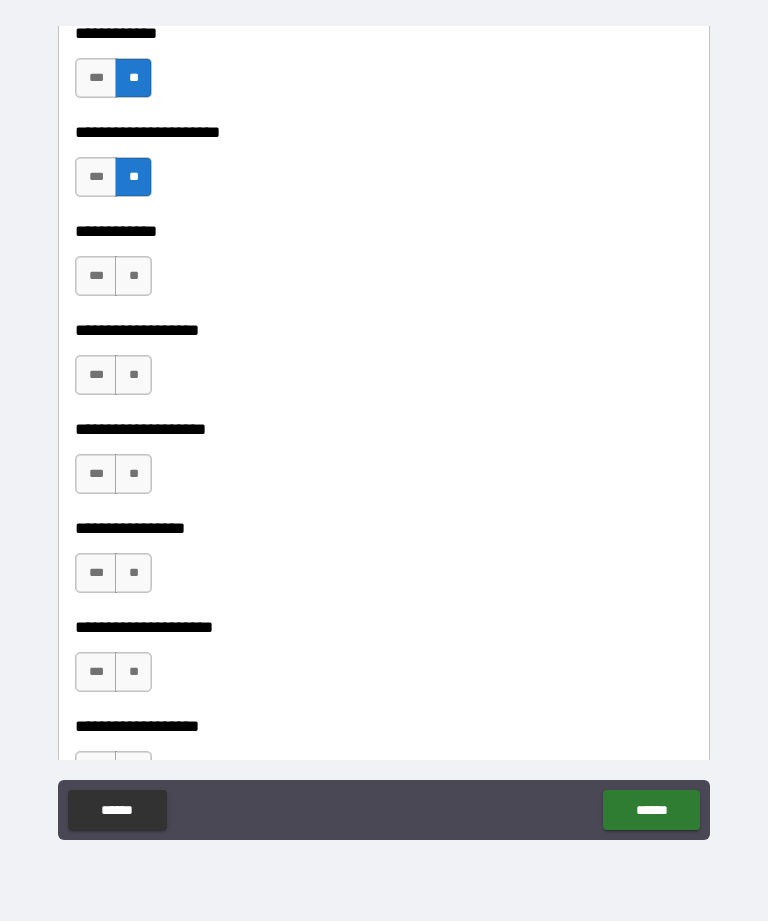 click on "**" at bounding box center [133, 276] 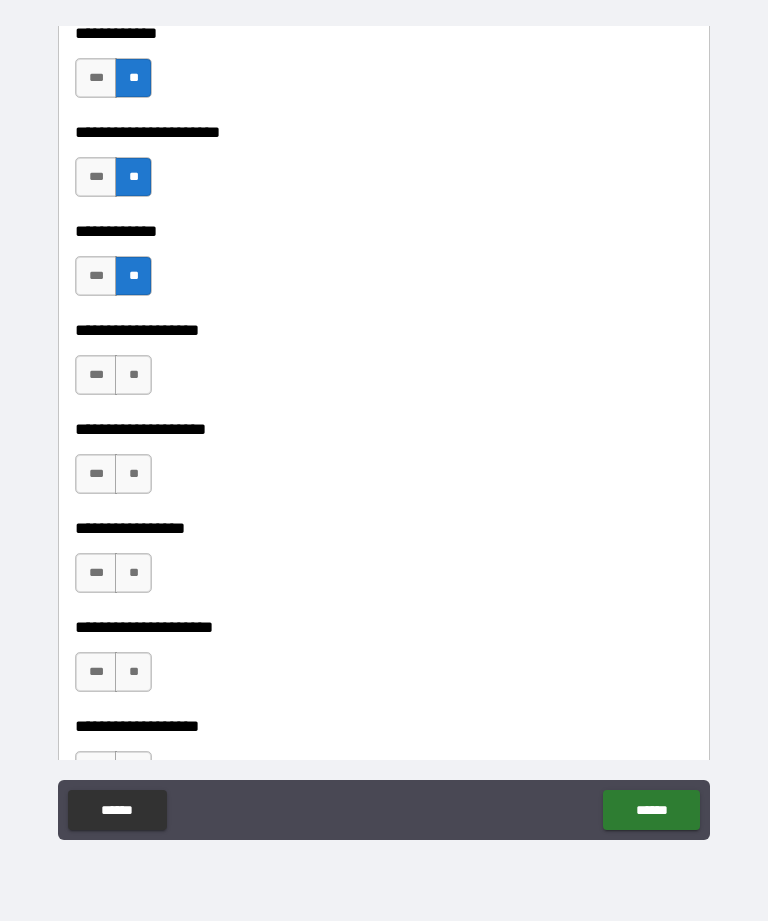 click on "**" at bounding box center (133, 375) 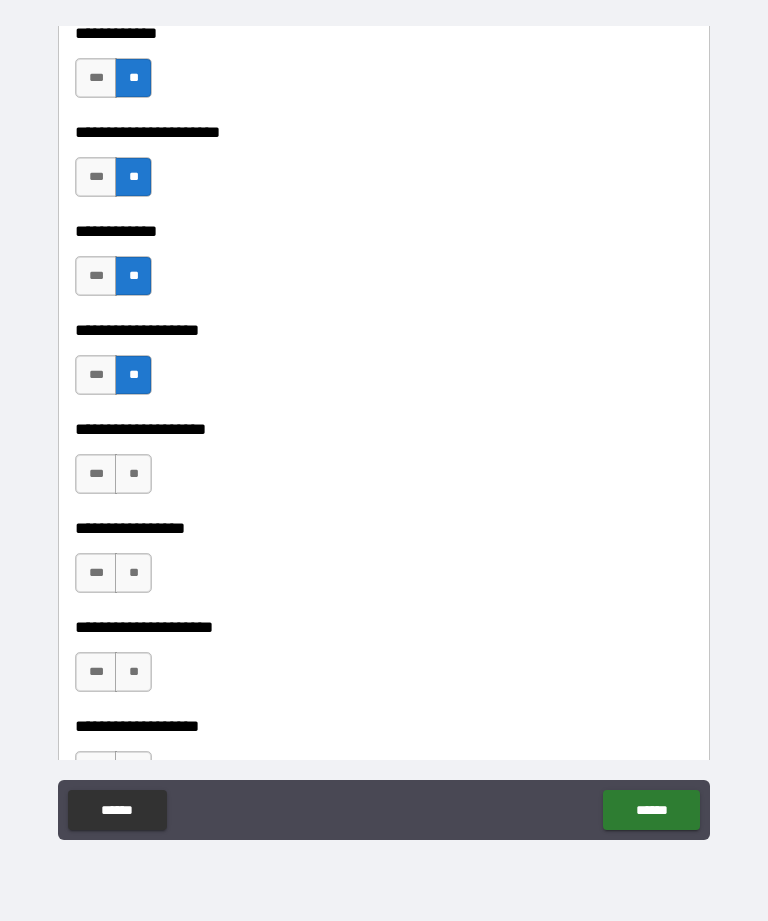 click on "**" at bounding box center (133, 474) 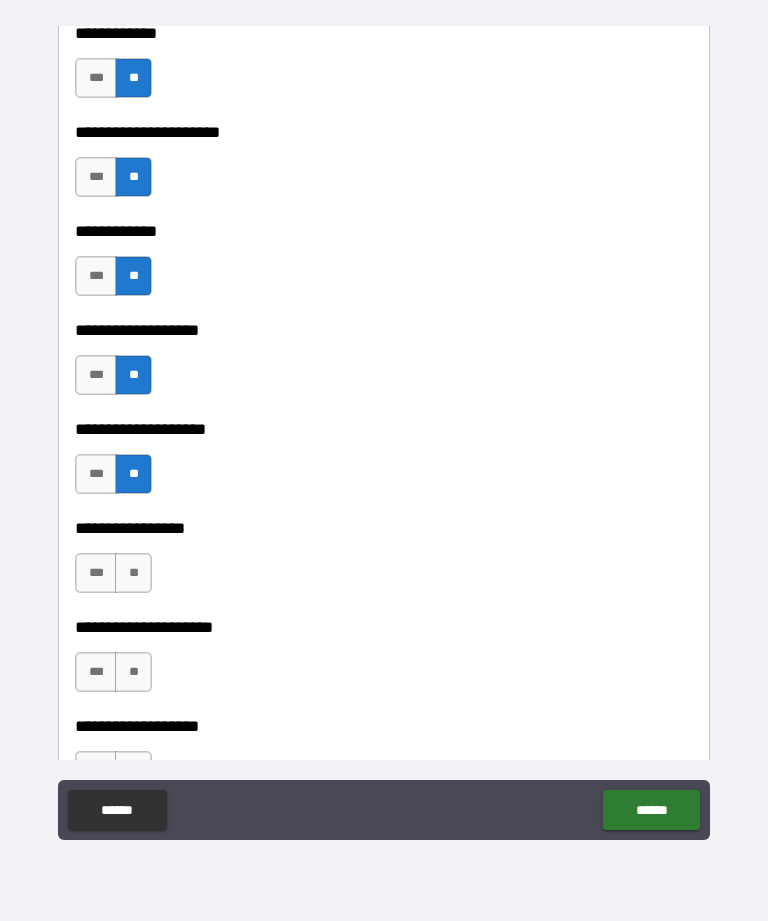 click on "*** **" at bounding box center [116, 578] 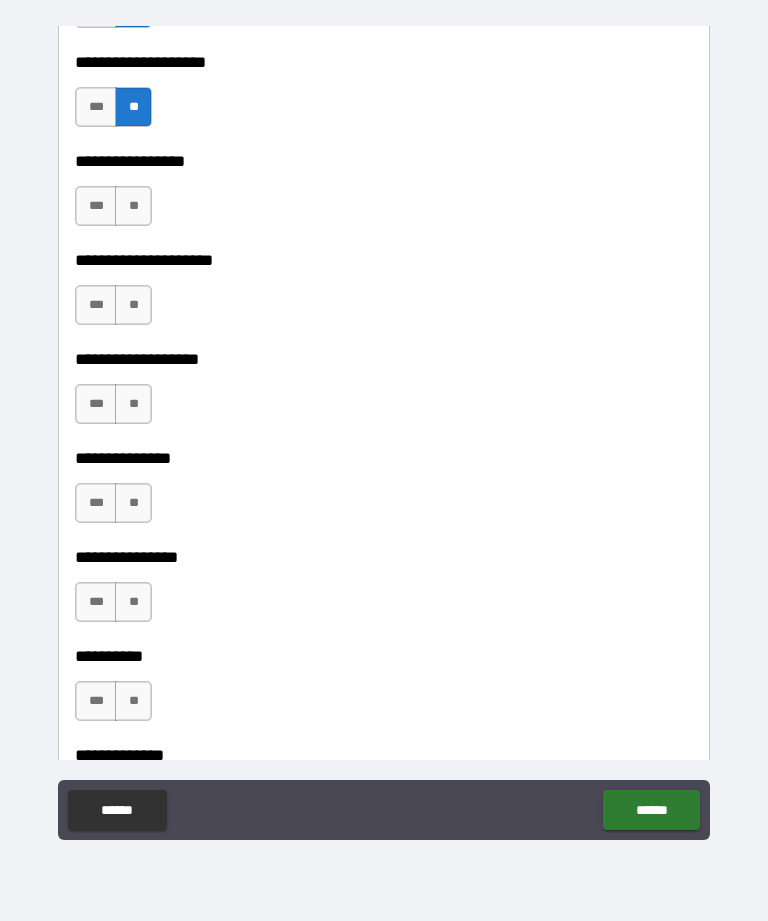 scroll, scrollTop: 8327, scrollLeft: 0, axis: vertical 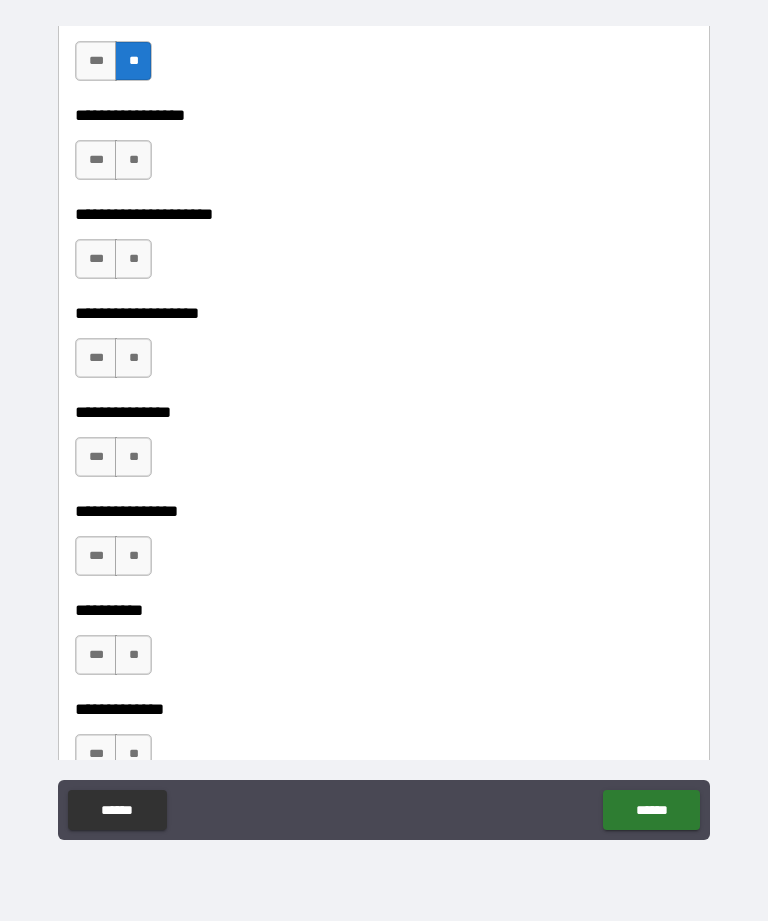 click on "**" at bounding box center (133, 259) 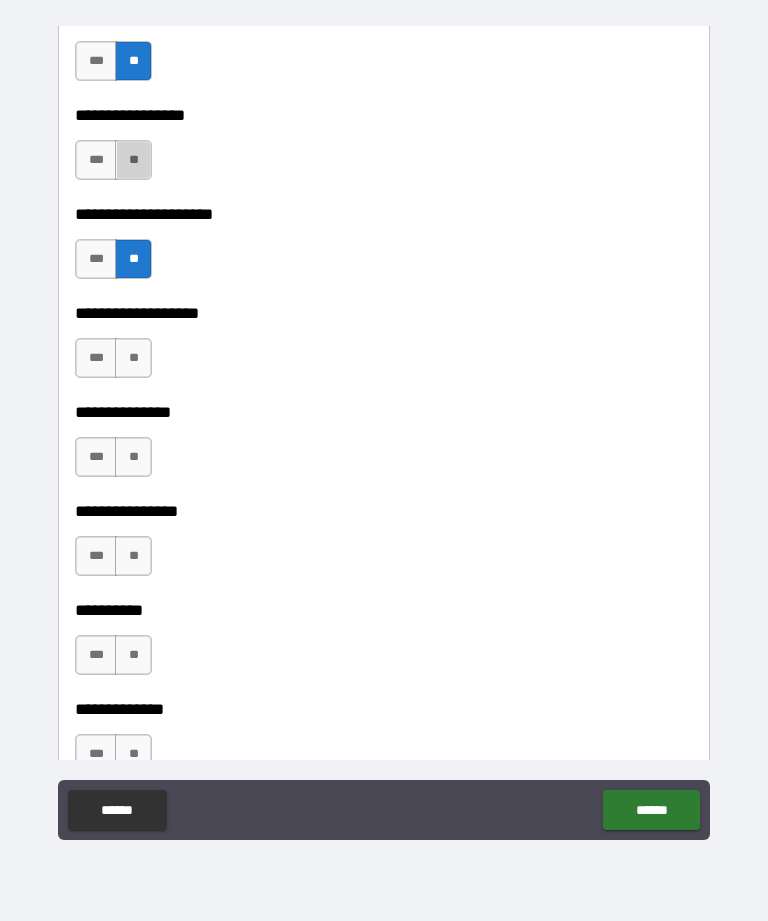 click on "**" at bounding box center (133, 160) 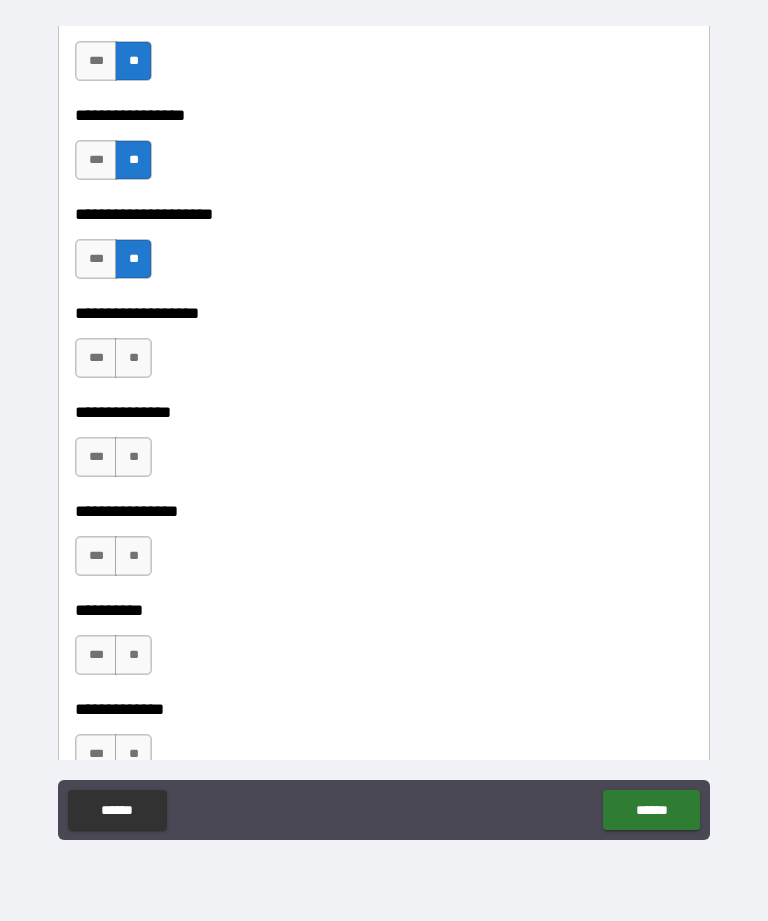 click on "**" at bounding box center (133, 358) 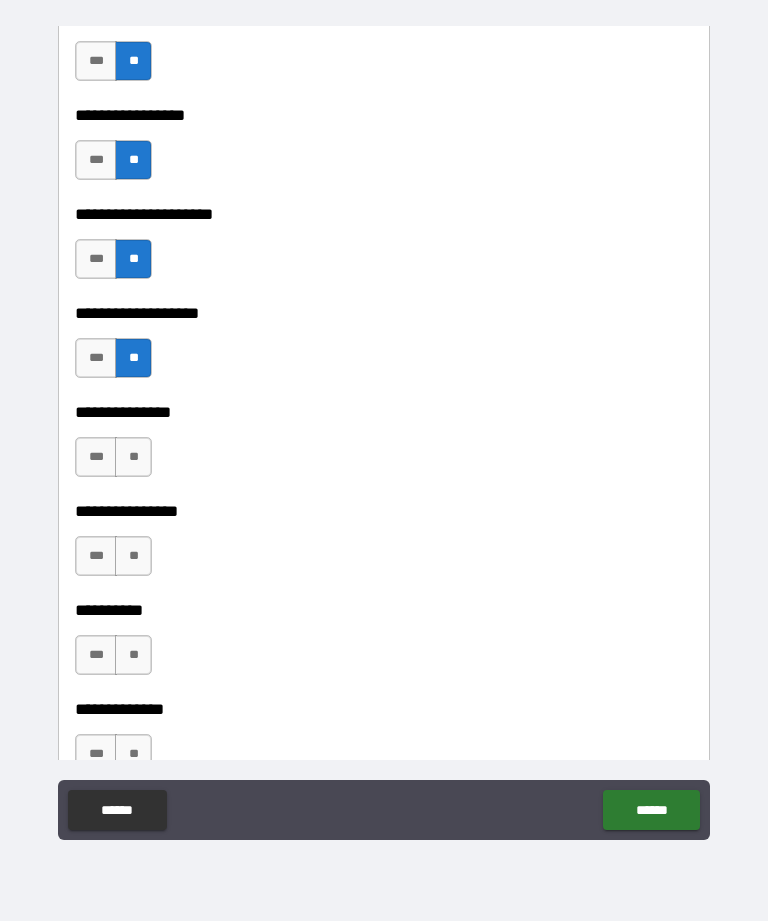 click on "**" at bounding box center (133, 457) 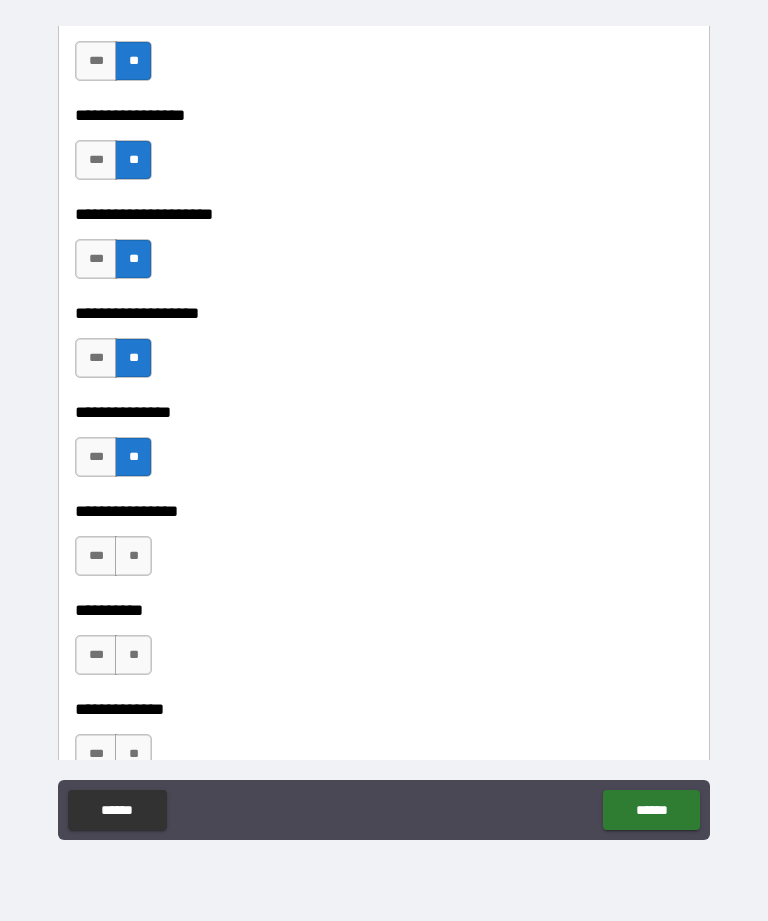 click on "**" at bounding box center (133, 556) 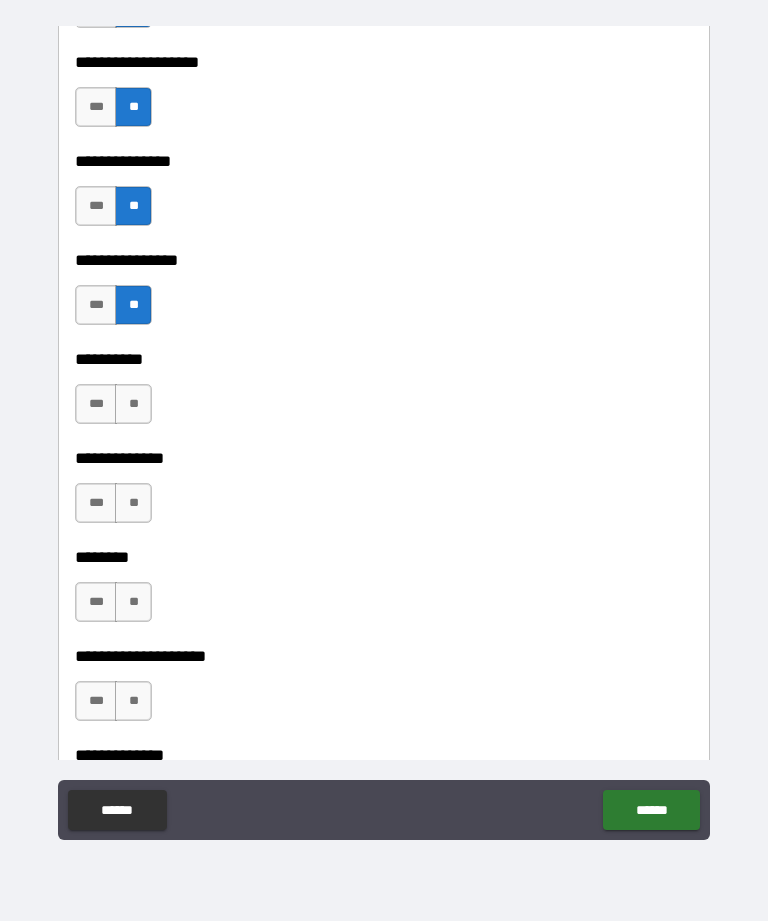 scroll, scrollTop: 8762, scrollLeft: 0, axis: vertical 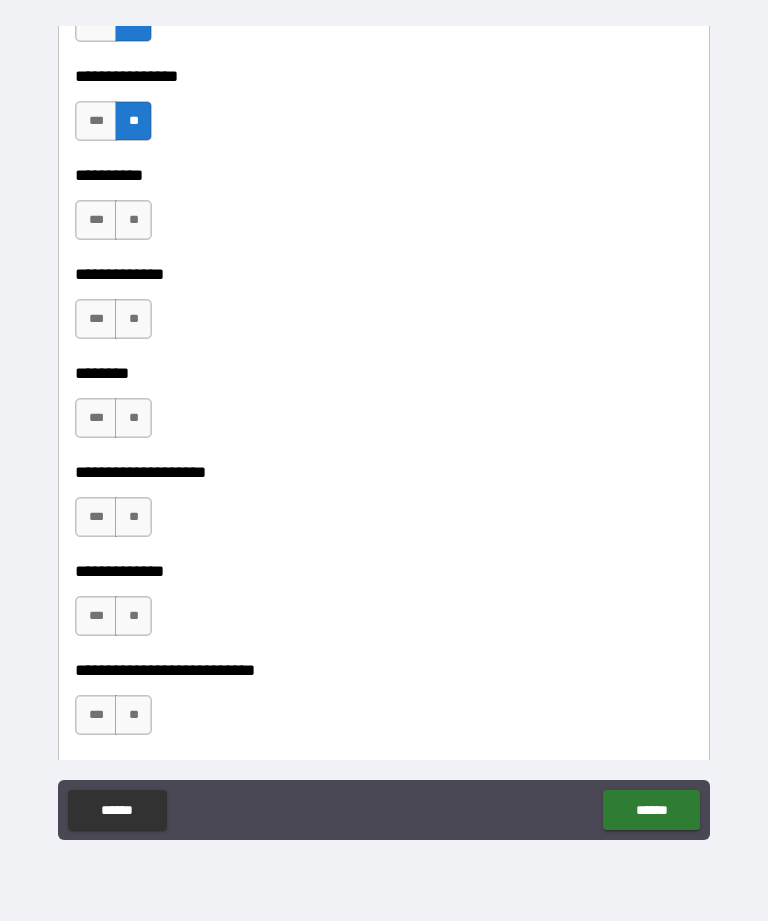 click on "**" at bounding box center [133, 220] 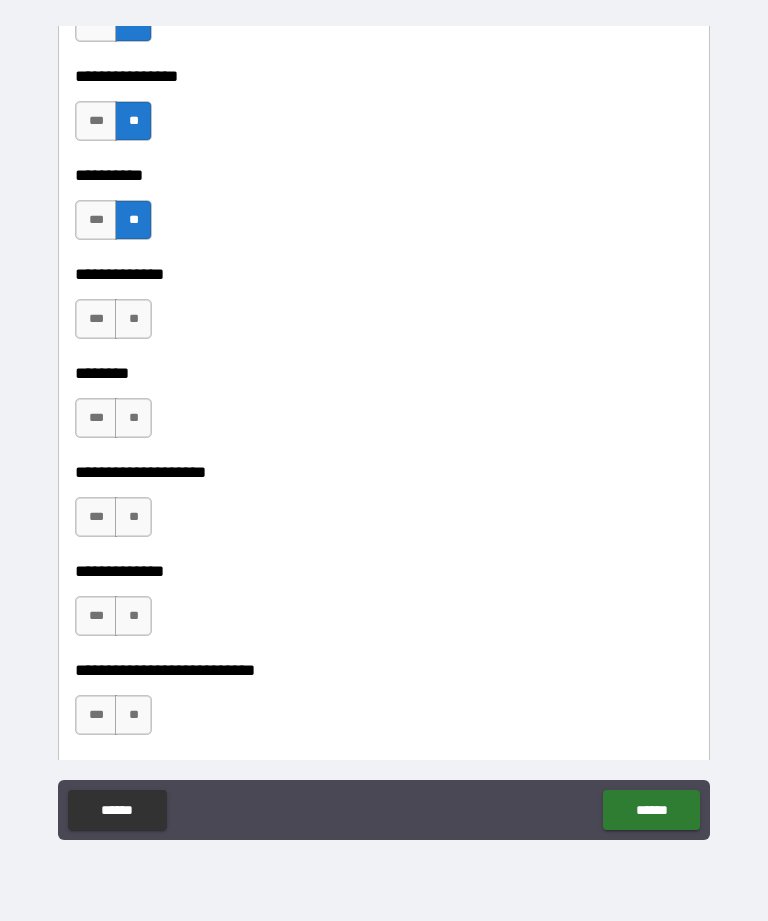 click on "**" at bounding box center (133, 319) 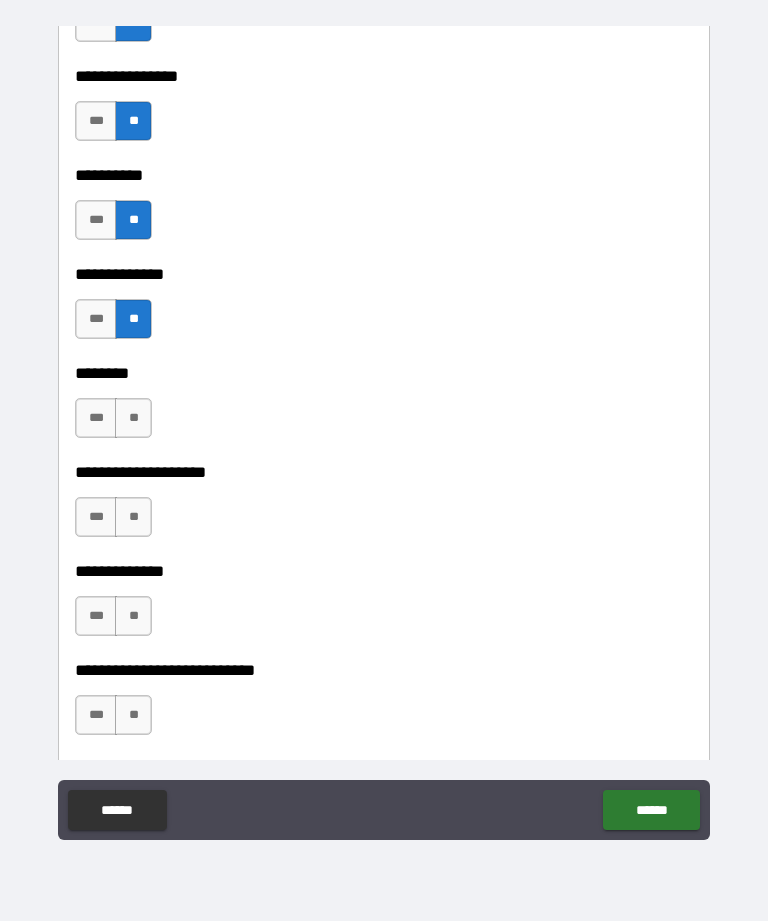 click on "**" at bounding box center [133, 418] 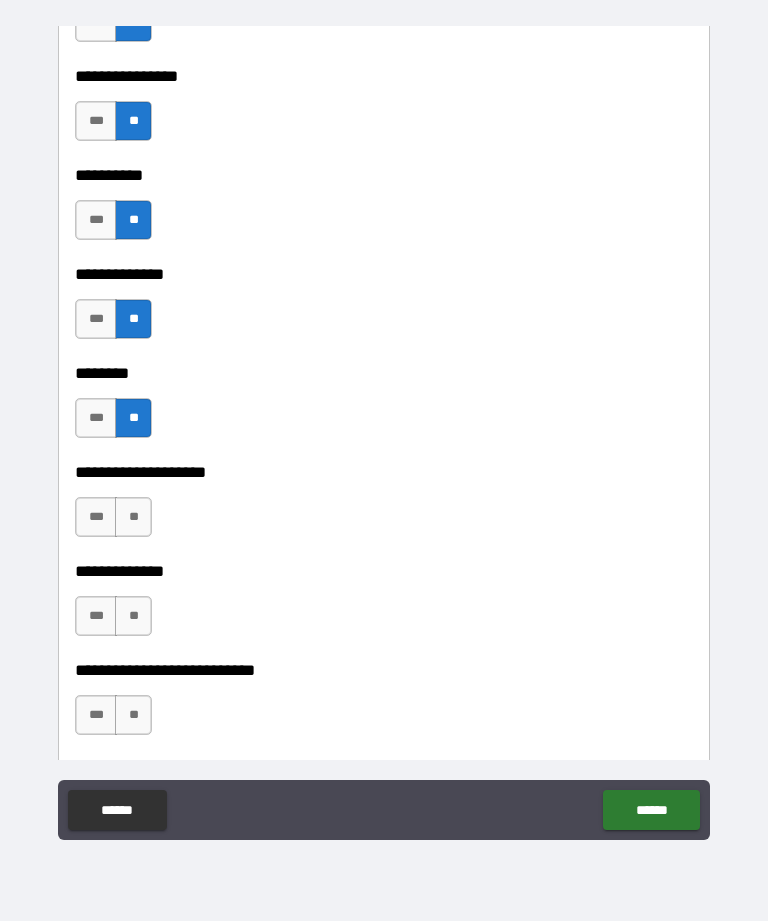 click on "**" at bounding box center [133, 517] 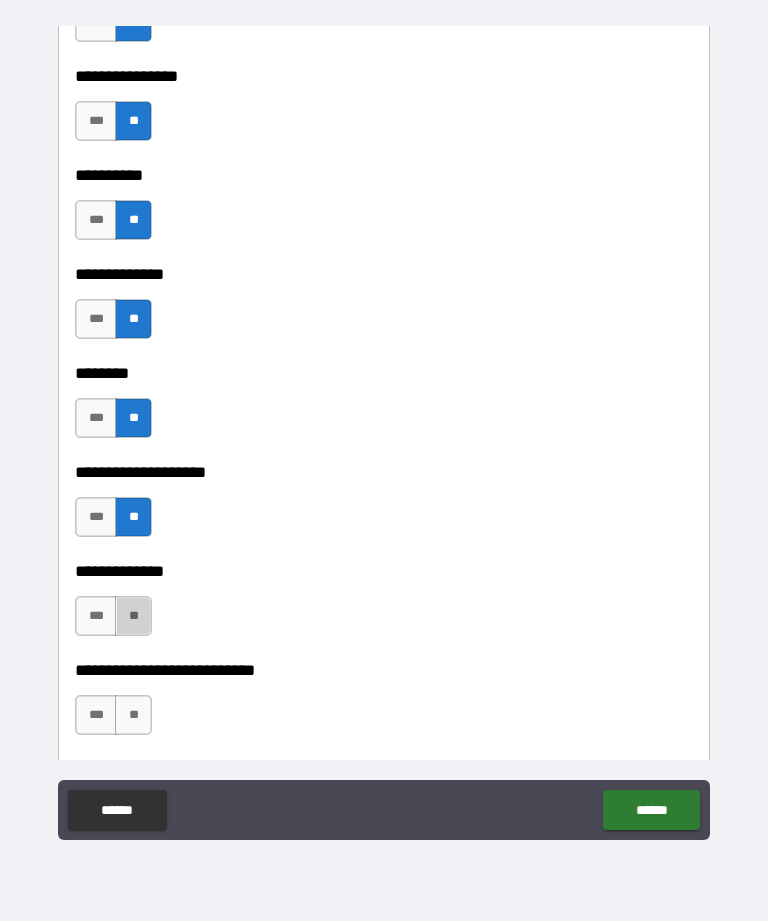 click on "**" at bounding box center [133, 616] 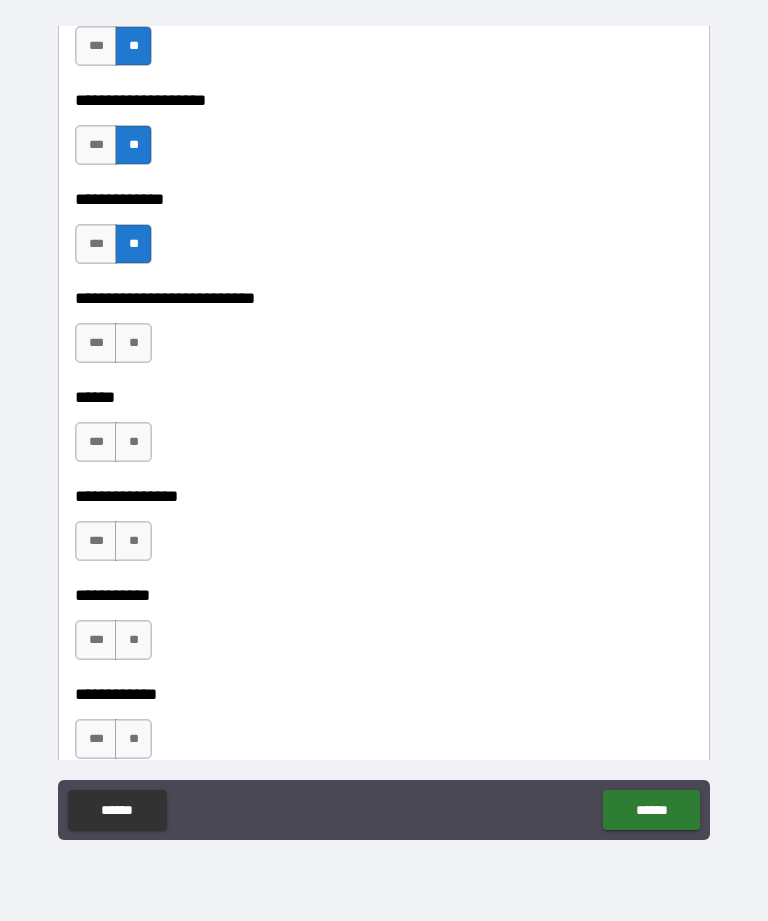 scroll, scrollTop: 9153, scrollLeft: 0, axis: vertical 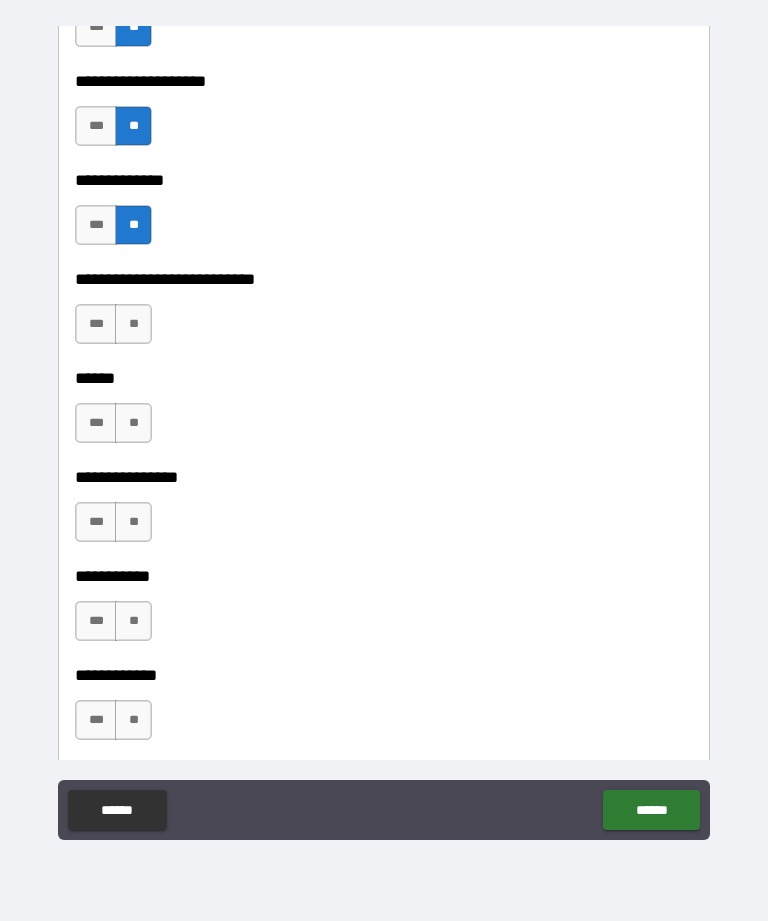 click on "**" at bounding box center (133, 324) 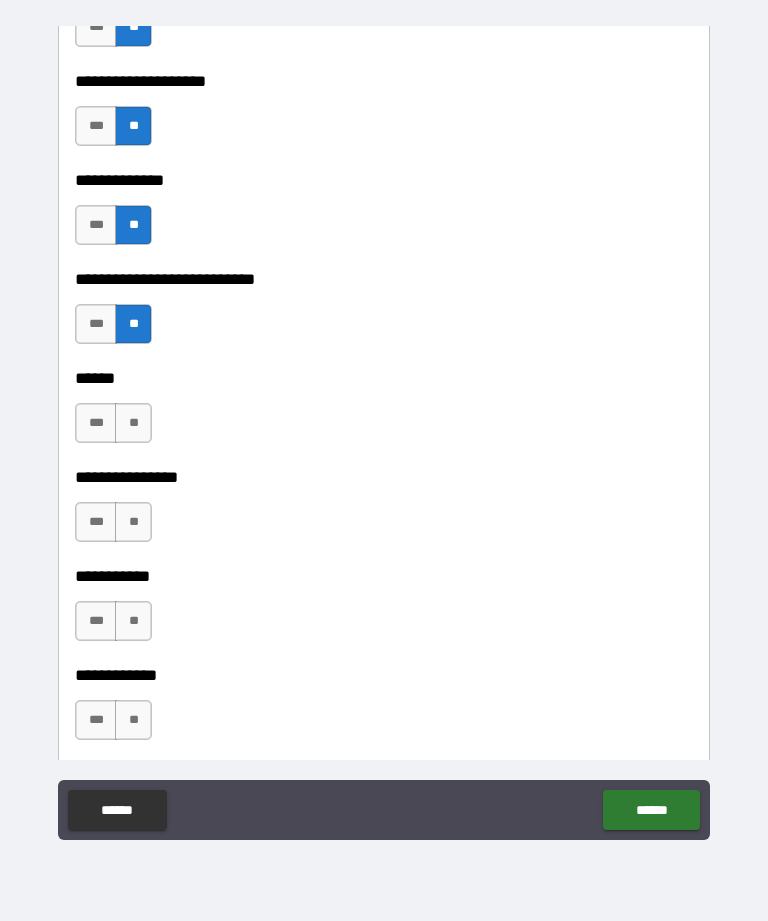 click on "**" at bounding box center (133, 423) 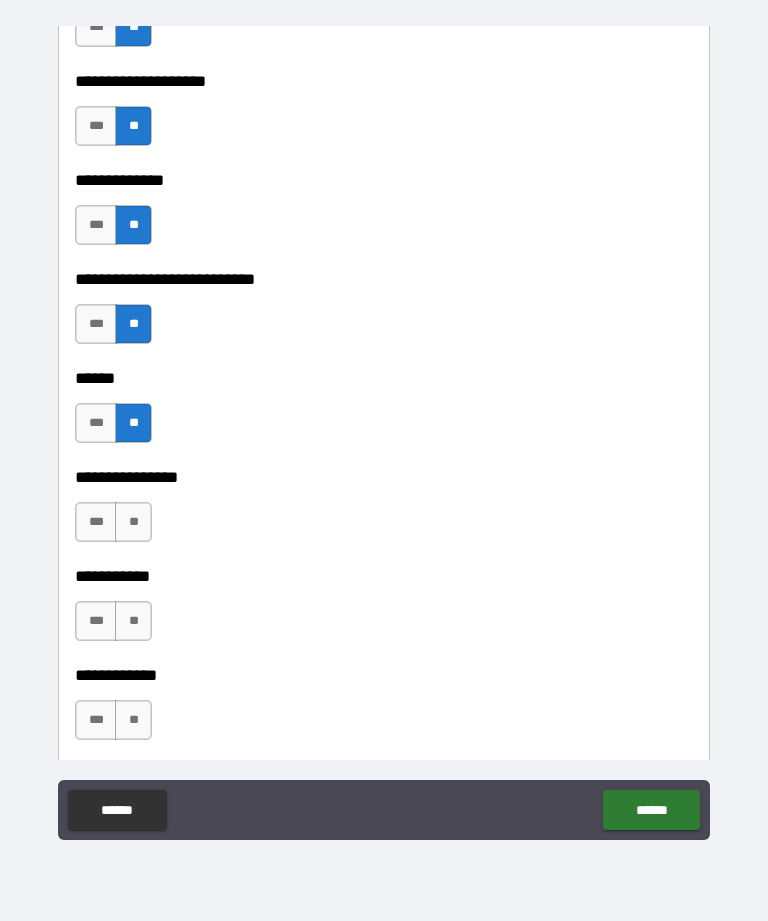 click on "**" at bounding box center [133, 522] 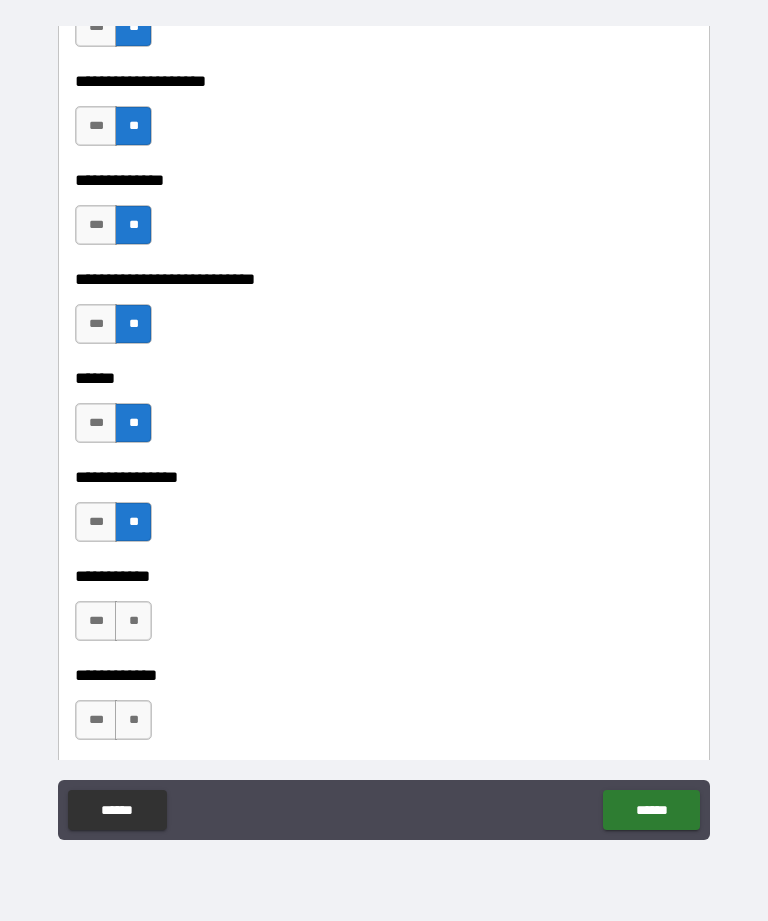 click on "**" at bounding box center (133, 621) 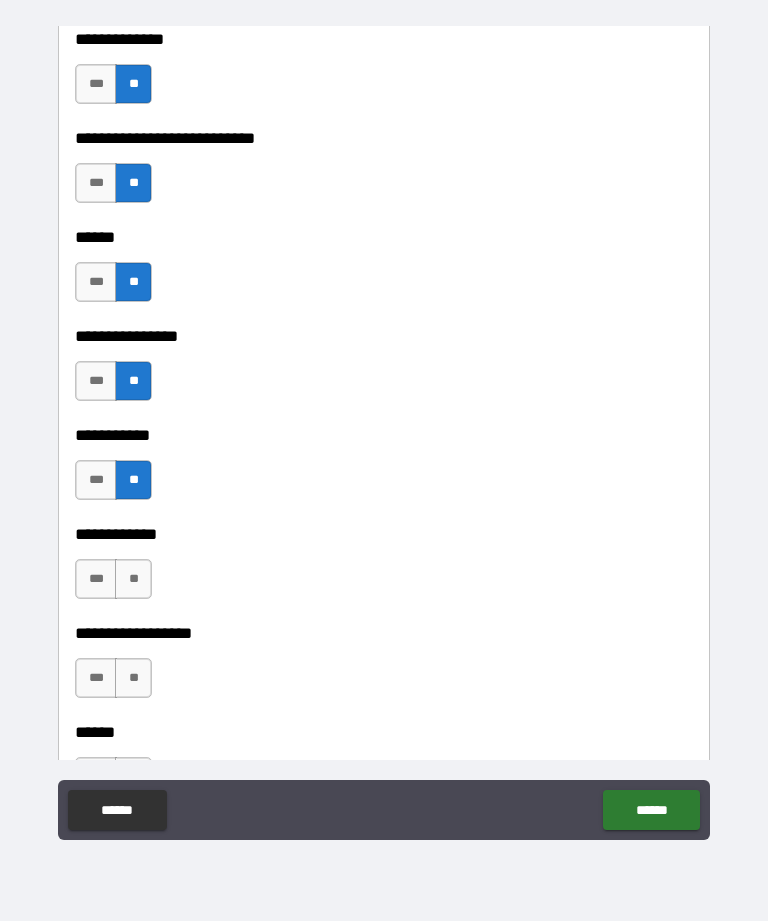 scroll, scrollTop: 9613, scrollLeft: 0, axis: vertical 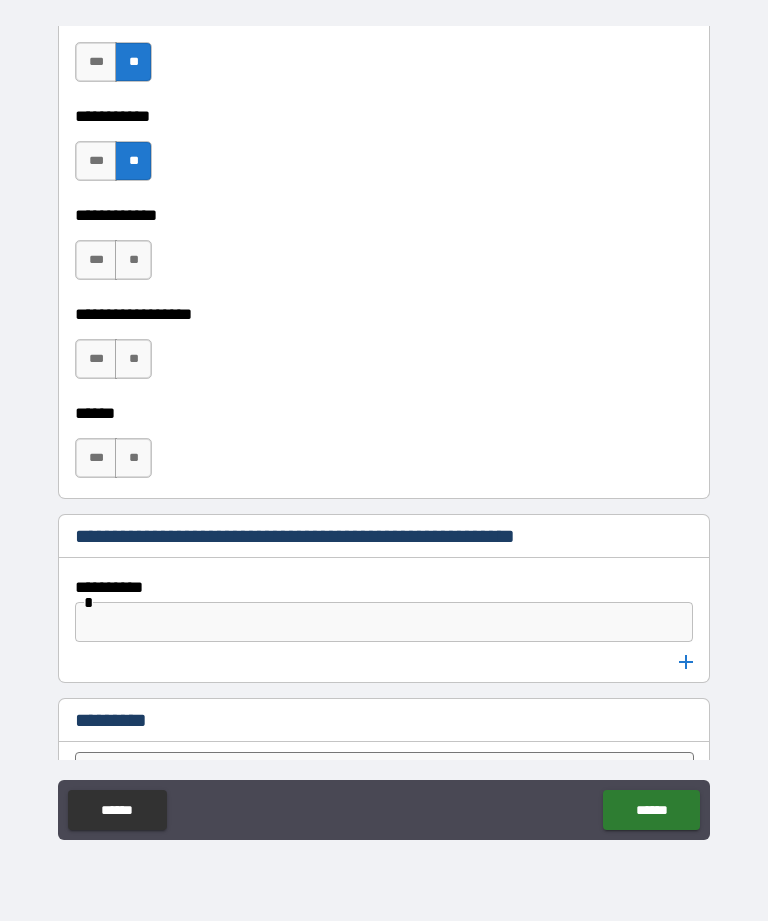 click on "**" at bounding box center (133, 260) 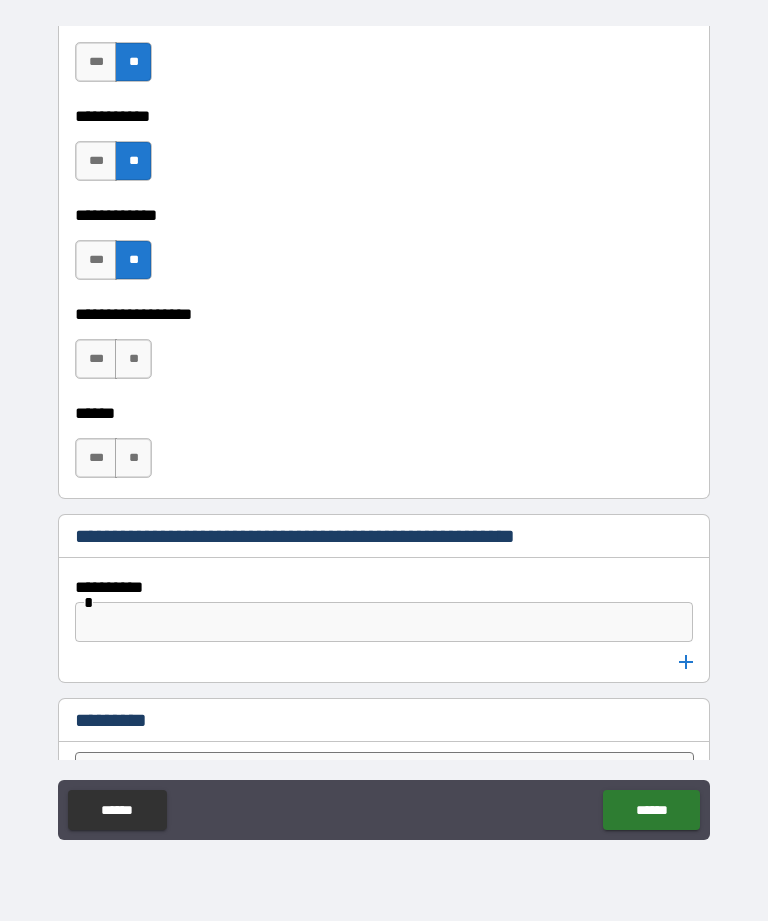 click on "**" at bounding box center (133, 359) 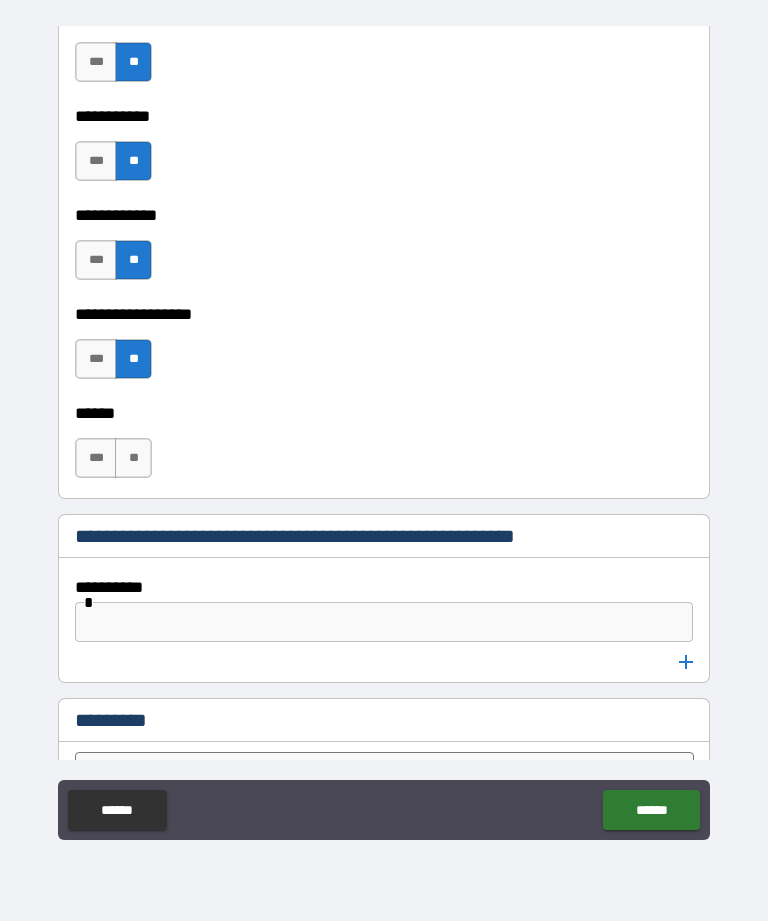 click on "**" at bounding box center (133, 458) 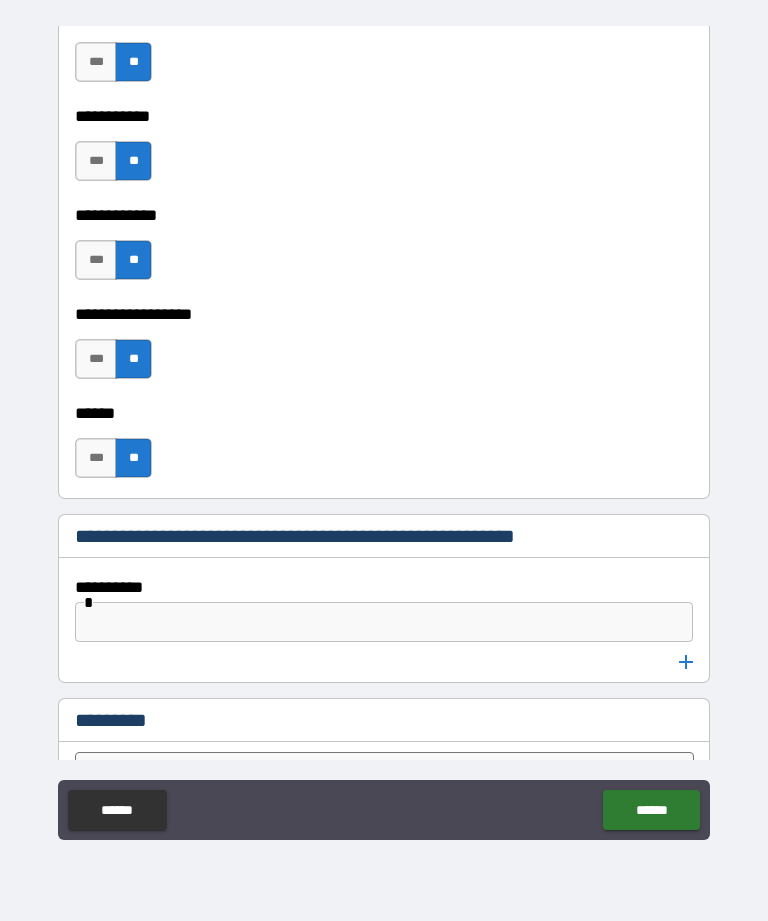 click at bounding box center [384, 622] 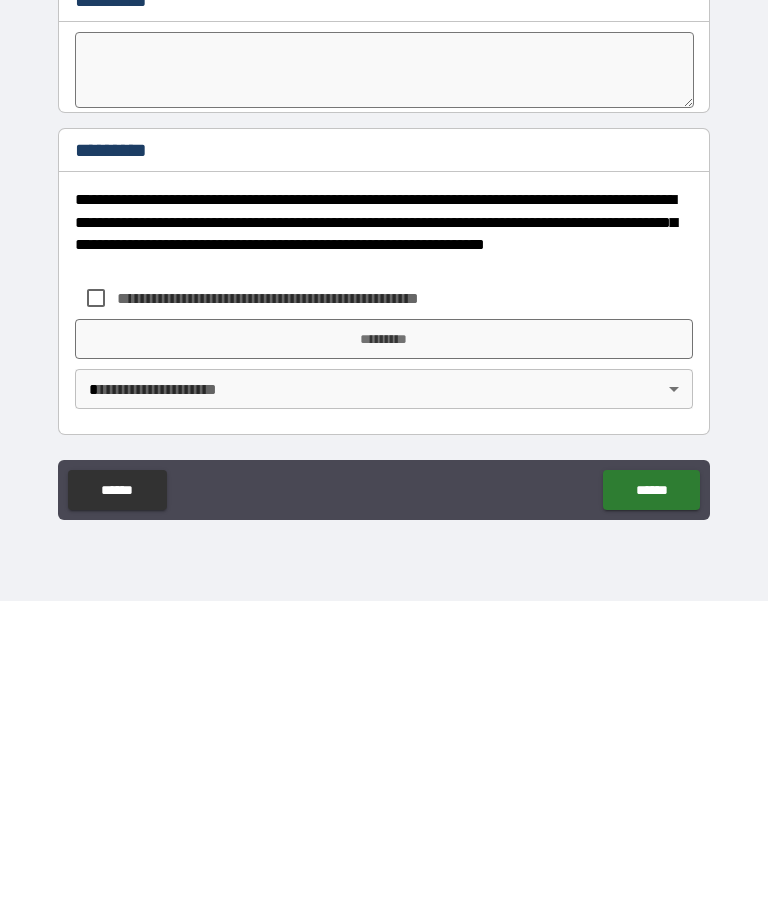 scroll, scrollTop: 10013, scrollLeft: 0, axis: vertical 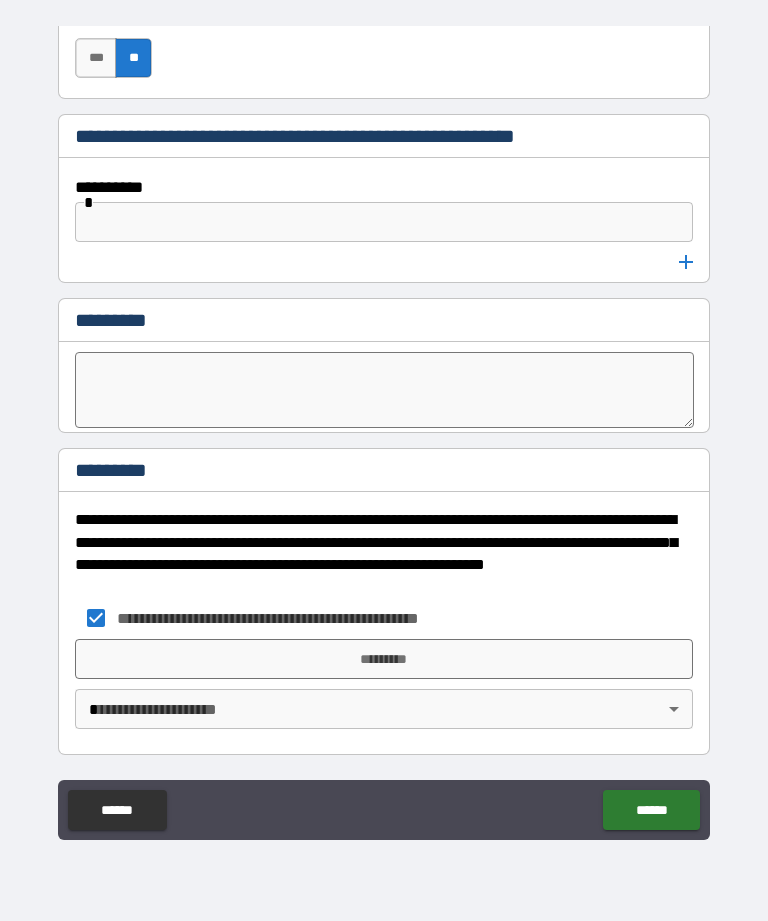 click on "*********" at bounding box center (384, 659) 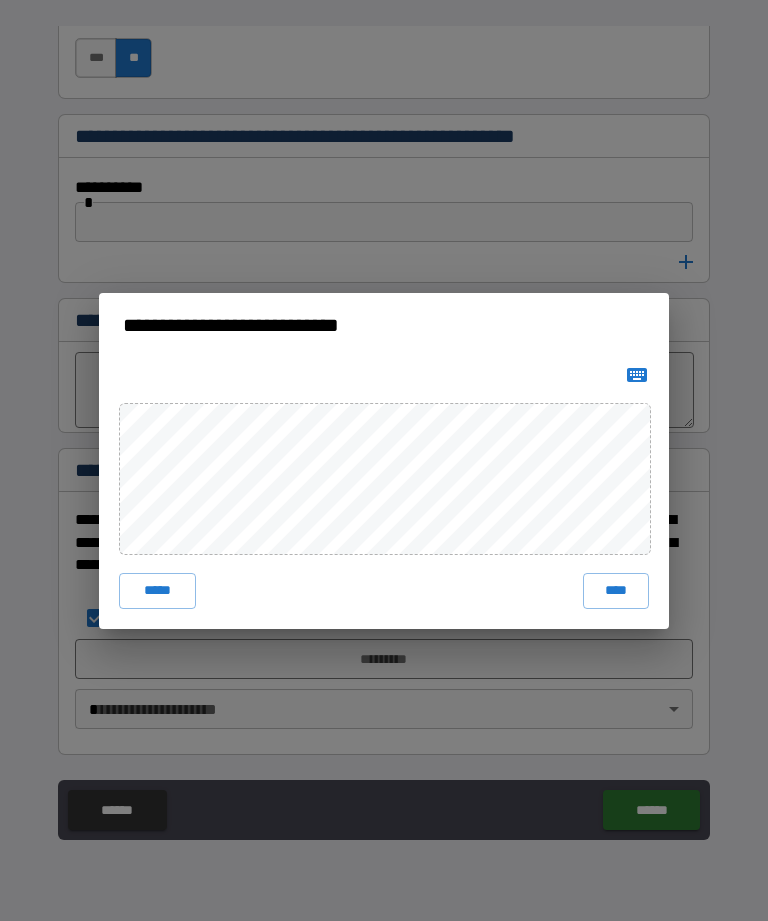 click on "****" at bounding box center [616, 591] 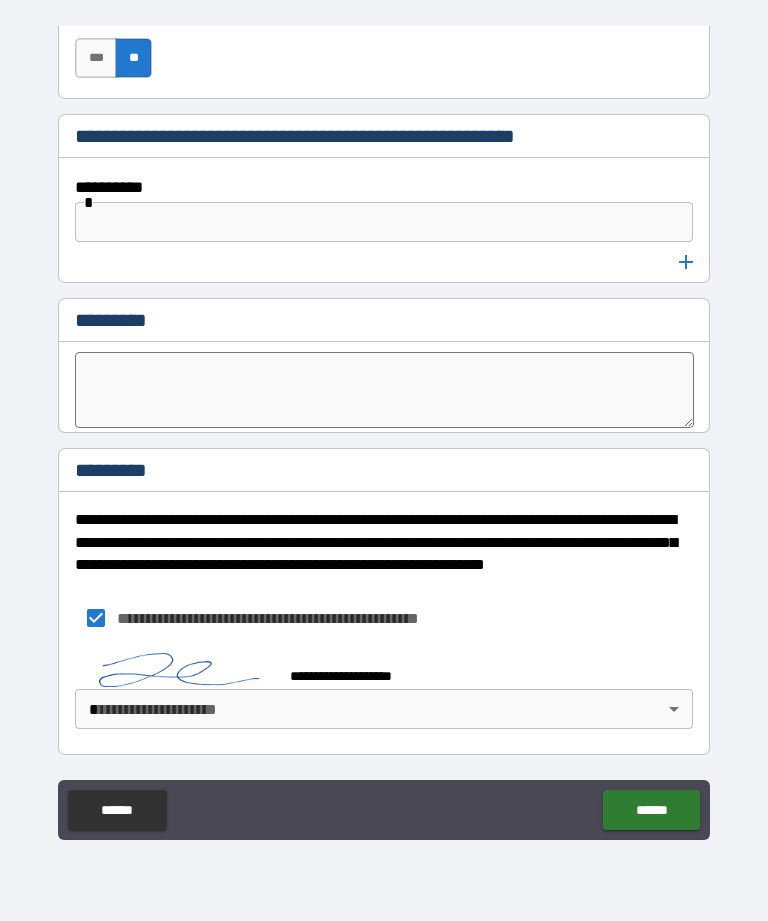 scroll, scrollTop: 10003, scrollLeft: 0, axis: vertical 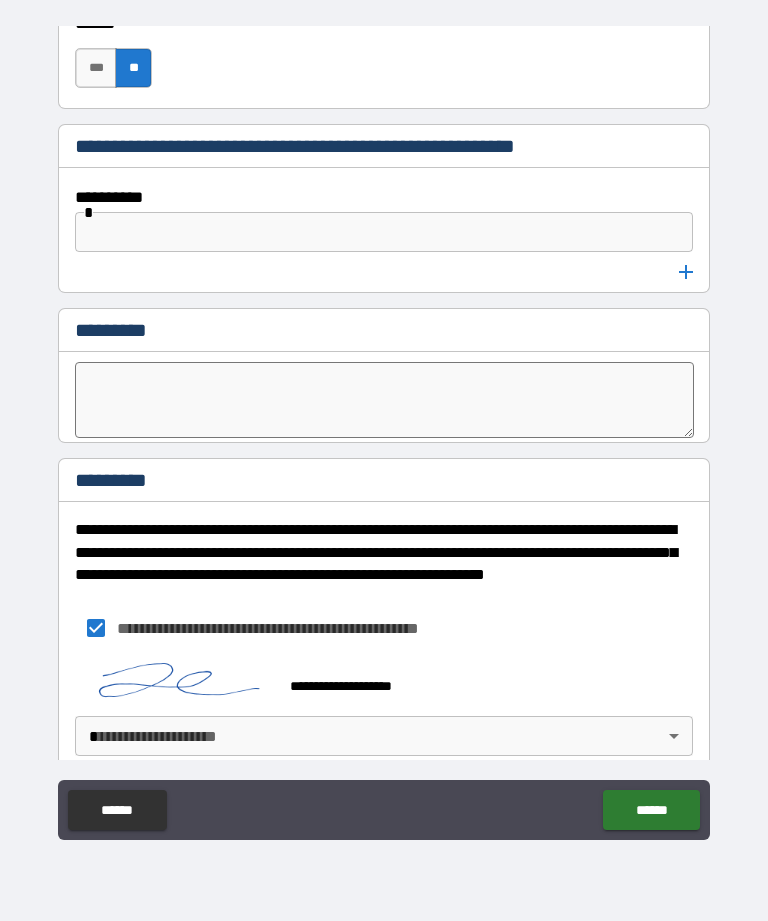 click on "**********" at bounding box center [384, 428] 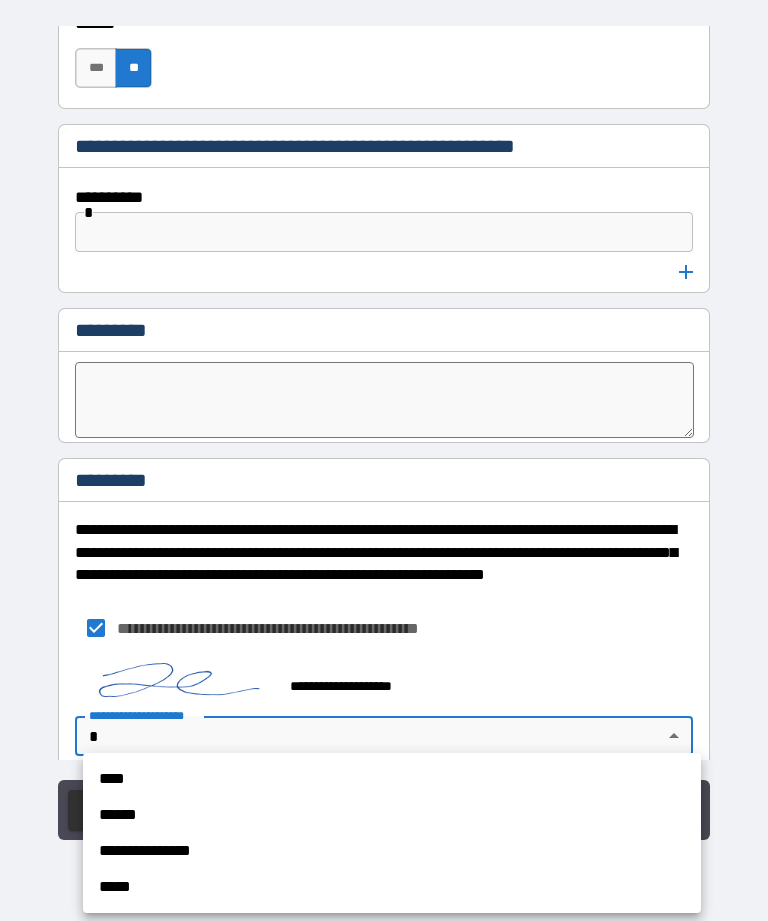 click on "****" at bounding box center (392, 779) 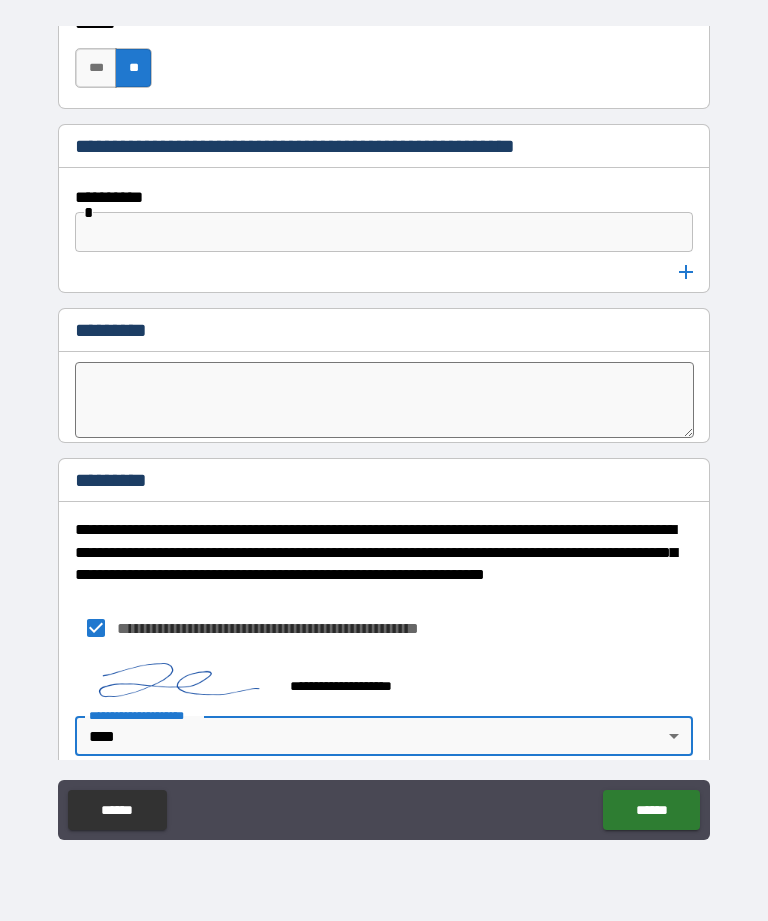 click on "******" at bounding box center (651, 810) 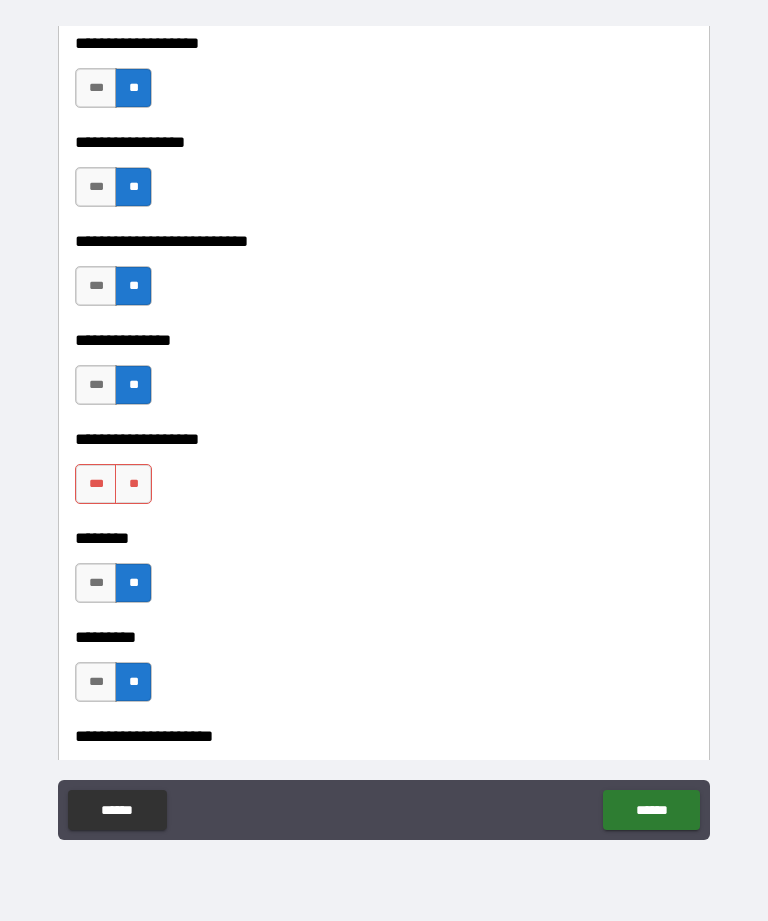 scroll, scrollTop: 5862, scrollLeft: 0, axis: vertical 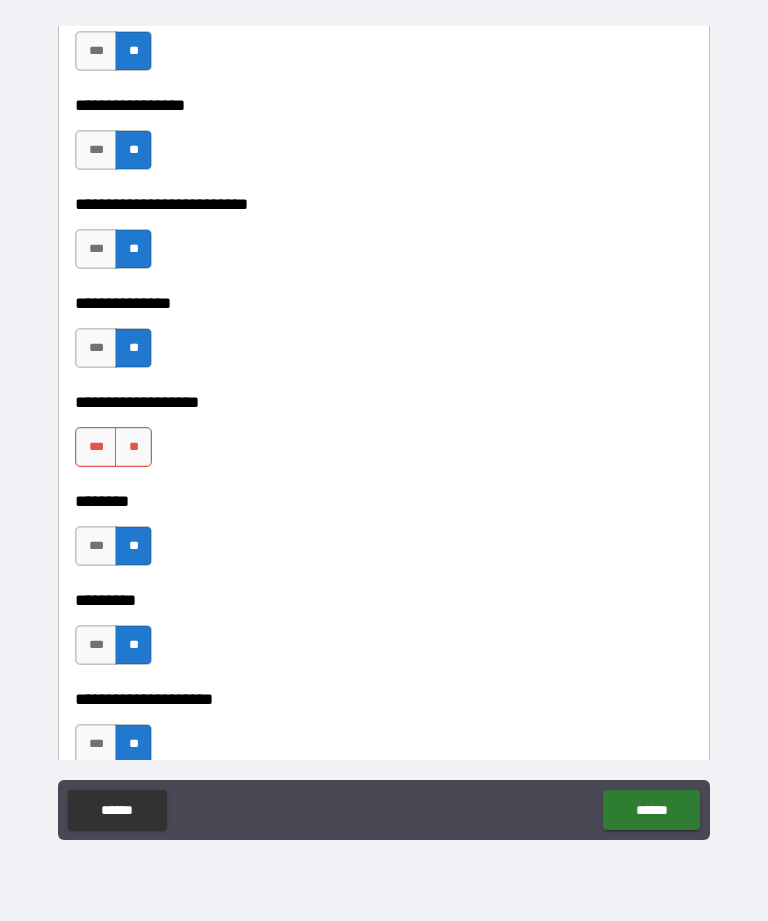 click on "**" at bounding box center (133, 447) 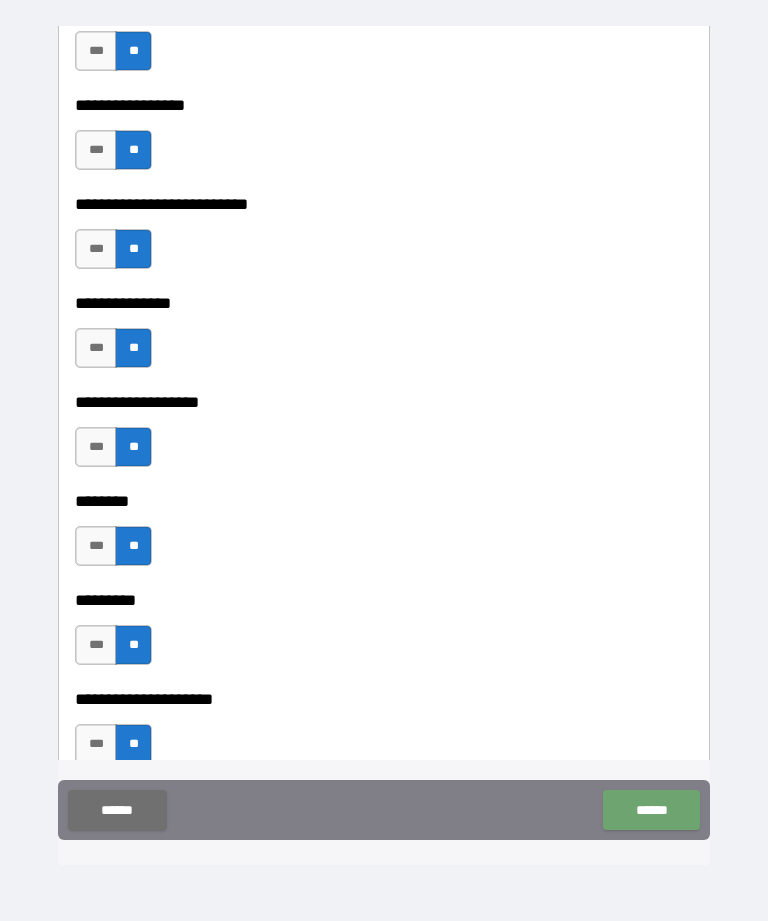 click on "******" at bounding box center [651, 810] 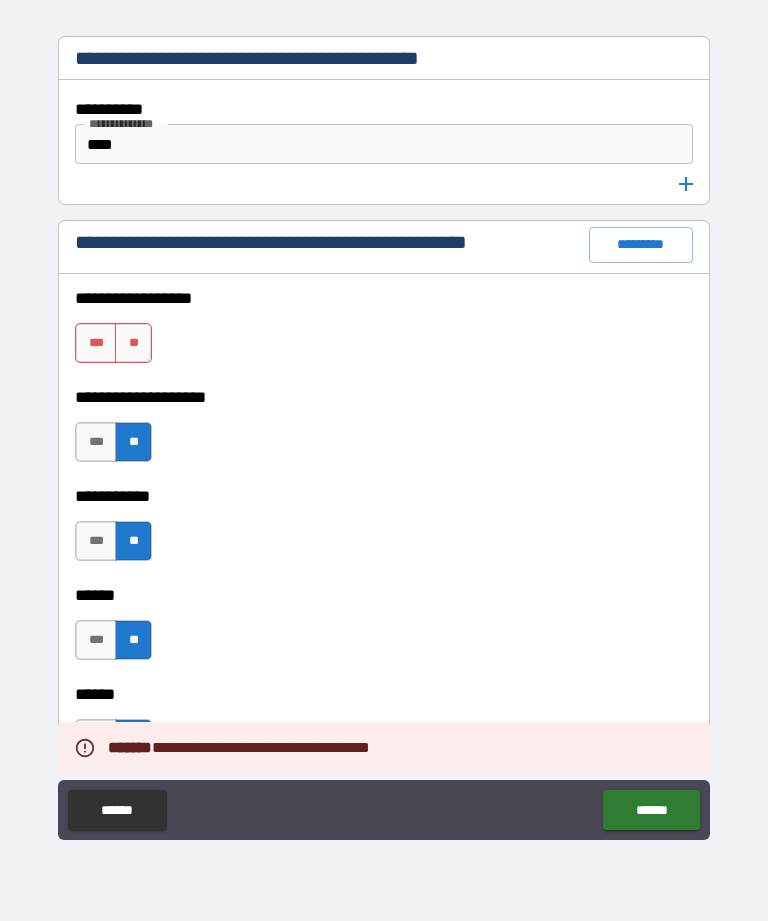 scroll, scrollTop: 3391, scrollLeft: 0, axis: vertical 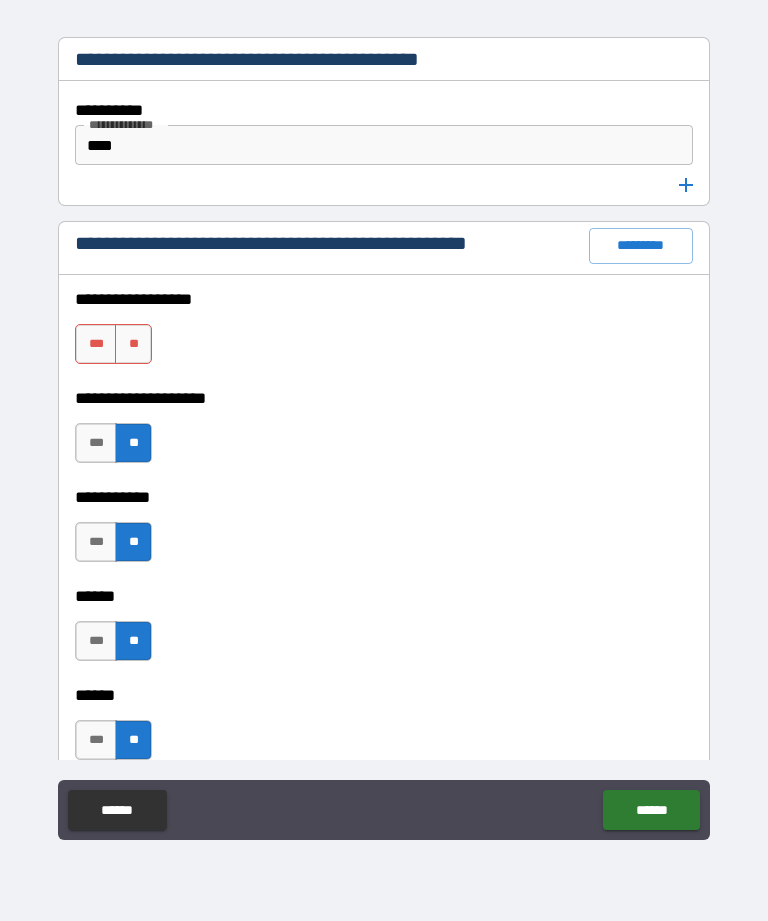 click on "**" at bounding box center (133, 344) 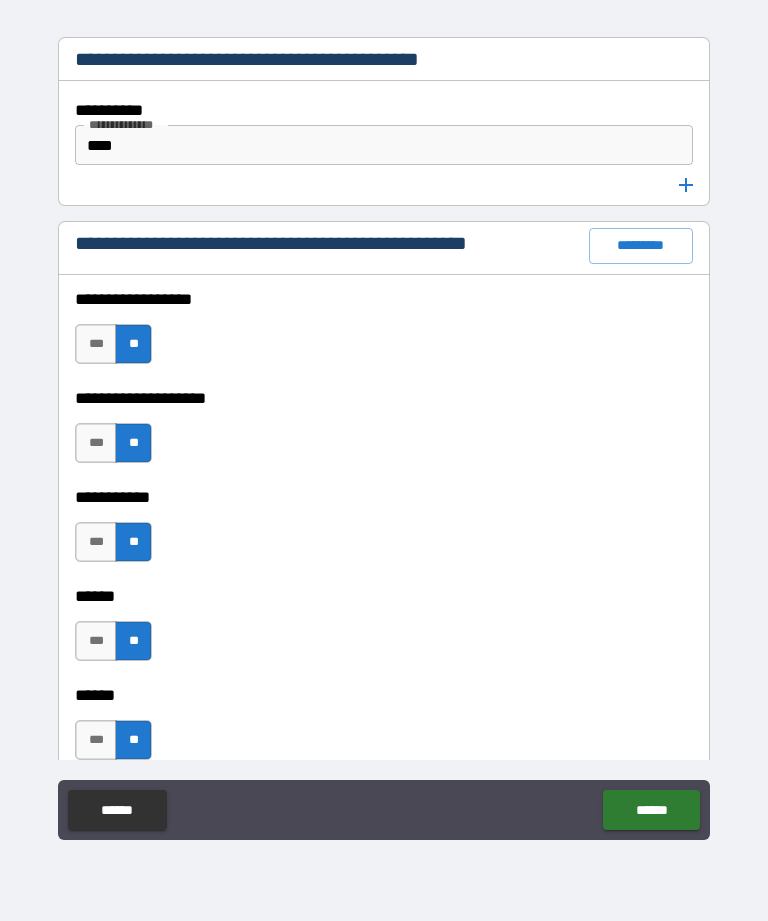click on "******" at bounding box center [651, 810] 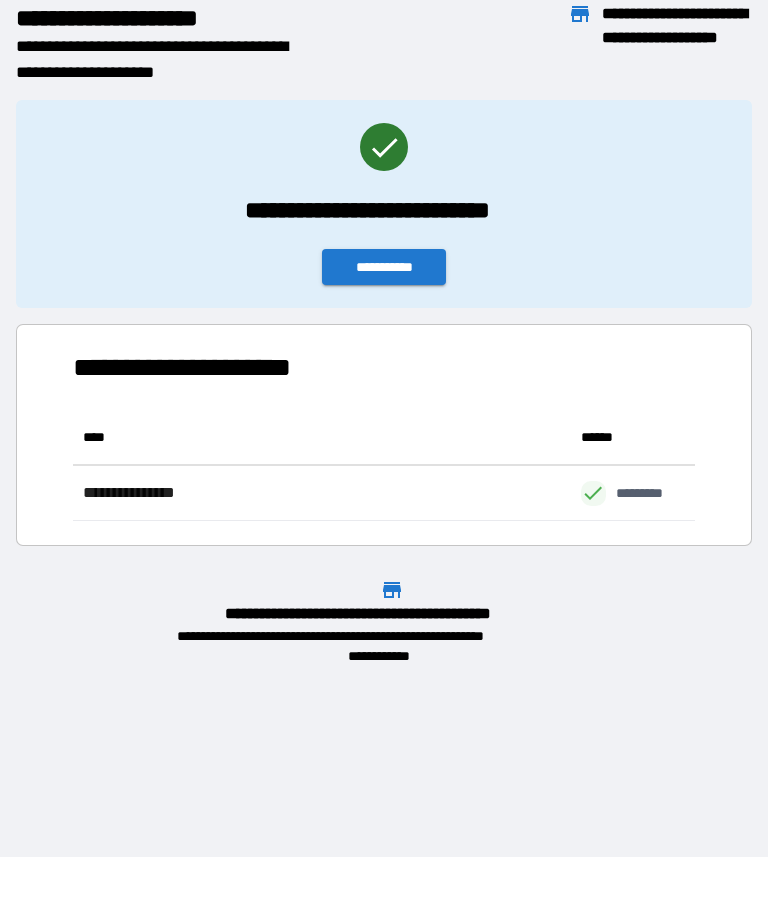 scroll, scrollTop: 111, scrollLeft: 622, axis: both 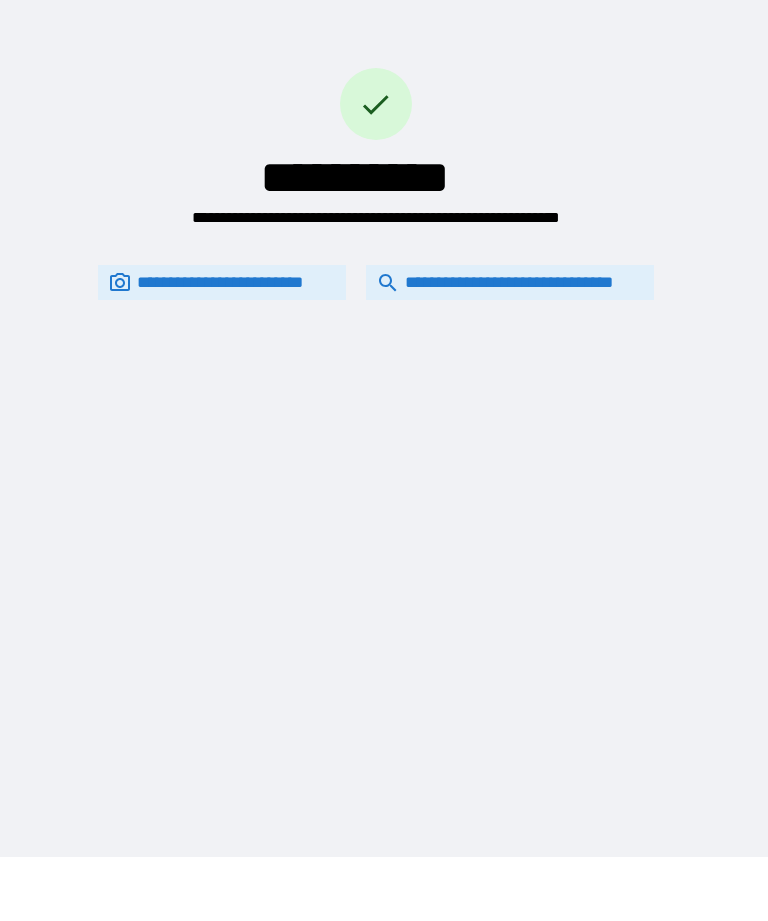 click on "**********" at bounding box center [376, 282] 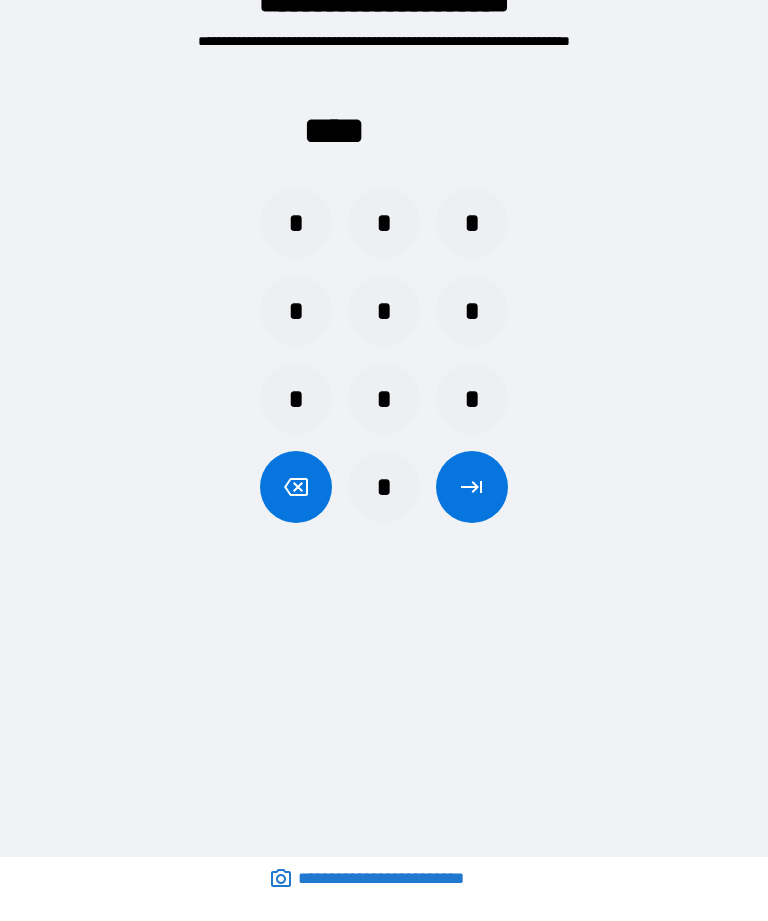click on "*" at bounding box center (472, 311) 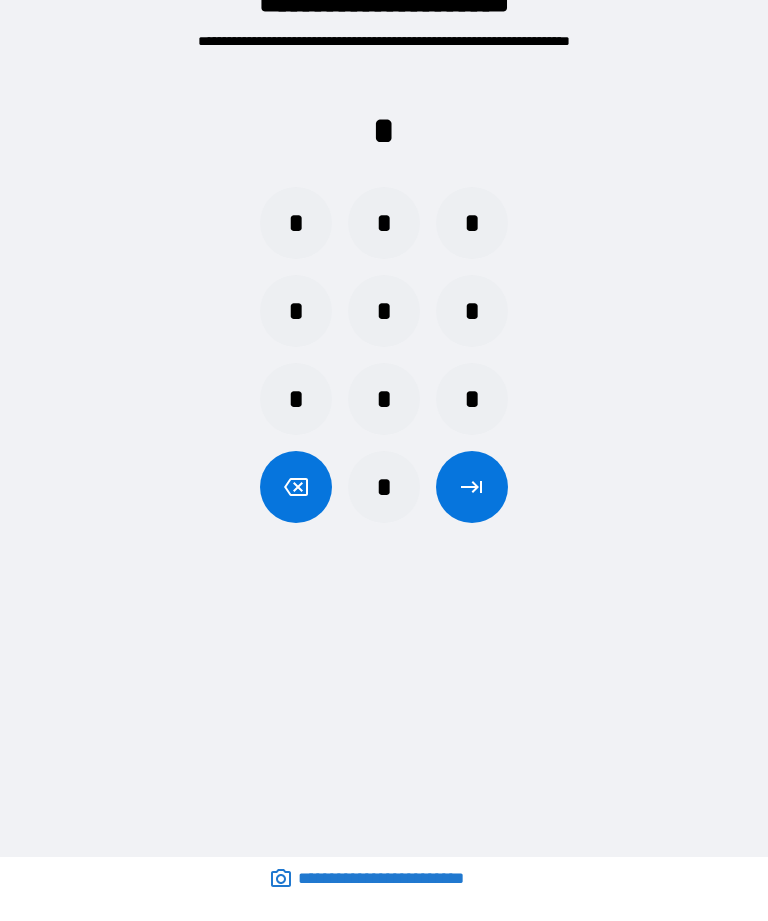 click on "*" at bounding box center (384, 487) 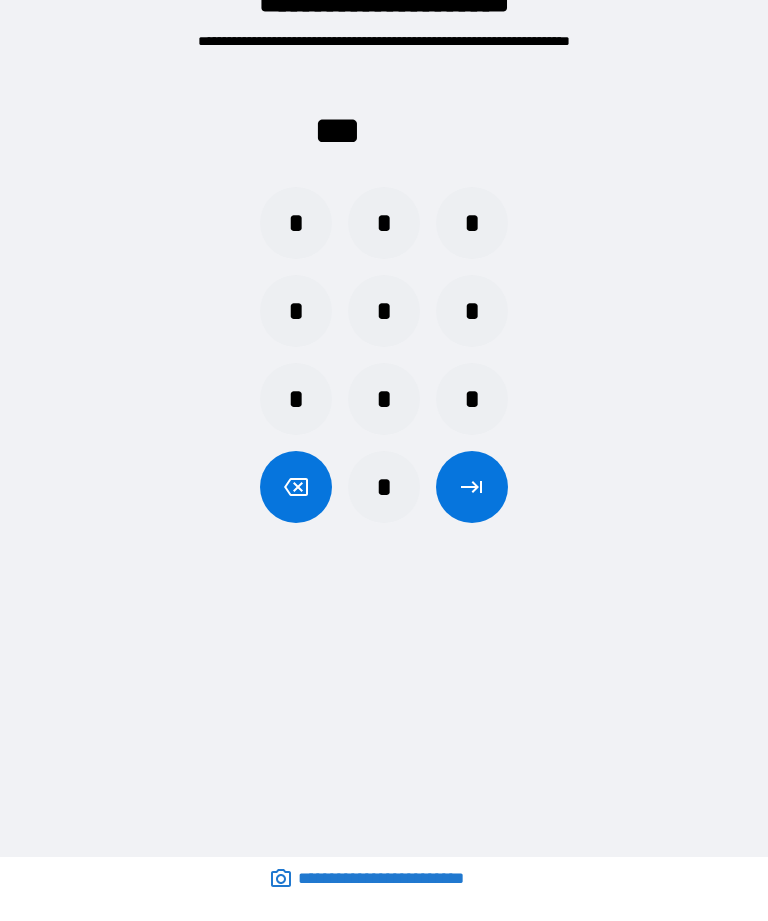 click on "*" at bounding box center [384, 487] 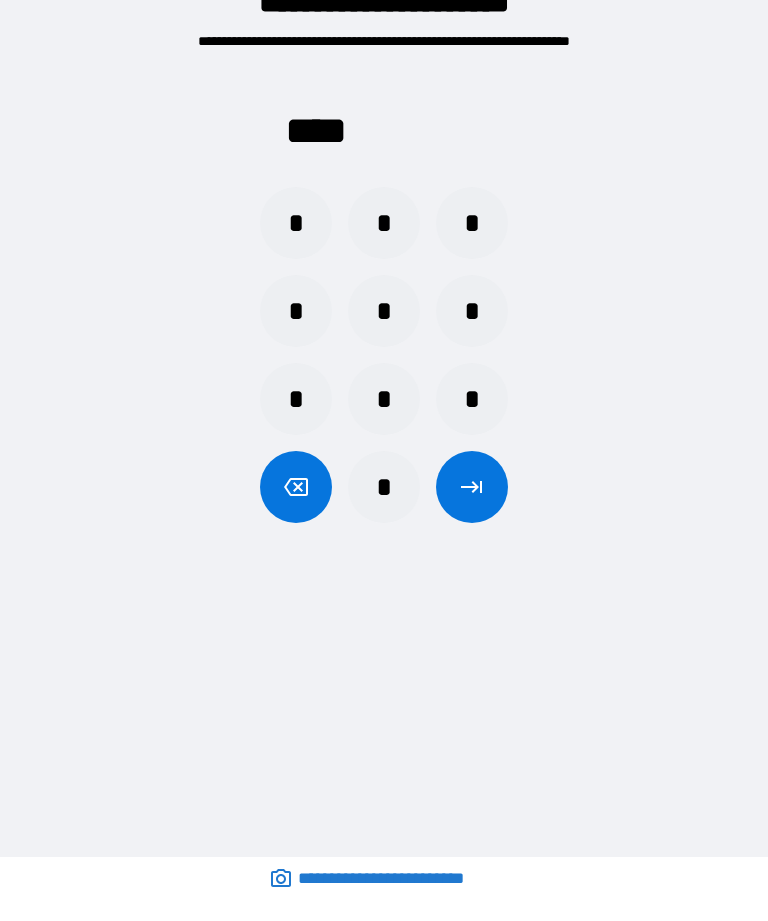 click 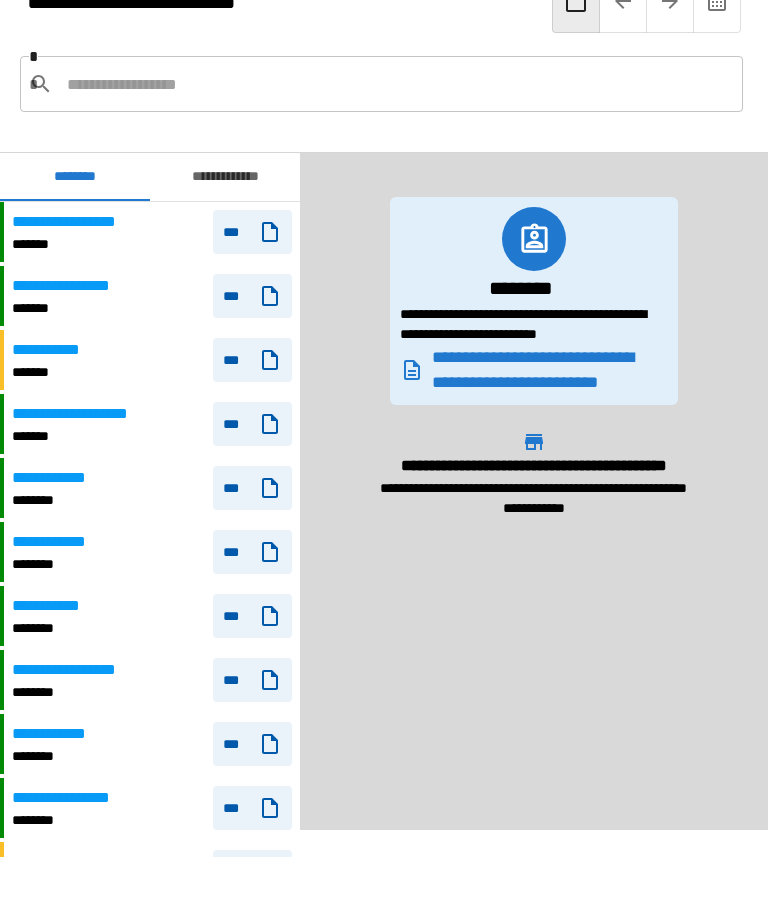 scroll, scrollTop: 0, scrollLeft: 0, axis: both 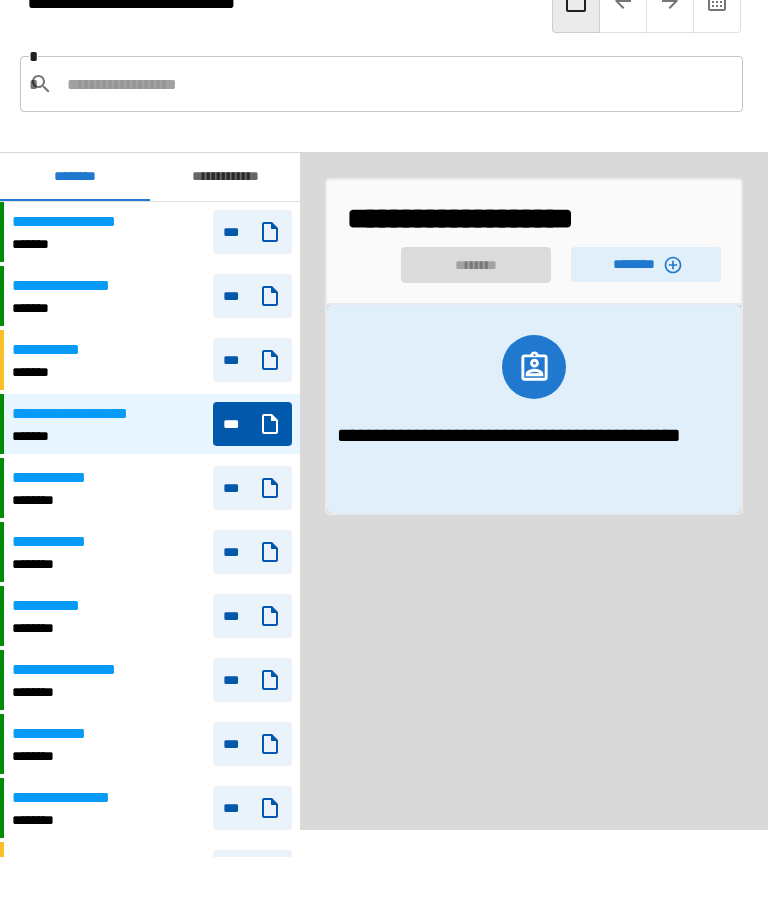 click on "********" at bounding box center [646, 264] 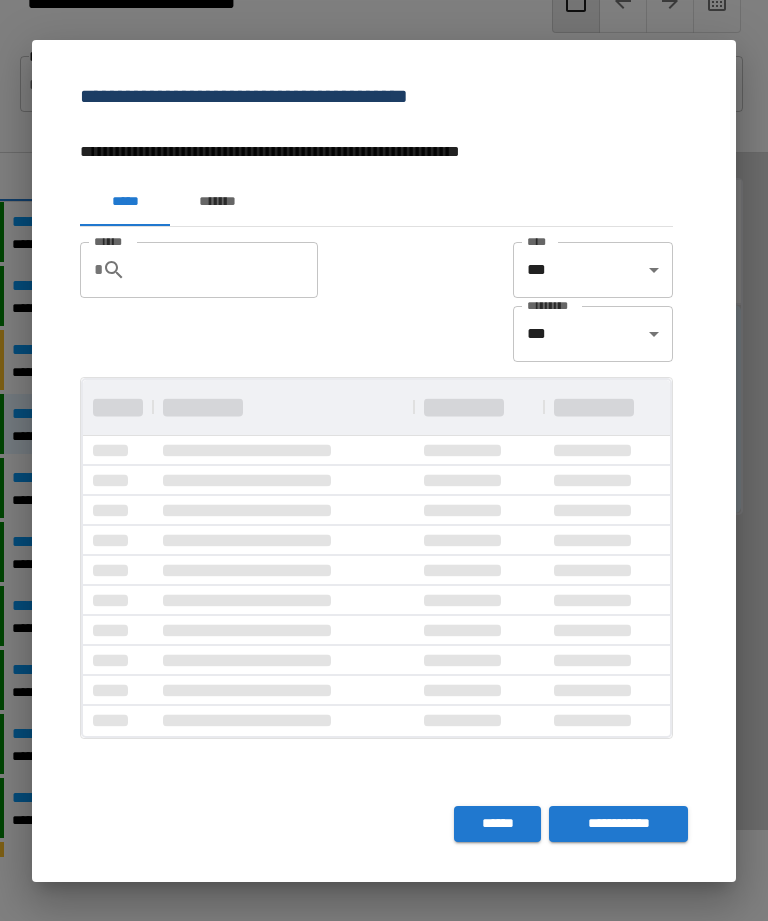 scroll, scrollTop: 1, scrollLeft: 1, axis: both 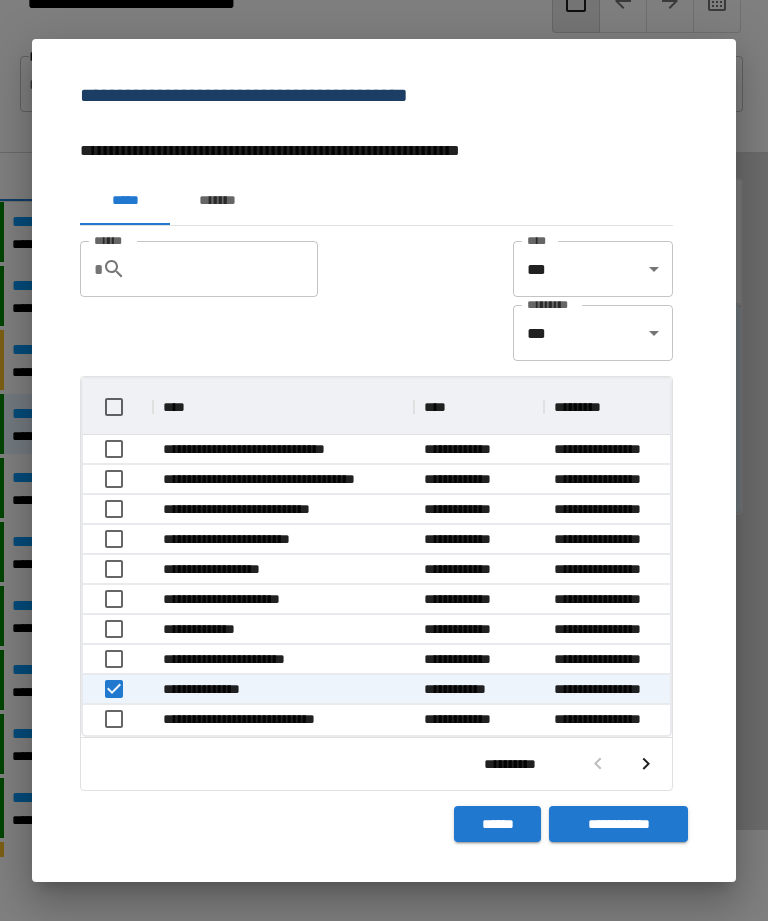 click on "**********" at bounding box center (618, 824) 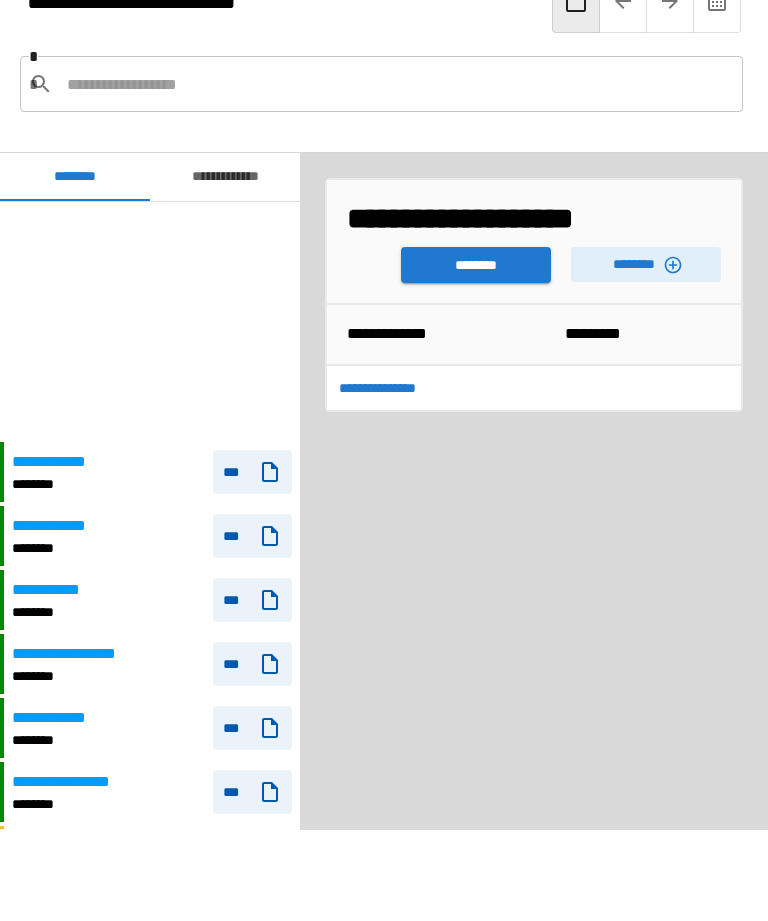scroll, scrollTop: 240, scrollLeft: 0, axis: vertical 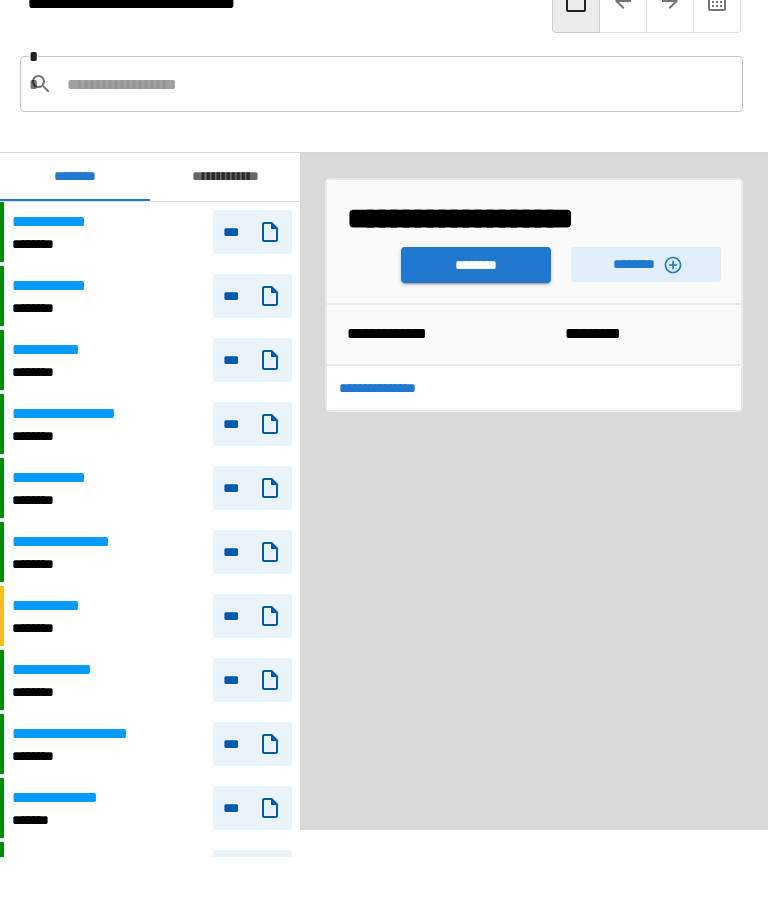 click on "******** ********" at bounding box center [534, 260] 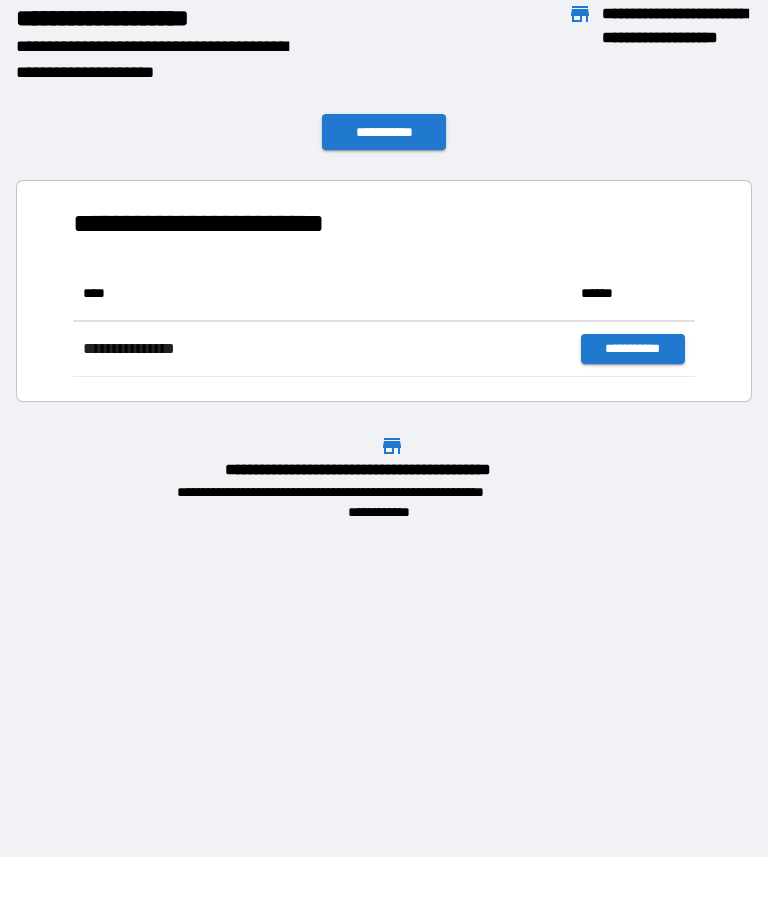 scroll, scrollTop: 111, scrollLeft: 622, axis: both 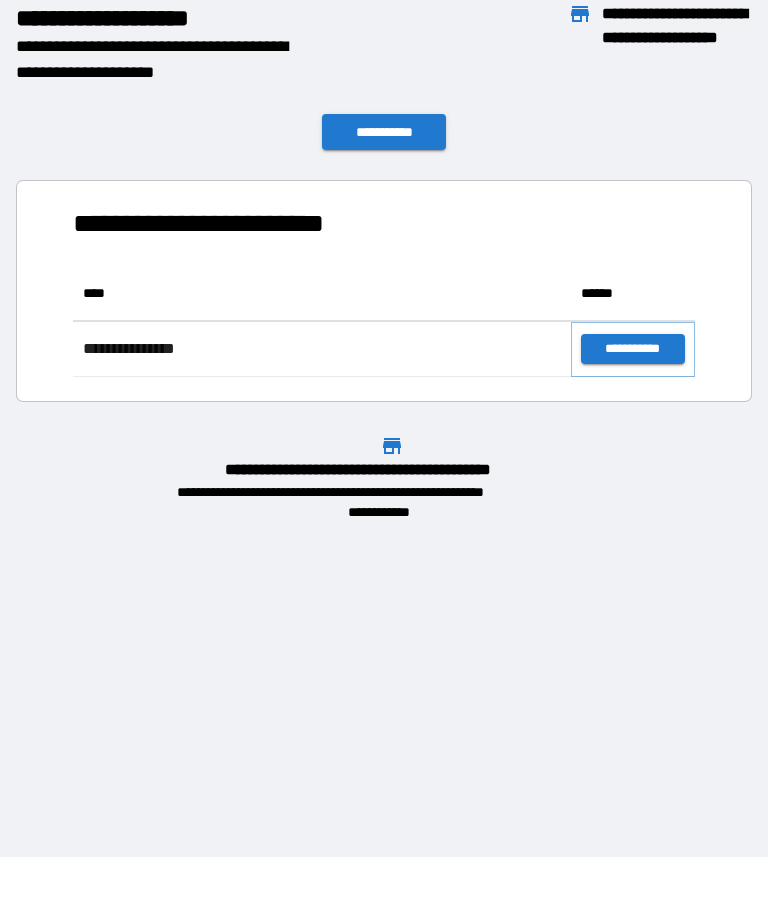 click on "**********" at bounding box center (633, 349) 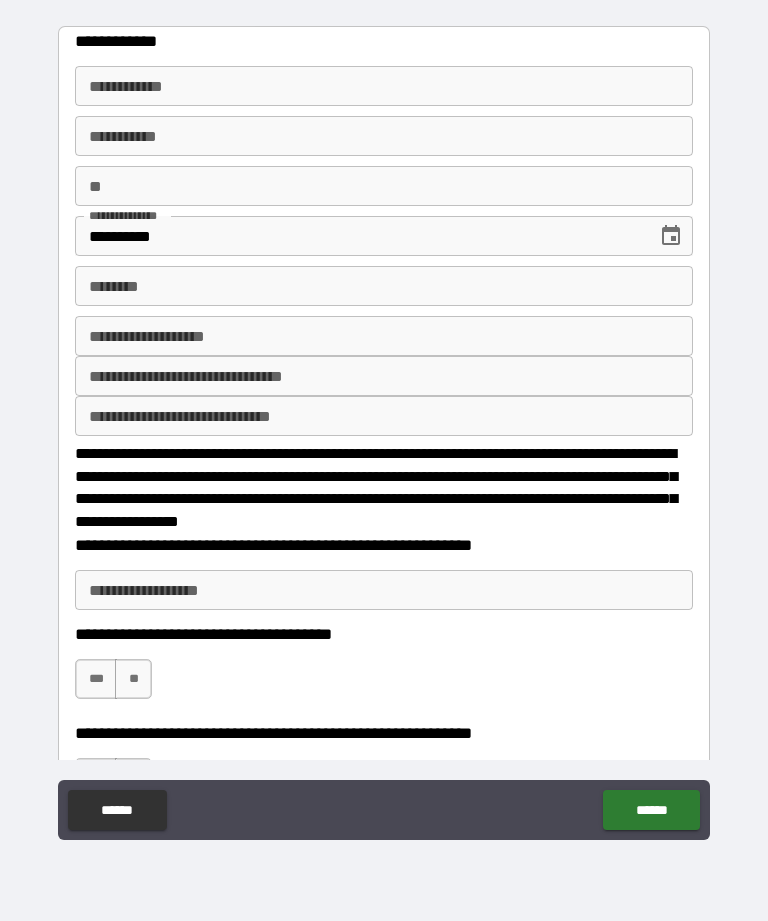 scroll, scrollTop: 0, scrollLeft: 0, axis: both 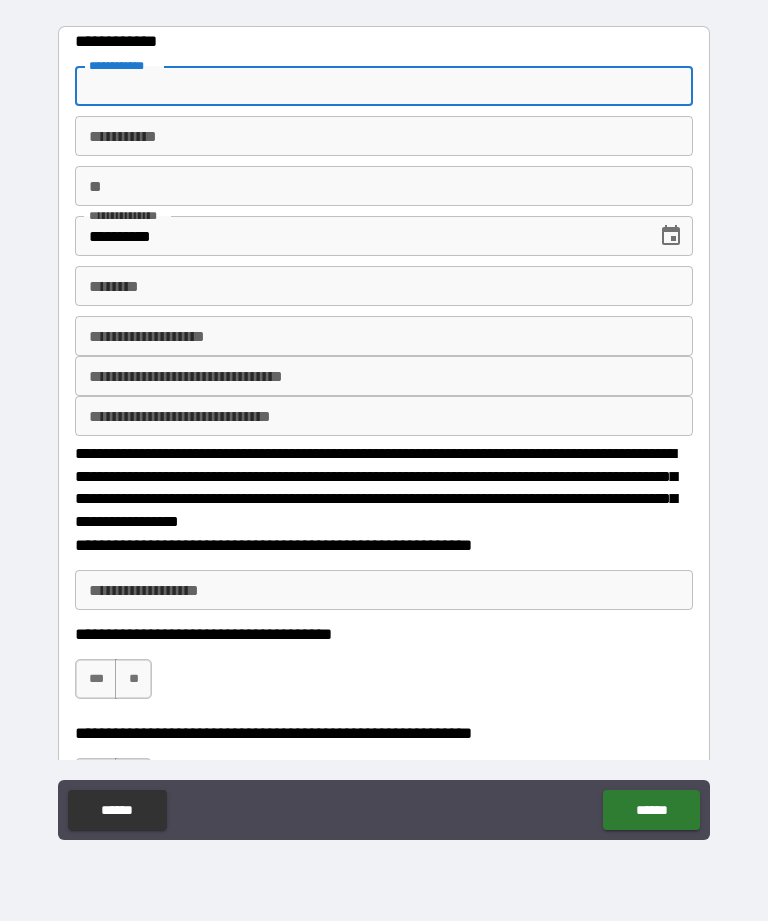 click on "**********" at bounding box center (384, 86) 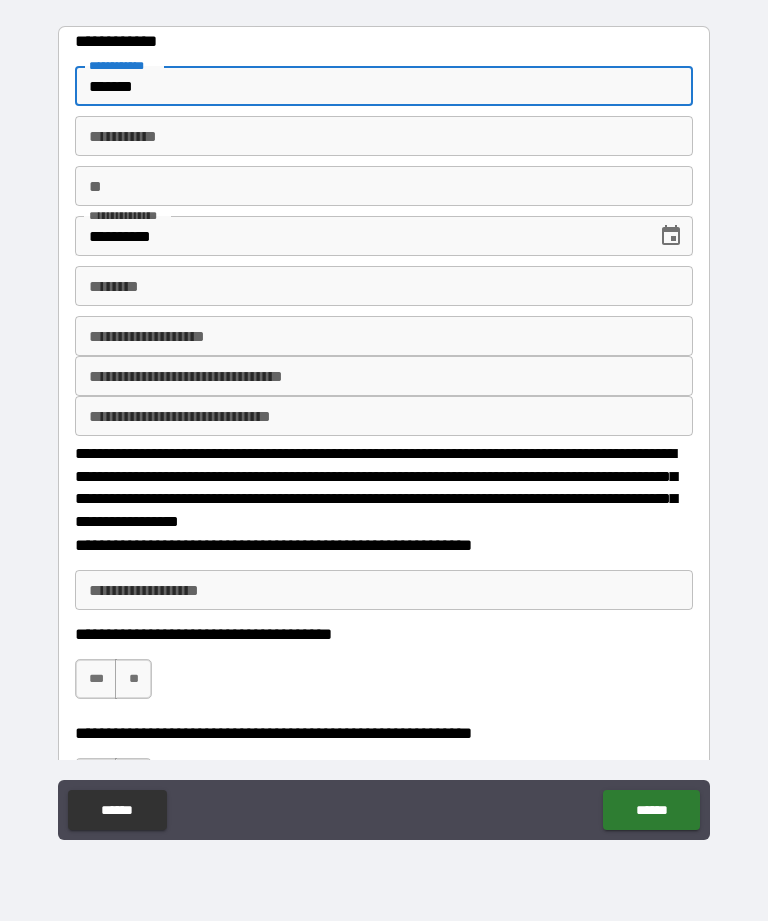 click on "*********   *" at bounding box center [384, 136] 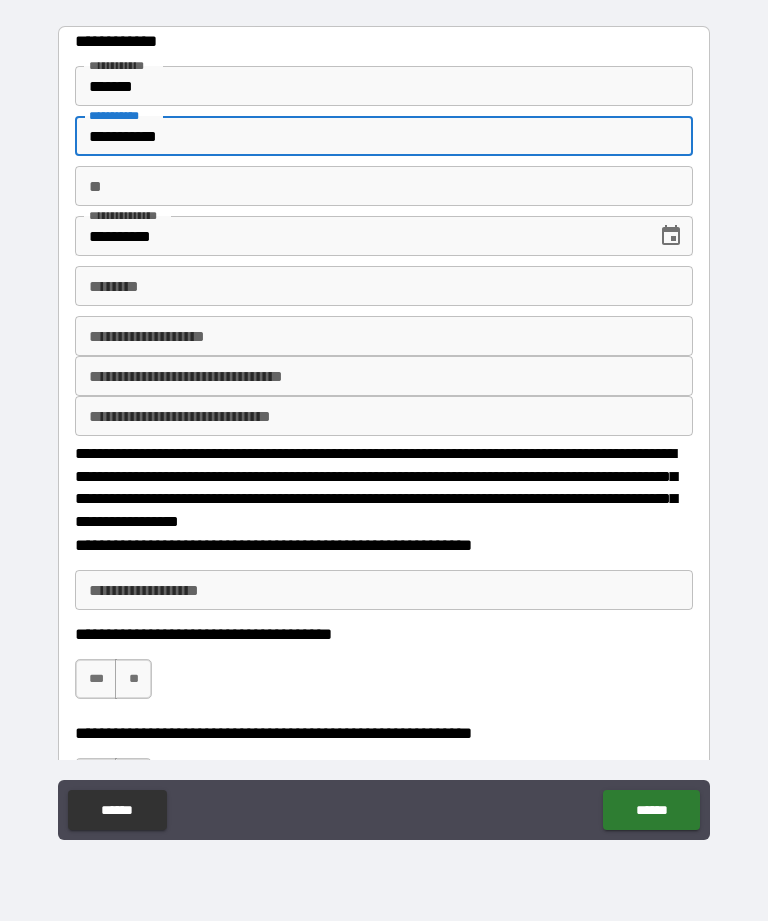 click on "******   *" at bounding box center [384, 286] 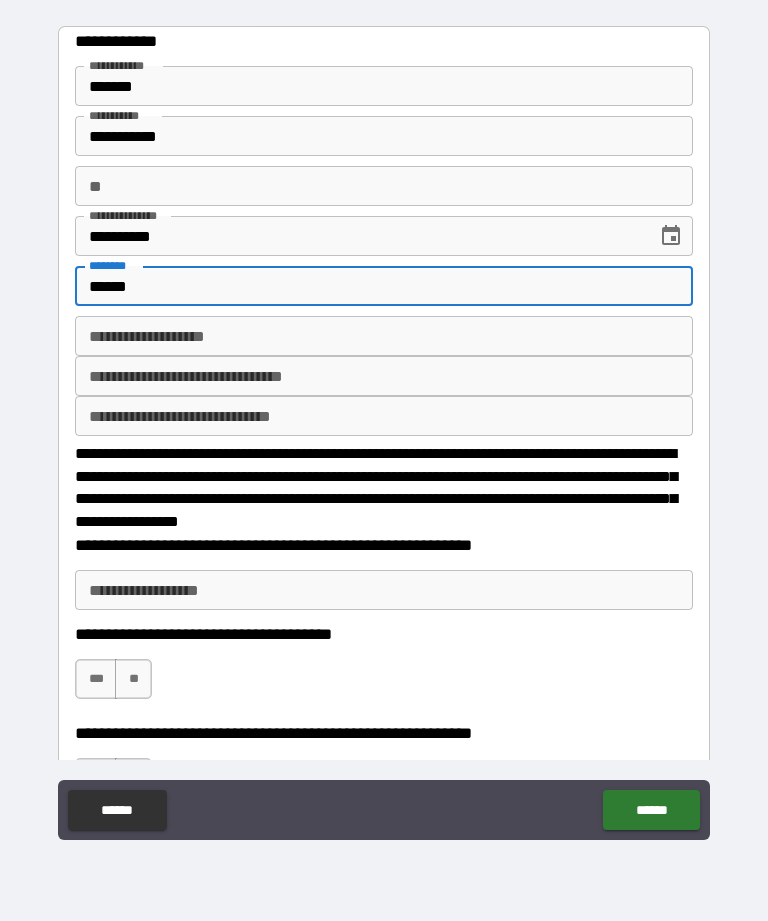 click on "**********" at bounding box center [384, 336] 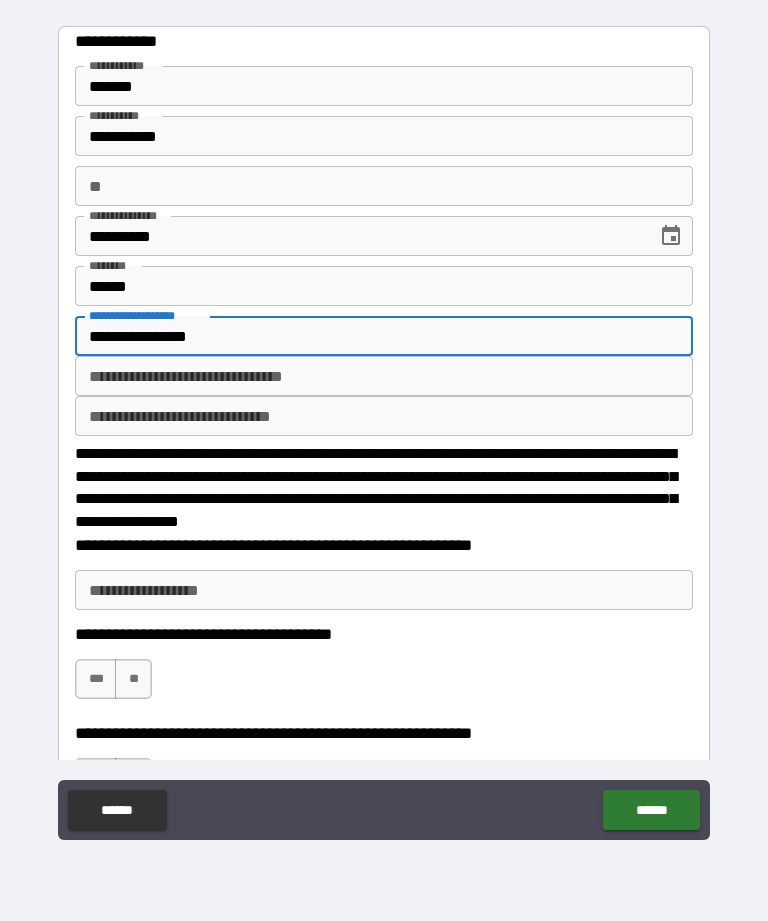 click on "**********" at bounding box center [384, 376] 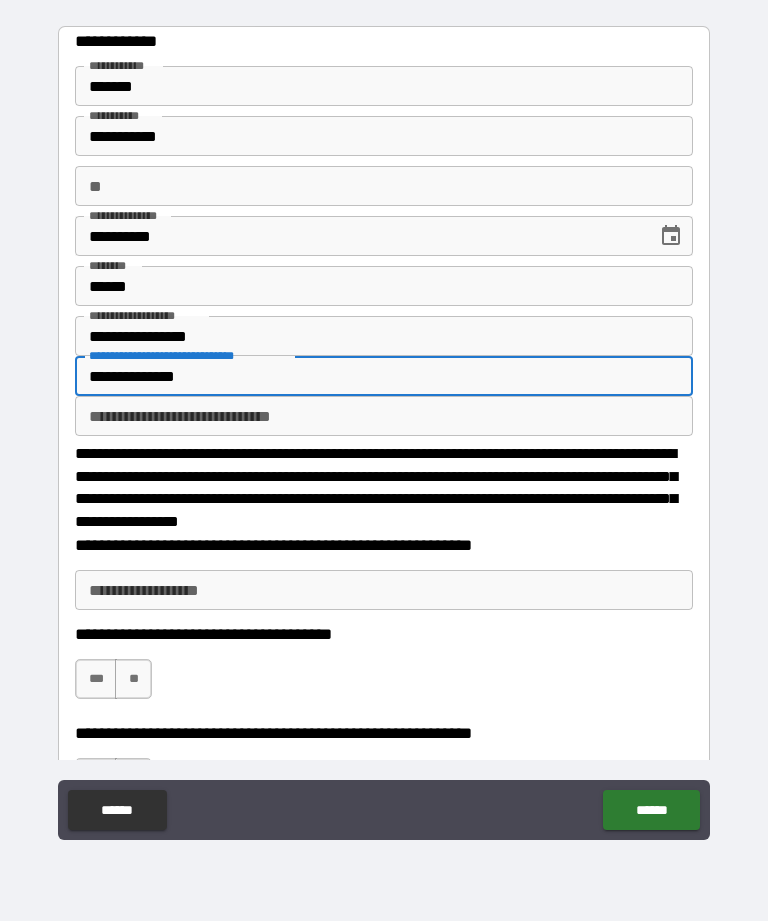 click on "**********" at bounding box center [384, 416] 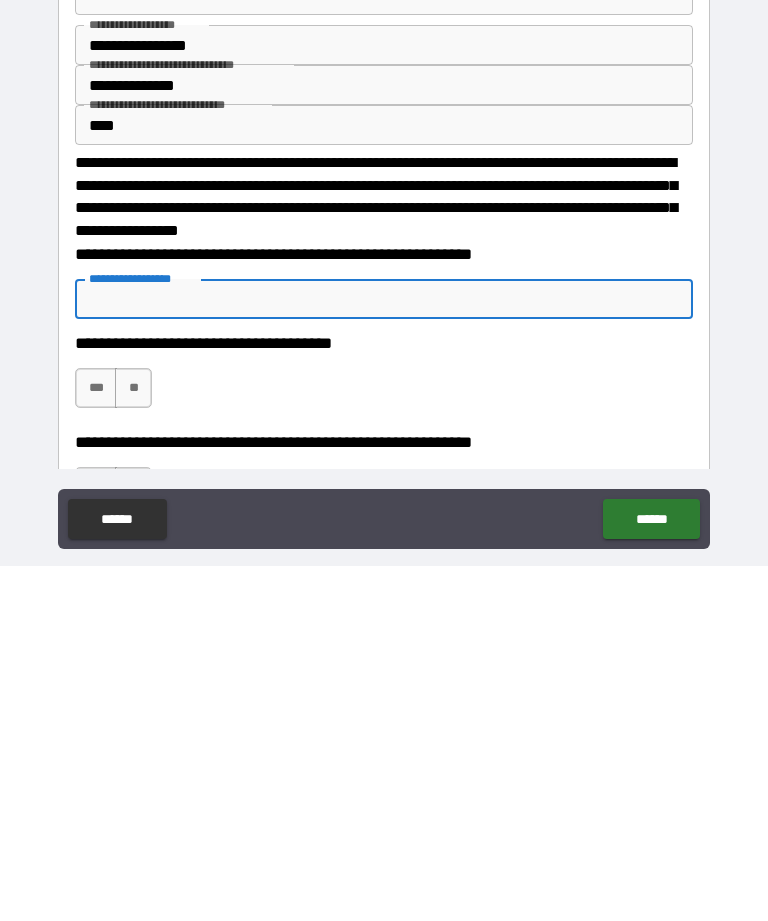 scroll, scrollTop: 64, scrollLeft: 0, axis: vertical 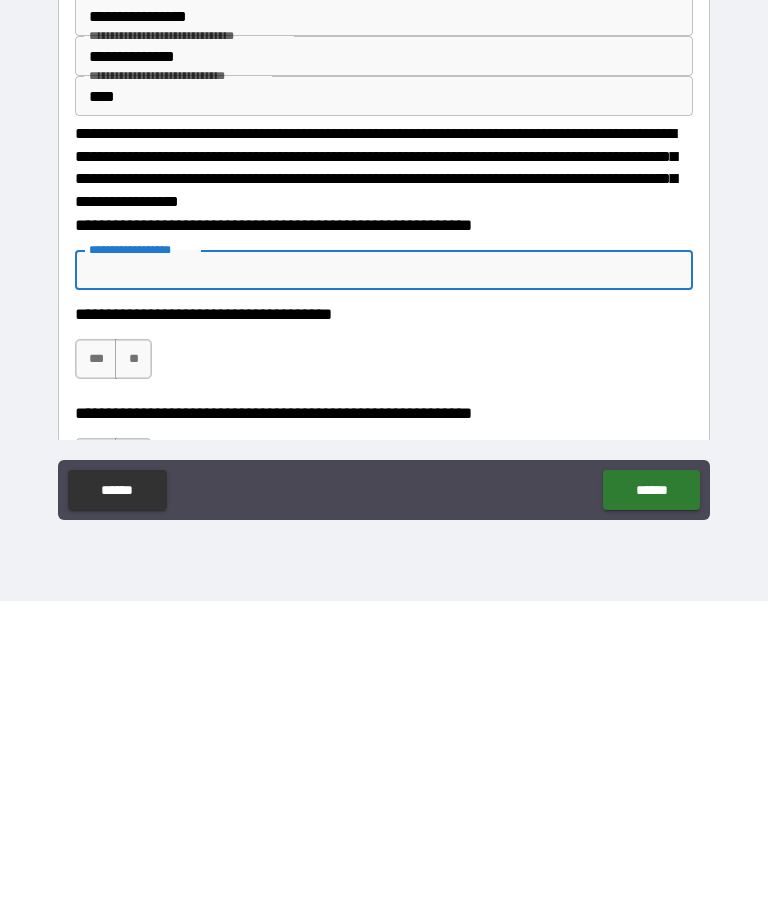 click on "****" at bounding box center [384, 416] 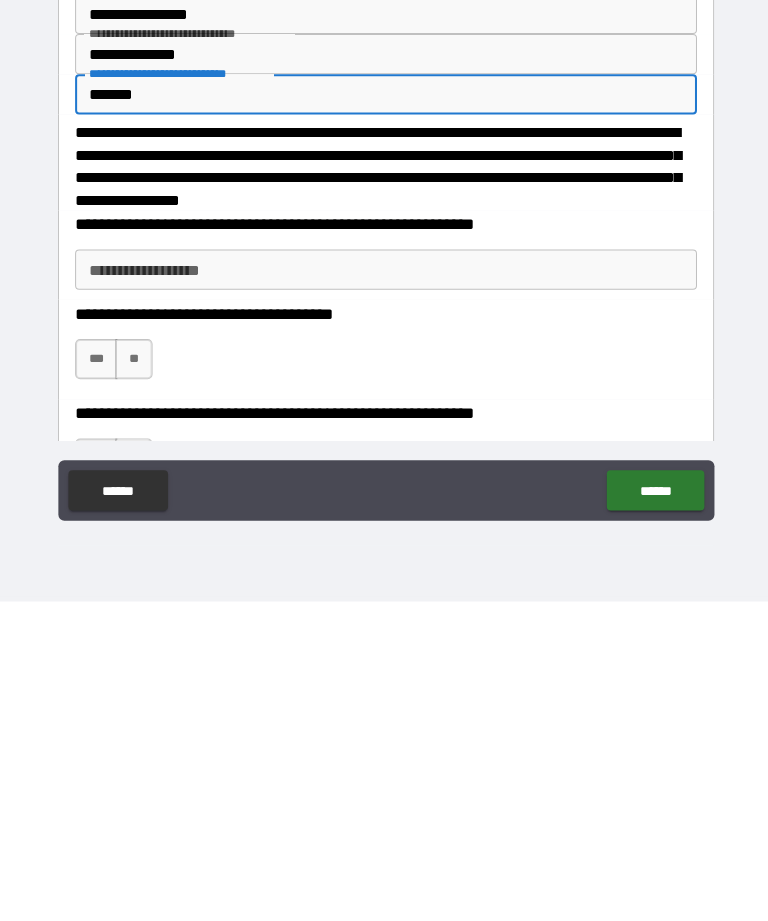 click on "**********" at bounding box center (384, 431) 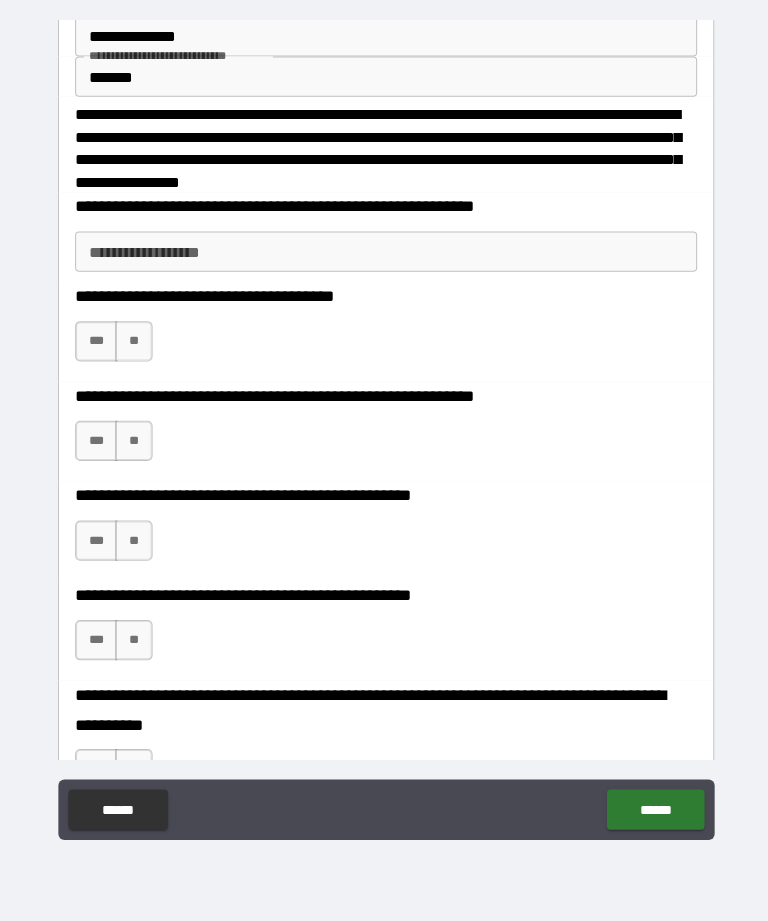 scroll, scrollTop: 335, scrollLeft: 0, axis: vertical 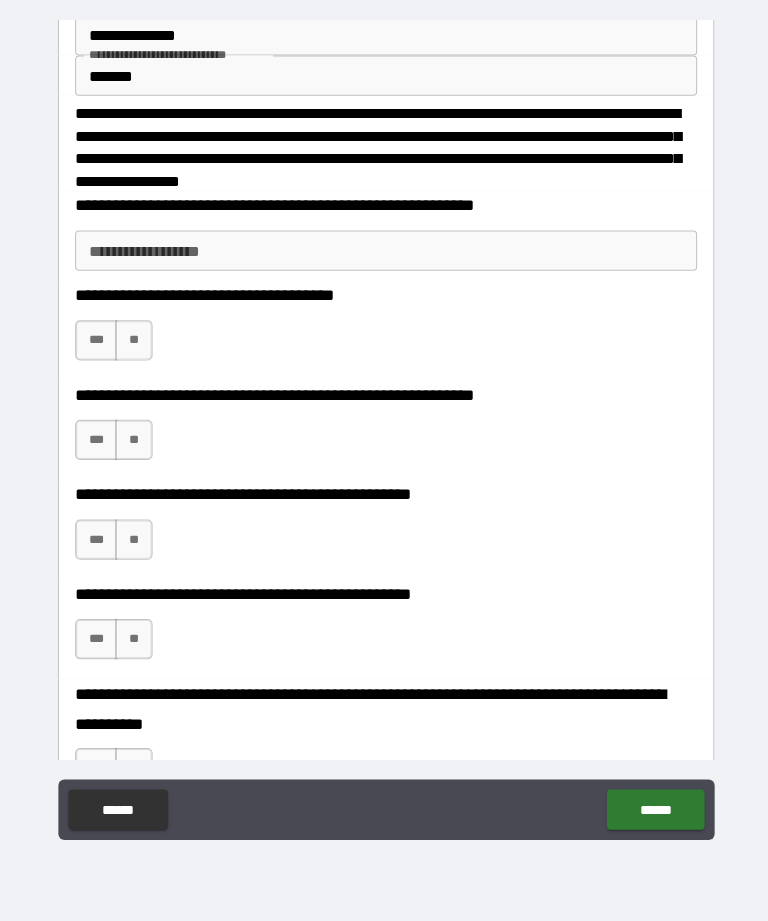 click on "***" at bounding box center [96, 344] 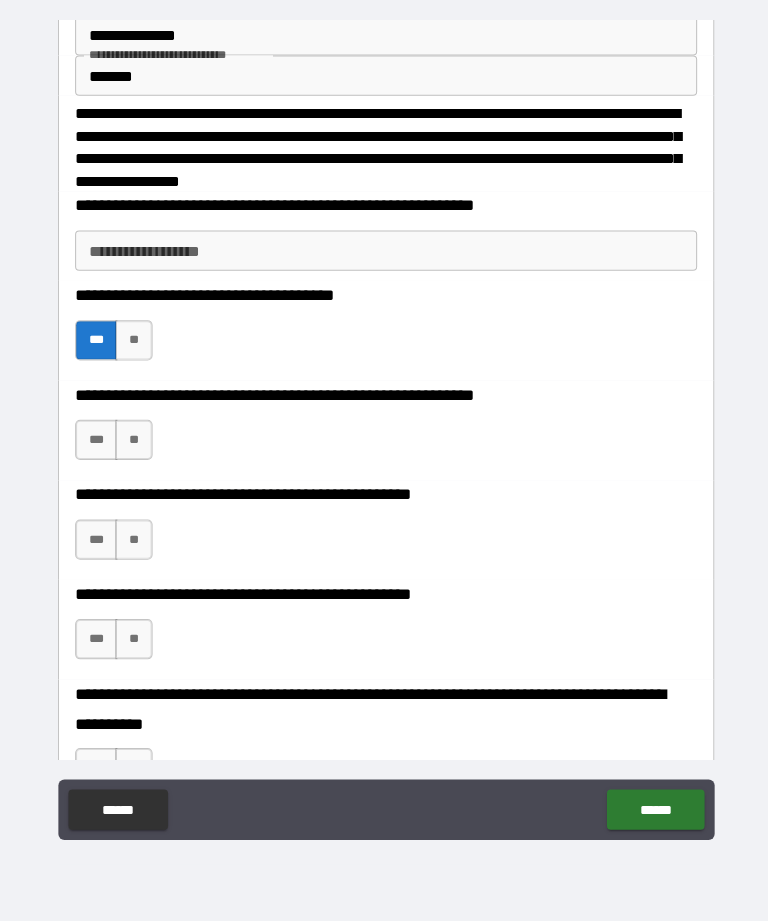 click on "***" at bounding box center (96, 443) 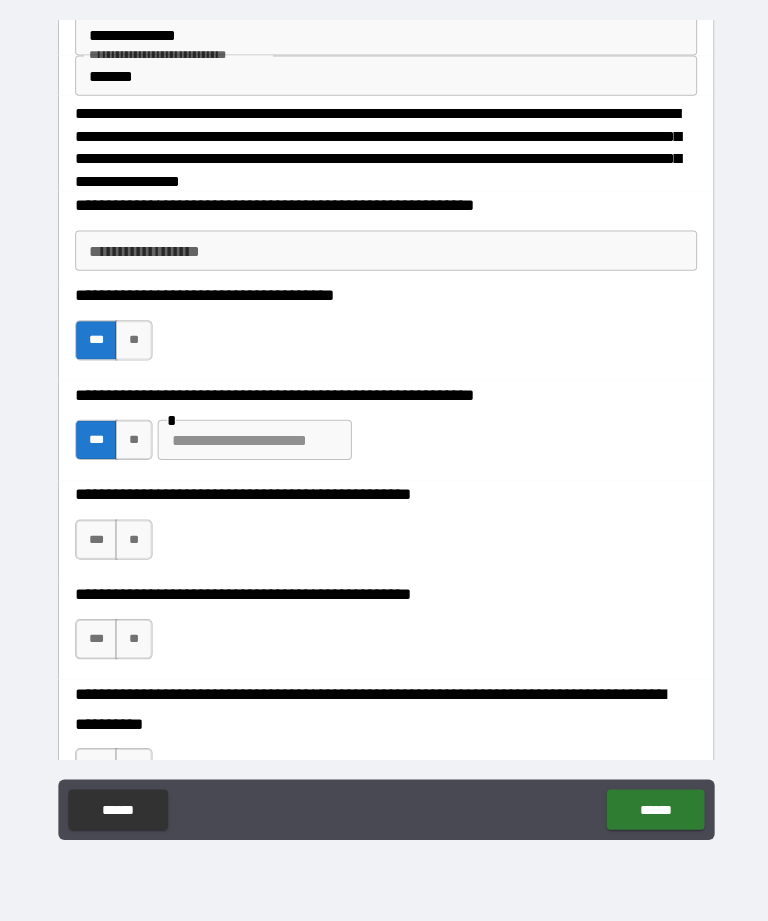 click on "**" at bounding box center [133, 542] 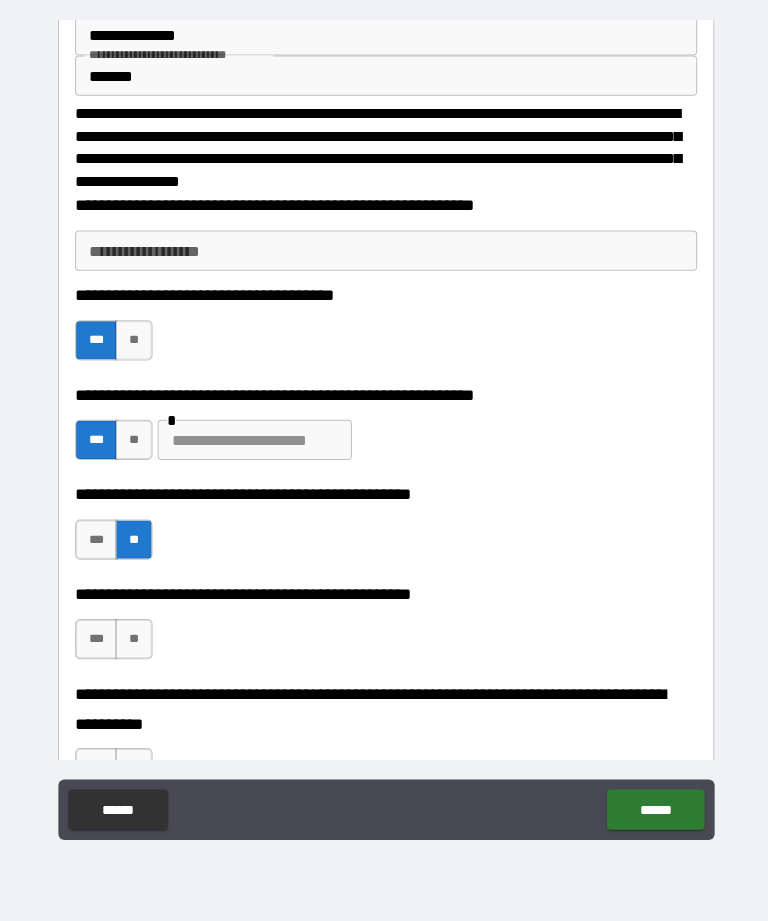 click on "**" at bounding box center [133, 641] 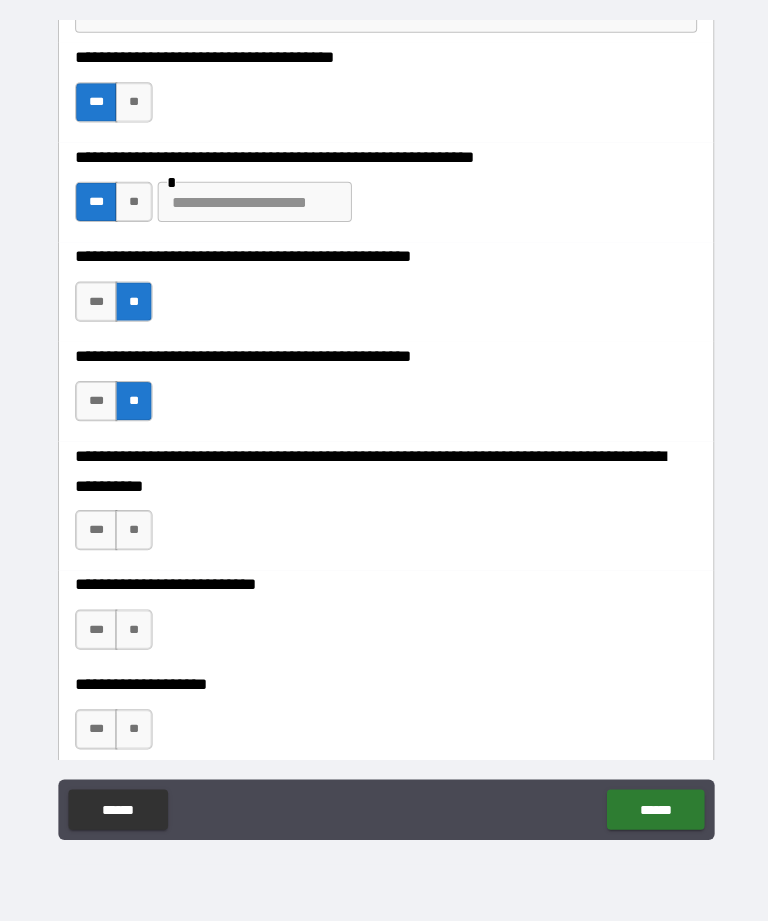scroll, scrollTop: 576, scrollLeft: 0, axis: vertical 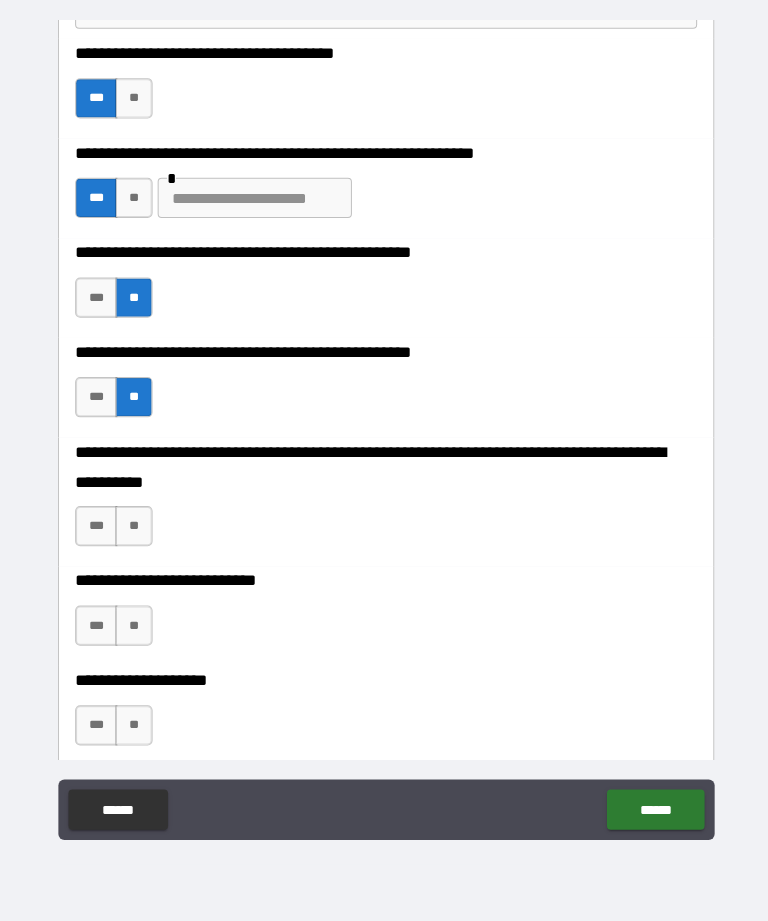 click on "**" at bounding box center (133, 528) 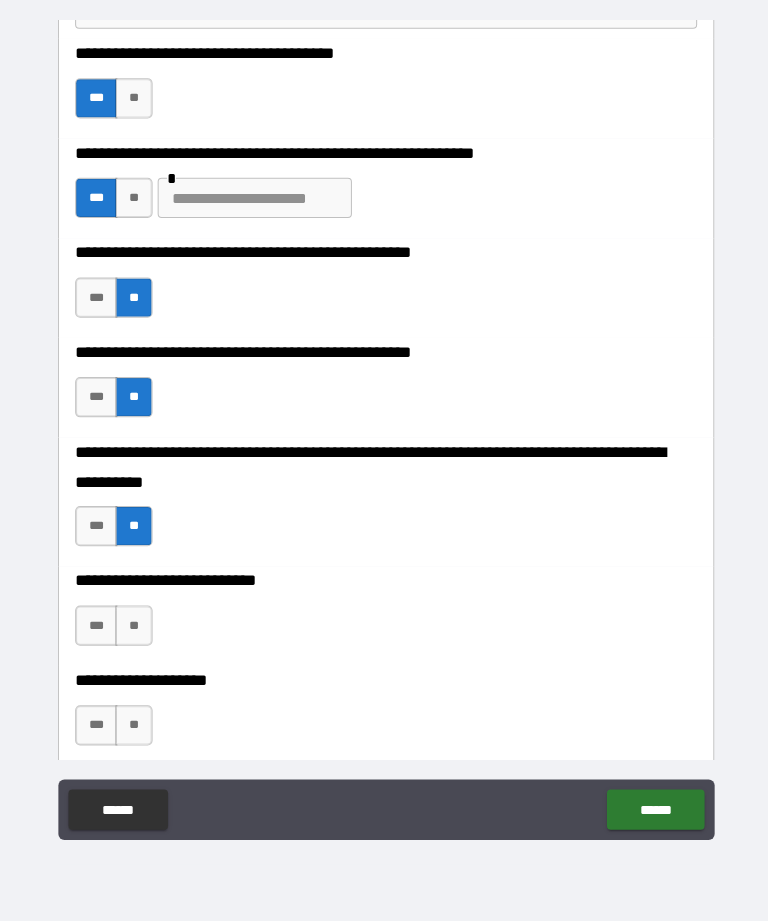 click on "**" at bounding box center [133, 627] 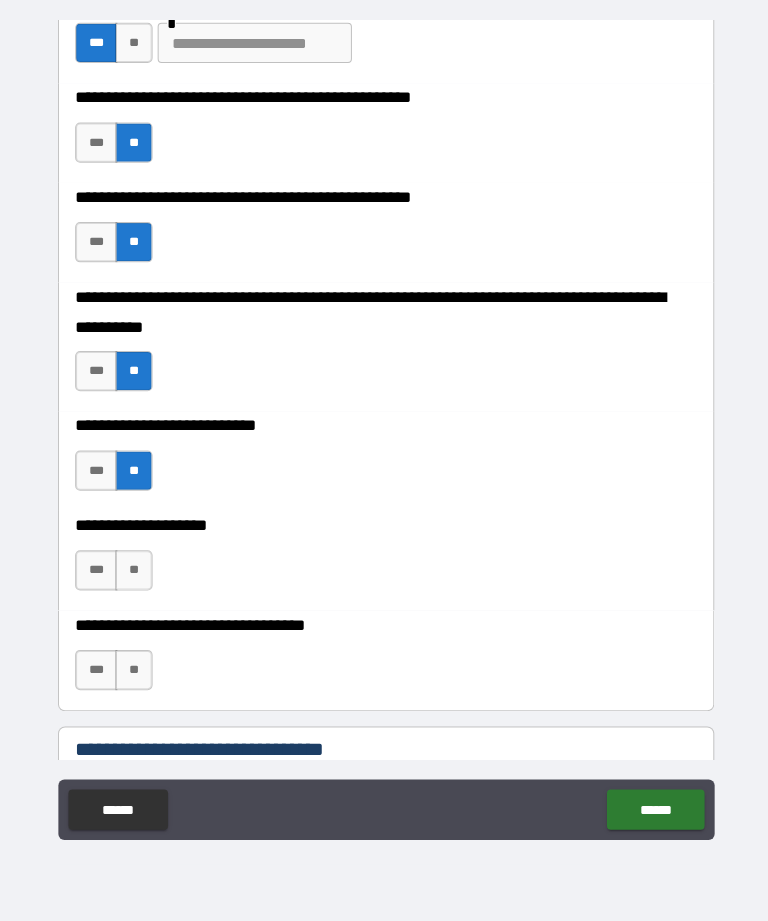 scroll, scrollTop: 730, scrollLeft: 0, axis: vertical 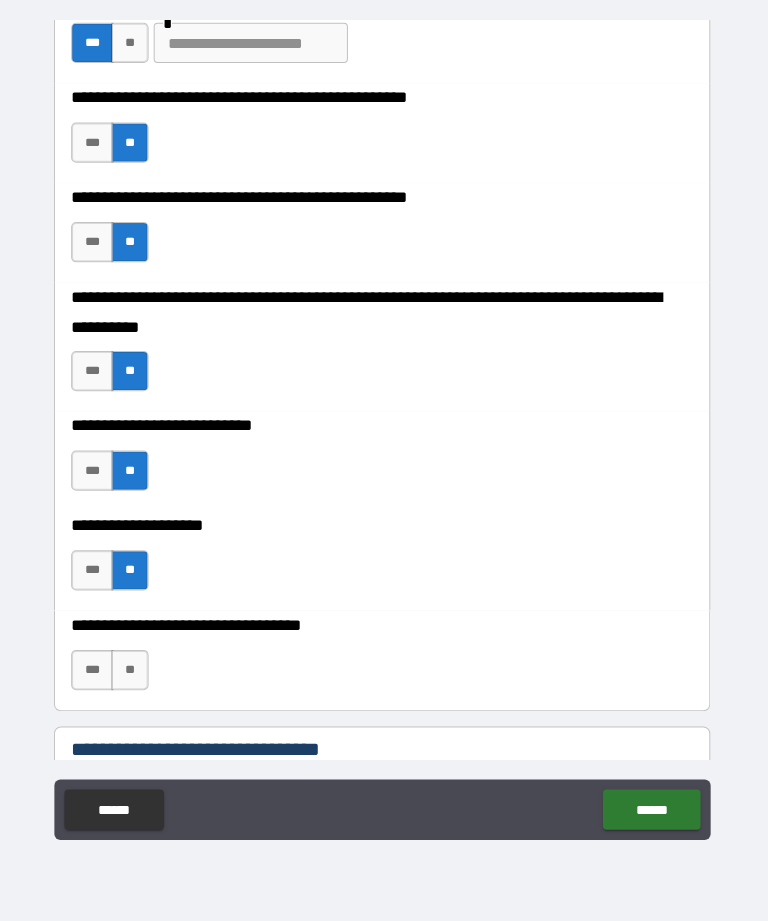 click on "**" at bounding box center [133, 671] 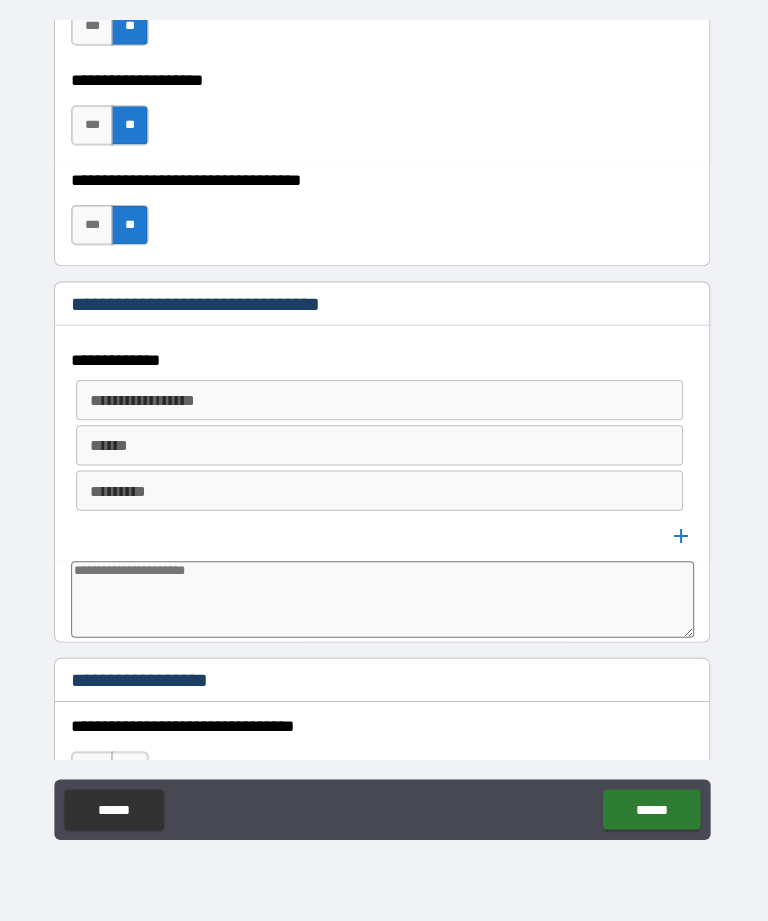 scroll, scrollTop: 1174, scrollLeft: 0, axis: vertical 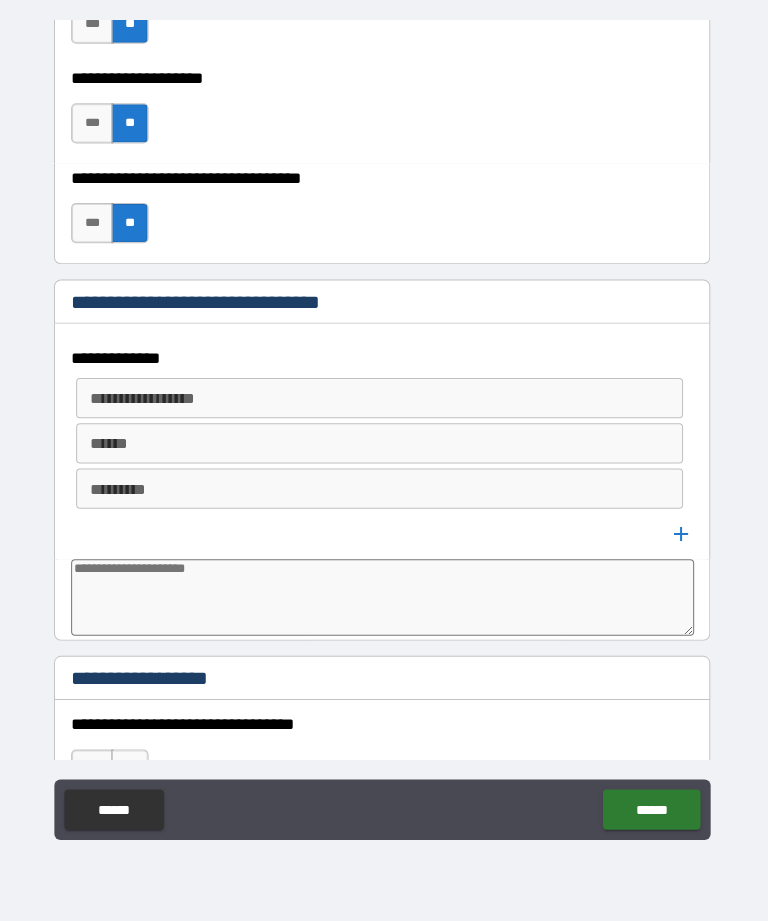 click on "**********" at bounding box center [381, 401] 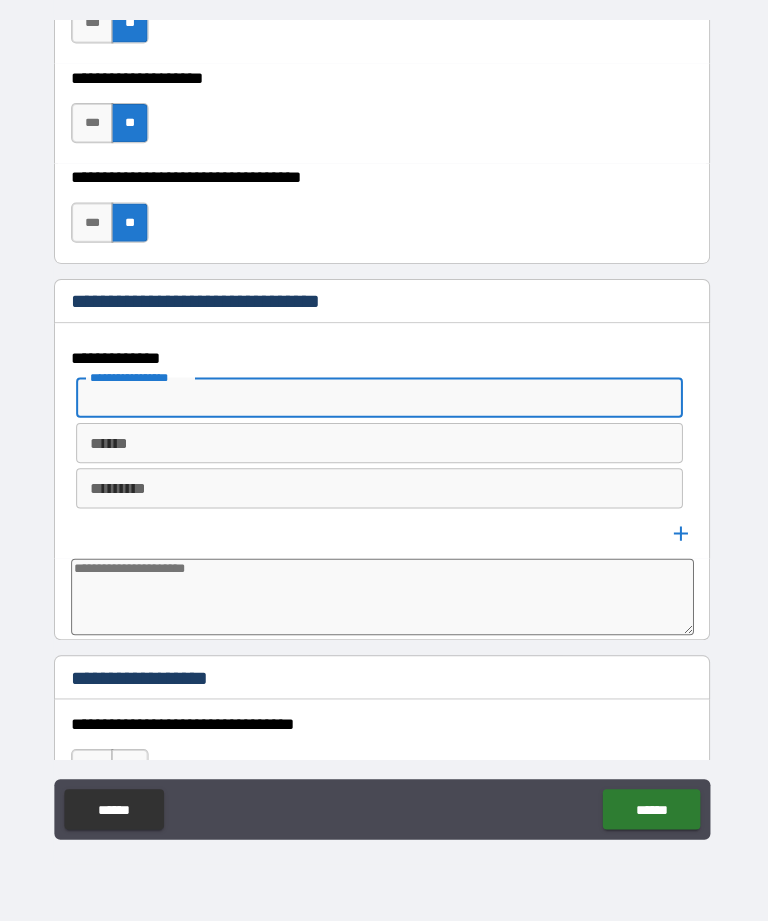 click 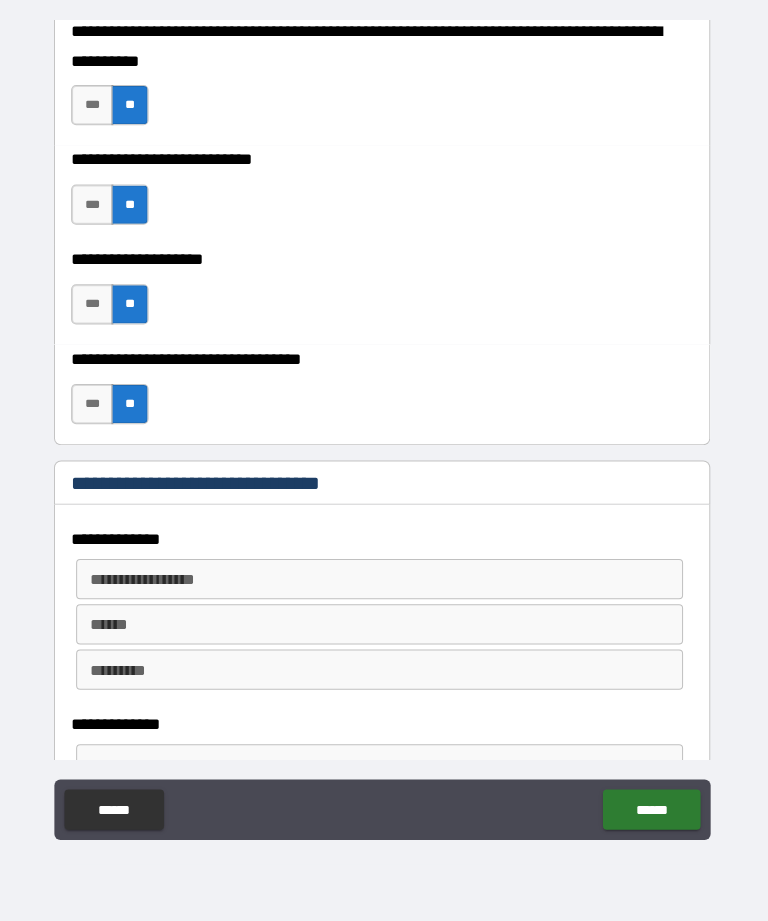 scroll, scrollTop: 992, scrollLeft: 0, axis: vertical 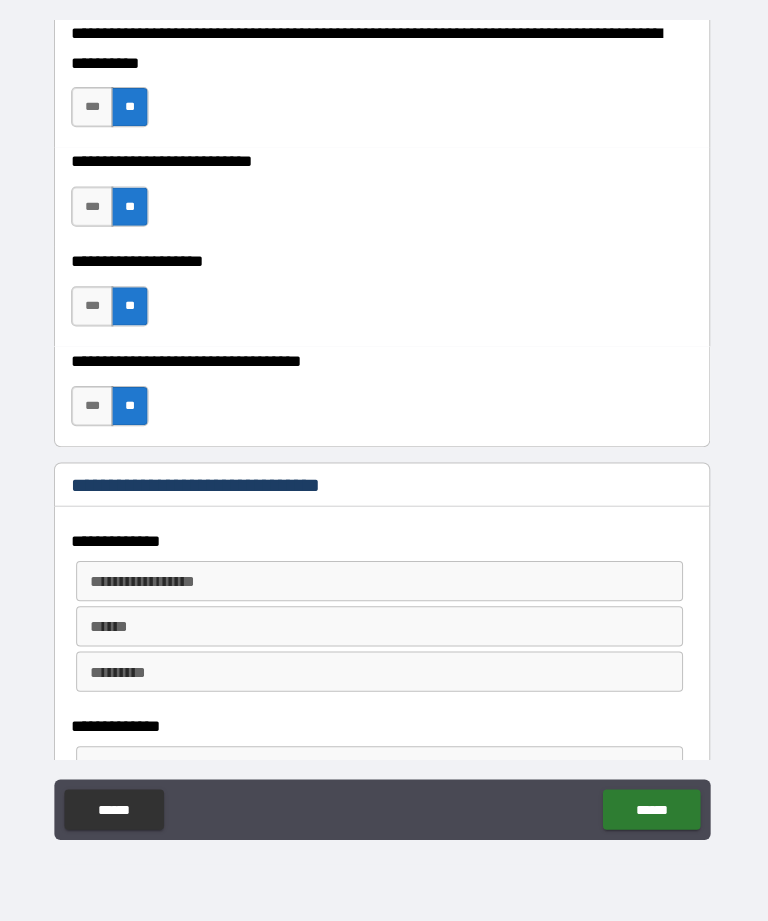 click on "**********" at bounding box center (380, 583) 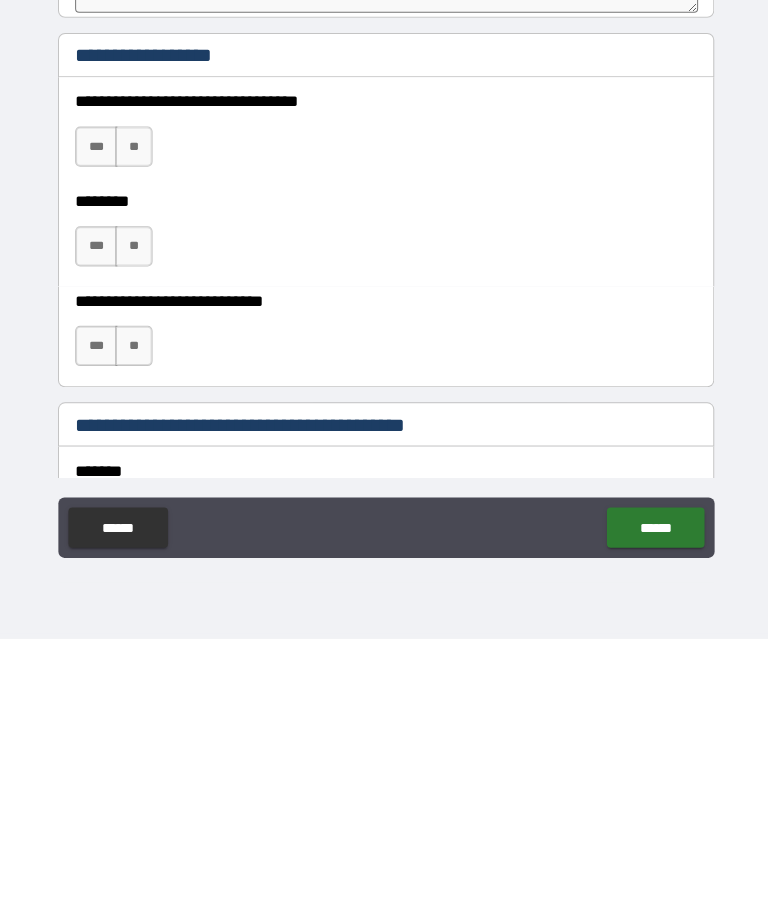 scroll, scrollTop: 1698, scrollLeft: 0, axis: vertical 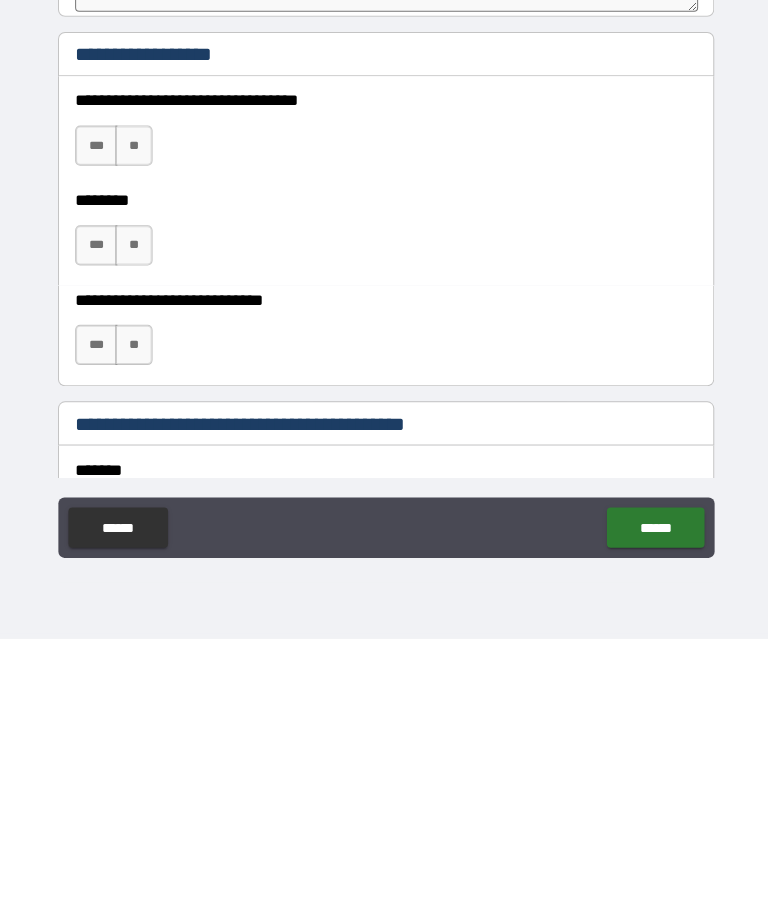 click on "**********" at bounding box center [384, 470] 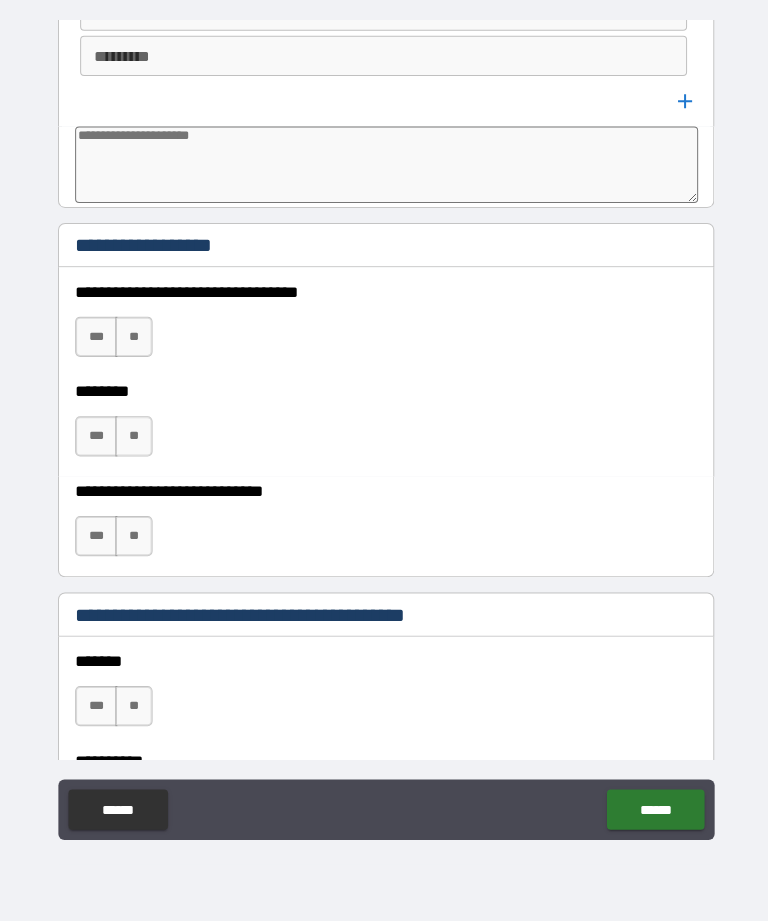 scroll, scrollTop: 1802, scrollLeft: 0, axis: vertical 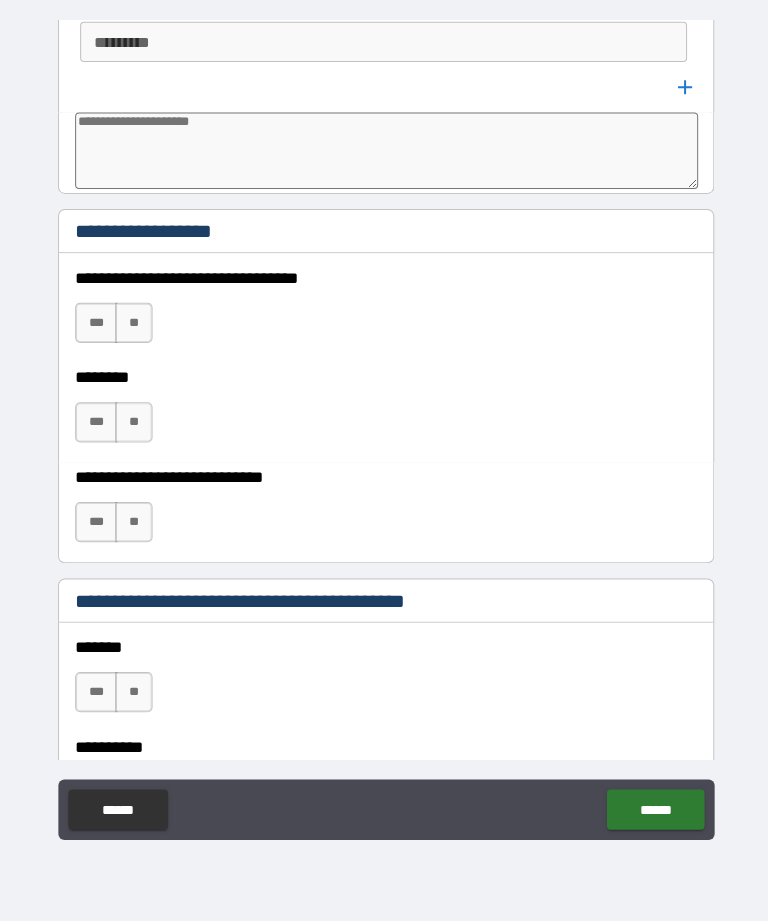 click on "**" at bounding box center (133, 326) 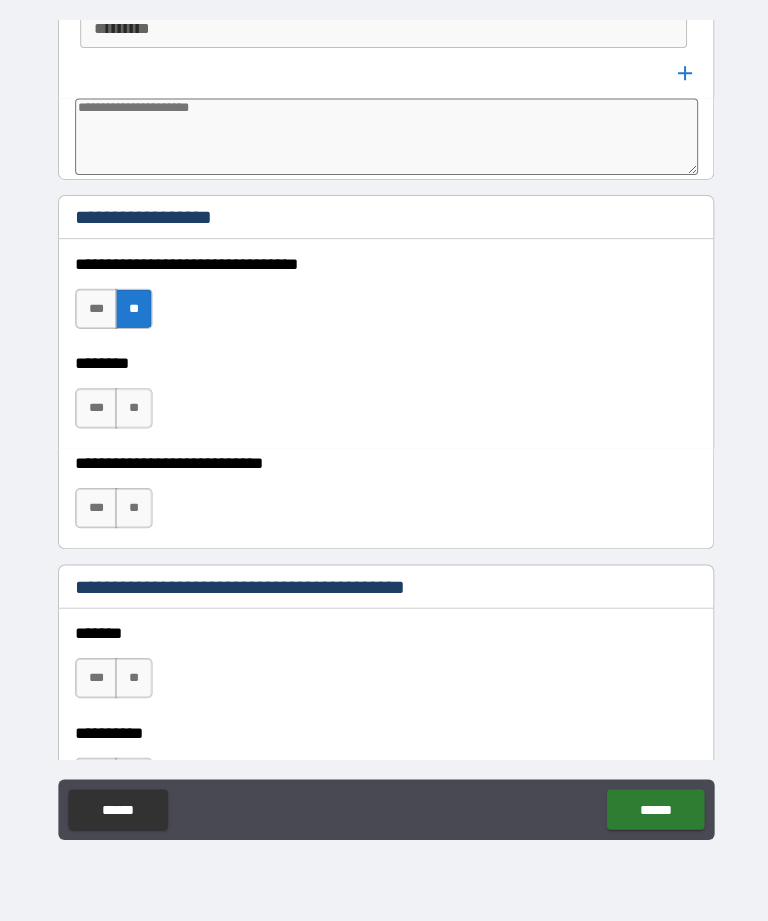 scroll, scrollTop: 1815, scrollLeft: 0, axis: vertical 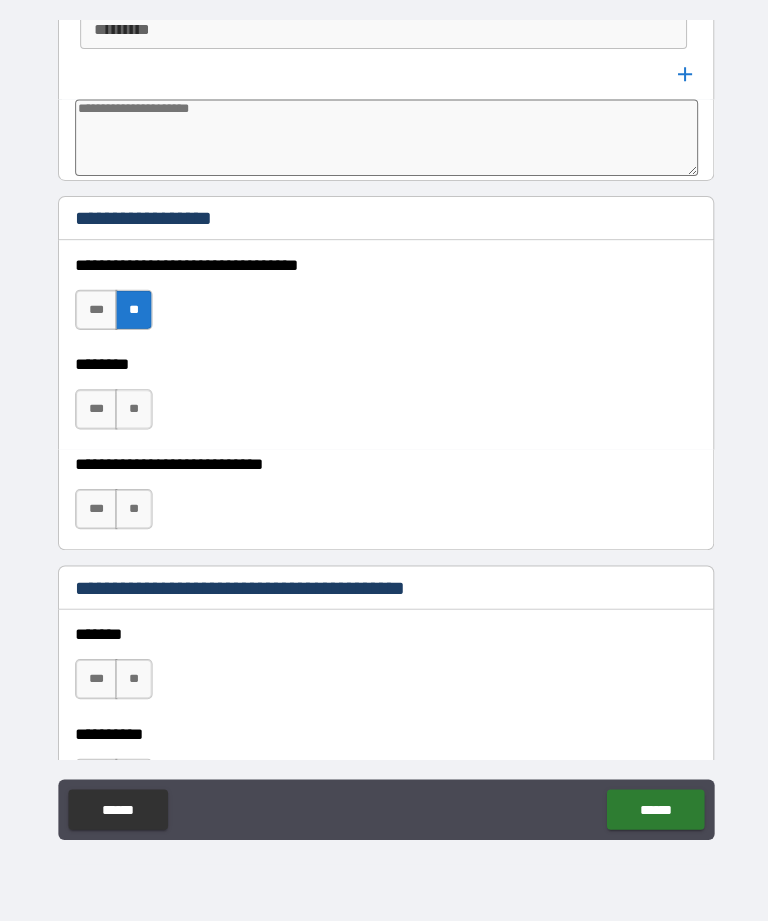 click on "**" at bounding box center [133, 412] 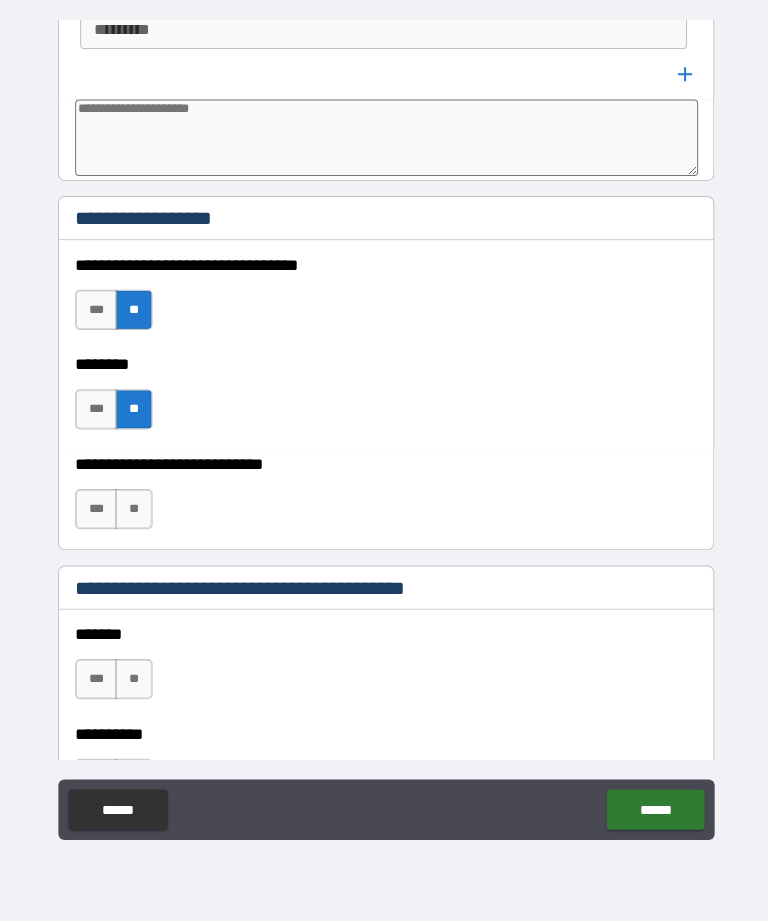 click on "**" at bounding box center (133, 511) 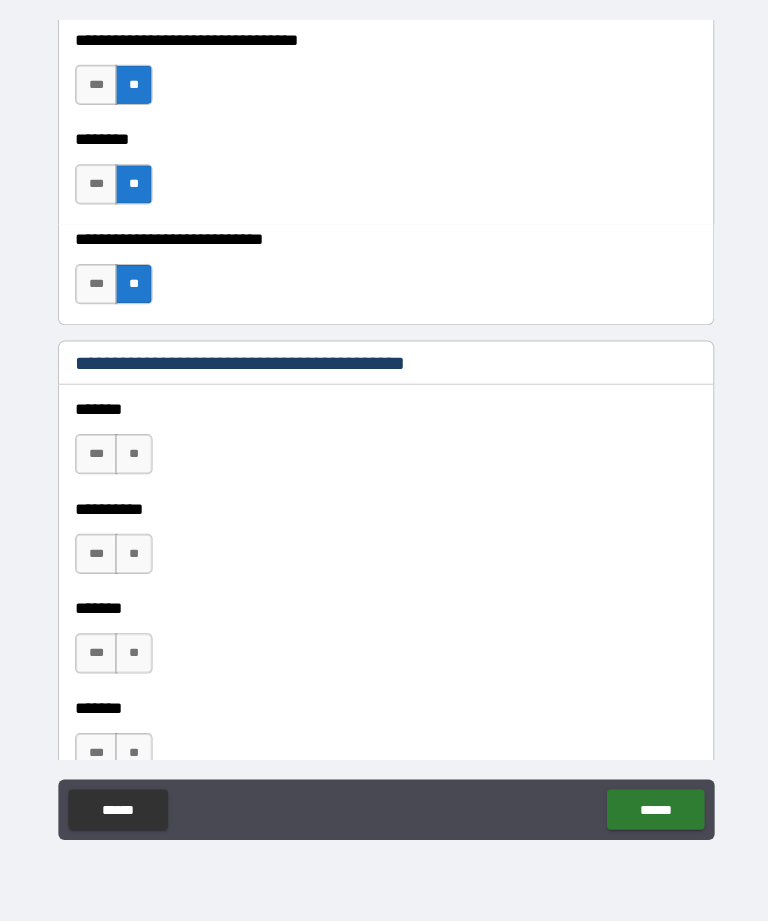 scroll, scrollTop: 2045, scrollLeft: 0, axis: vertical 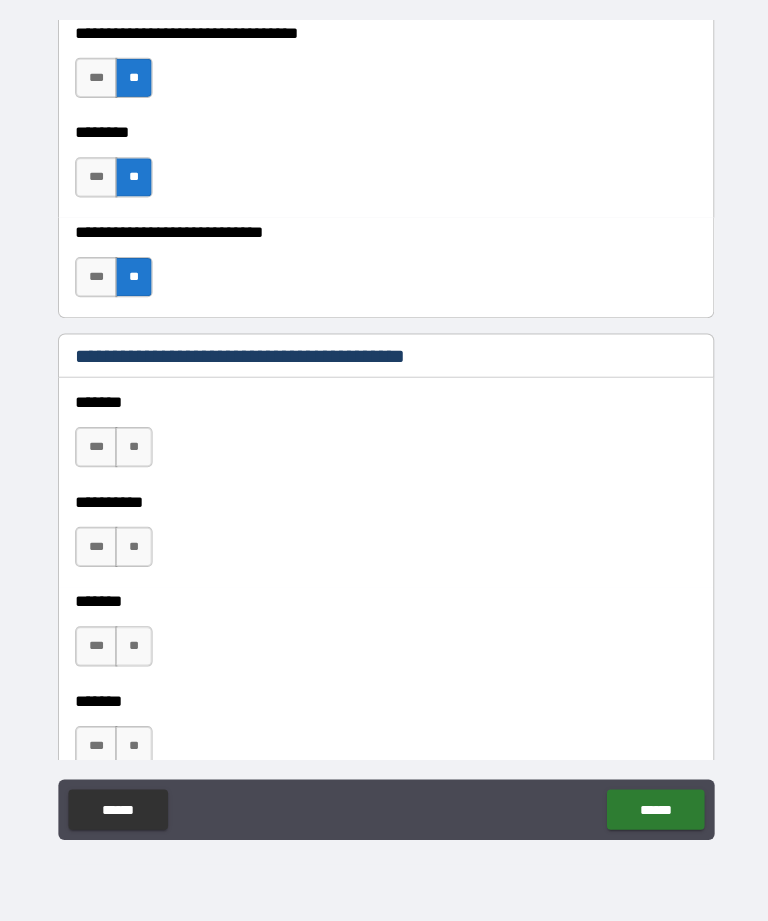 click on "**********" at bounding box center (384, 490) 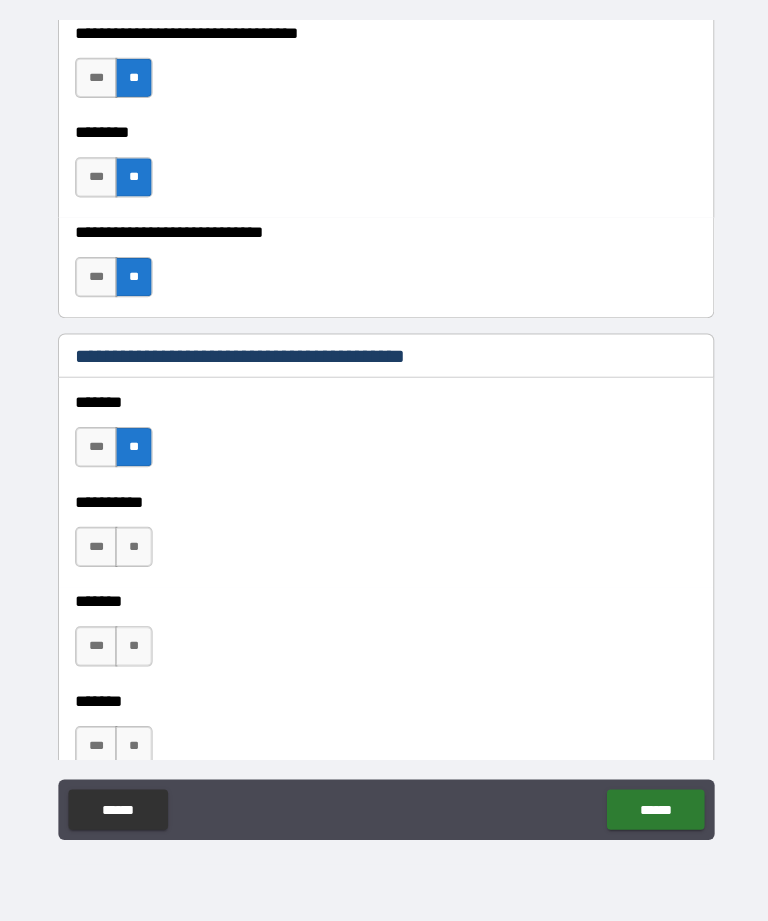 click on "**********" at bounding box center [384, 490] 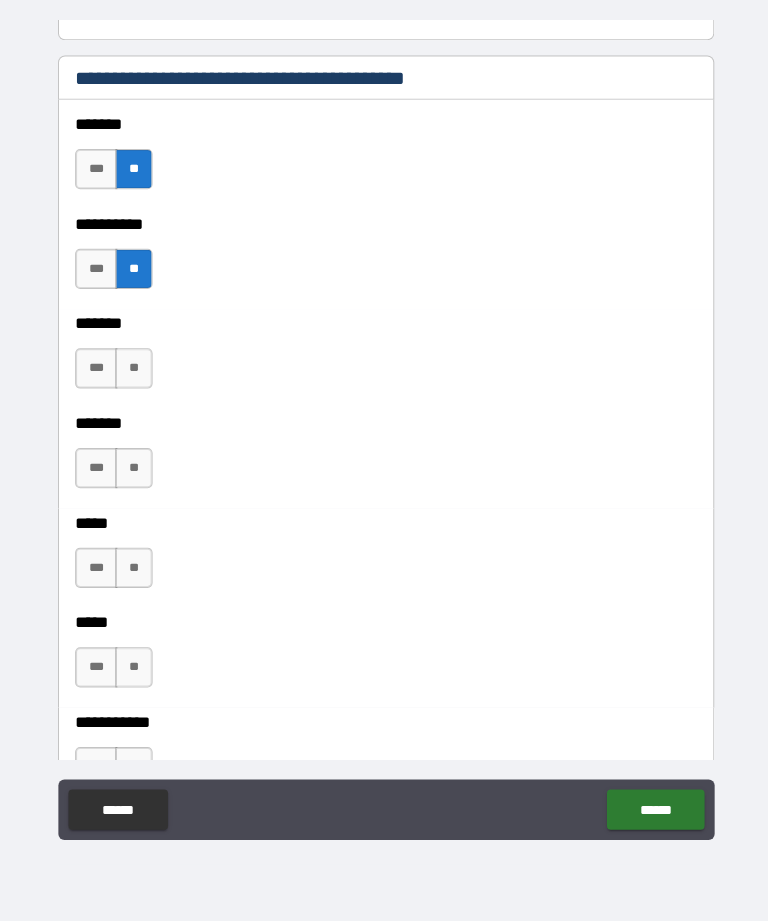 scroll, scrollTop: 2333, scrollLeft: 0, axis: vertical 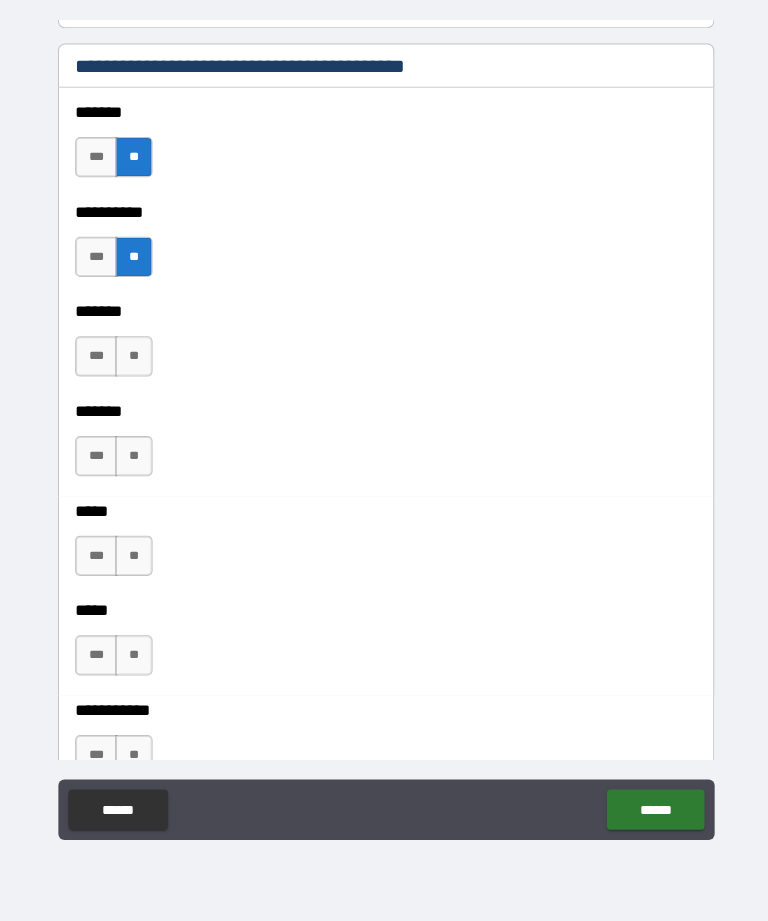 click on "******* *** ** ******* *** **" at bounding box center (384, 400) 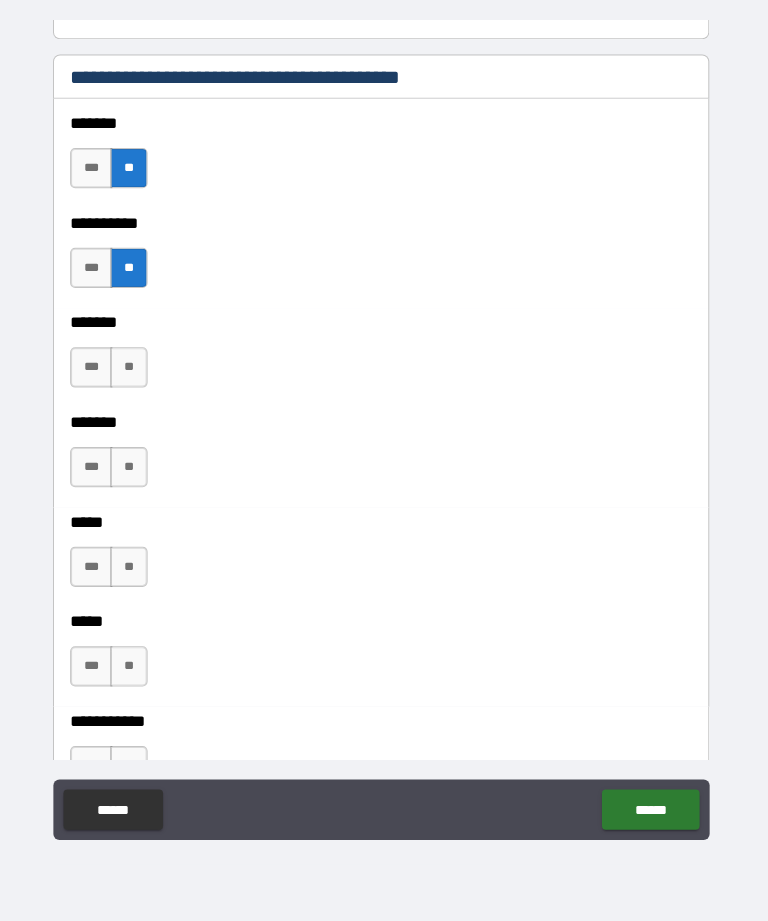 scroll, scrollTop: 2357, scrollLeft: 0, axis: vertical 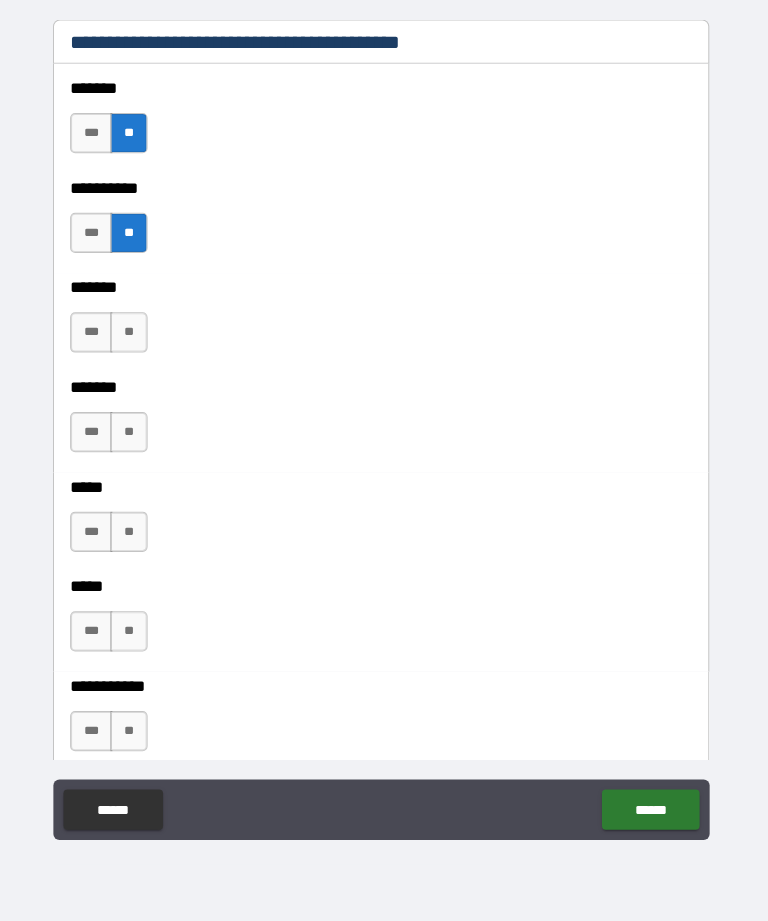 click on "**" at bounding box center (133, 336) 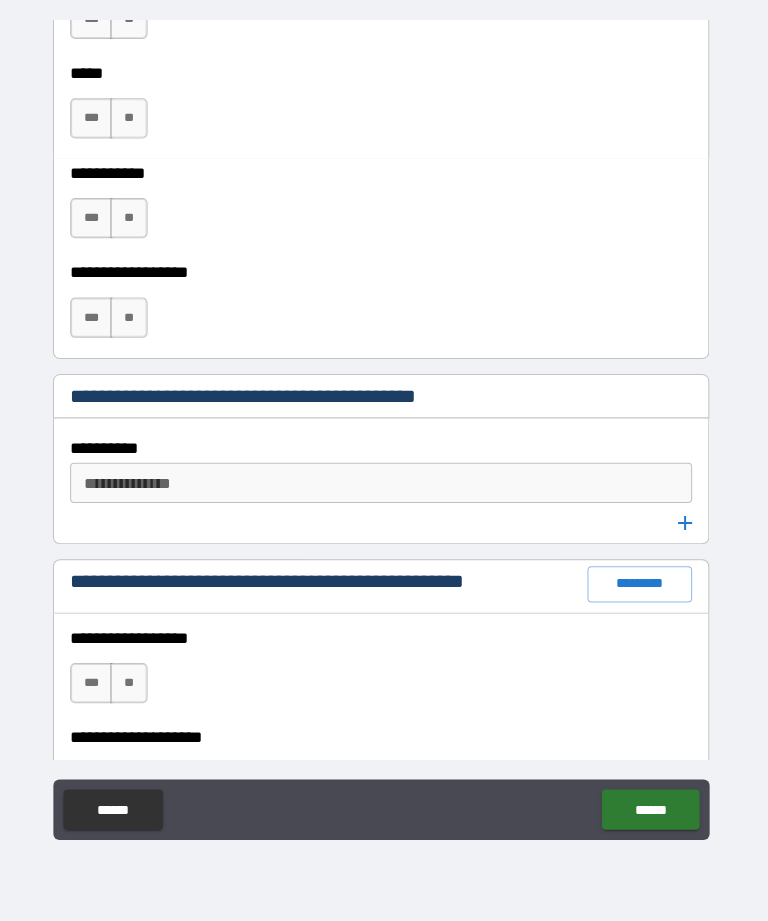 scroll, scrollTop: 2874, scrollLeft: 0, axis: vertical 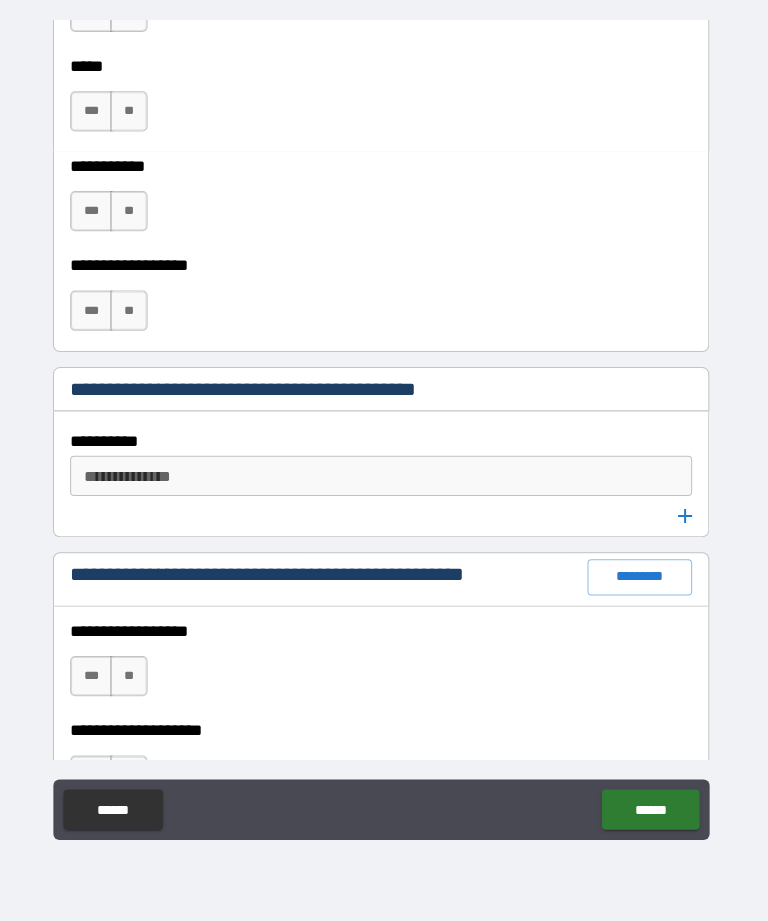 click on "******" at bounding box center (651, 810) 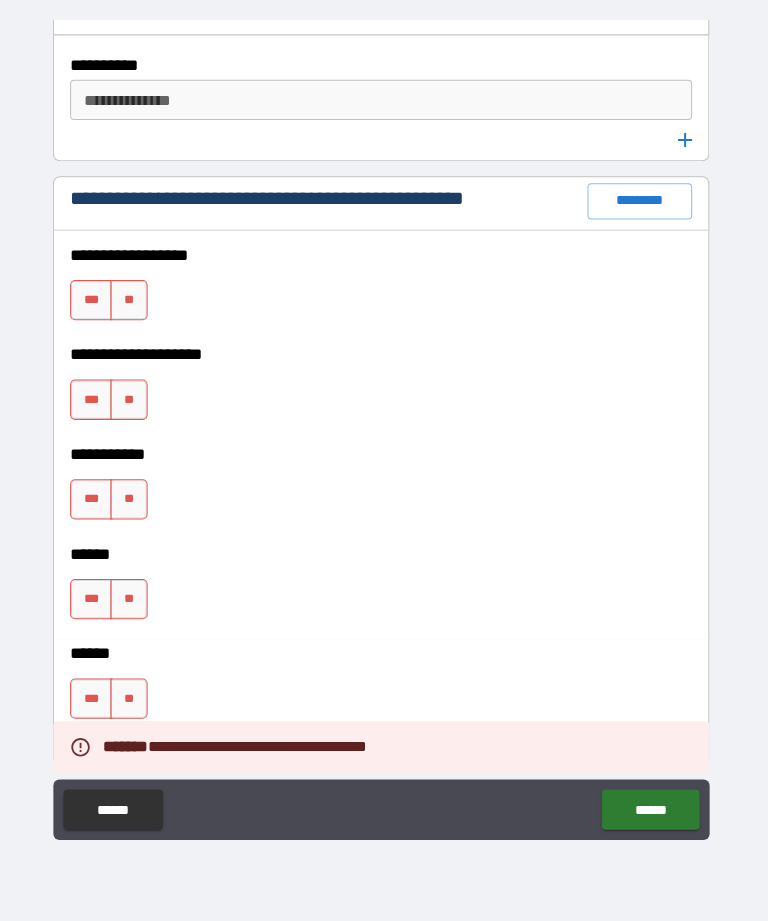 scroll, scrollTop: 3288, scrollLeft: 0, axis: vertical 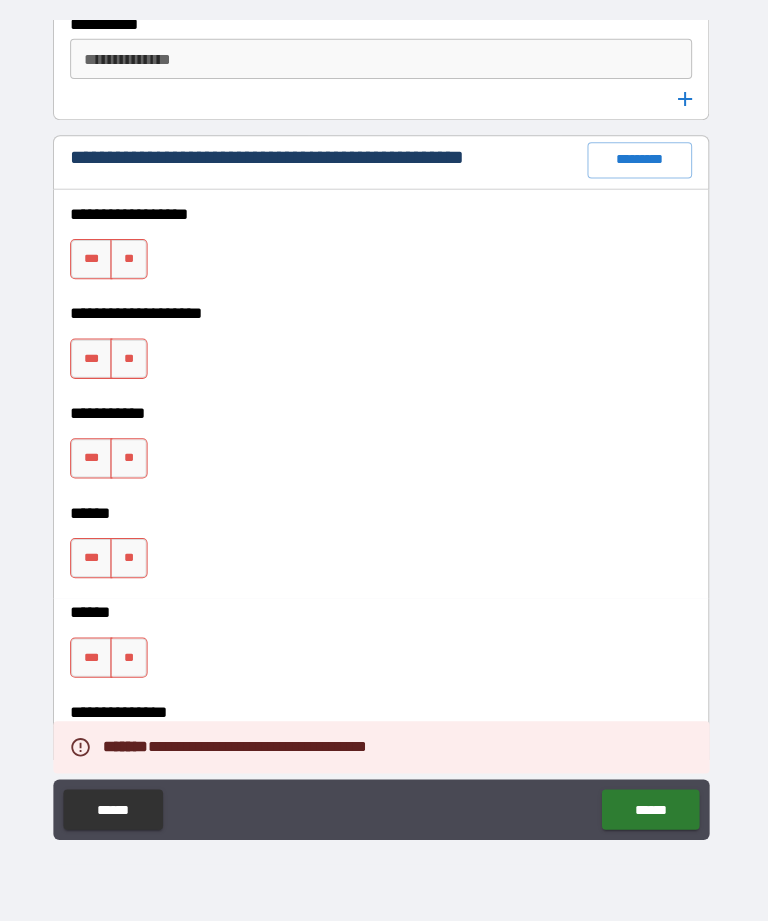 click on "**" at bounding box center [133, 263] 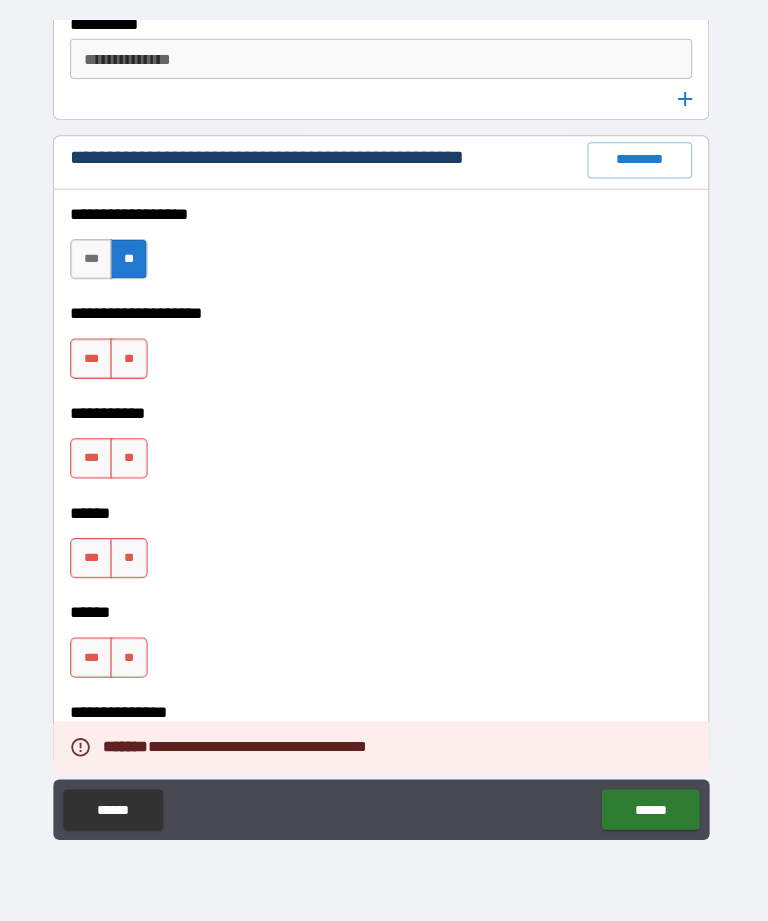 click on "**" at bounding box center [133, 362] 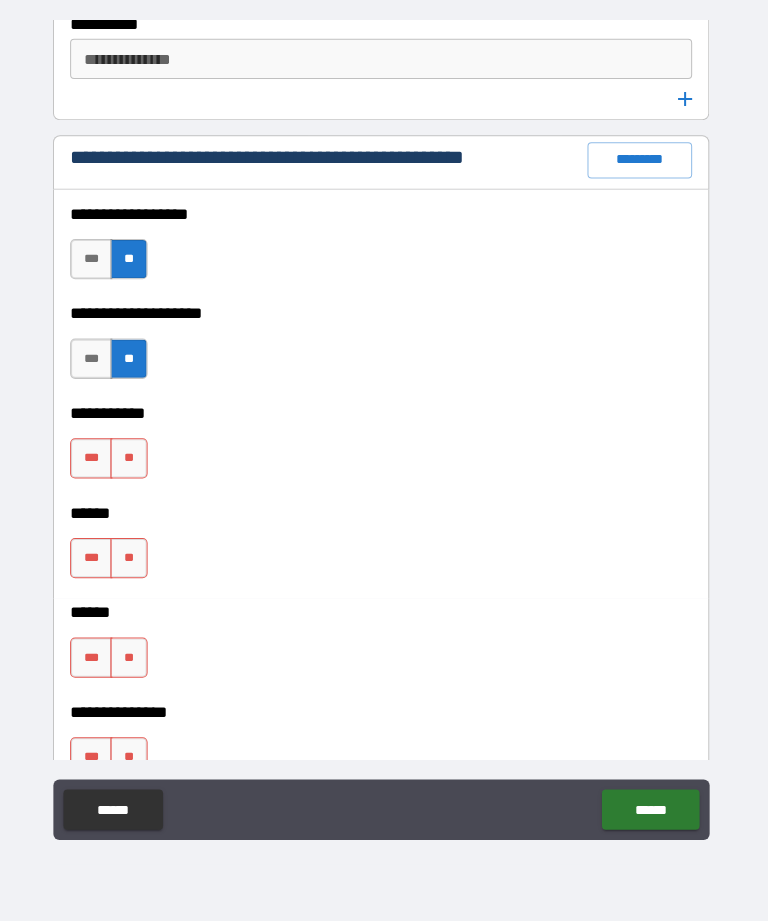 click on "**" at bounding box center [133, 461] 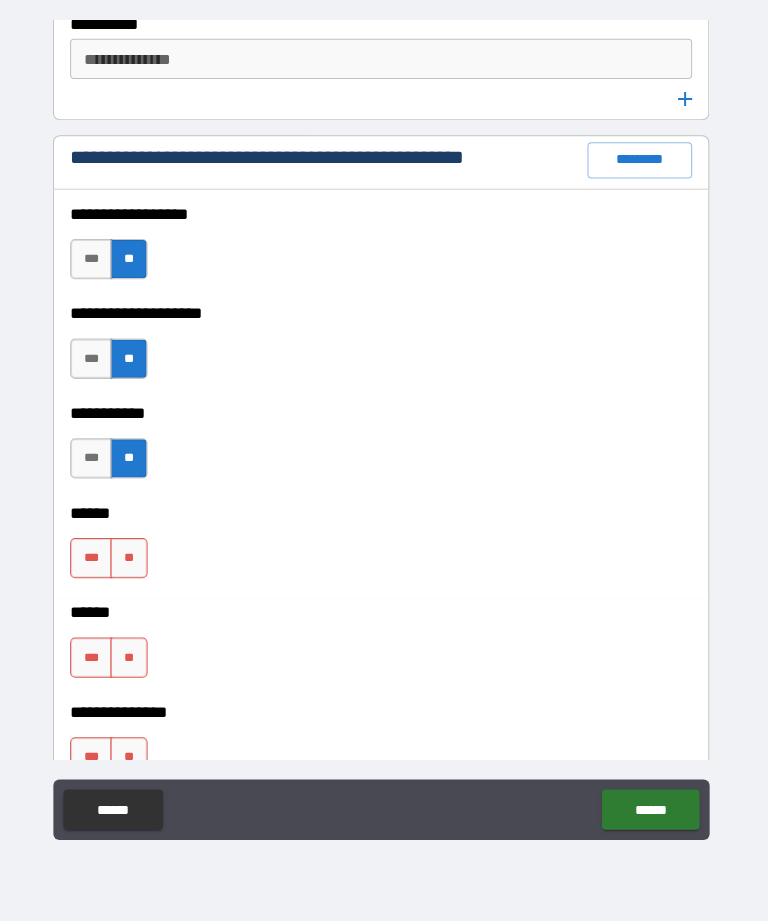 scroll, scrollTop: 3513, scrollLeft: 0, axis: vertical 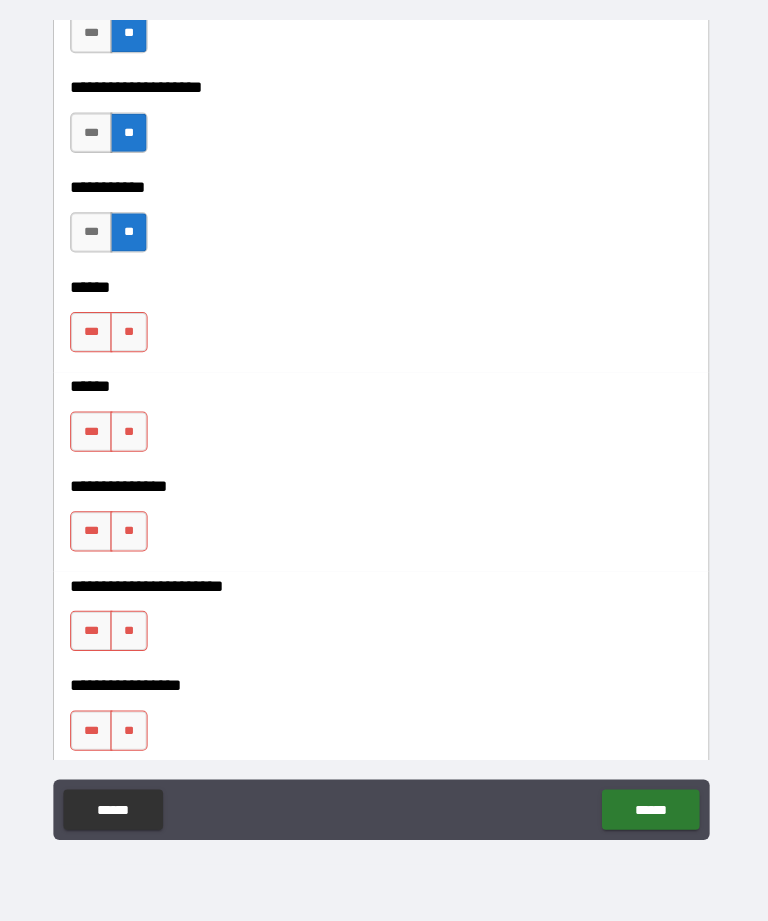 click on "**" at bounding box center [133, 335] 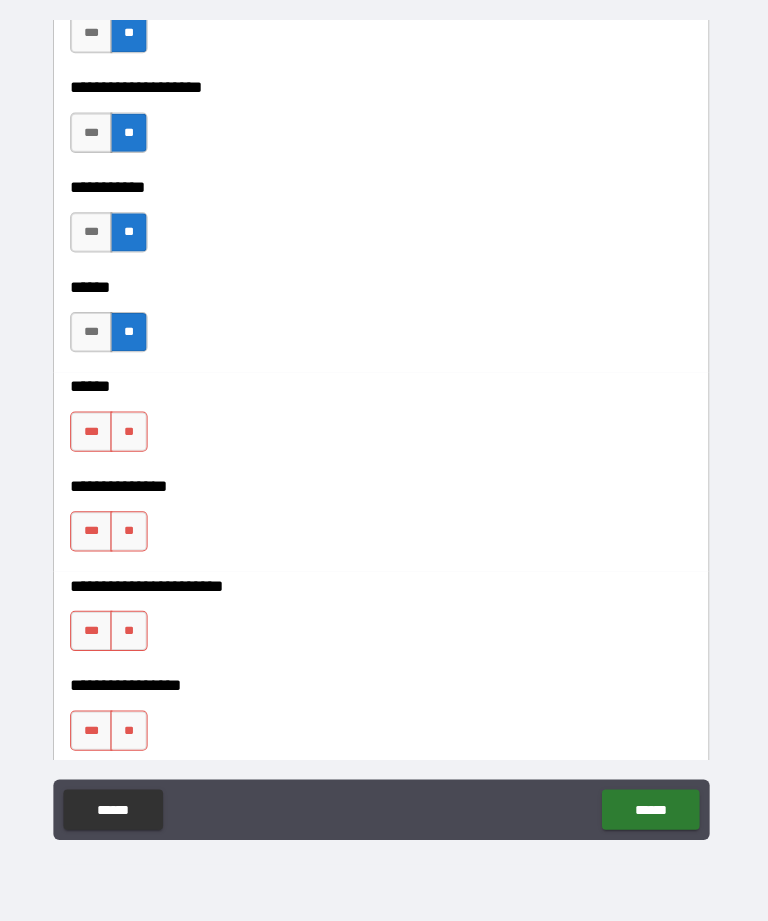 click on "**" at bounding box center [133, 434] 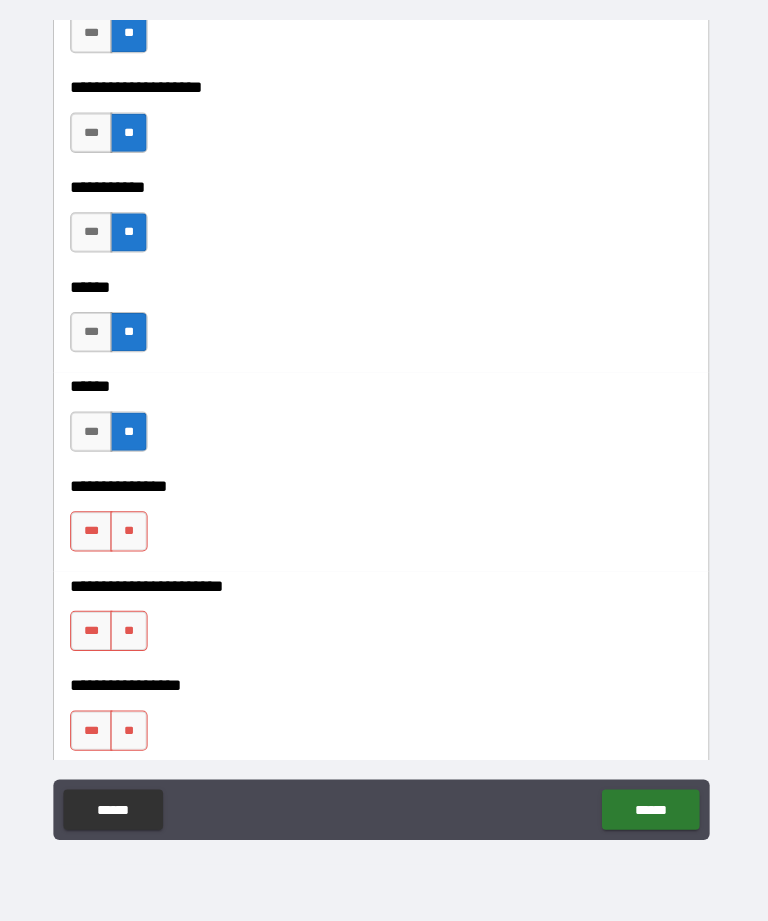 click on "**" at bounding box center (133, 533) 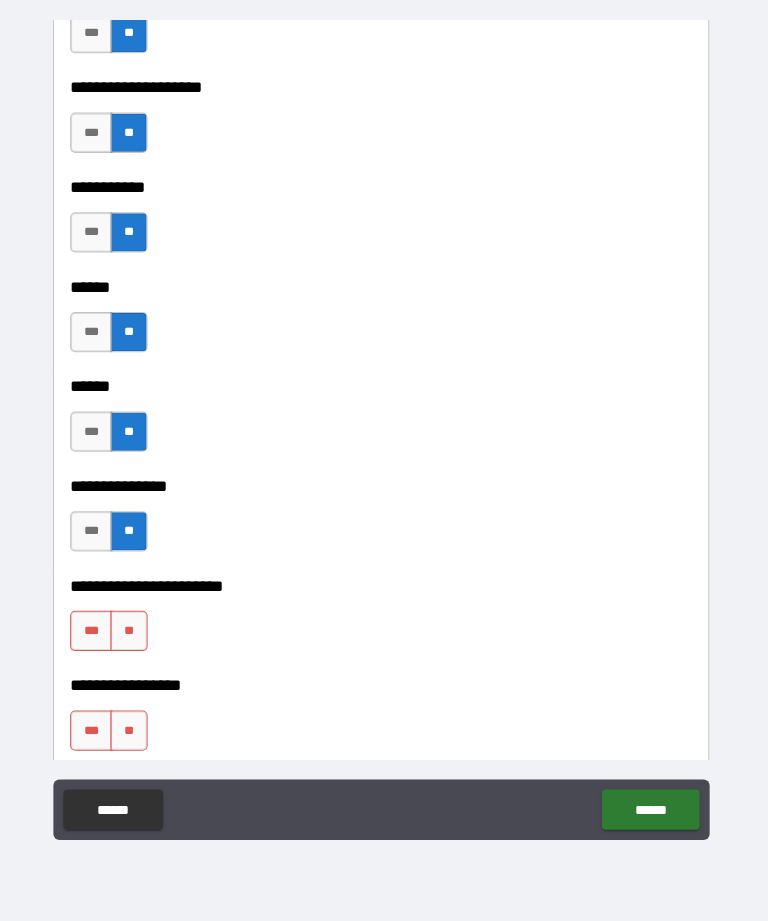 click on "**" at bounding box center [133, 632] 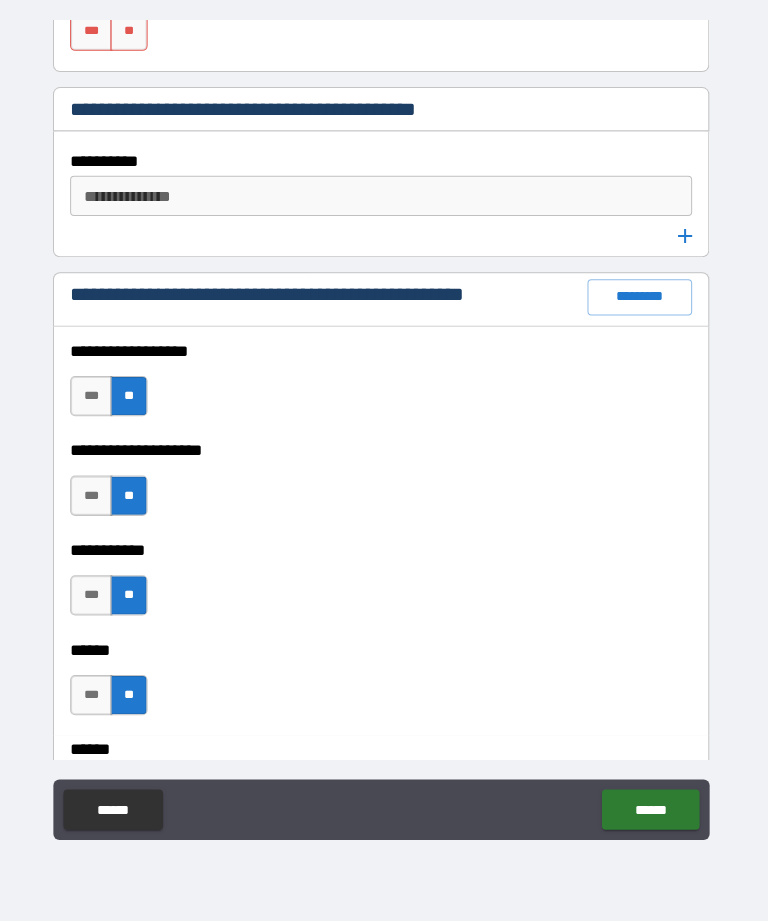 scroll, scrollTop: 3083, scrollLeft: 0, axis: vertical 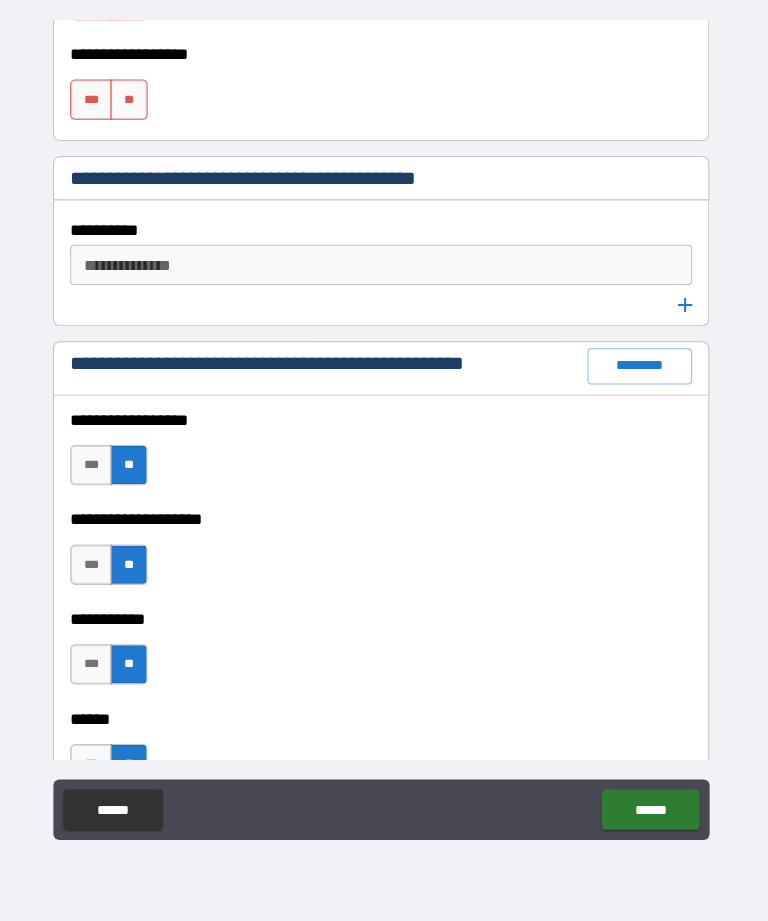 click on "*********" at bounding box center (641, 370) 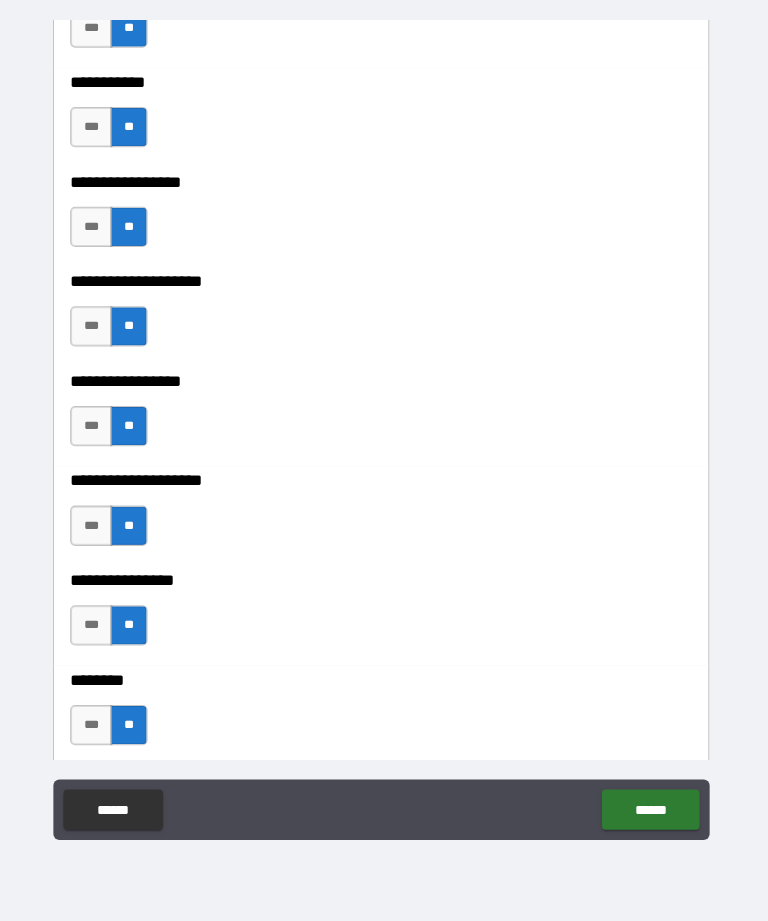 scroll, scrollTop: 6788, scrollLeft: 0, axis: vertical 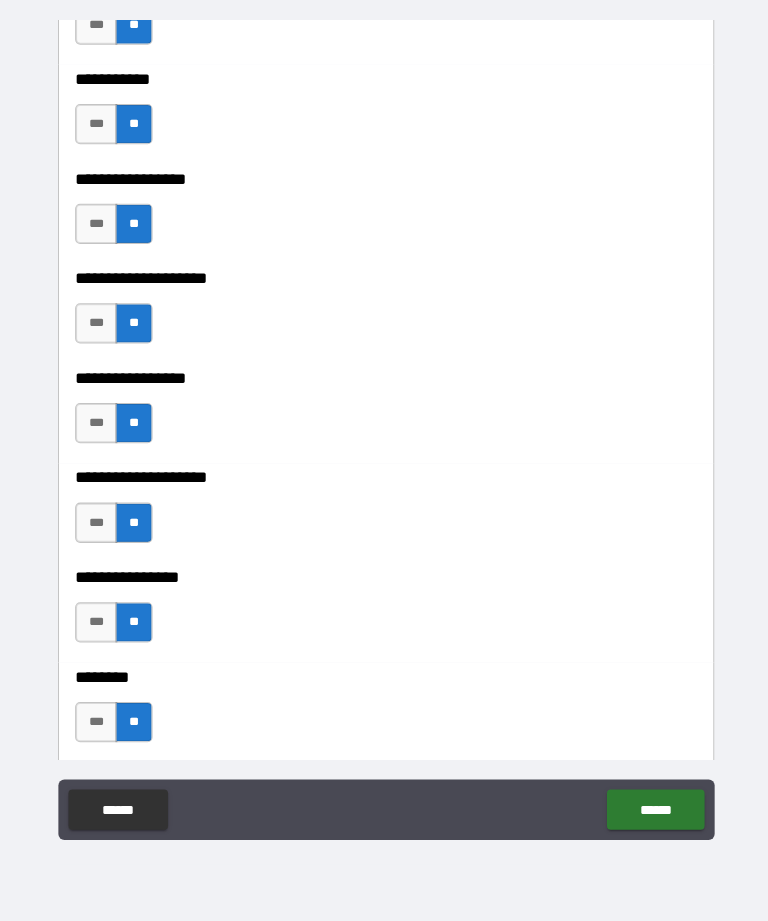 click on "***" at bounding box center (96, 327) 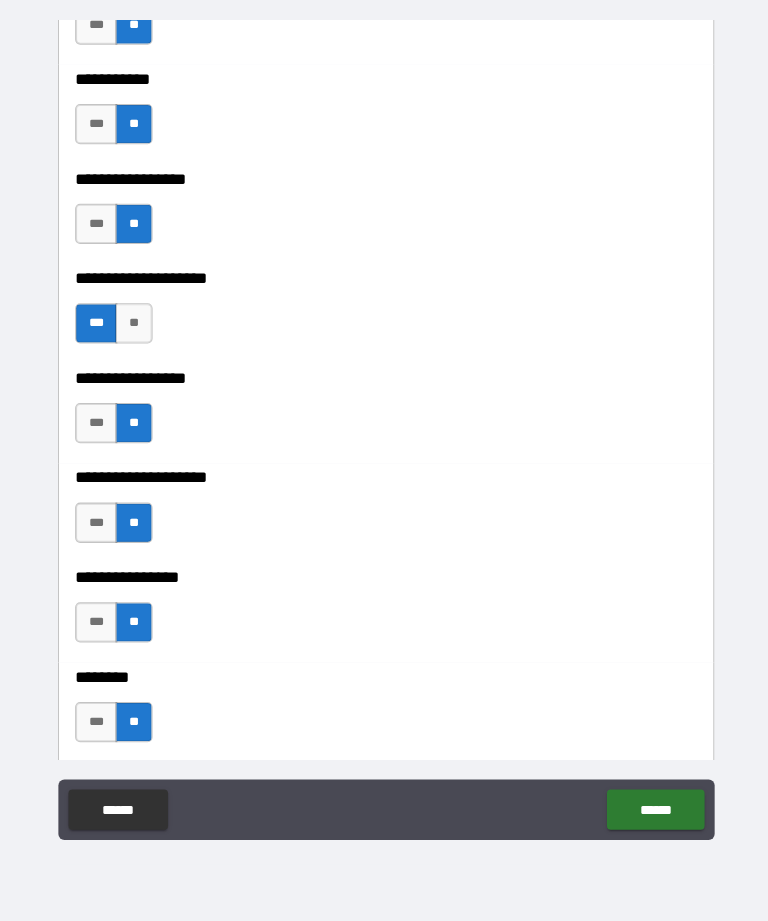 click on "***" at bounding box center [96, 426] 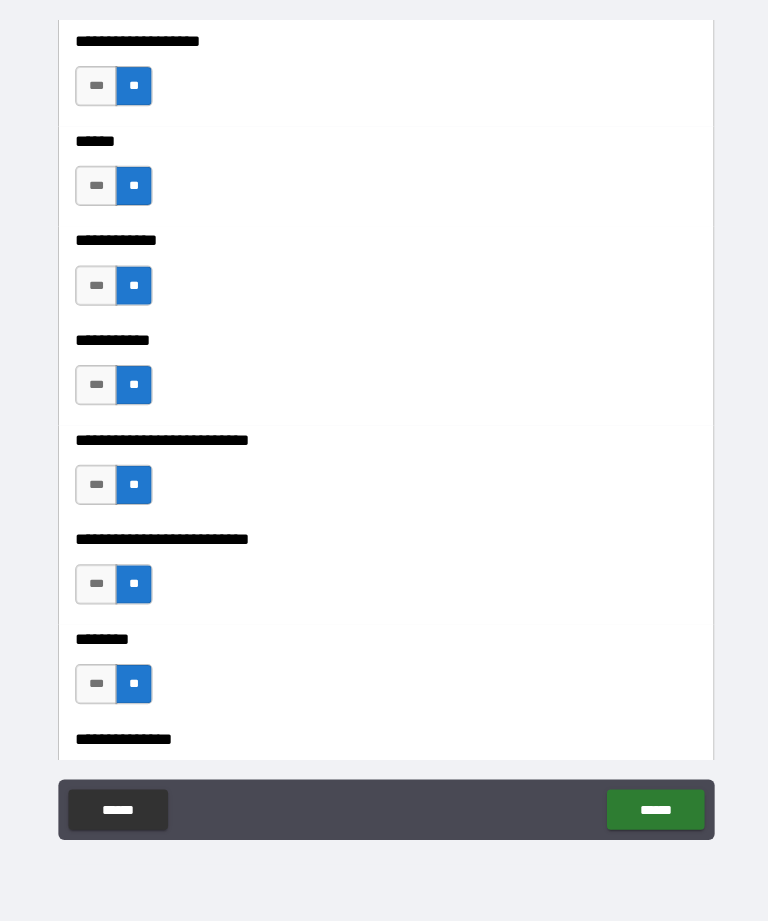 scroll, scrollTop: 4564, scrollLeft: 0, axis: vertical 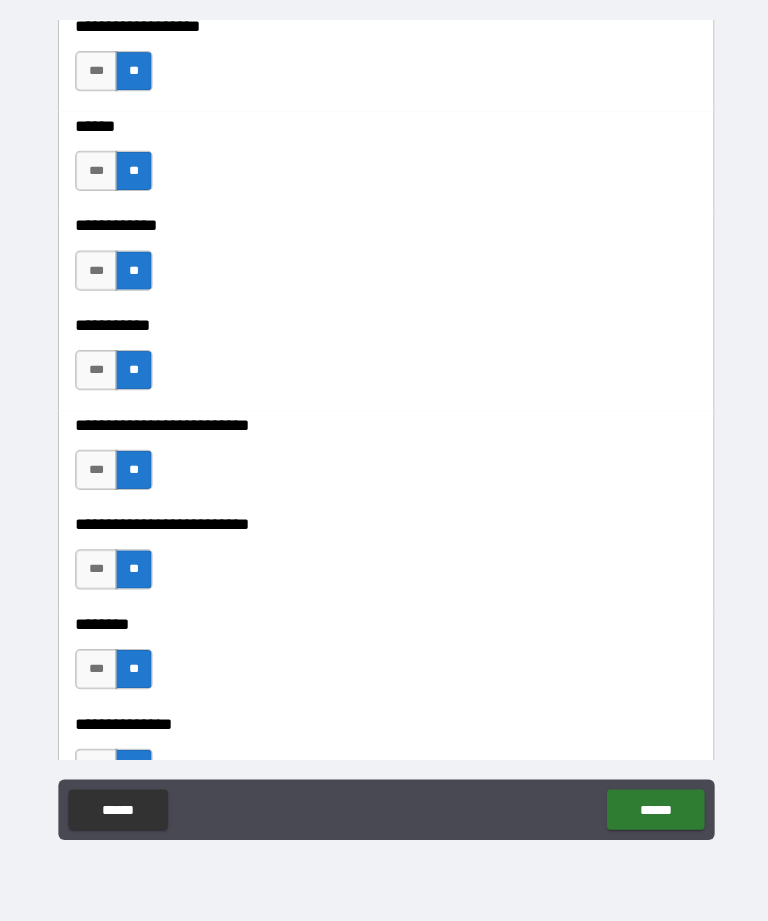 click on "***" at bounding box center [96, 175] 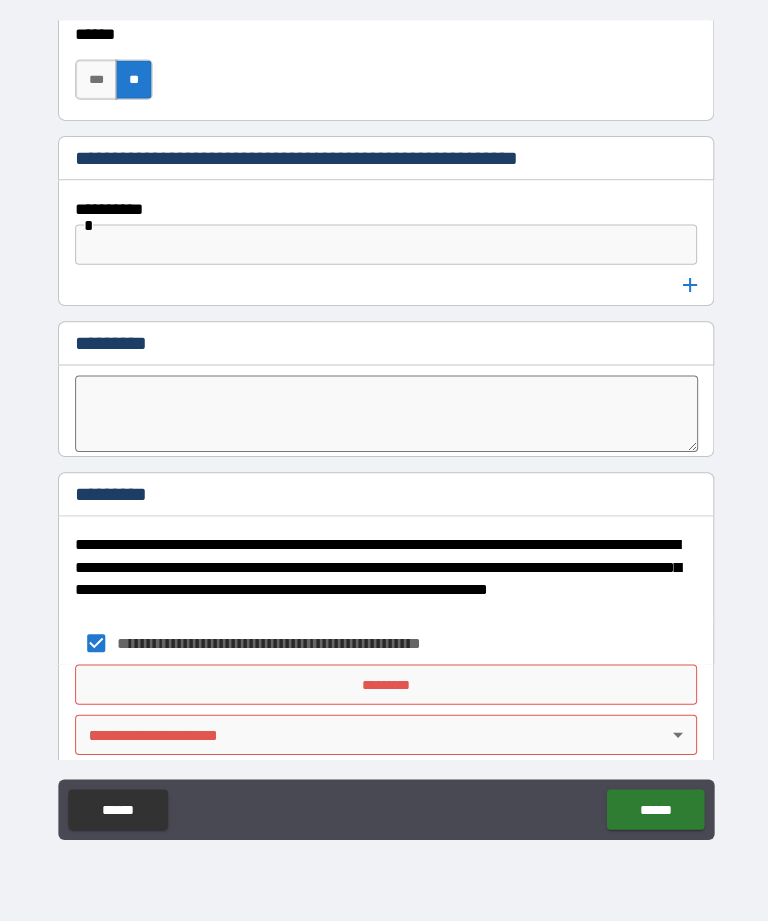 scroll, scrollTop: 9801, scrollLeft: 0, axis: vertical 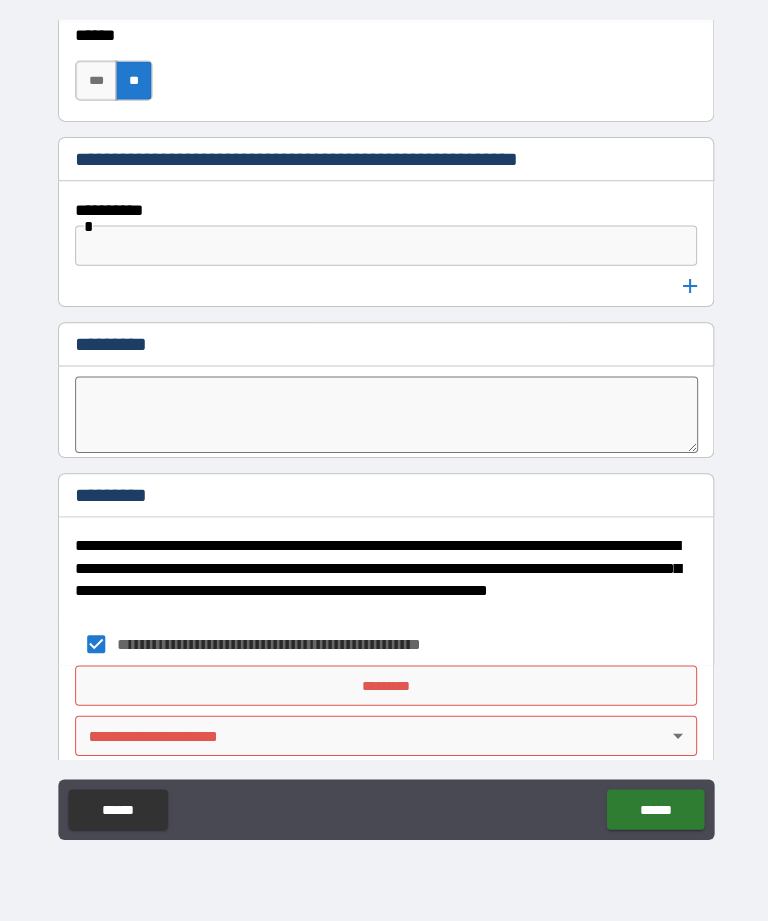 click on "**********" at bounding box center [384, 646] 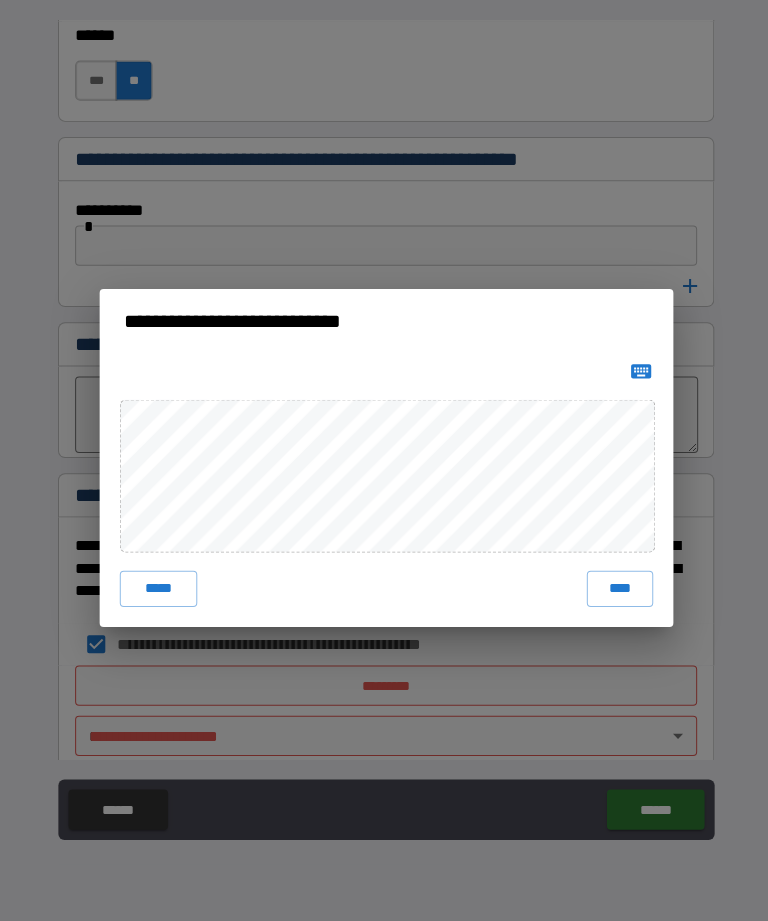 click on "****" at bounding box center (616, 591) 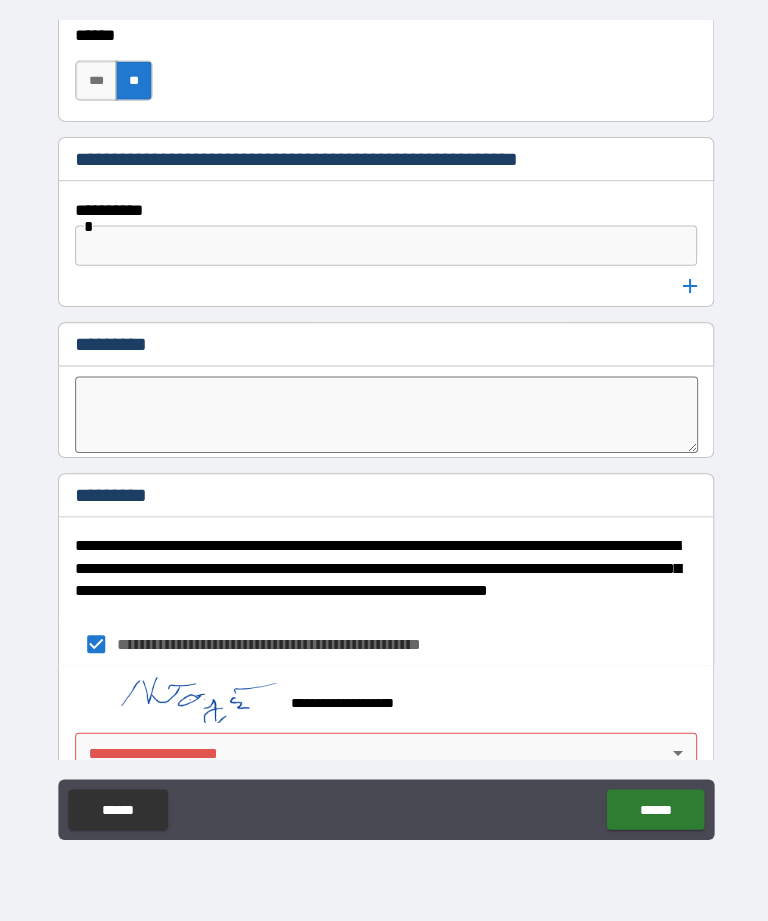 click on "**********" at bounding box center (384, 428) 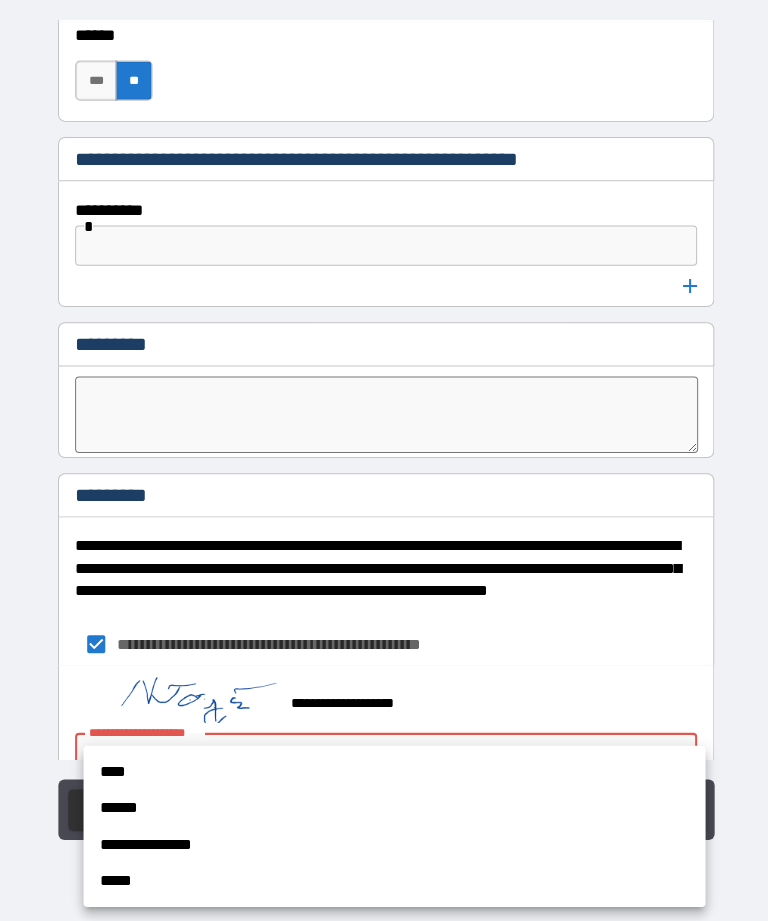 click on "****" at bounding box center [392, 773] 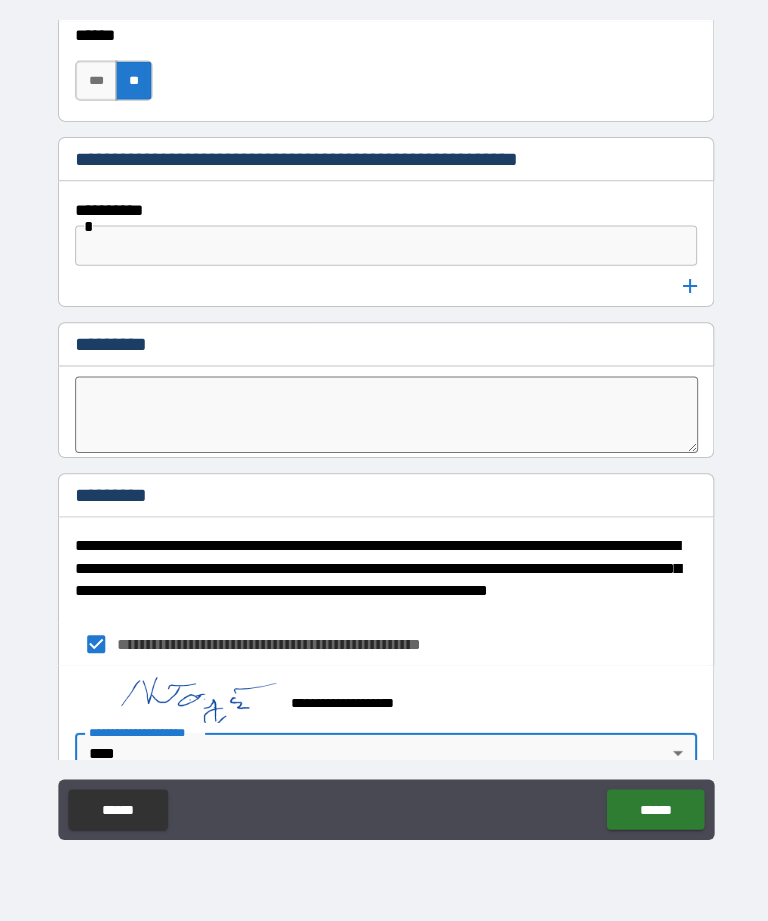 scroll, scrollTop: 9815, scrollLeft: 0, axis: vertical 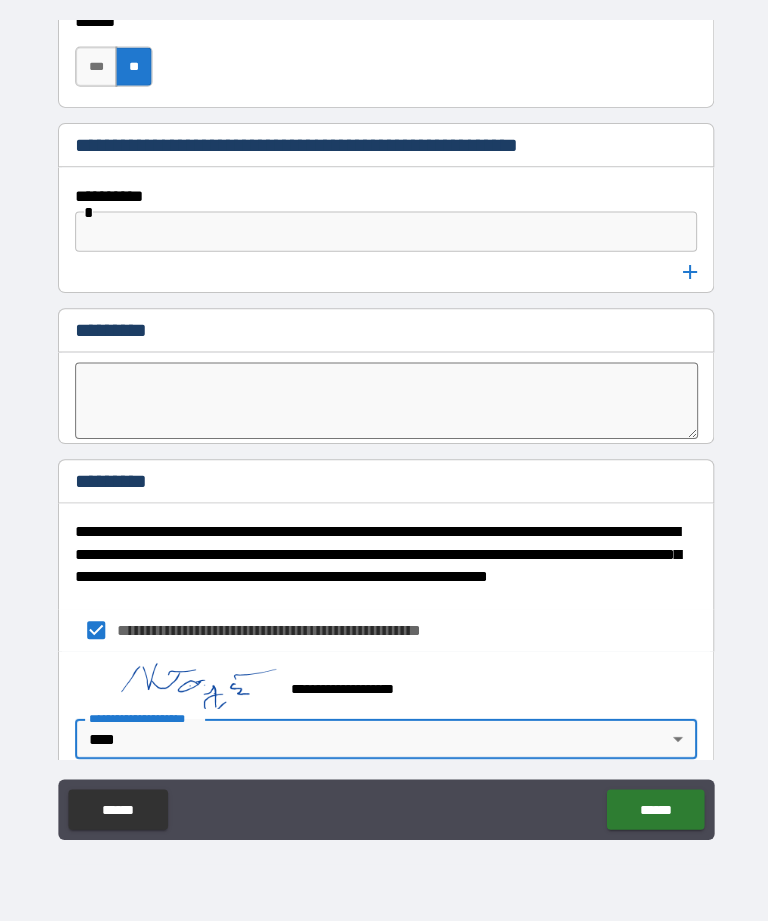 click on "******" at bounding box center [651, 810] 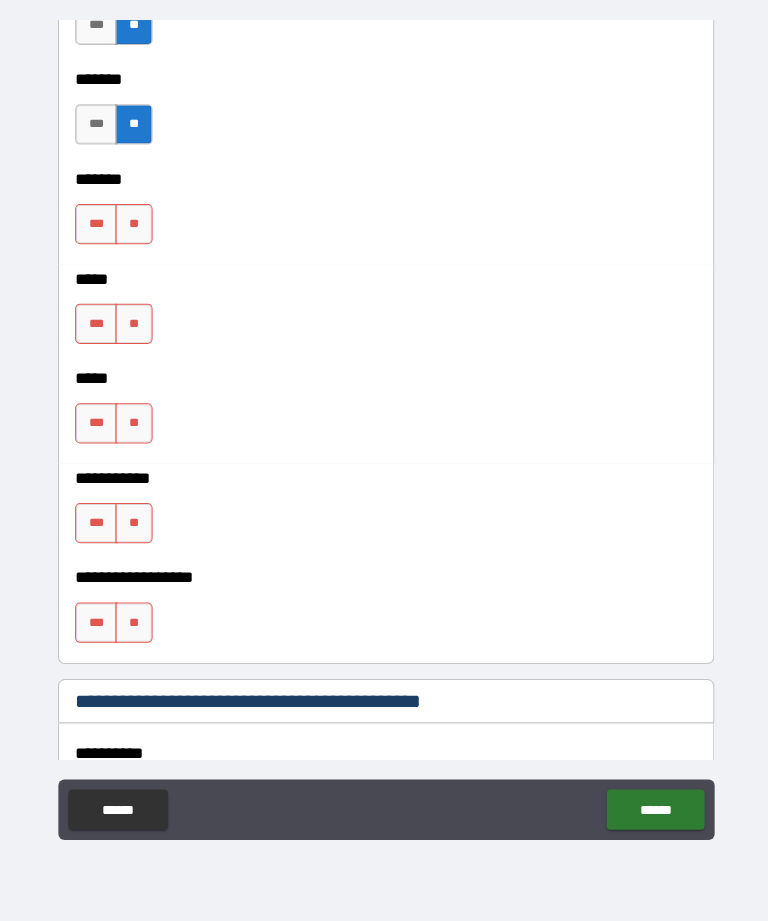 scroll, scrollTop: 2565, scrollLeft: 0, axis: vertical 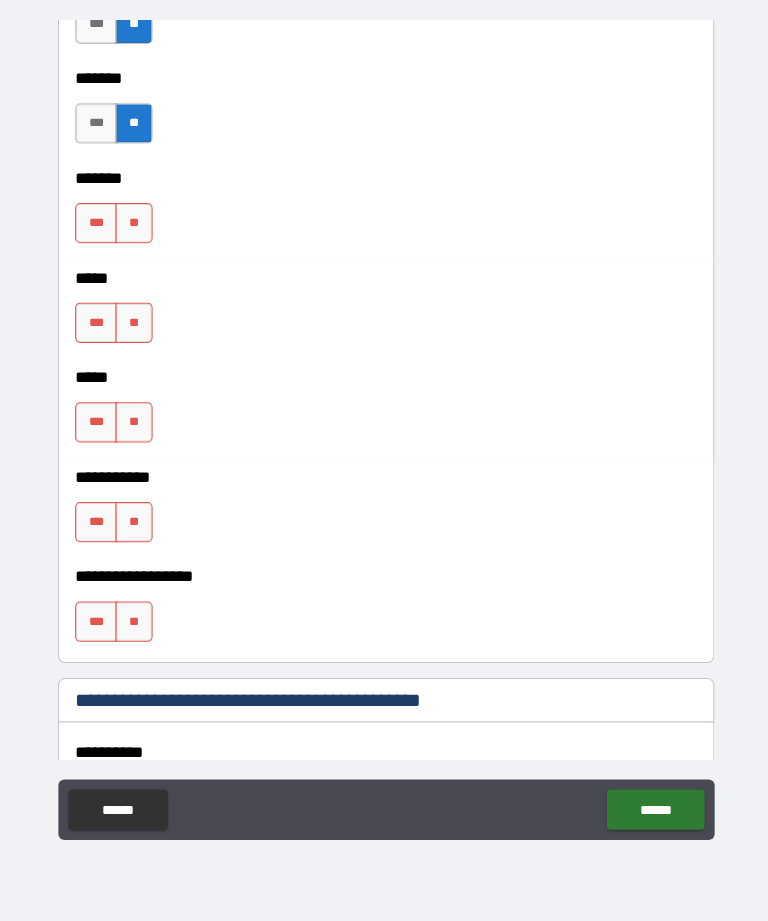 click on "**" at bounding box center [133, 227] 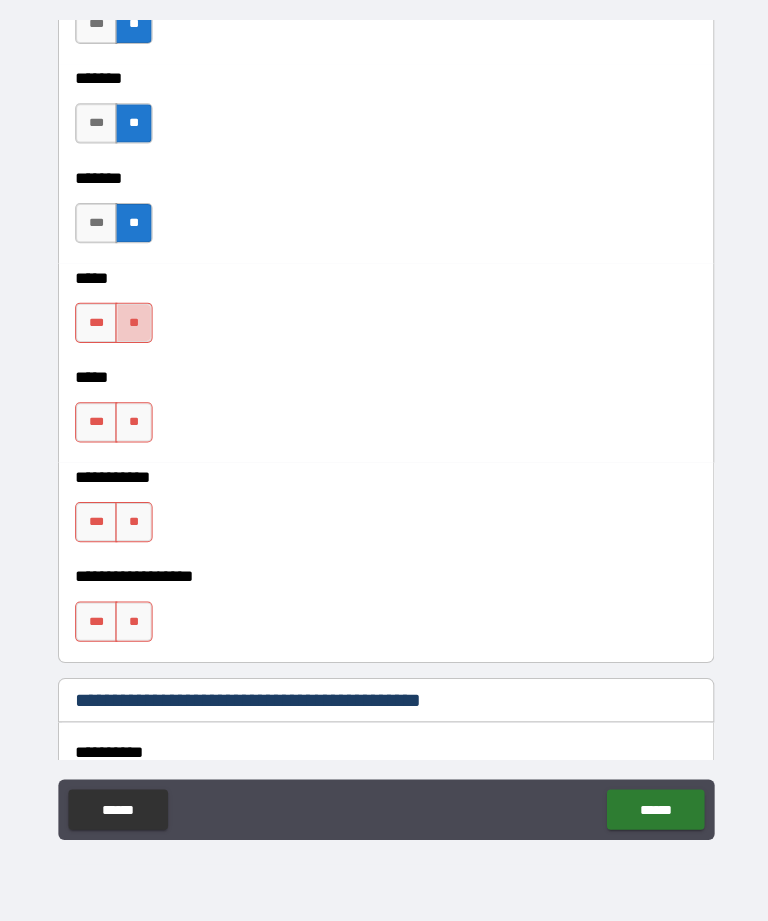 click on "**" at bounding box center (133, 326) 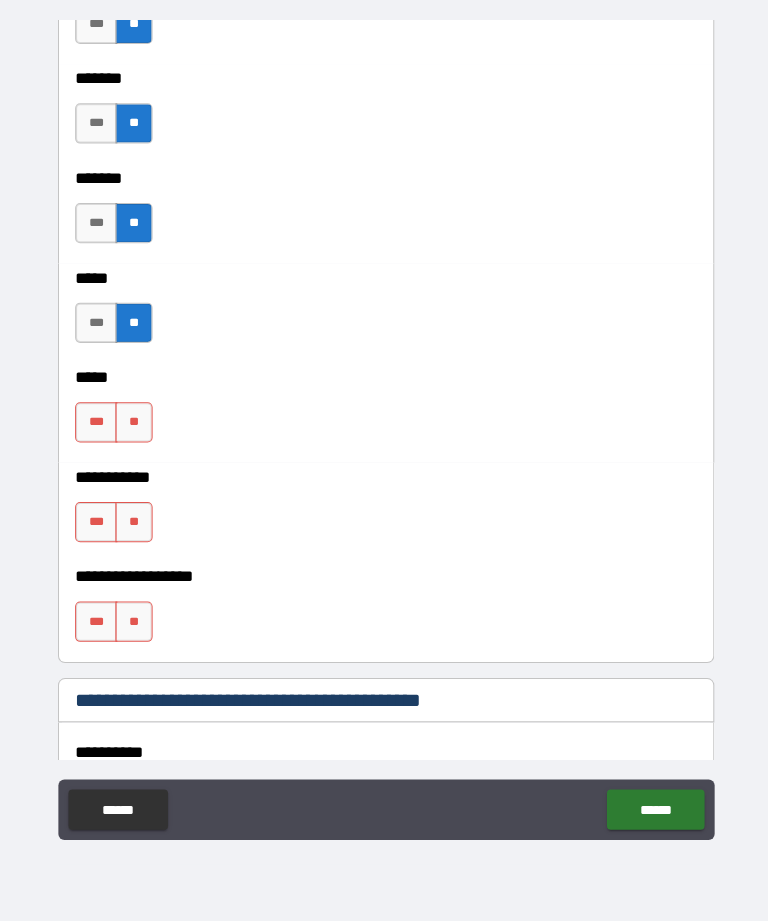 click on "**" at bounding box center (133, 326) 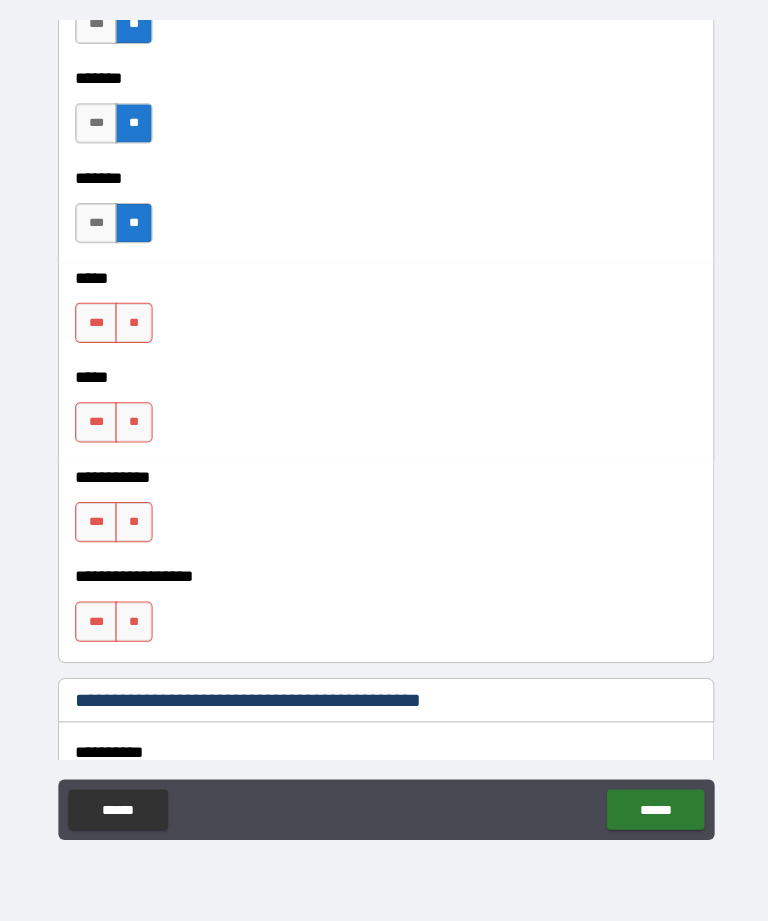 click on "**" at bounding box center (133, 326) 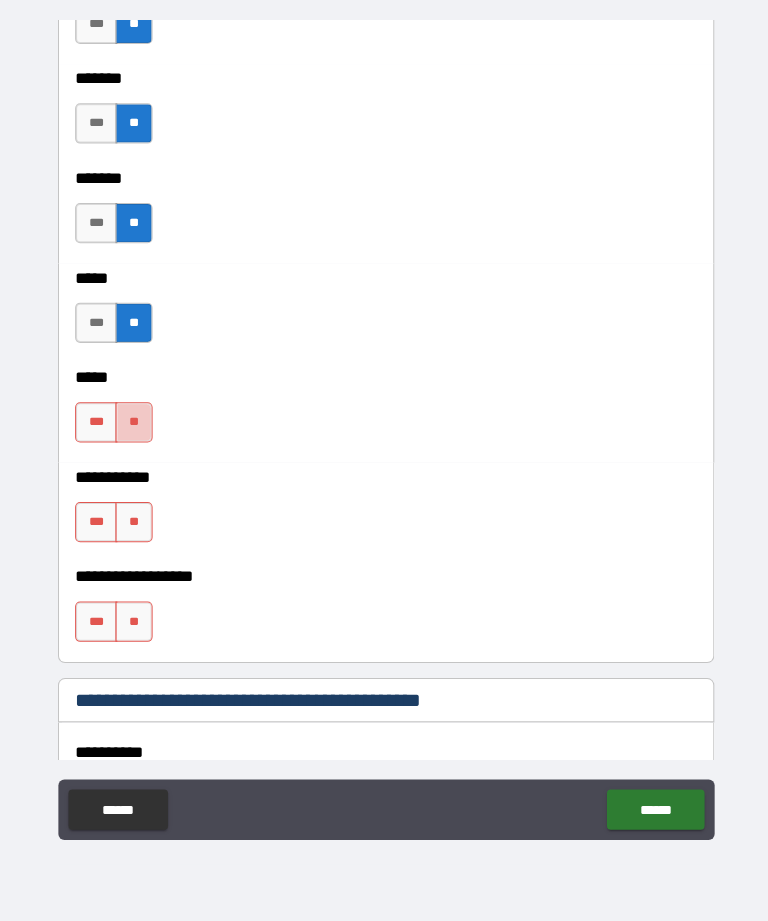 click on "**" at bounding box center [133, 425] 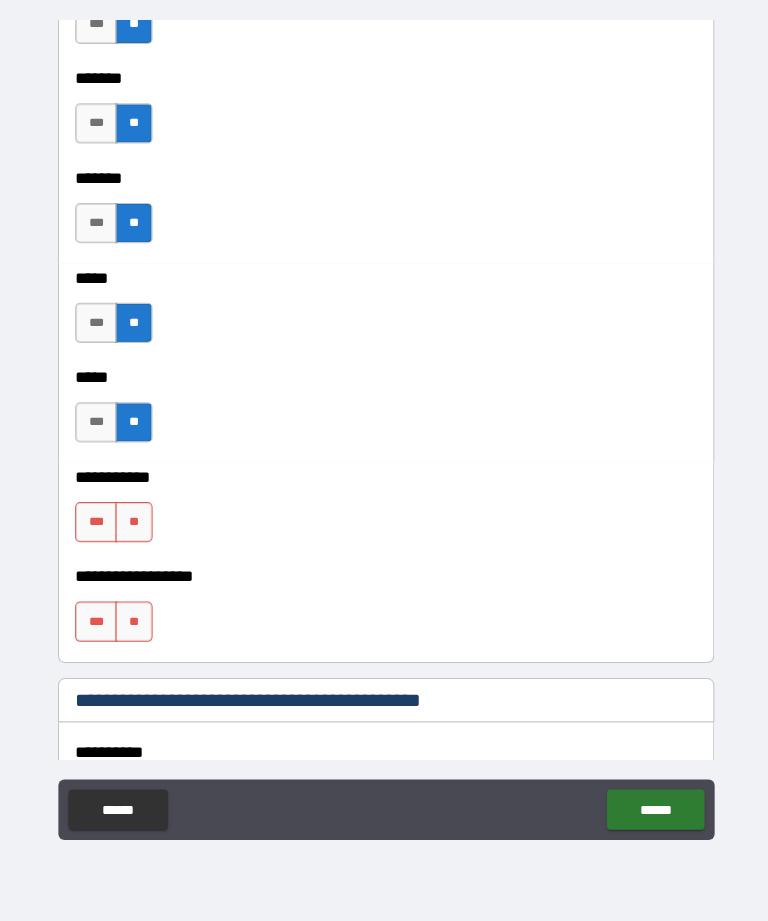 click on "**" at bounding box center (133, 524) 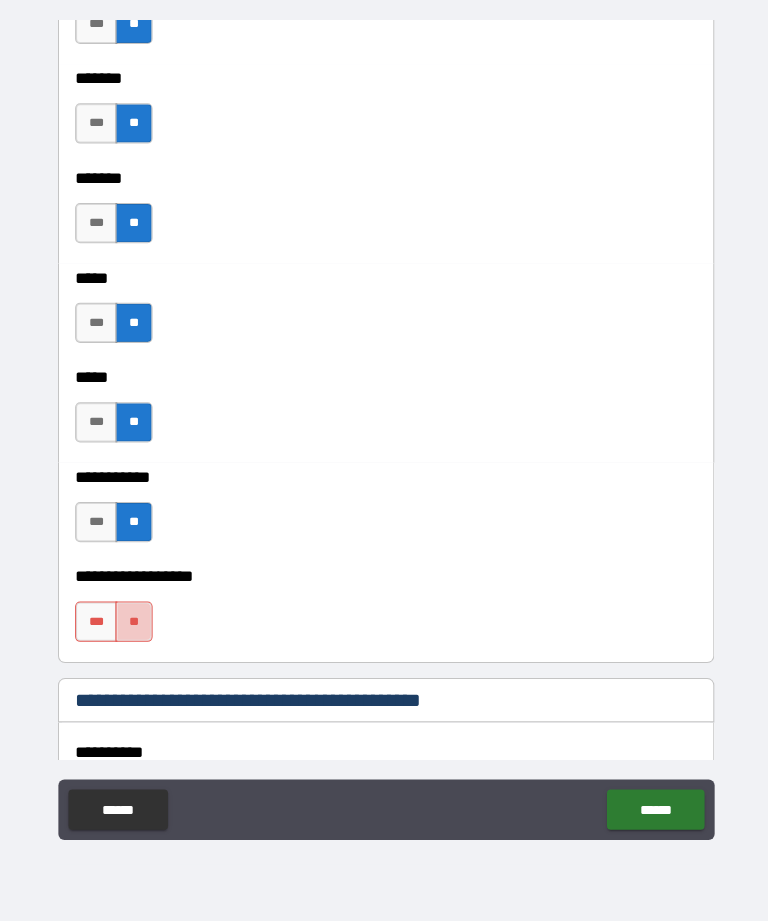 click on "**" at bounding box center (133, 623) 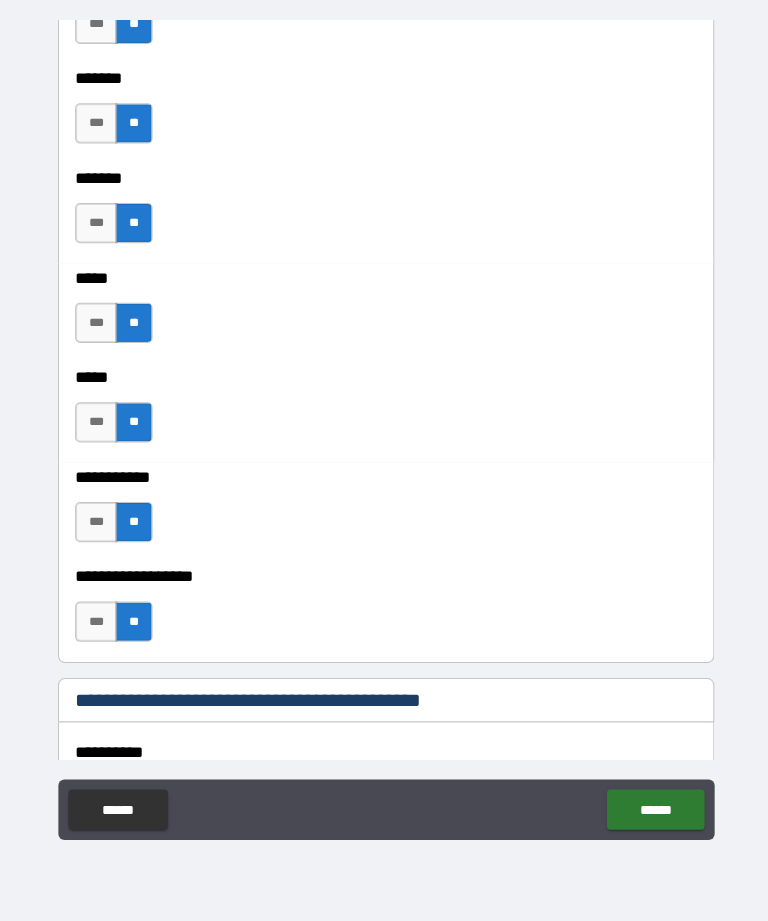 click on "******" at bounding box center (651, 810) 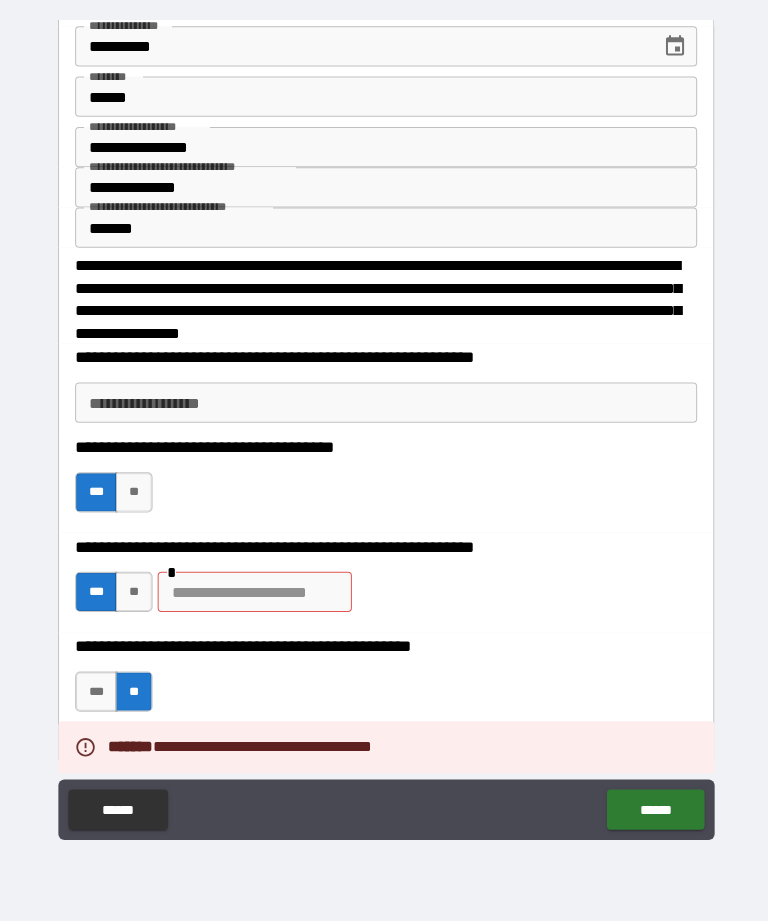 scroll, scrollTop: 178, scrollLeft: 0, axis: vertical 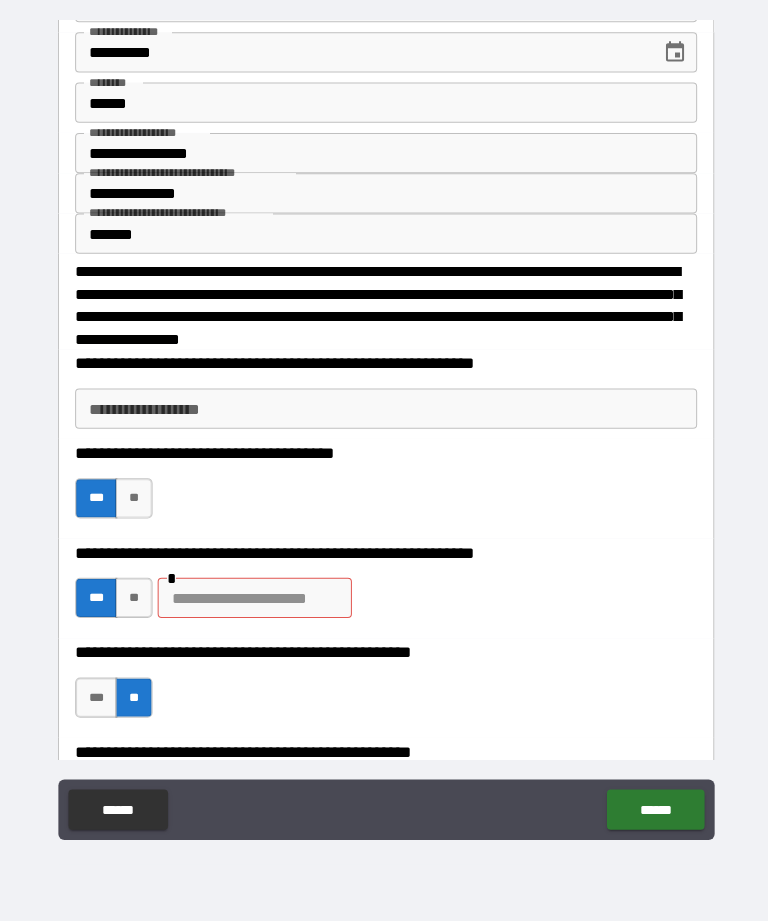 click at bounding box center (253, 600) 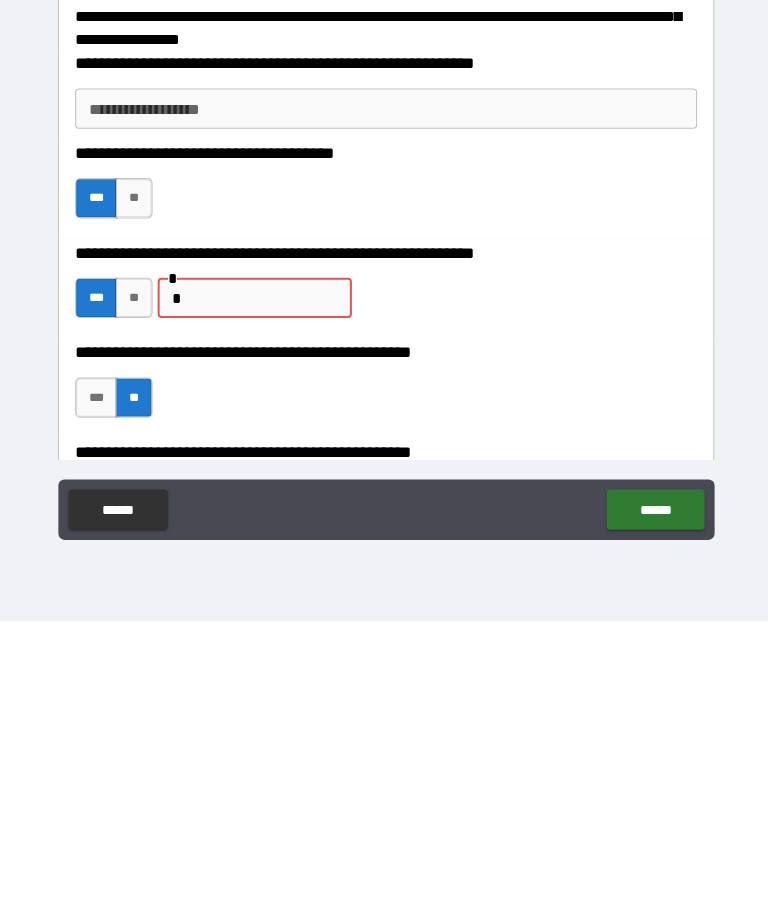 click on "******" at bounding box center [651, 810] 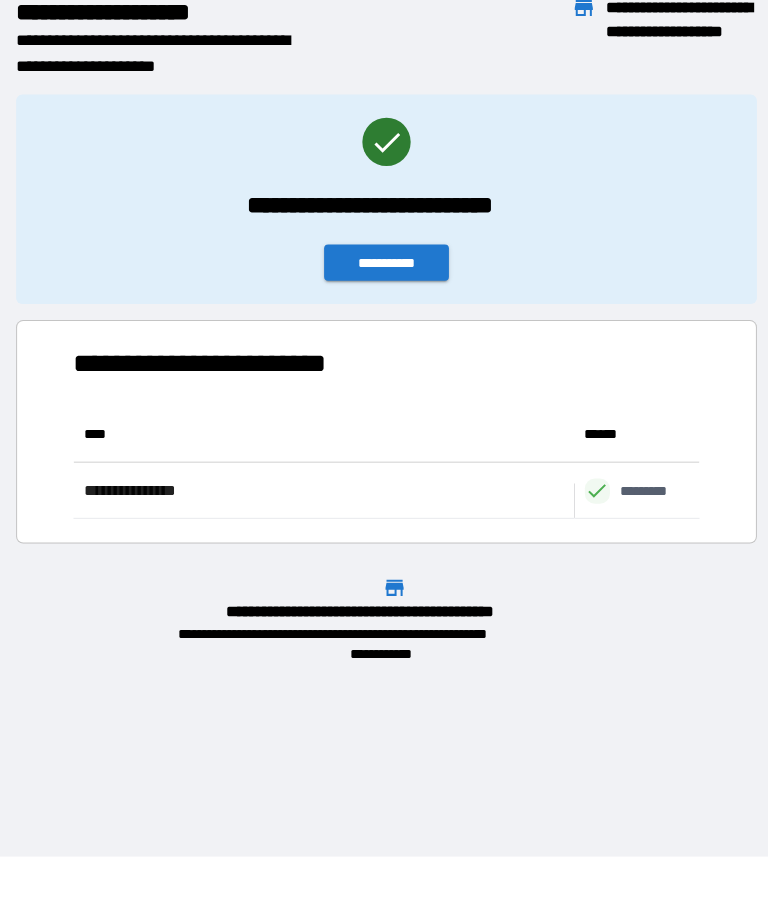 scroll, scrollTop: 111, scrollLeft: 622, axis: both 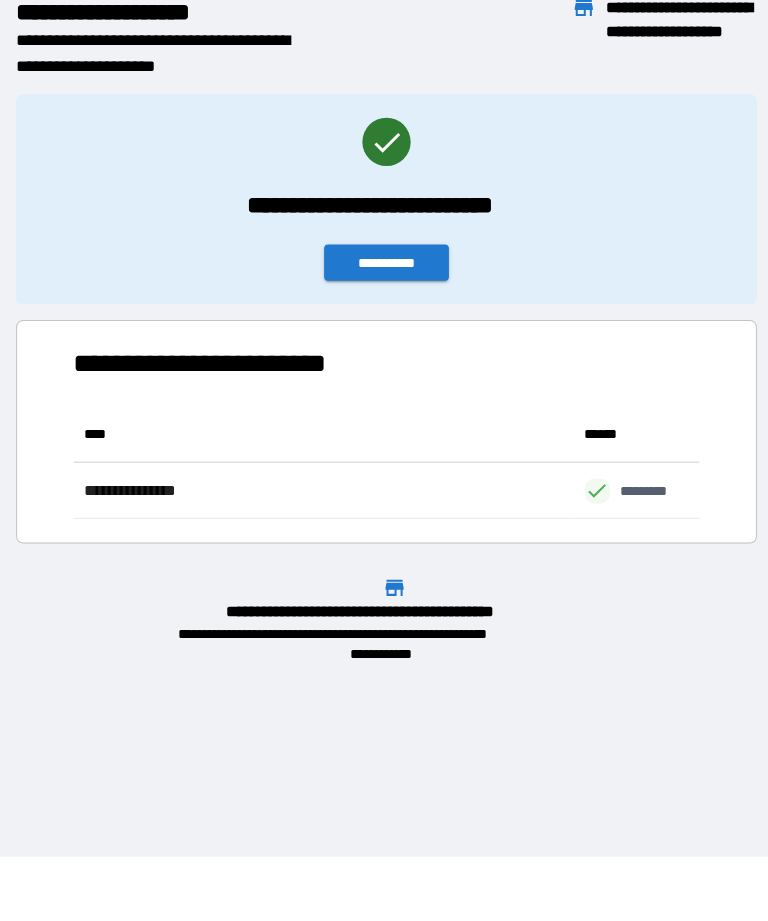 click on "**********" at bounding box center [384, 267] 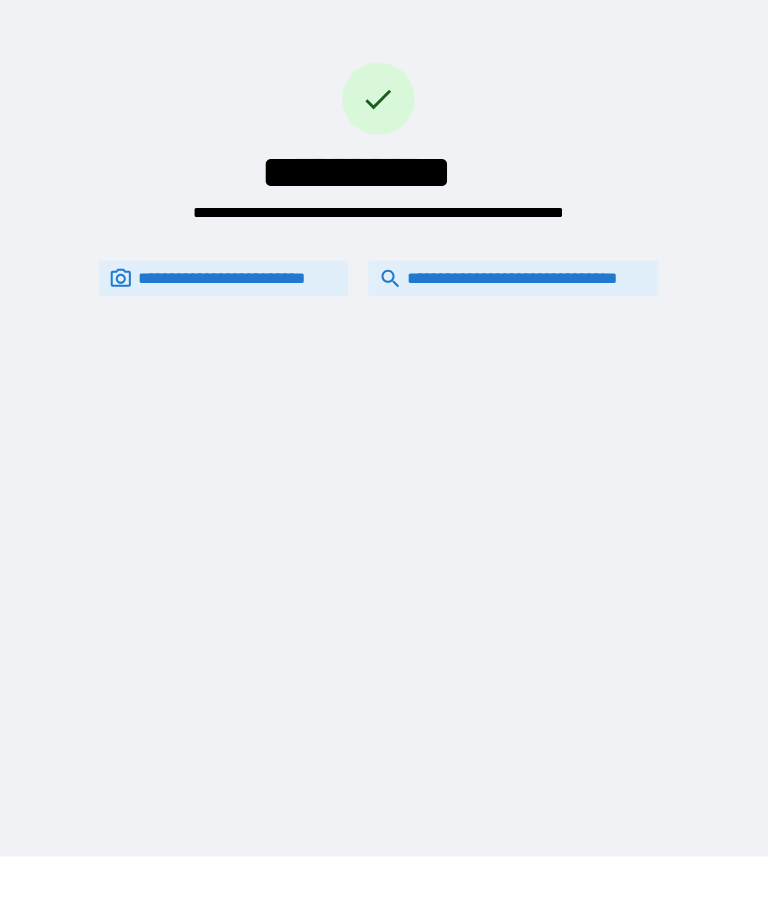 click on "**********" at bounding box center (510, 282) 